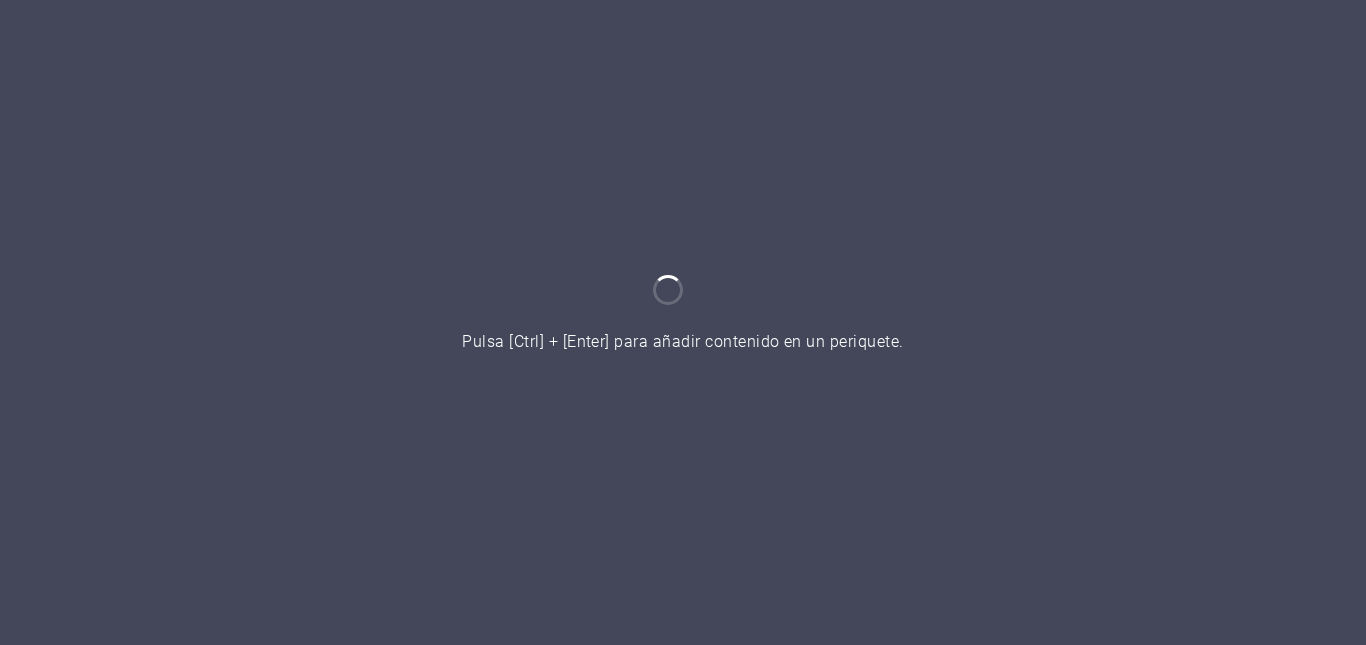 scroll, scrollTop: 0, scrollLeft: 0, axis: both 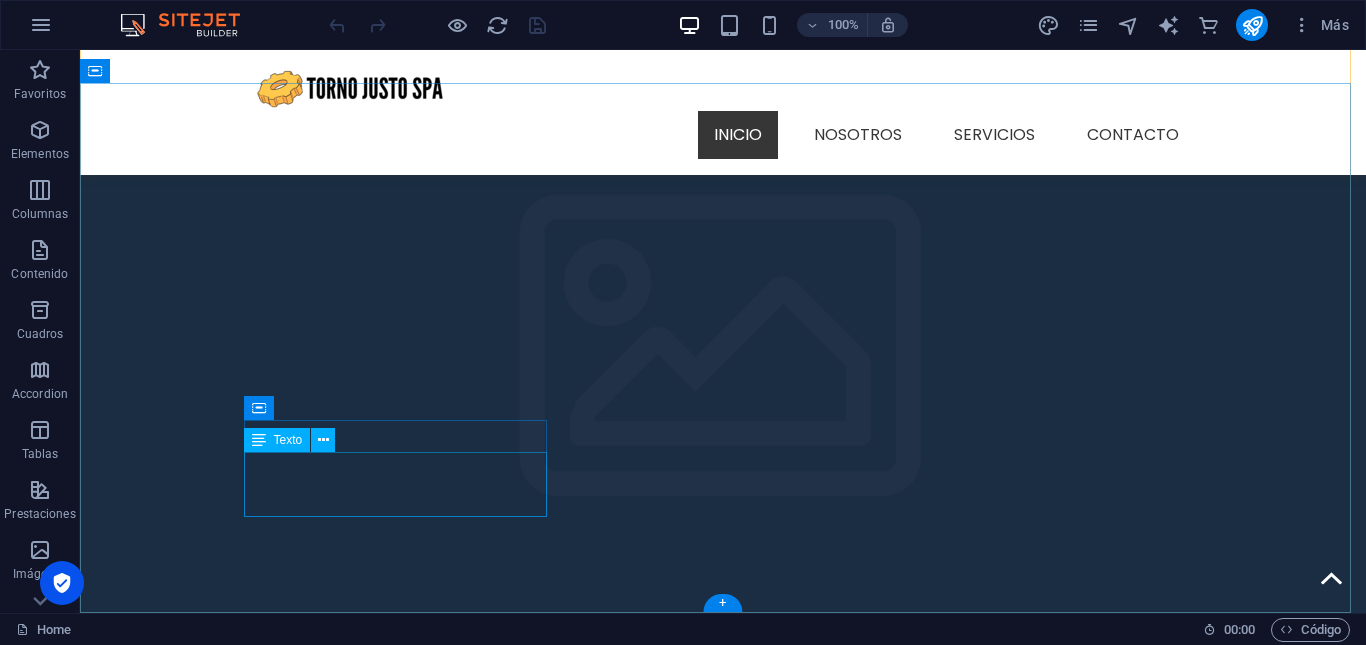 click on "Teléfono:  [PHONE_NUMBER]   Email: [EMAIL_ADDRESS][DOMAIN_NAME]" at bounding box center (248, 2646) 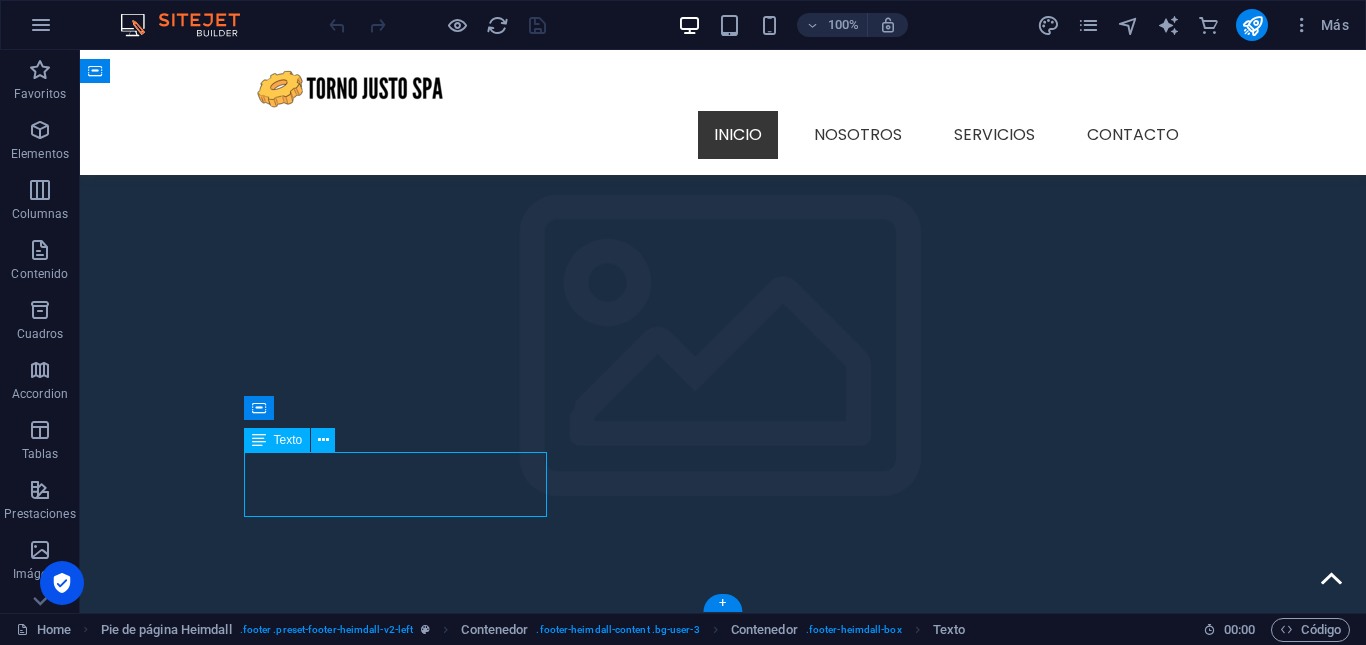 click on "Teléfono:  [PHONE_NUMBER]   Email: [EMAIL_ADDRESS][DOMAIN_NAME]" at bounding box center [248, 2646] 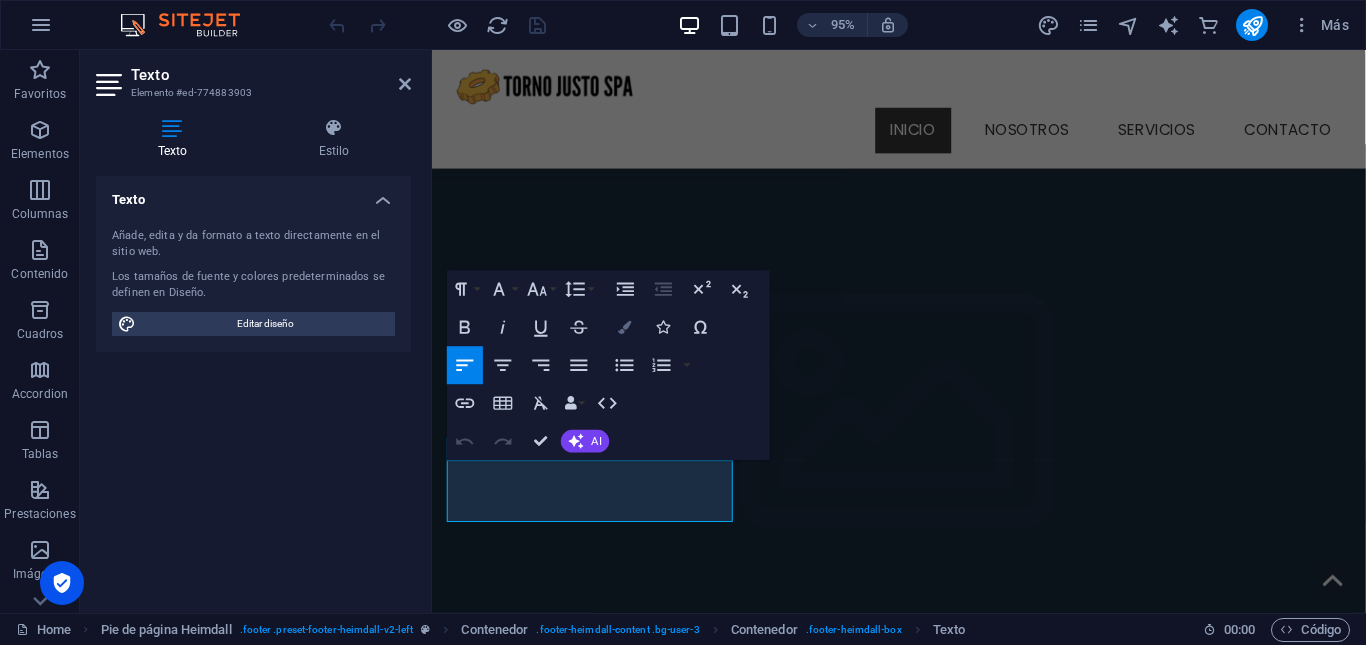 click on "Colors" at bounding box center [625, 328] 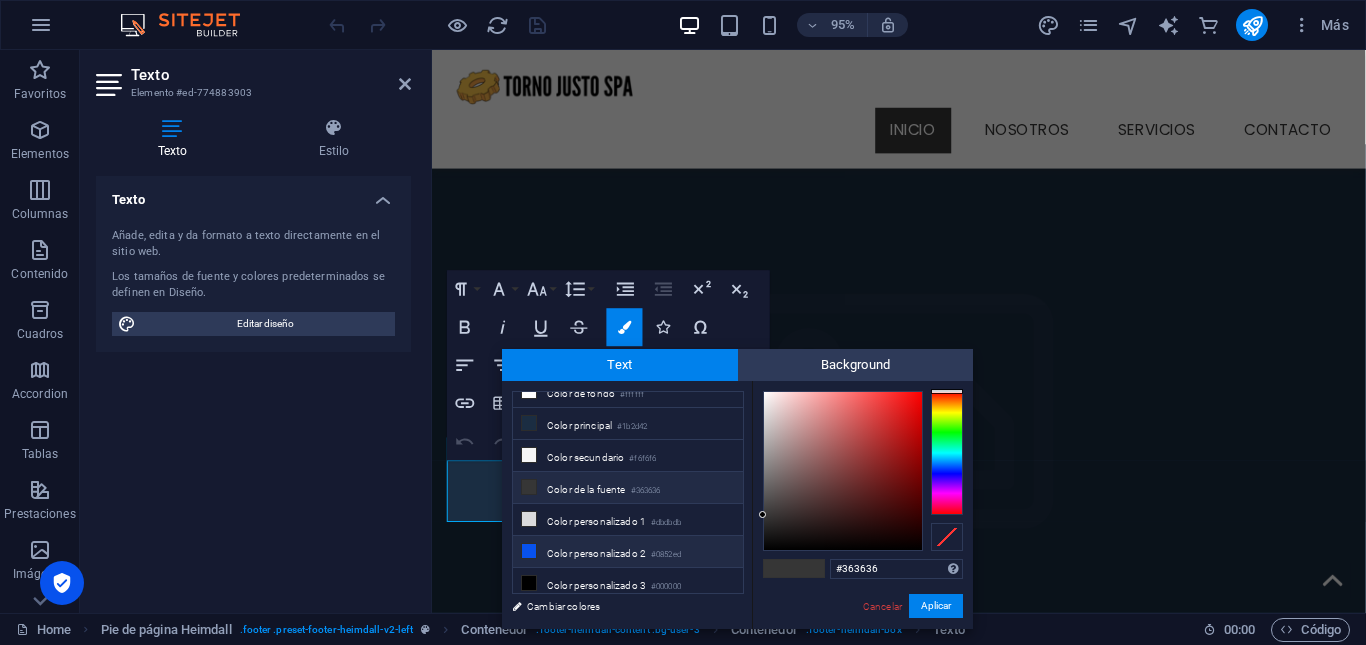 scroll, scrollTop: 0, scrollLeft: 0, axis: both 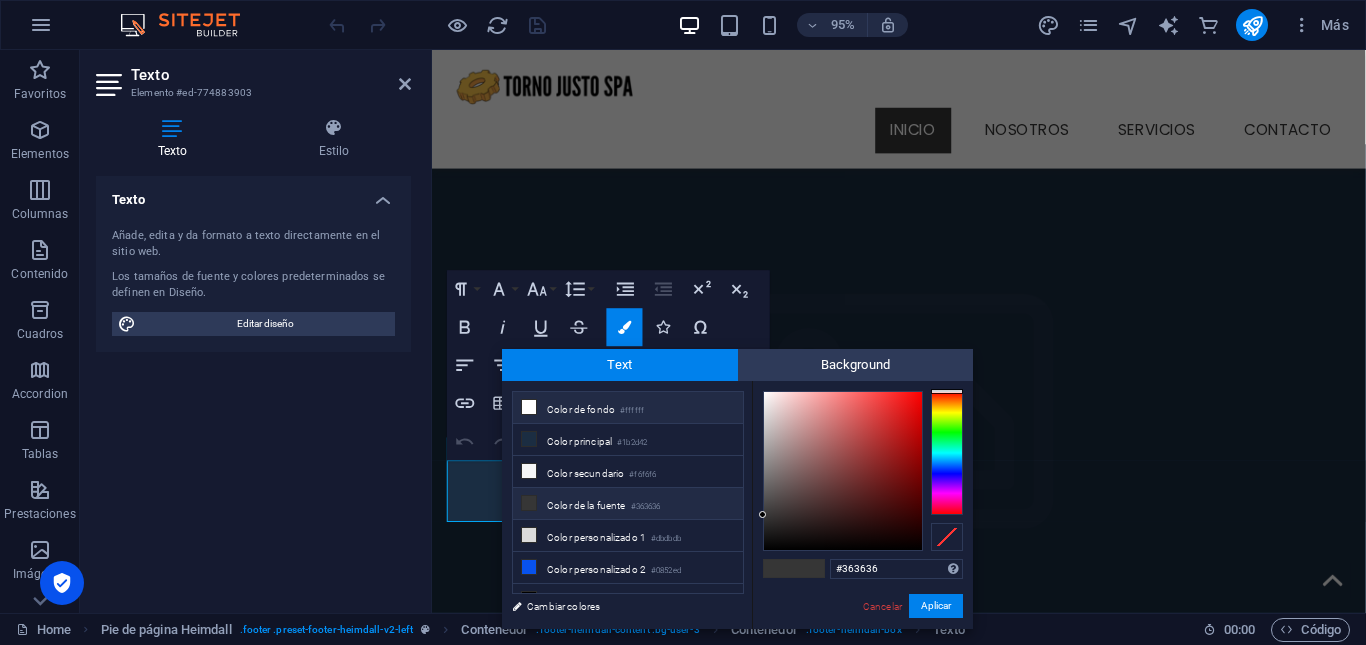 click on "Color de fondo
#ffffff" at bounding box center [628, 408] 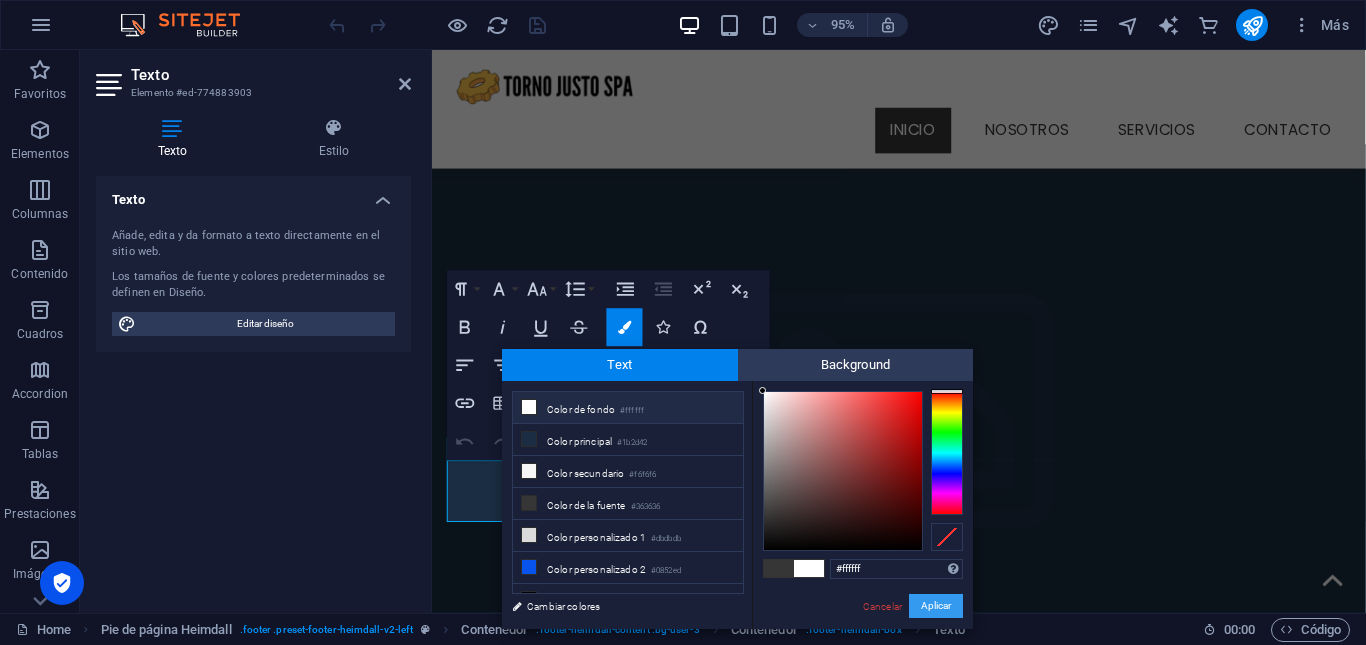 click on "Aplicar" at bounding box center (936, 606) 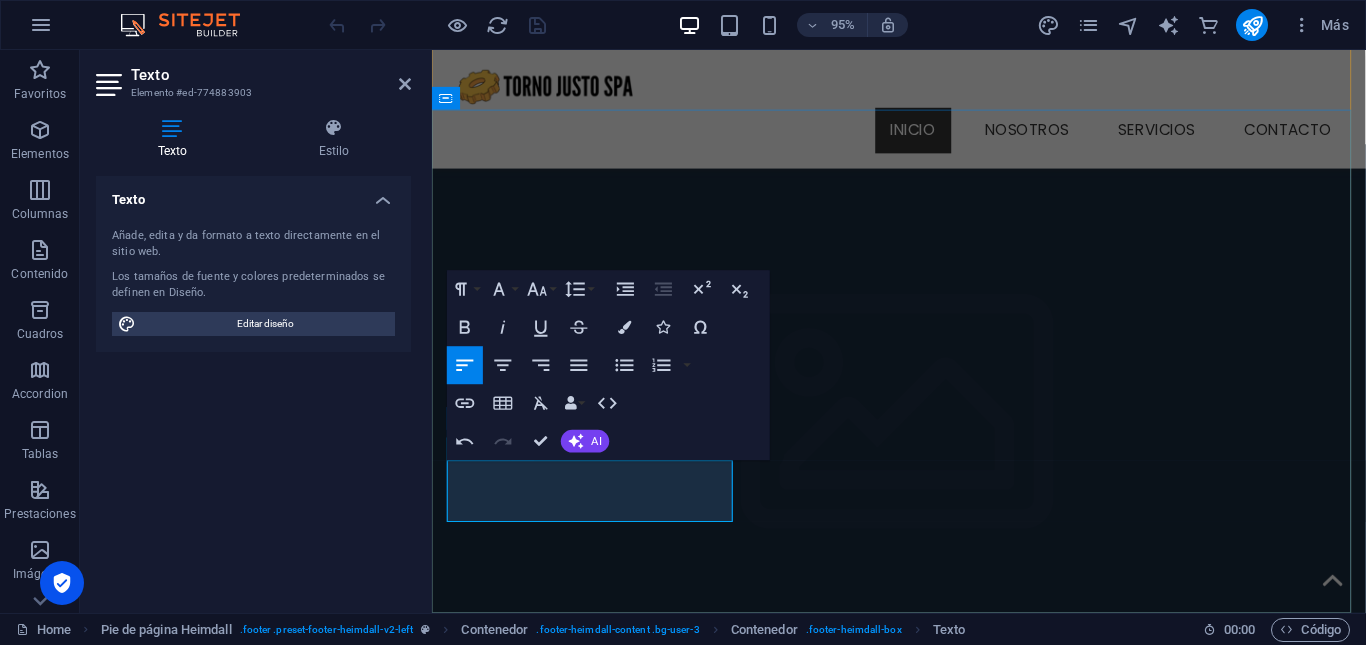 click on "Email: [EMAIL_ADDRESS][DOMAIN_NAME]" at bounding box center [600, 2704] 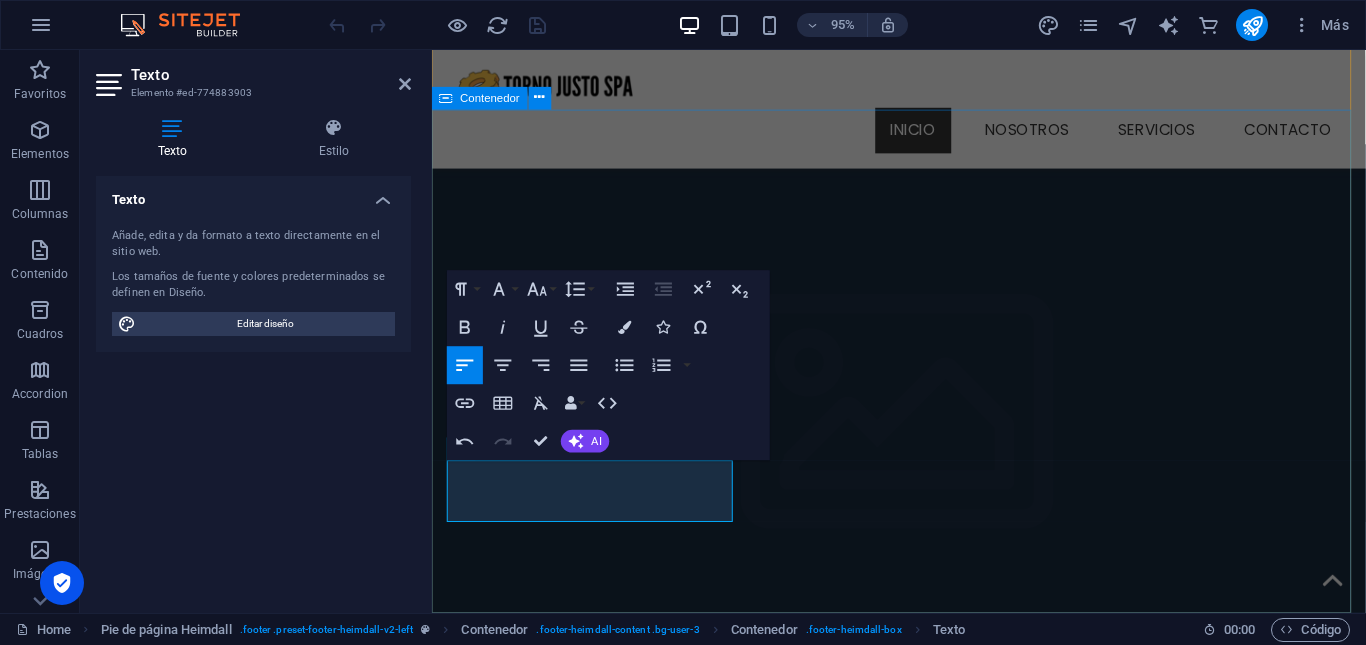 drag, startPoint x: 721, startPoint y: 535, endPoint x: 445, endPoint y: 498, distance: 278.46902 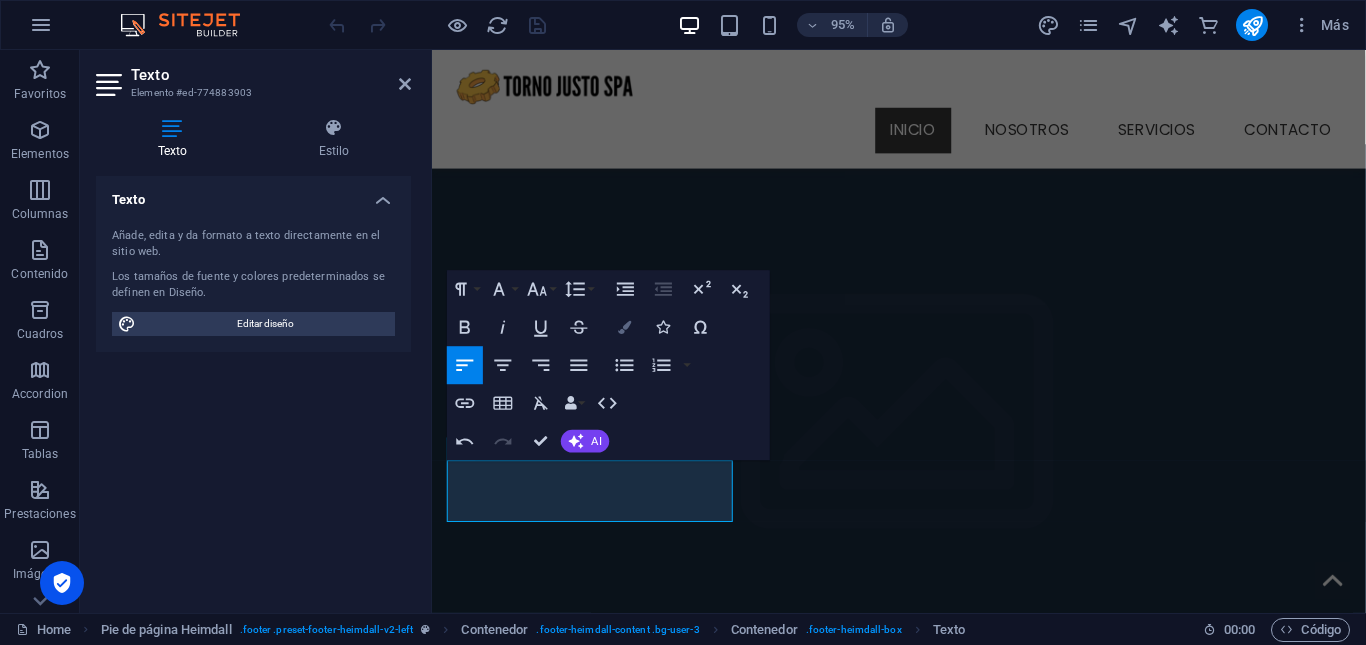 click on "Colors" at bounding box center [625, 328] 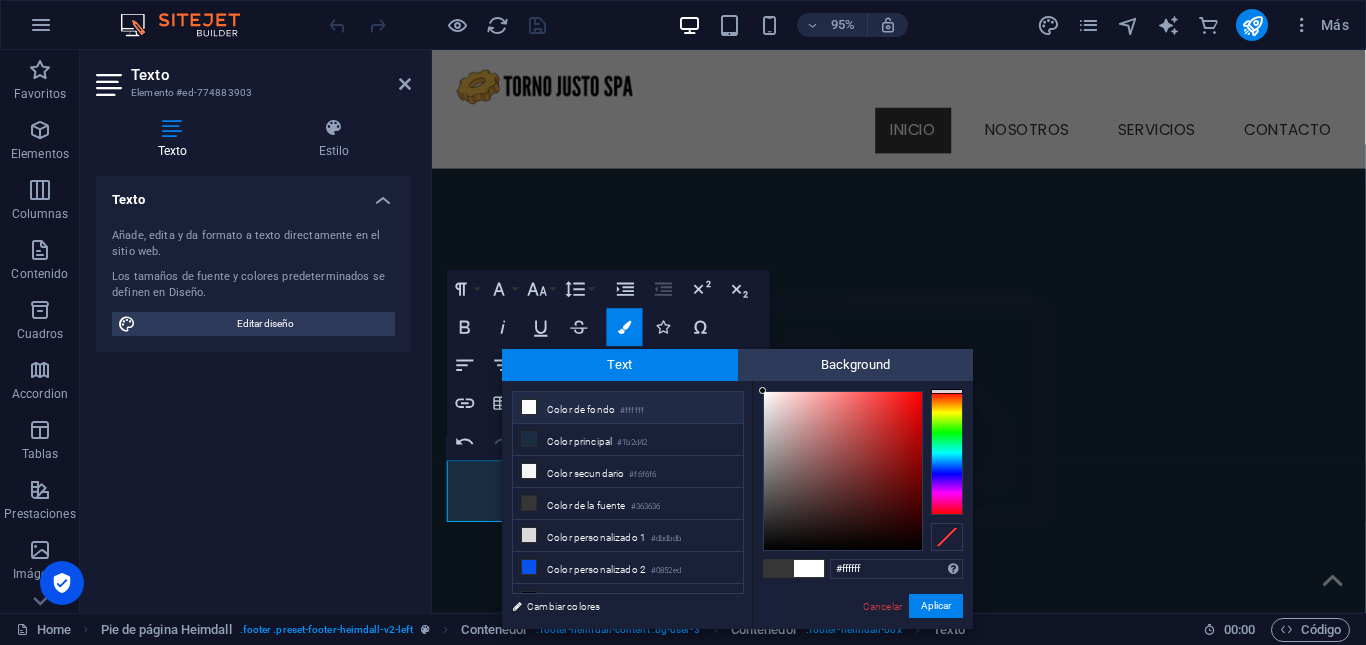 click on "Color de fondo
#ffffff" at bounding box center [628, 408] 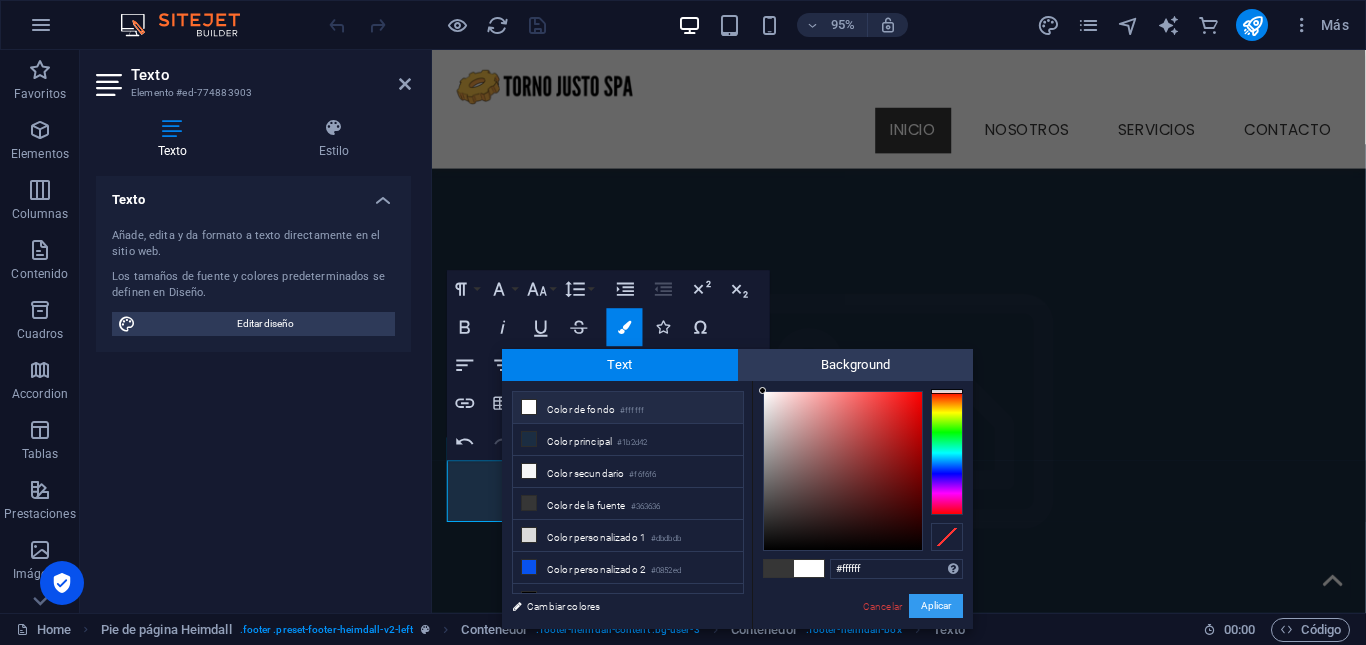 click on "Aplicar" at bounding box center (936, 606) 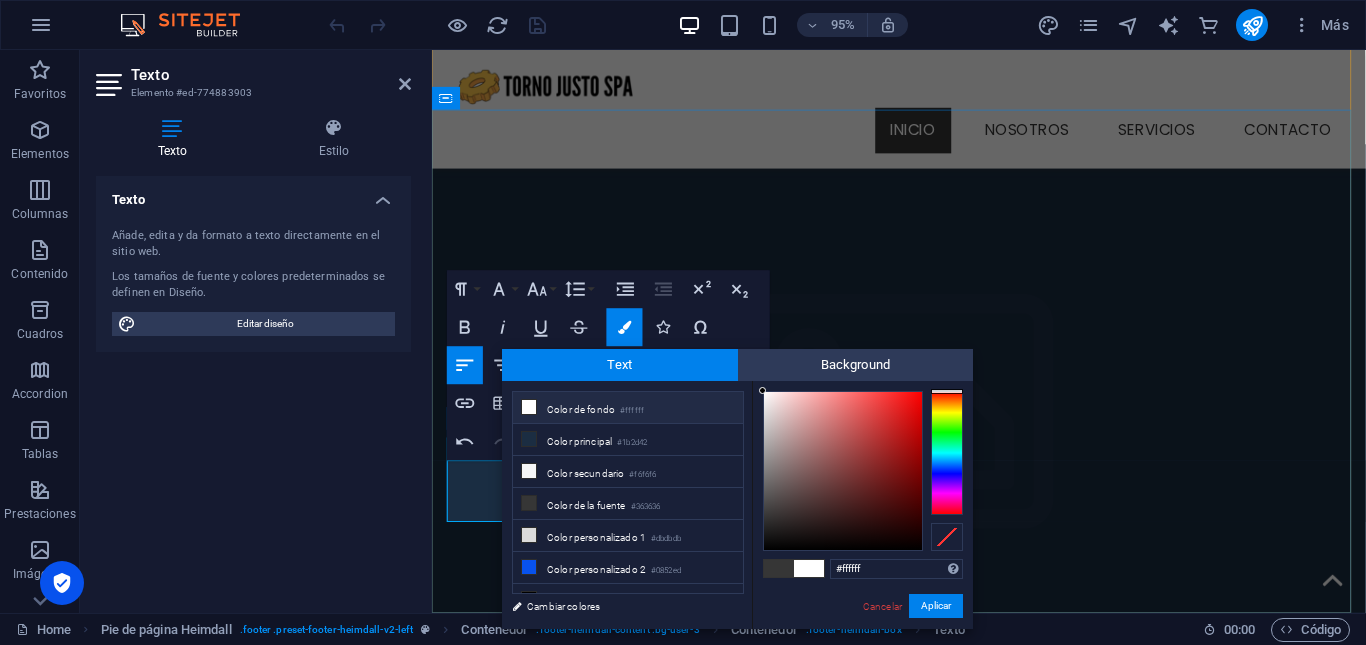 click on "Email: [EMAIL_ADDRESS][DOMAIN_NAME]" at bounding box center [600, 2704] 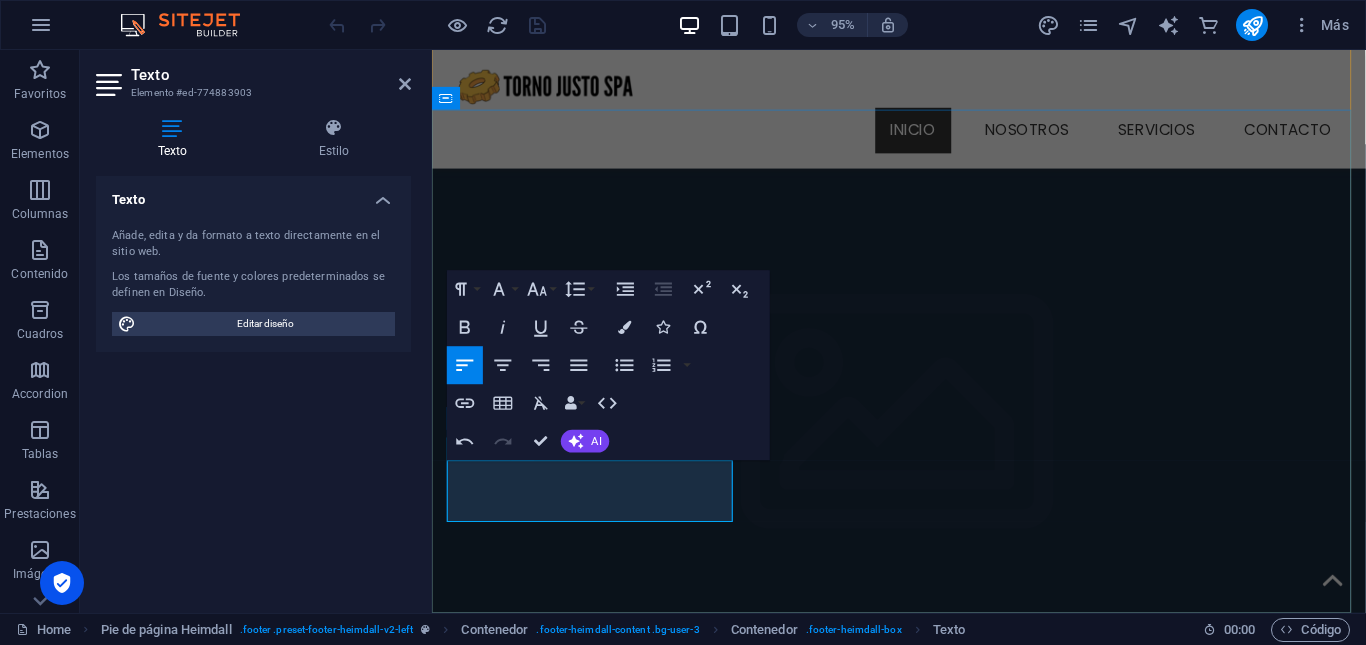 click on "Email: [EMAIL_ADDRESS][DOMAIN_NAME]" at bounding box center (600, 2704) 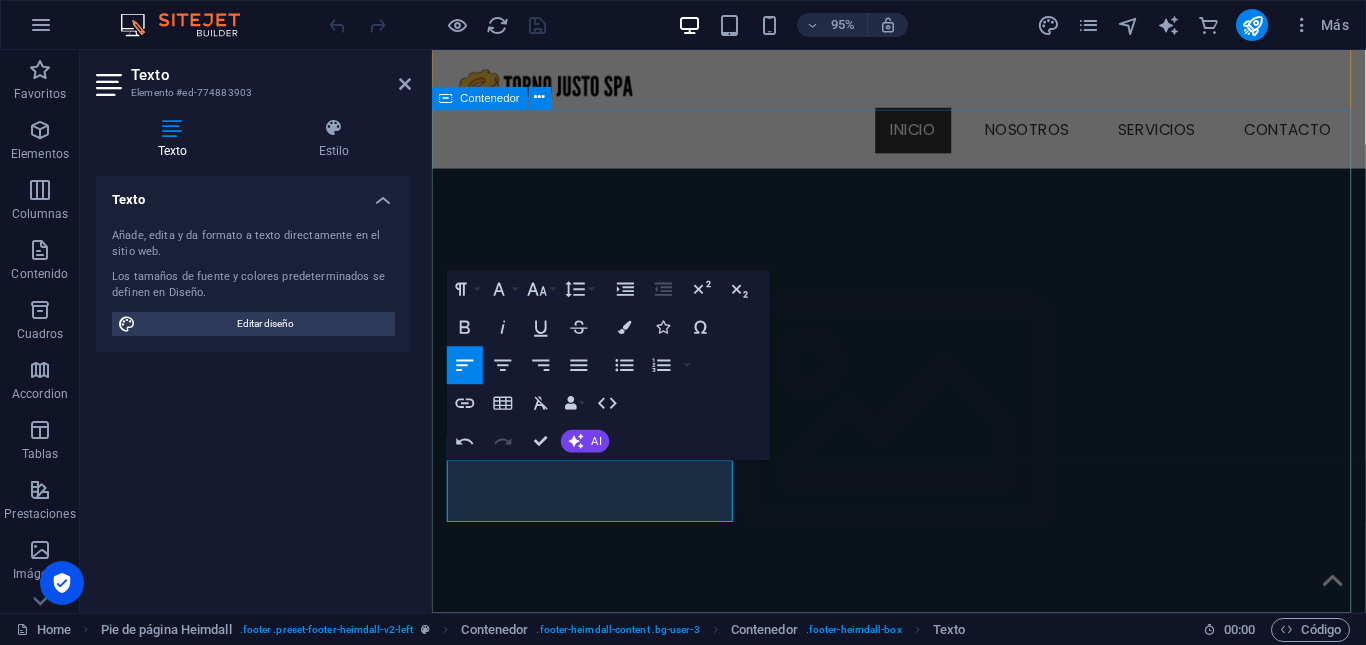 click on "Dirección Ruta V505, [GEOGRAPHIC_DATA] Referencia: frente a pasarela del ingreso de La Vara 5480000 Legal Notice  |  Privacy Horarios de Atención [DATE] a [DATE]:  9:00 hrs a 18:00 hrs [DATE]:  10:00 hrs a 14:00 hrs Contacto ​ ​​Teléfono:  [PHONE_NUMBER]   Email: [EMAIL_ADDRESS][DOMAIN_NAME]" at bounding box center [923, 2253] 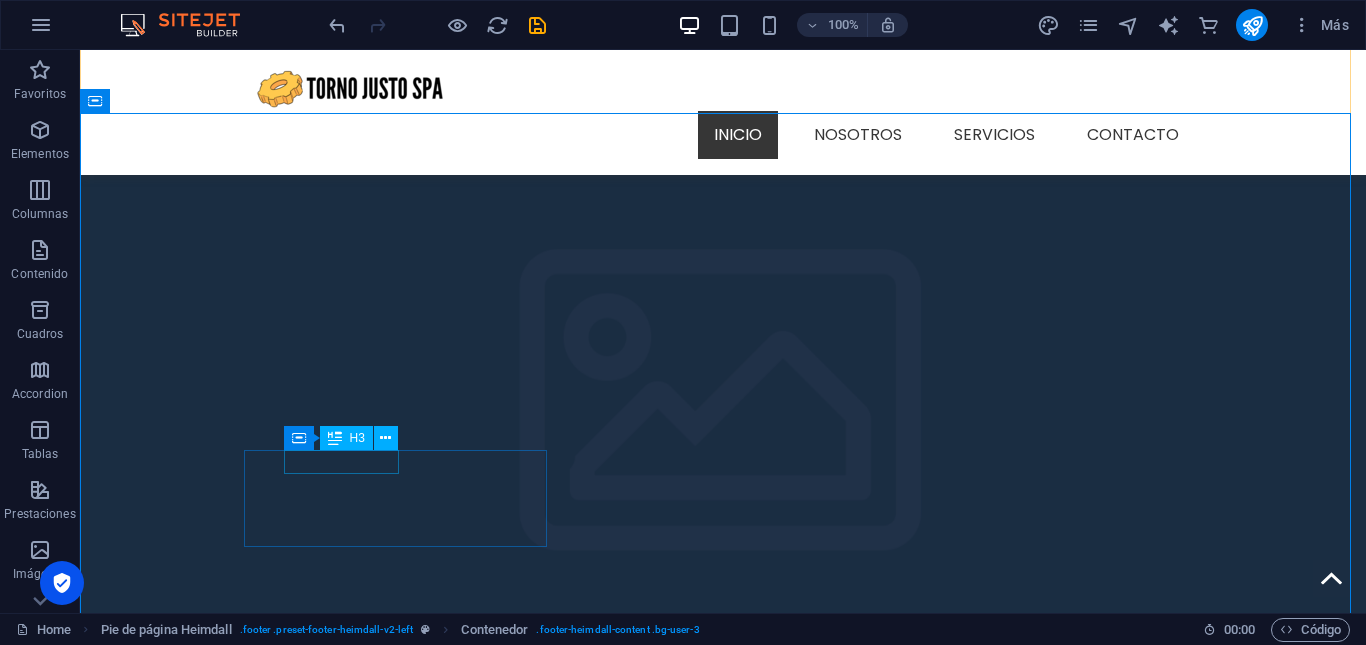 click on "Contacto" at bounding box center [248, 2608] 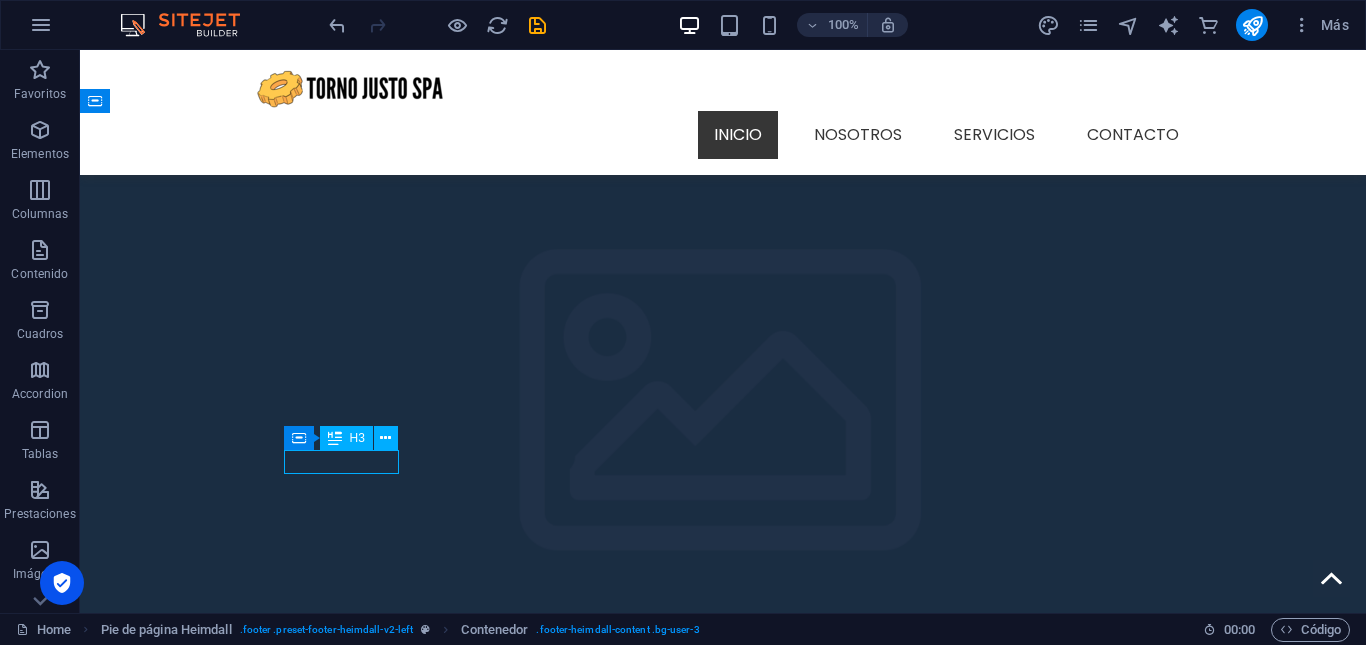 click on "Contacto" at bounding box center [248, 2608] 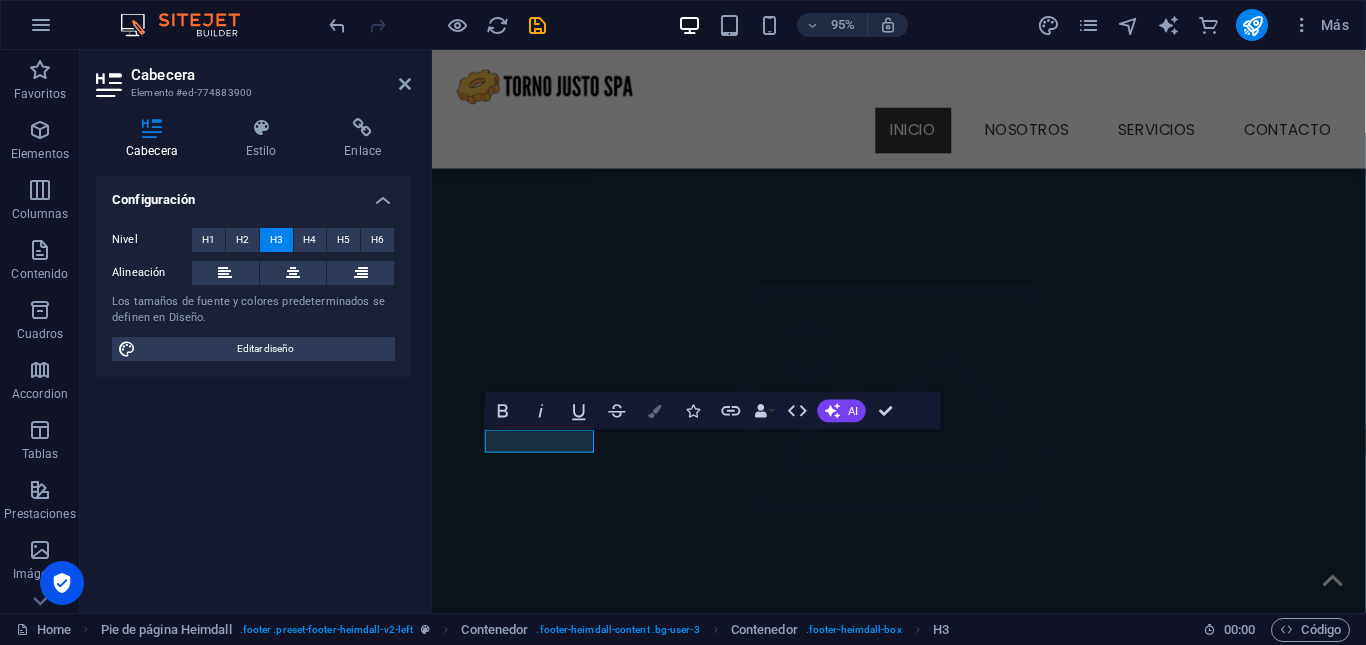 click on "Colors" at bounding box center [655, 411] 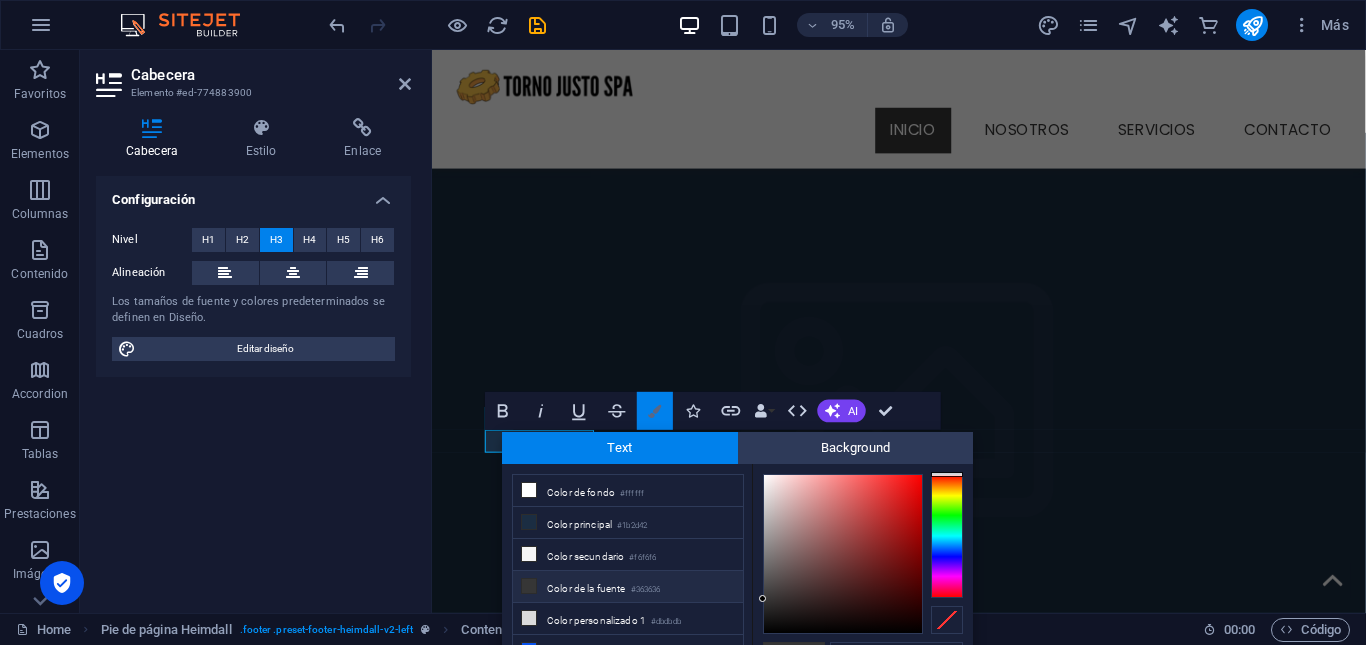 scroll, scrollTop: 17, scrollLeft: 0, axis: vertical 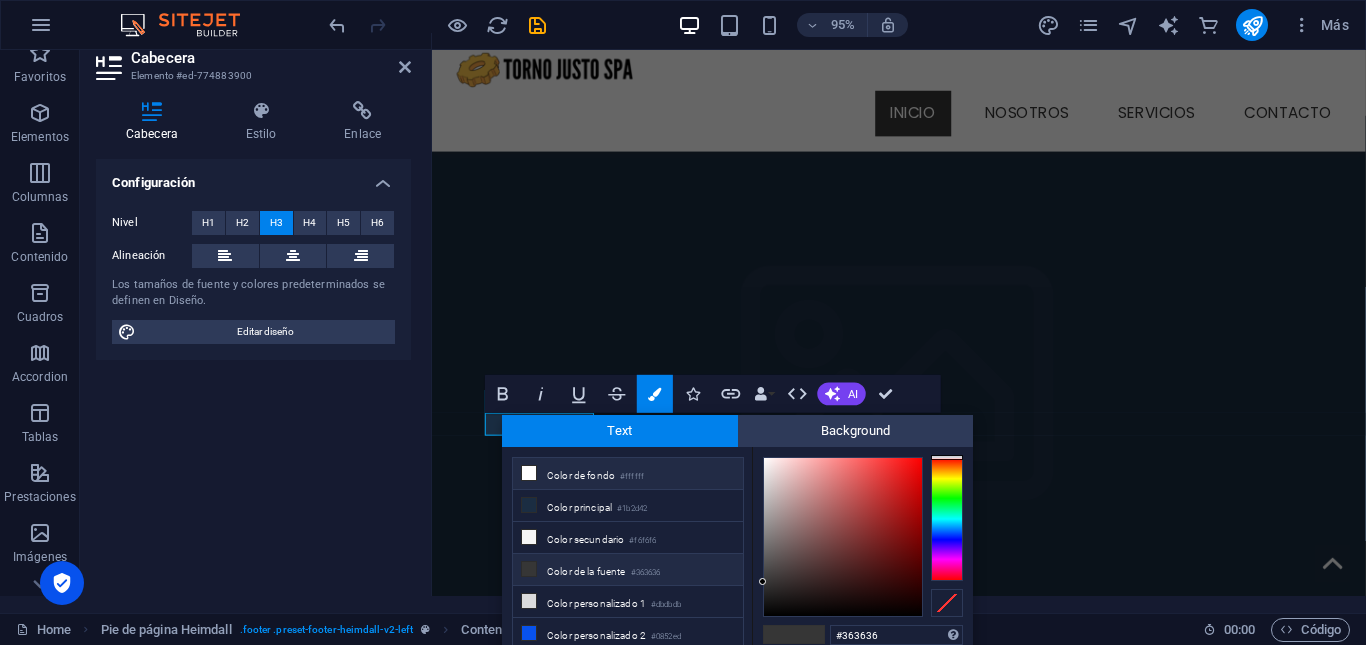 click on "Color de fondo
#ffffff" at bounding box center (628, 474) 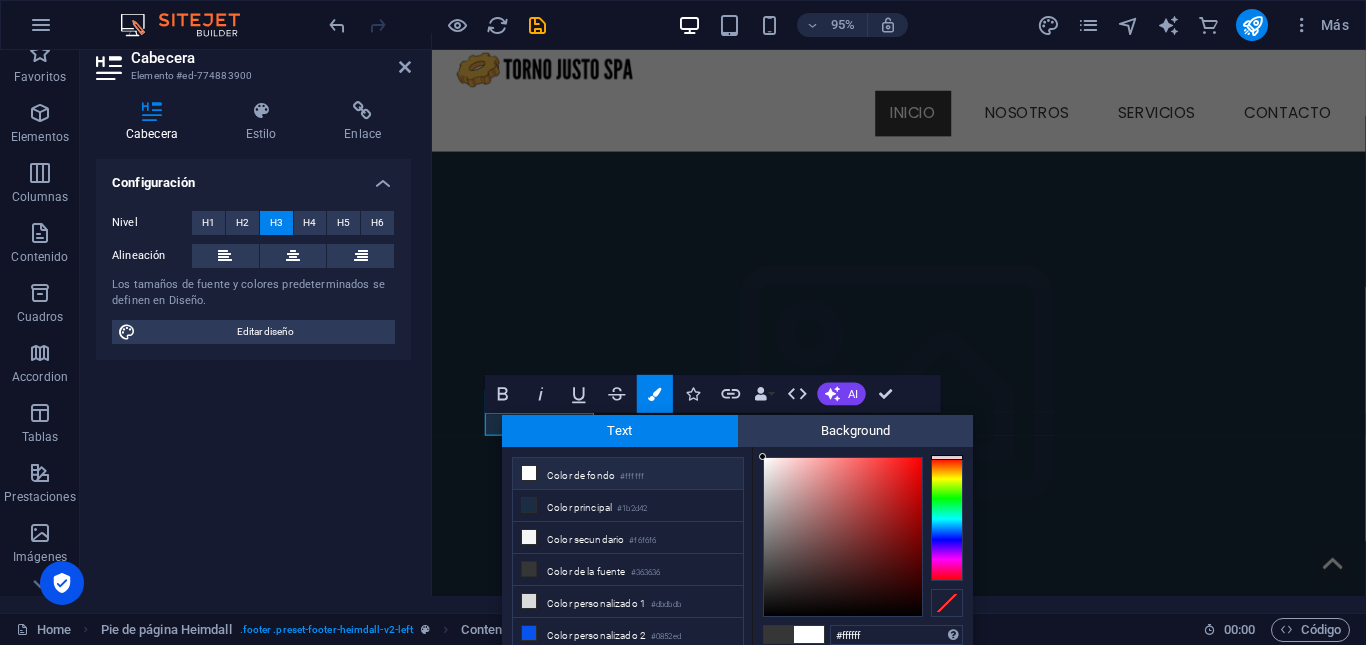 click on "Color de fondo
#ffffff" at bounding box center (628, 474) 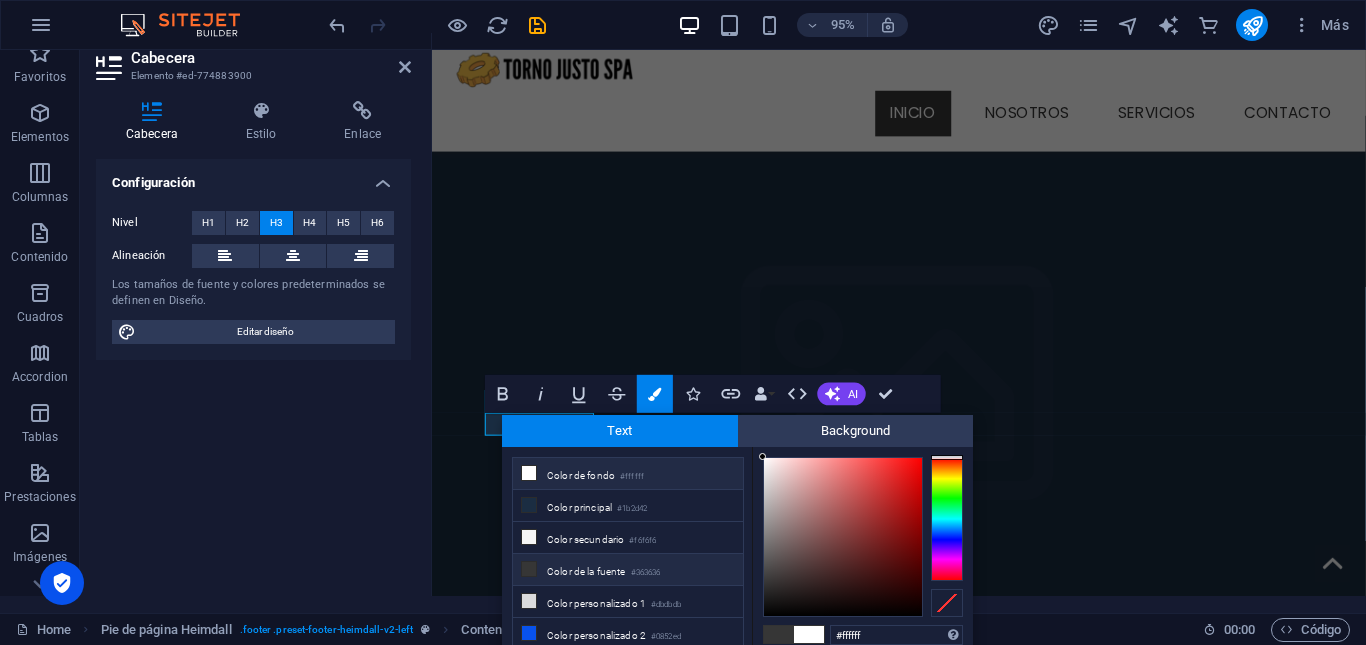 scroll, scrollTop: 16, scrollLeft: 0, axis: vertical 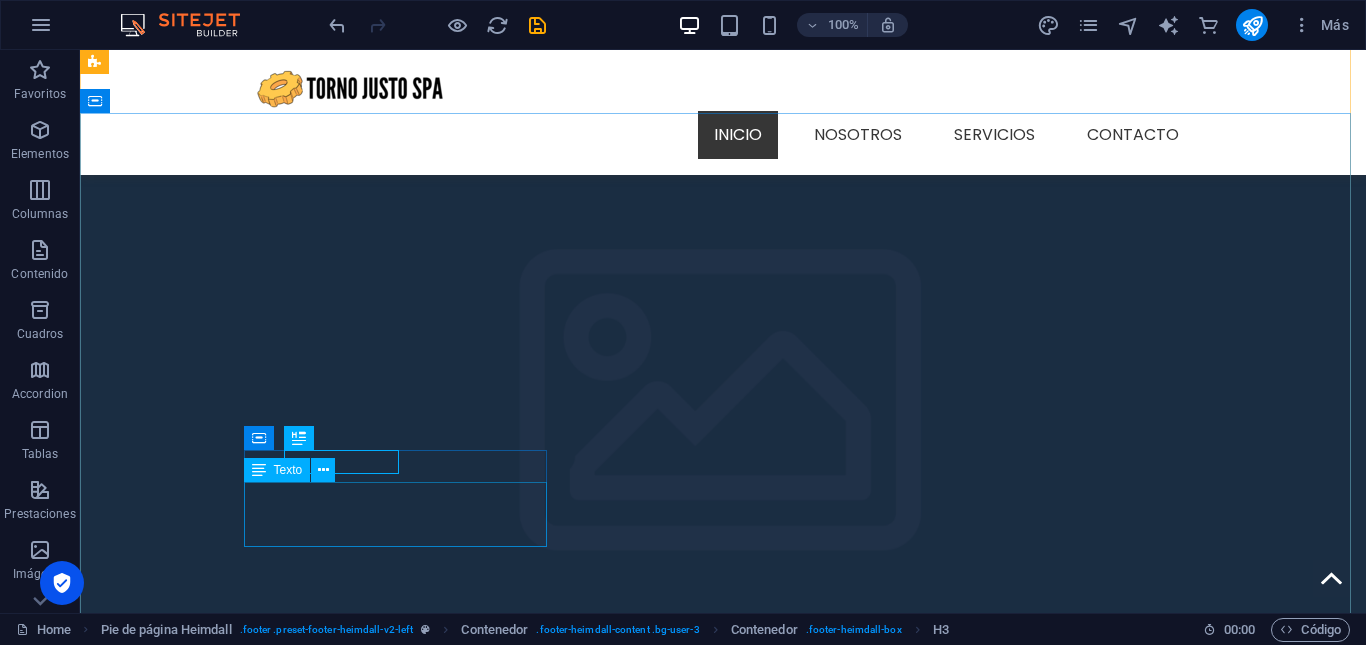 click on "Teléfono:  [PHONE_NUMBER]   Email: [EMAIL_ADDRESS][DOMAIN_NAME]" at bounding box center (248, 2676) 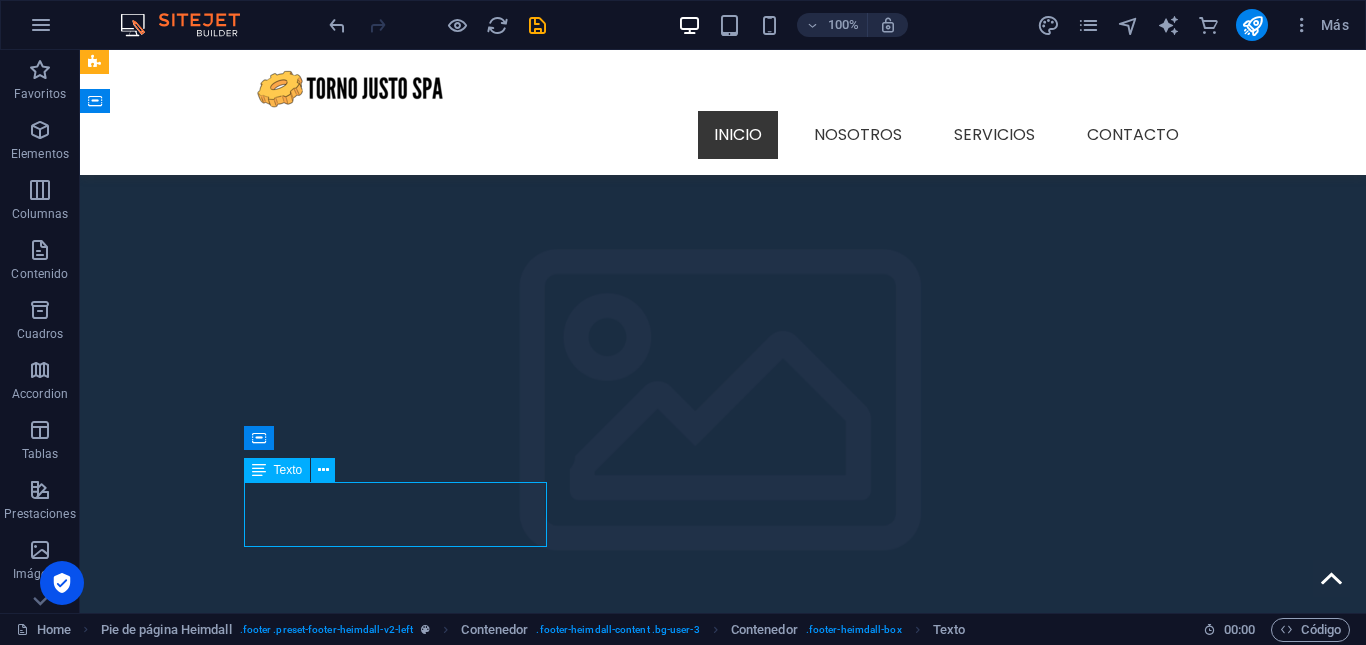 click on "Teléfono:  [PHONE_NUMBER]   Email: [EMAIL_ADDRESS][DOMAIN_NAME]" at bounding box center (248, 2676) 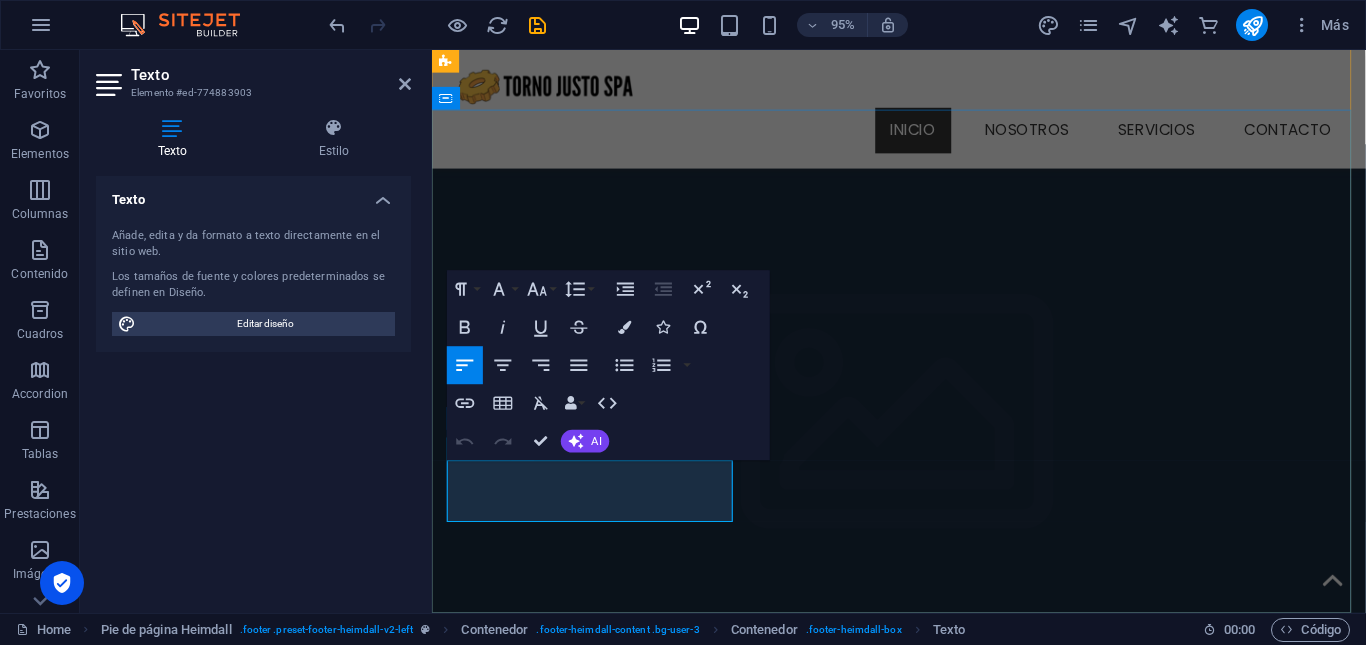 click on "Email: [EMAIL_ADDRESS][DOMAIN_NAME]" at bounding box center [600, 2704] 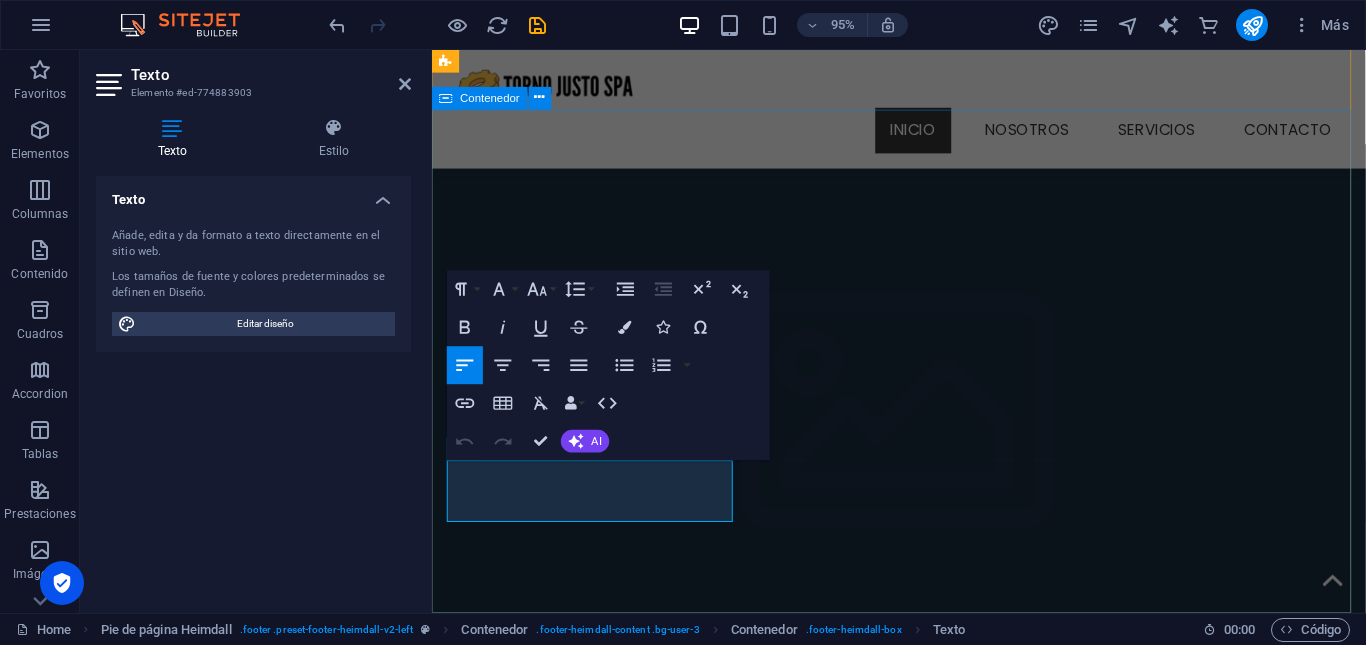 click on "Dirección Ruta V505, [GEOGRAPHIC_DATA] Referencia: frente a pasarela del ingreso de [GEOGRAPHIC_DATA] 5480000 Legal Notice  |  Privacy Horarios de Atención [DATE] a [DATE]:  9:00 hrs a 18:00 hrs [DATE]:  10:00 hrs a 14:00 hrs Contacto Teléfono:  [PHONE_NUMBER]   Email: [EMAIL_ADDRESS][DOMAIN_NAME]" at bounding box center [923, 2253] 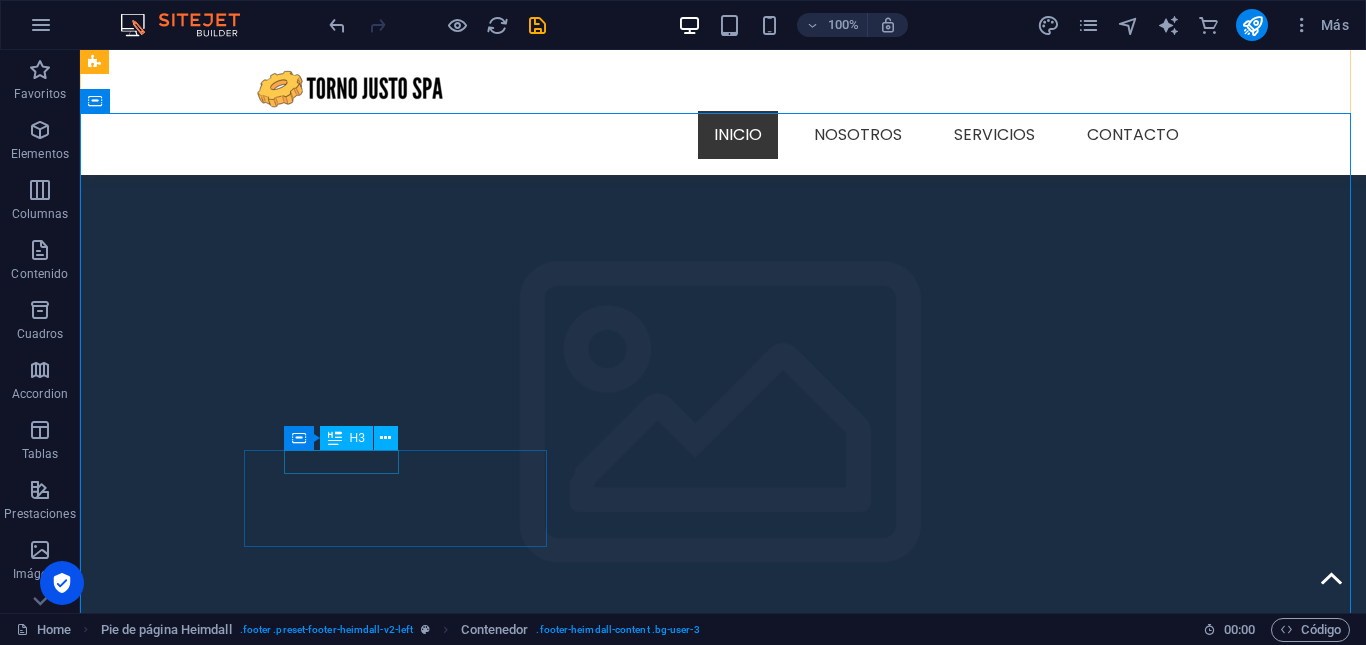 click on "Contacto" at bounding box center (248, 2620) 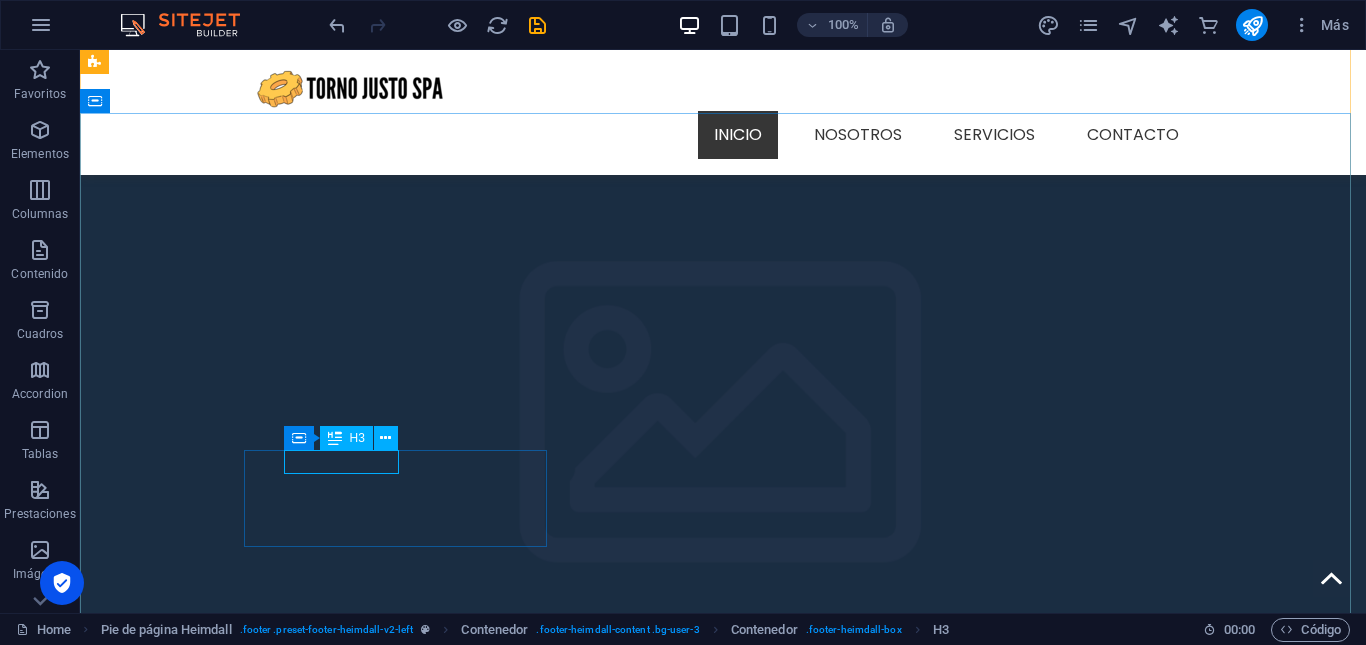 click on "Contacto" at bounding box center [248, 2620] 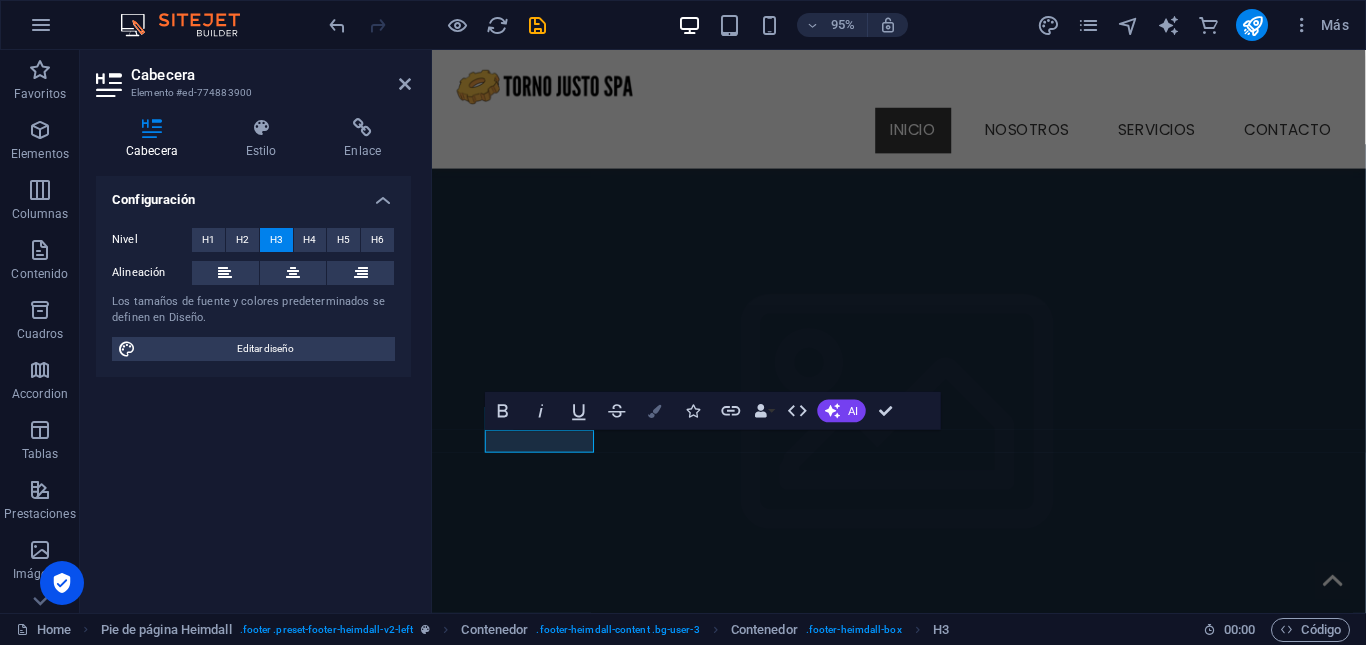 click at bounding box center [655, 411] 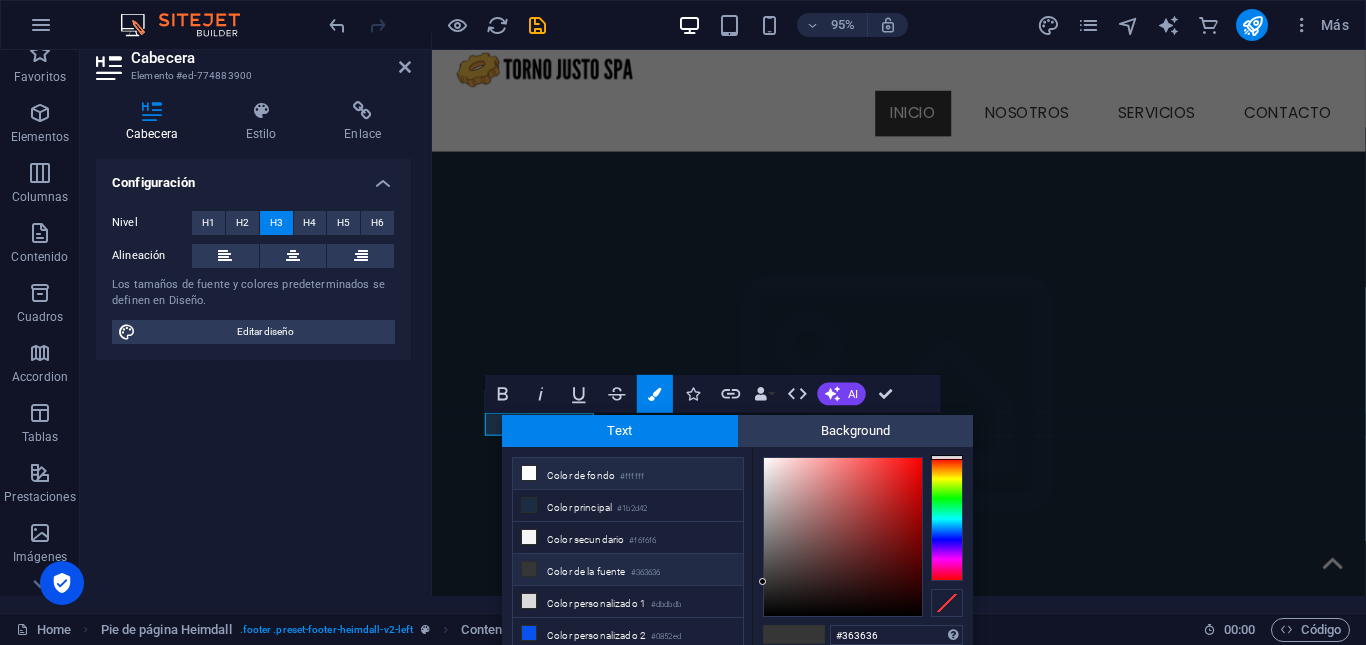 click on "Color de fondo
#ffffff" at bounding box center [628, 474] 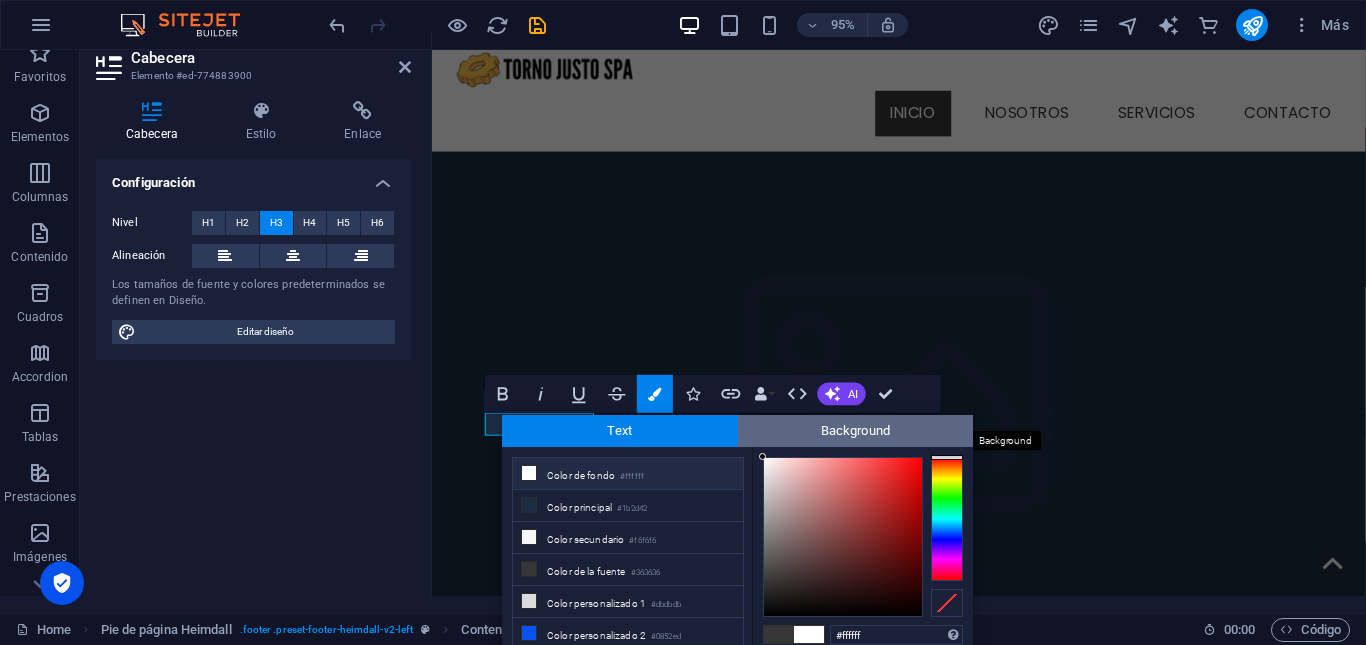 click on "Background" at bounding box center [856, 431] 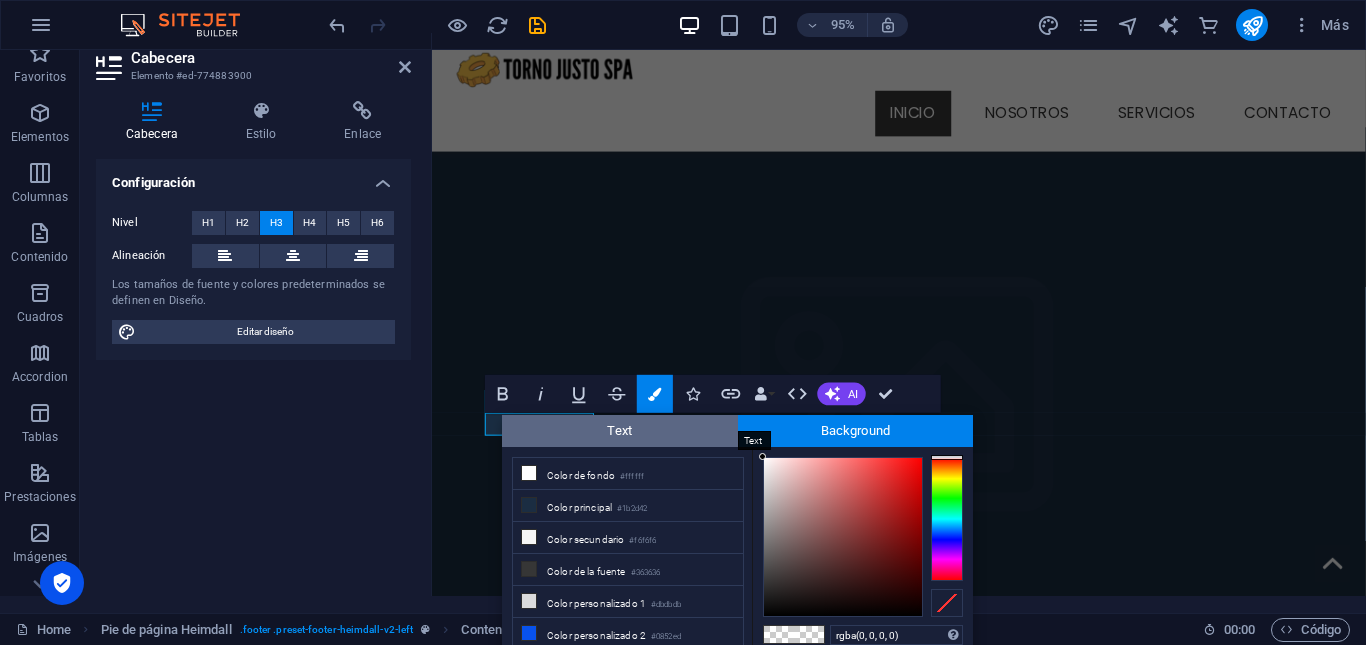 click on "Text" at bounding box center (620, 431) 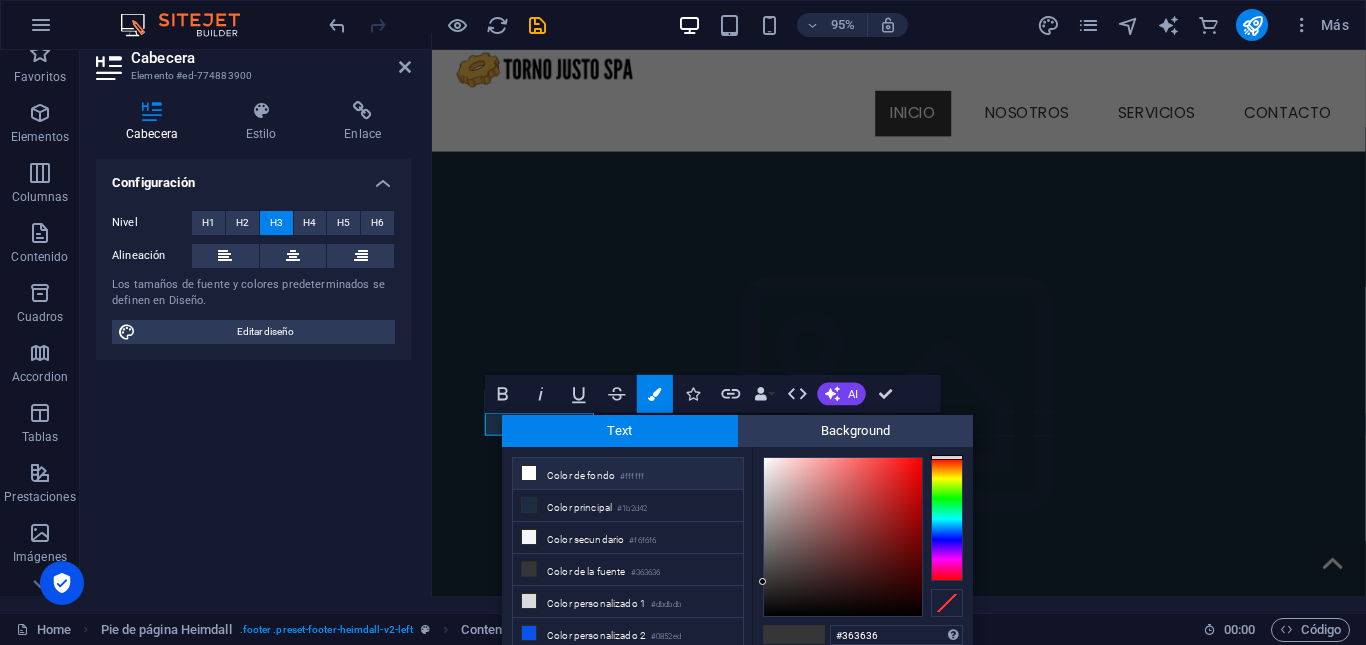 click on "Color de fondo
#ffffff" at bounding box center (628, 474) 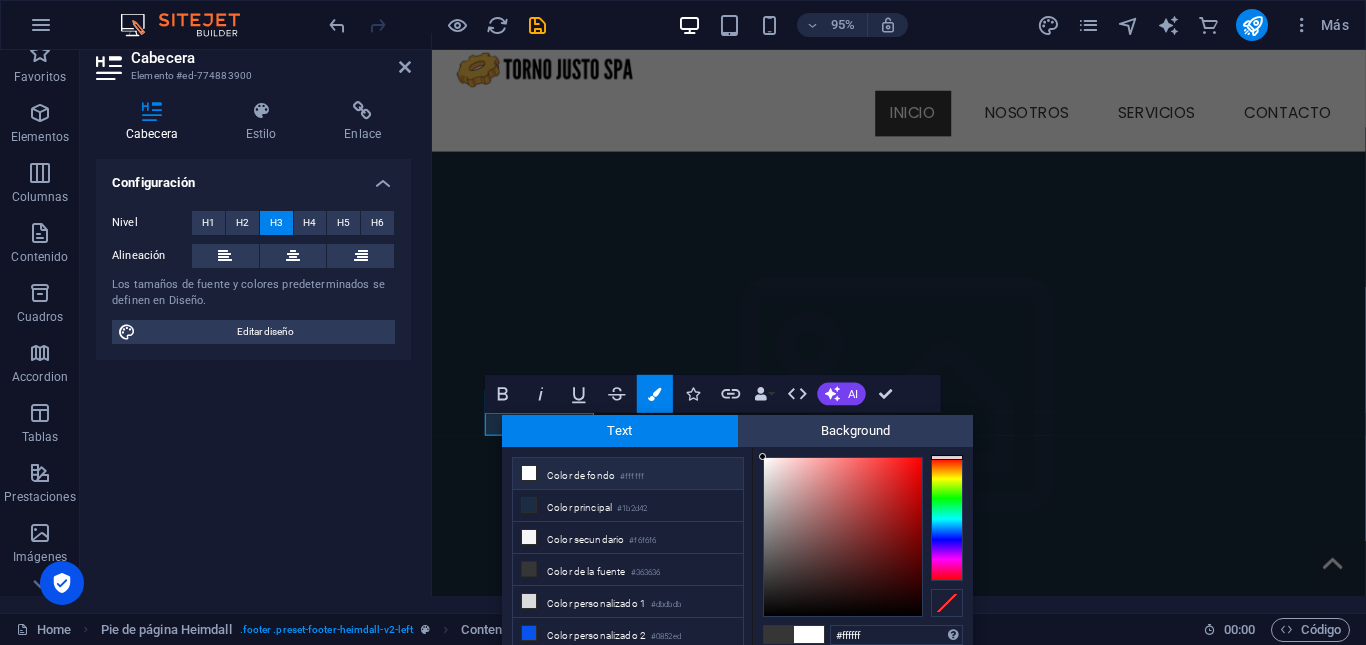 click on "Color de fondo
#ffffff" at bounding box center [628, 474] 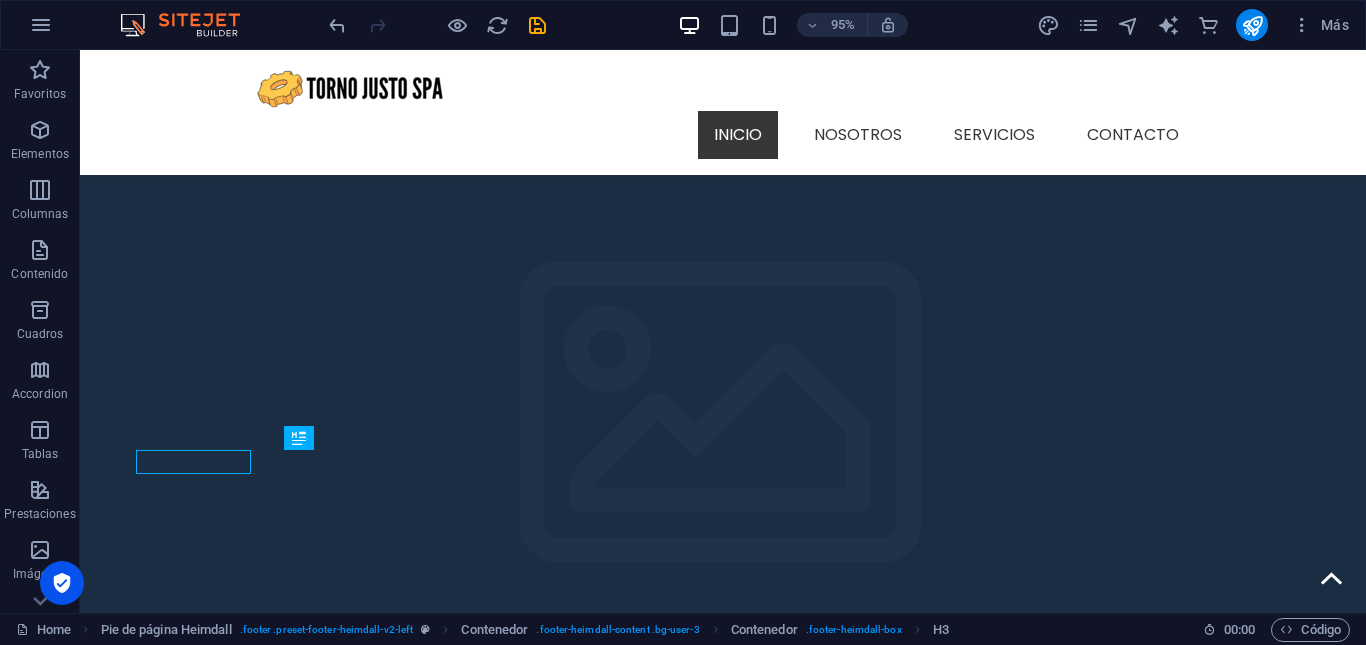 scroll, scrollTop: 0, scrollLeft: 0, axis: both 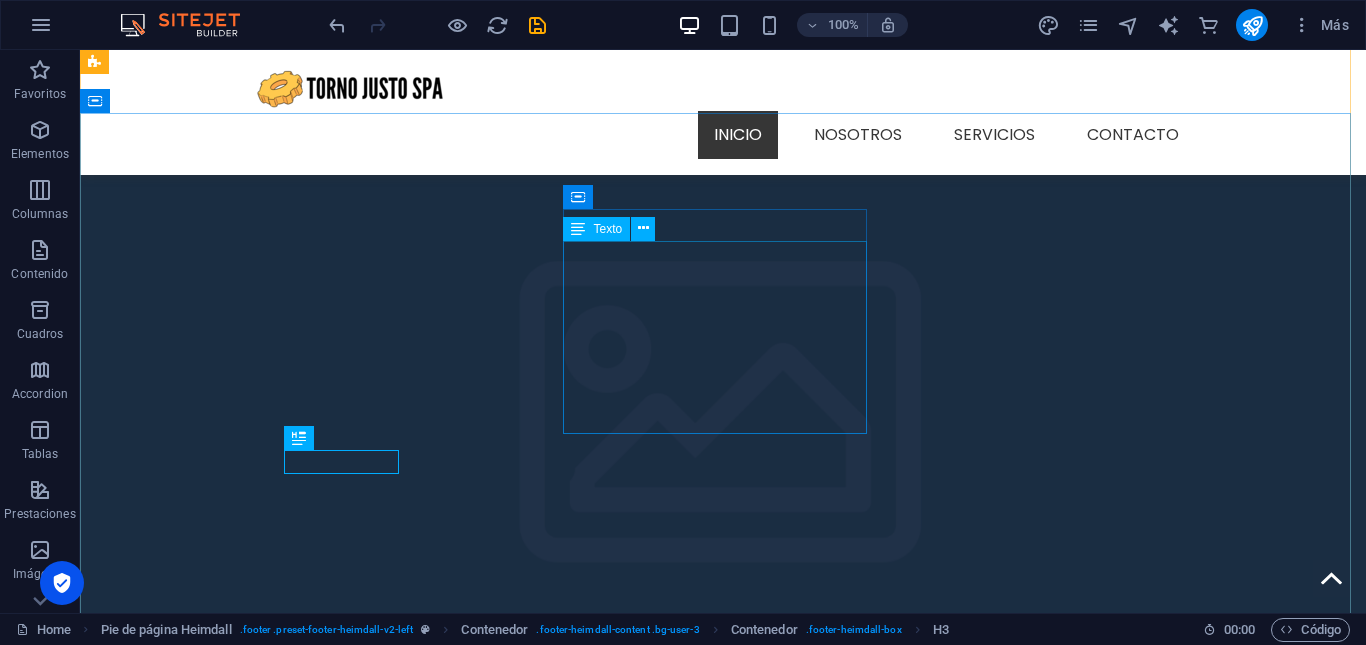 click on "Texto" at bounding box center (615, 229) 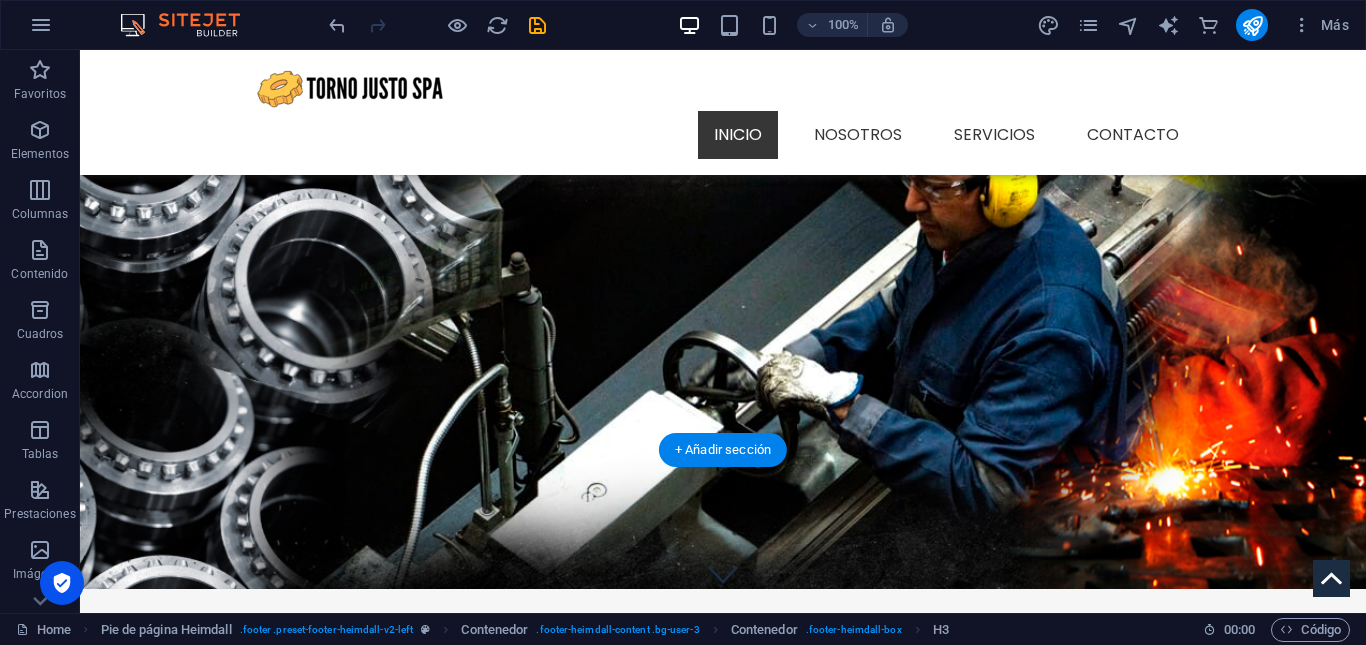 scroll, scrollTop: 0, scrollLeft: 0, axis: both 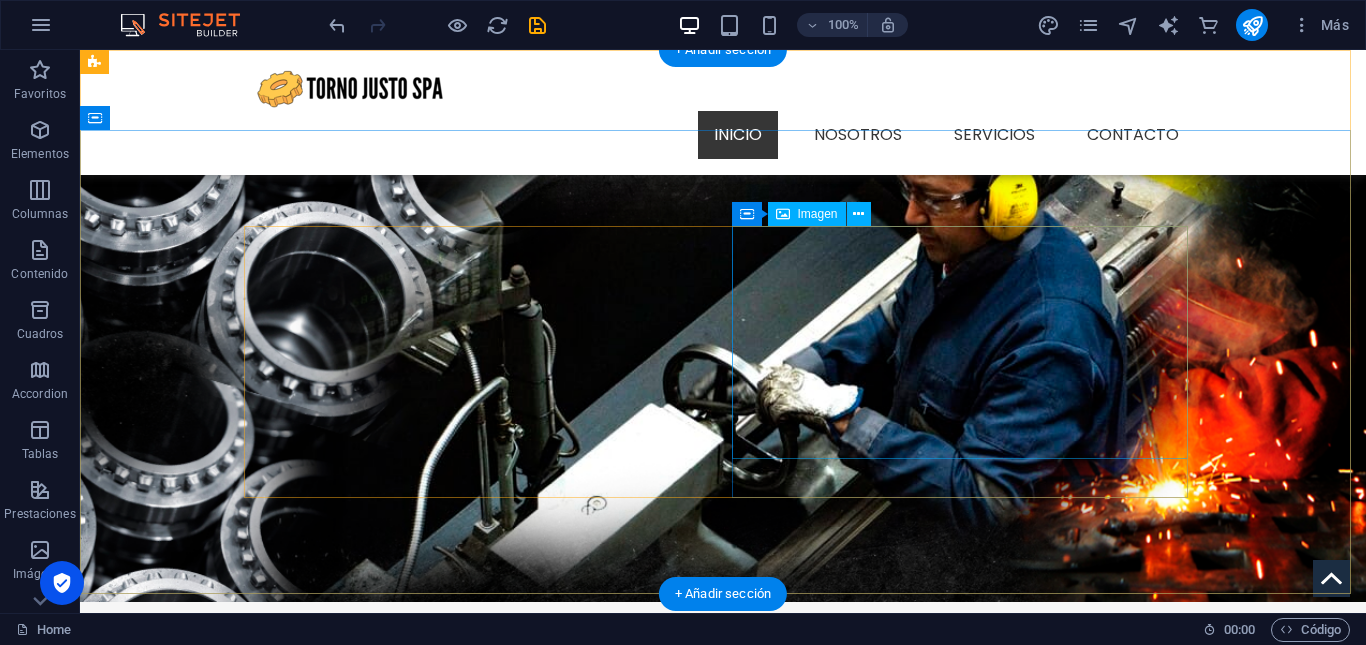 click at bounding box center [479, 1134] 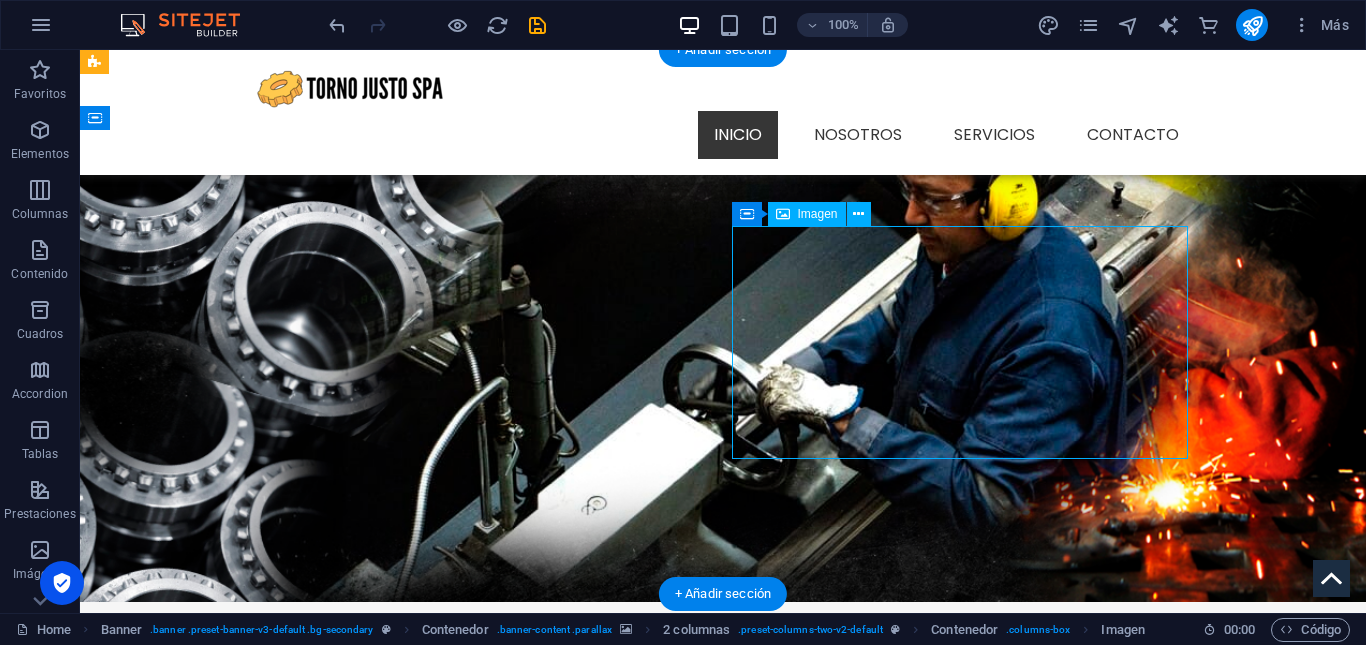 click at bounding box center [479, 1134] 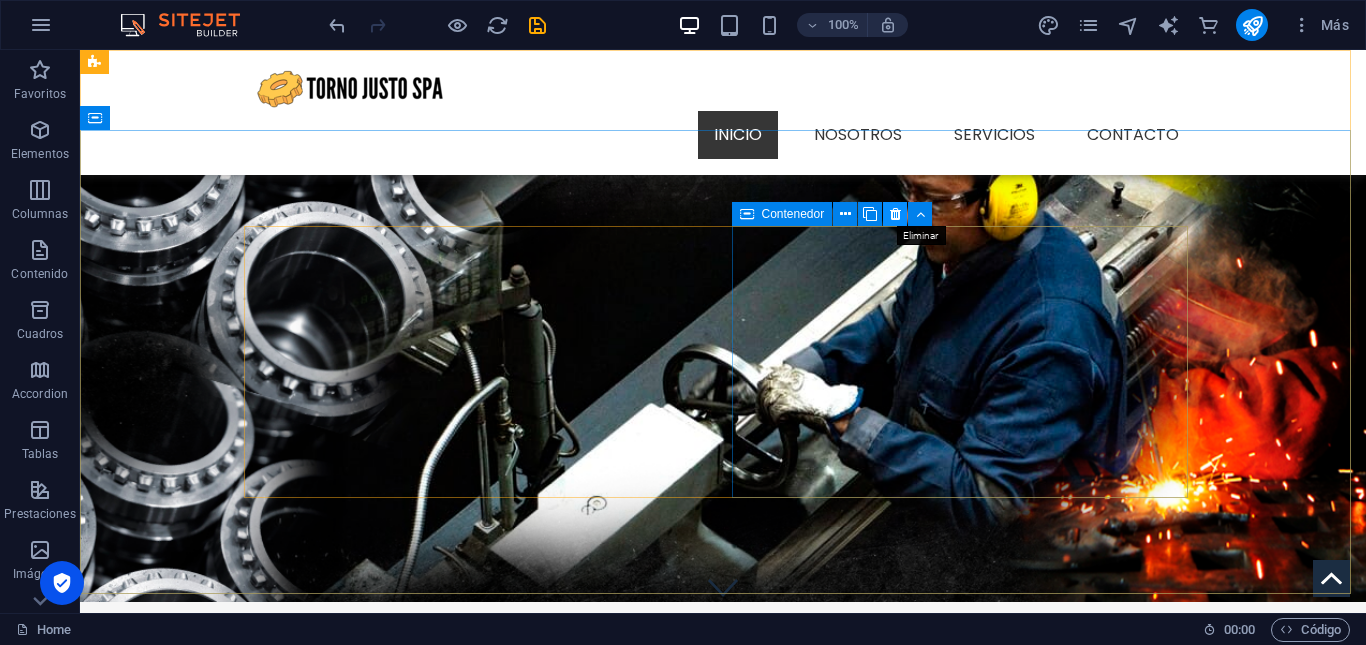 click at bounding box center [895, 214] 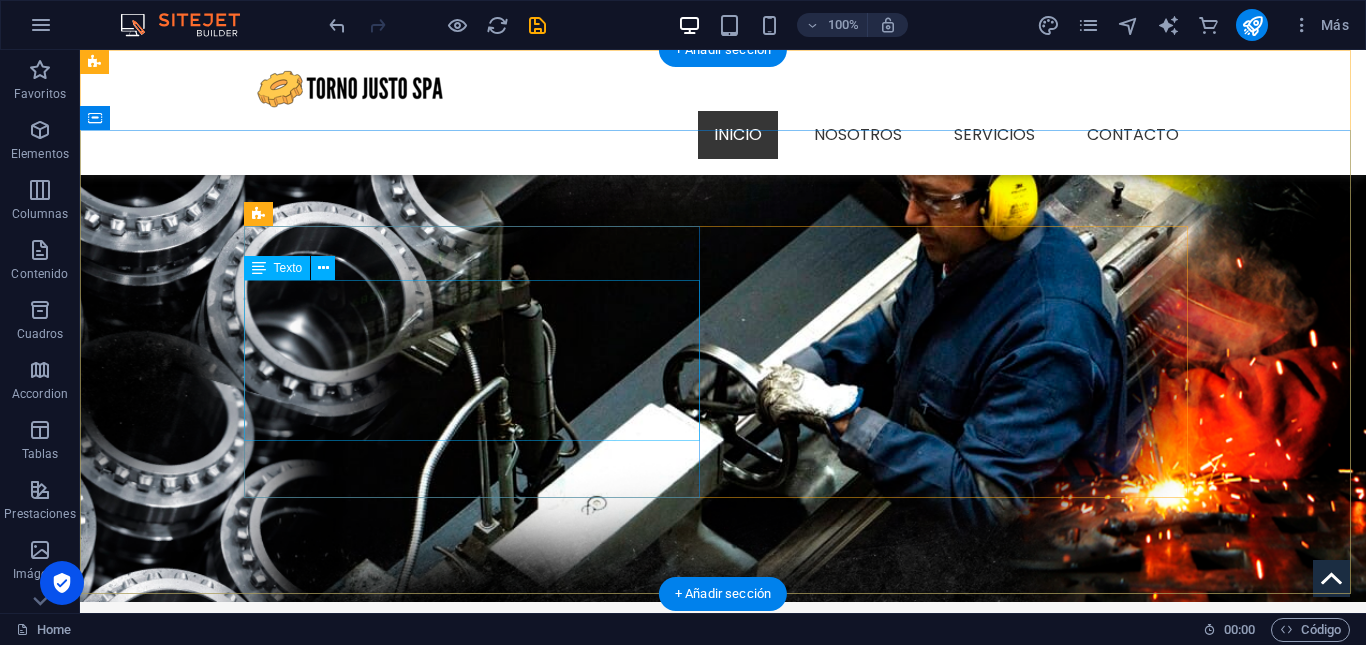 click on "Lorem ipsum dolor sit amet, consectetuer adipiscing elit. Aenean commodo ligula eget dolor. Aenean massa. Cum sociis natoque penatibus et fringilla vel ligula eget dolor magnis sociis natoque penatibus dis." at bounding box center (479, 864) 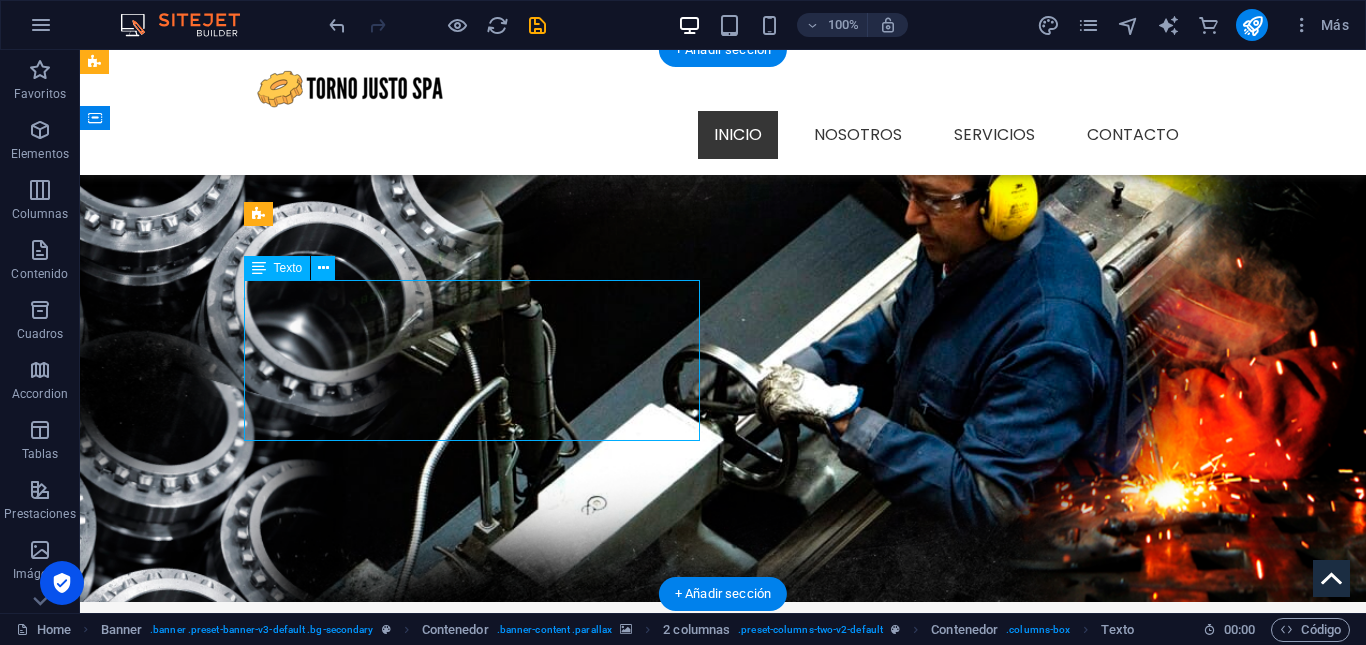 click on "Lorem ipsum dolor sit amet, consectetuer adipiscing elit. Aenean commodo ligula eget dolor. Aenean massa. Cum sociis natoque penatibus et fringilla vel ligula eget dolor magnis sociis natoque penatibus dis." at bounding box center [479, 864] 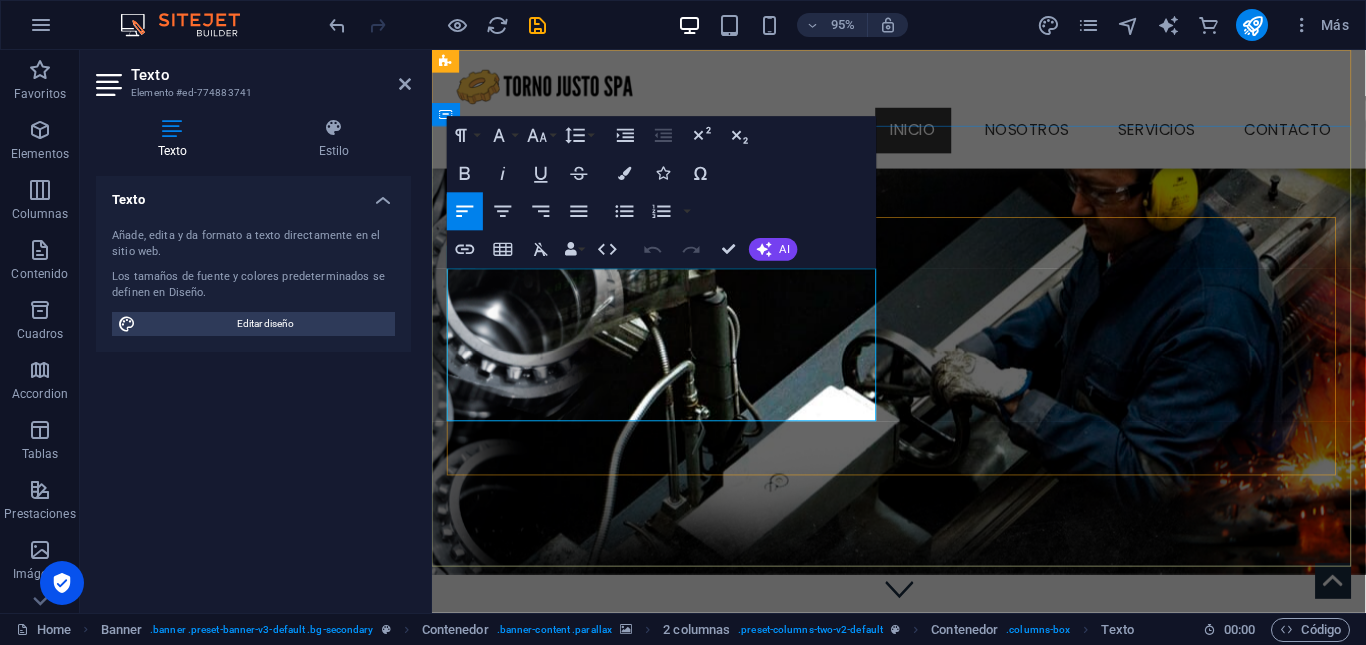 click on "Blank Template Lorem ipsum dolor sit amet, consectetuer adipiscing elit. Aenean commodo ligula eget dolor. Aenean massa. Cum sociis natoque penatibus et fringilla vel ligula eget dolor magnis sociis natoque penatibus dis. Learn more" at bounding box center [924, 866] 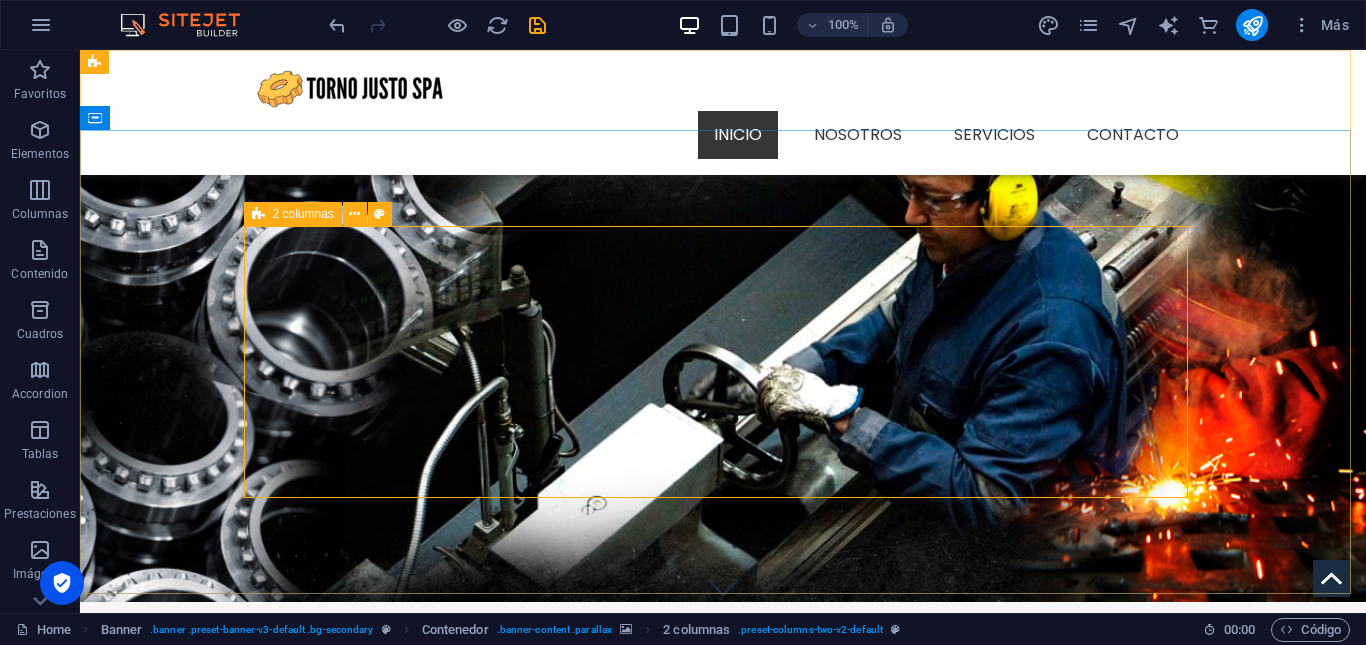 click at bounding box center [258, 214] 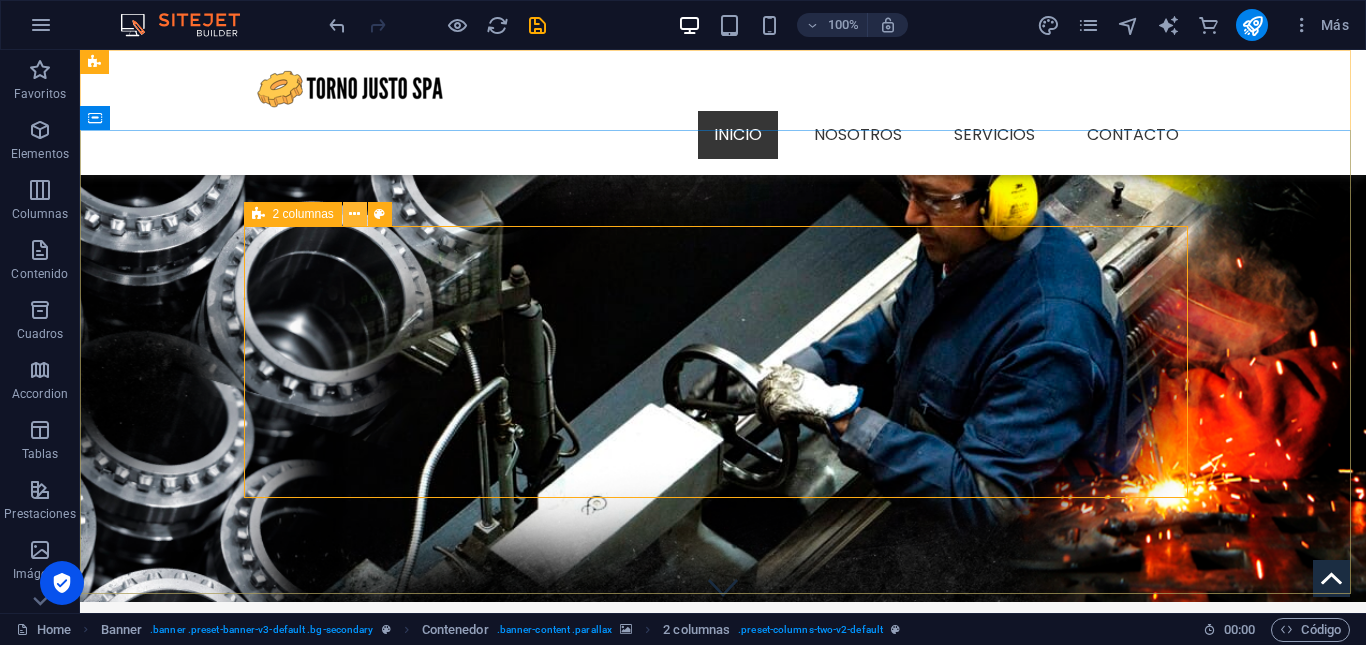 click at bounding box center (355, 214) 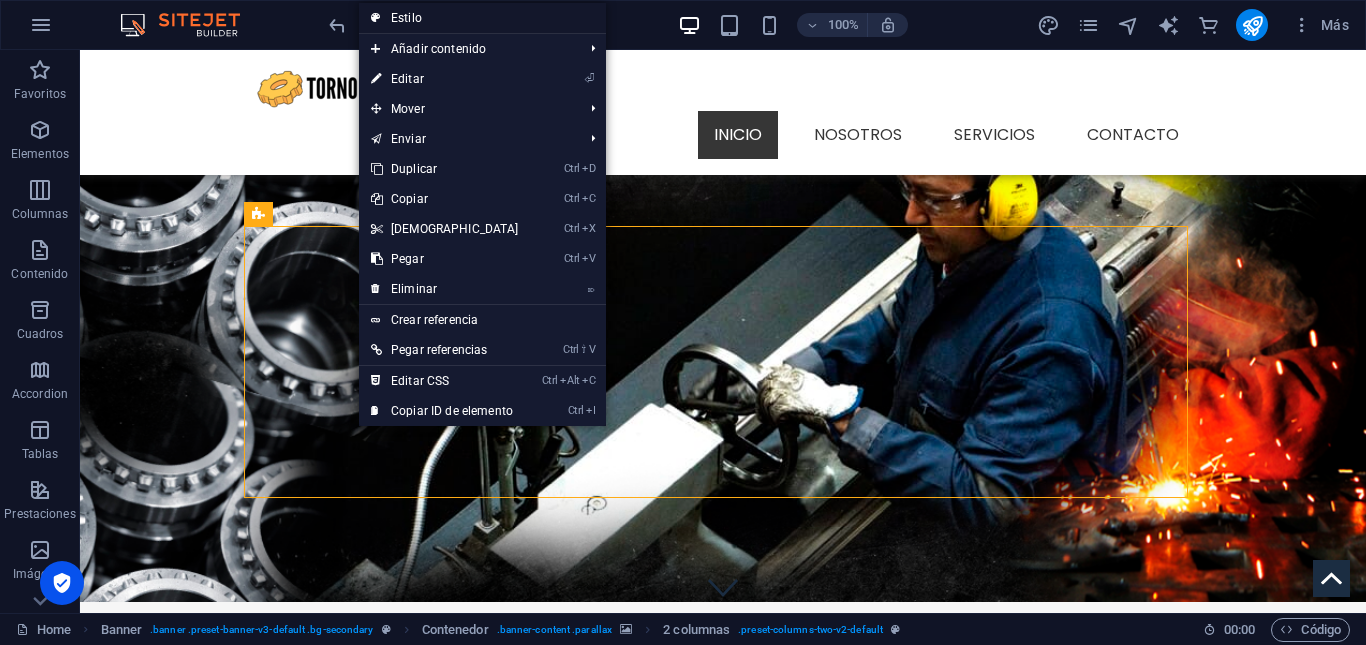 click on "Estilo" at bounding box center (482, 18) 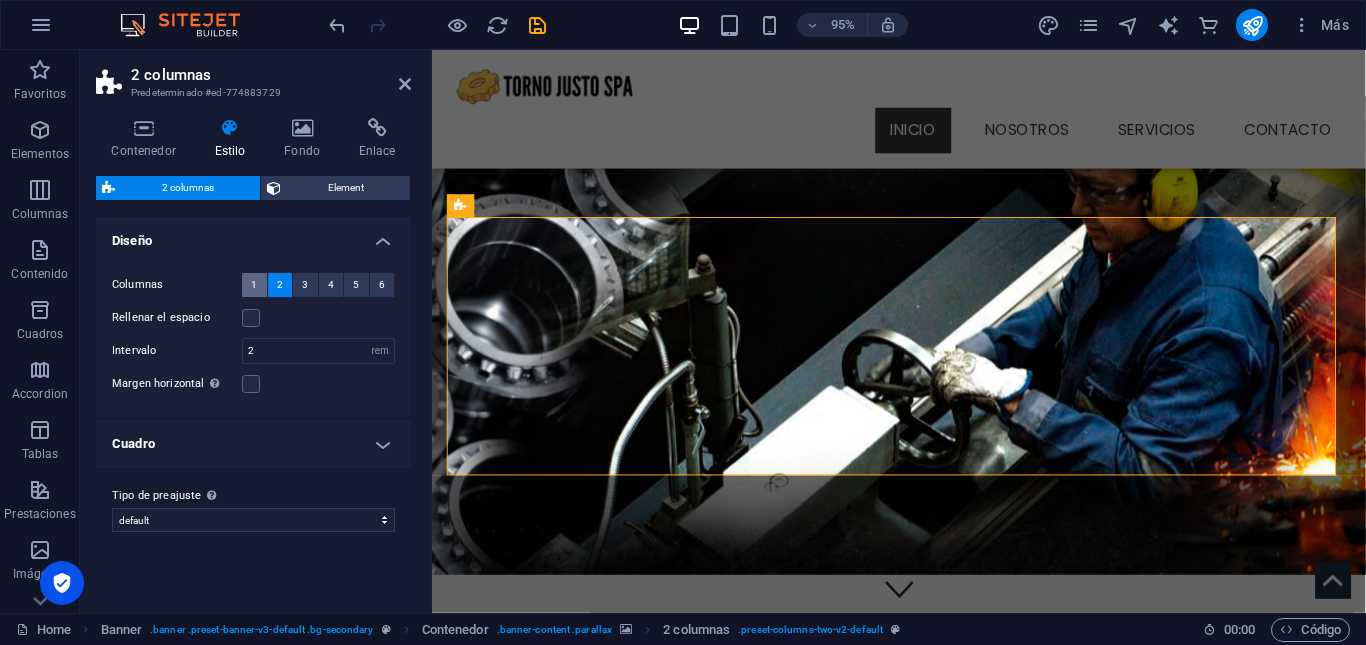 click on "1" at bounding box center [254, 285] 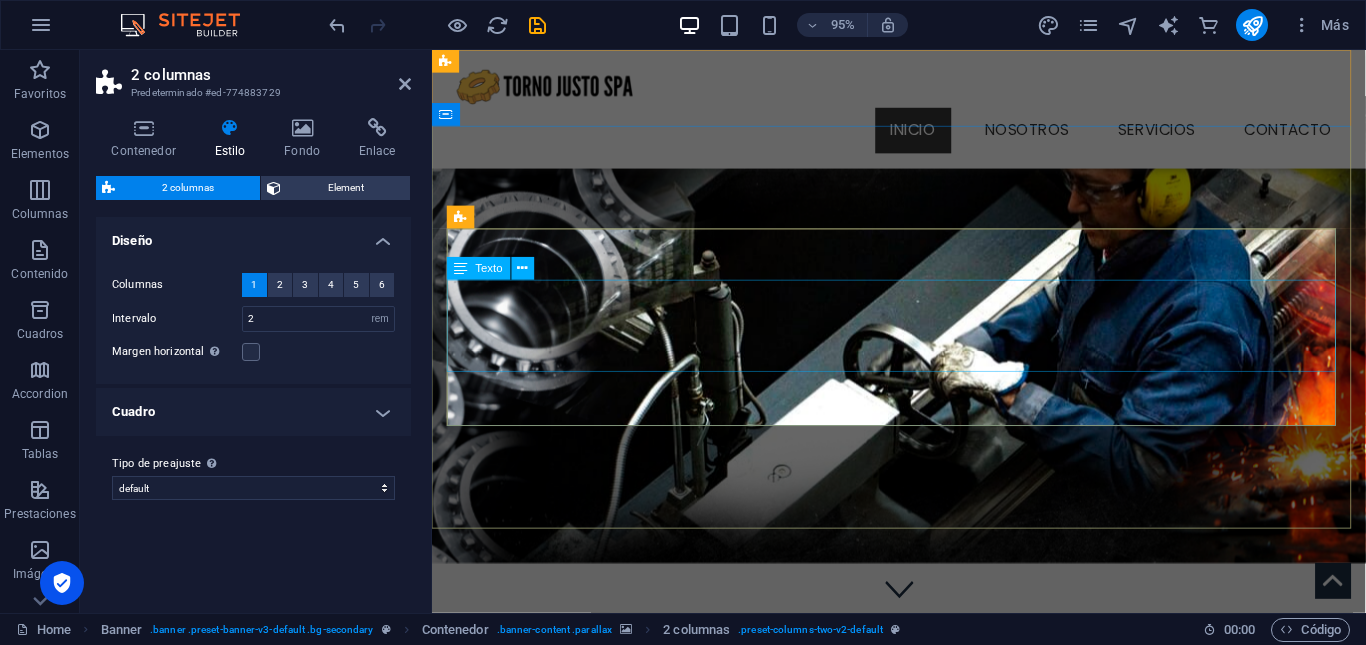 click on "Lorem ipsum dolor sit amet, consectetuer adipiscing elit. Aenean commodo ligula eget dolor. Aenean massa. Cum sociis natoque penatibus et fringilla vel ligula eget dolor magnis sociis natoque penatibus dis." at bounding box center (924, 820) 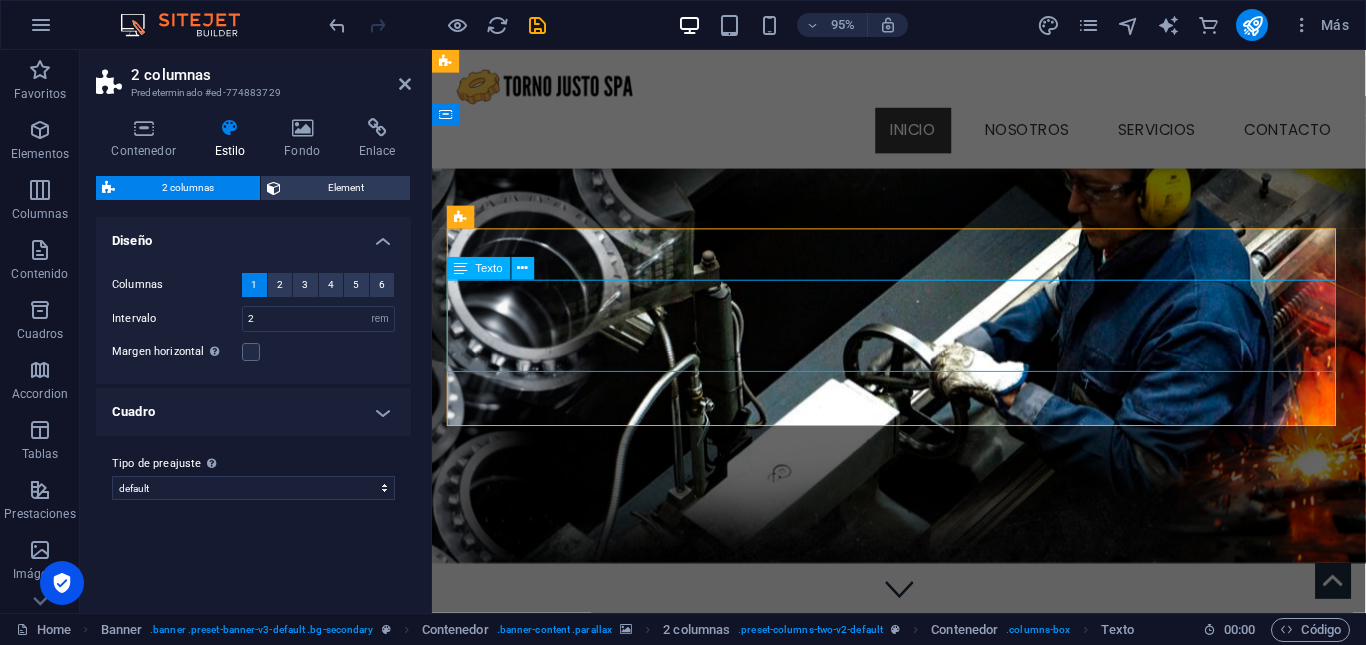 click on "Lorem ipsum dolor sit amet, consectetuer adipiscing elit. Aenean commodo ligula eget dolor. Aenean massa. Cum sociis natoque penatibus et fringilla vel ligula eget dolor magnis sociis natoque penatibus dis." at bounding box center (924, 820) 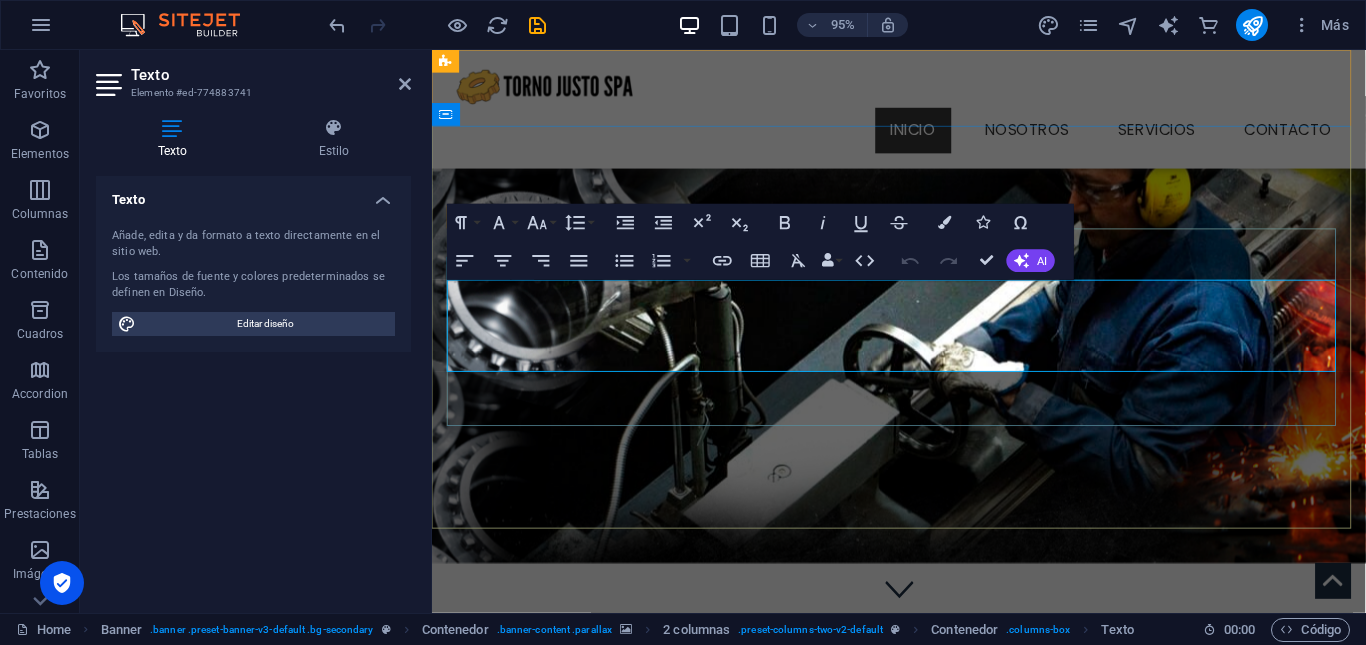 click on "Blank Template Lorem ipsum dolor sit amet, consectetuer adipiscing elit. Aenean commodo ligula eget dolor. Aenean massa. Cum sociis natoque penatibus et fringilla vel ligula eget dolor magnis sociis natoque penatibus dis. Learn more" at bounding box center [924, 821] 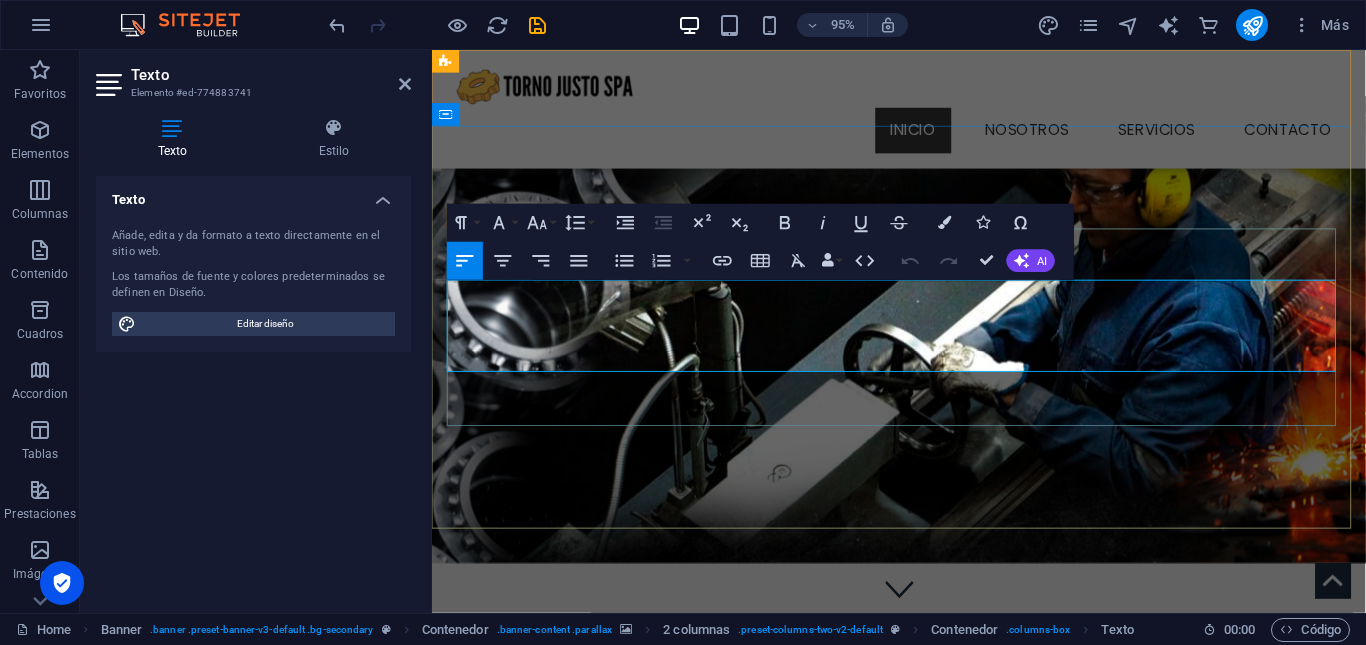 click on "Lorem ipsum dolor sit amet, consectetuer adipiscing elit. Aenean commodo ligula eget dolor. Aenean massa. Cum sociis natoque penatibus et fringilla vel ligula eget dolor magnis sociis natoque penatibus dis." at bounding box center [924, 820] 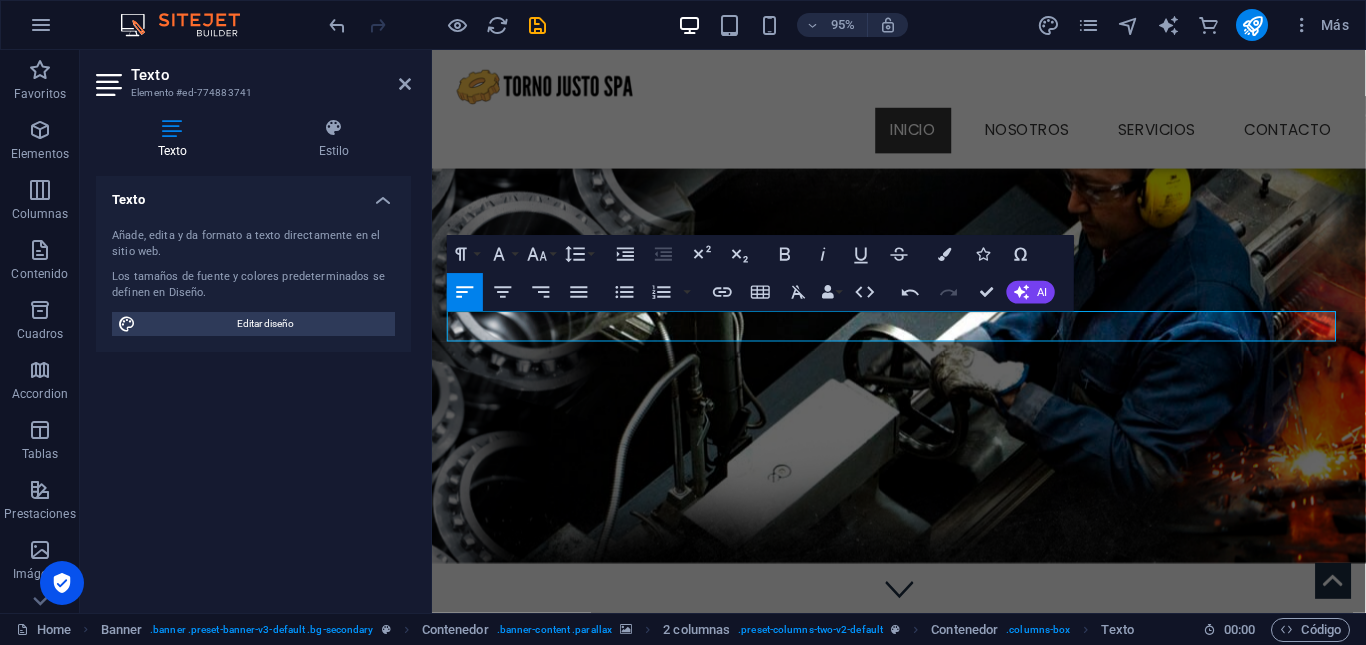 click at bounding box center (923, 344) 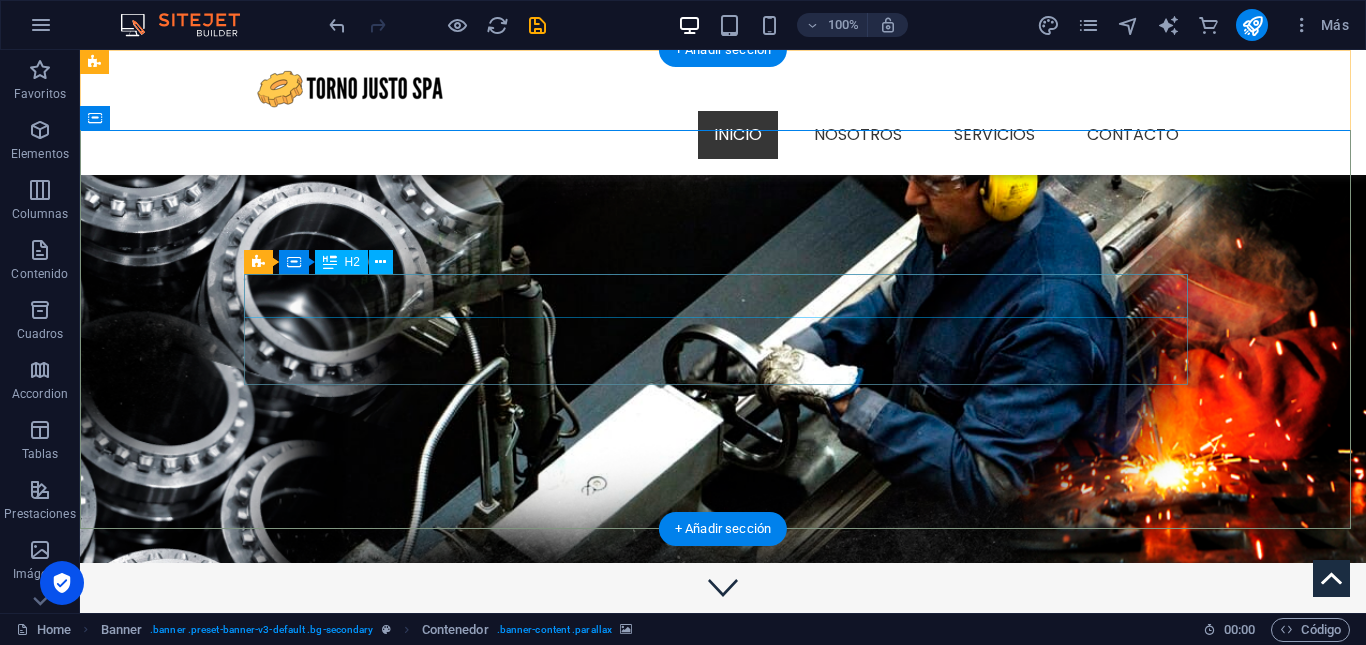 click on "Blank Template" at bounding box center (723, 713) 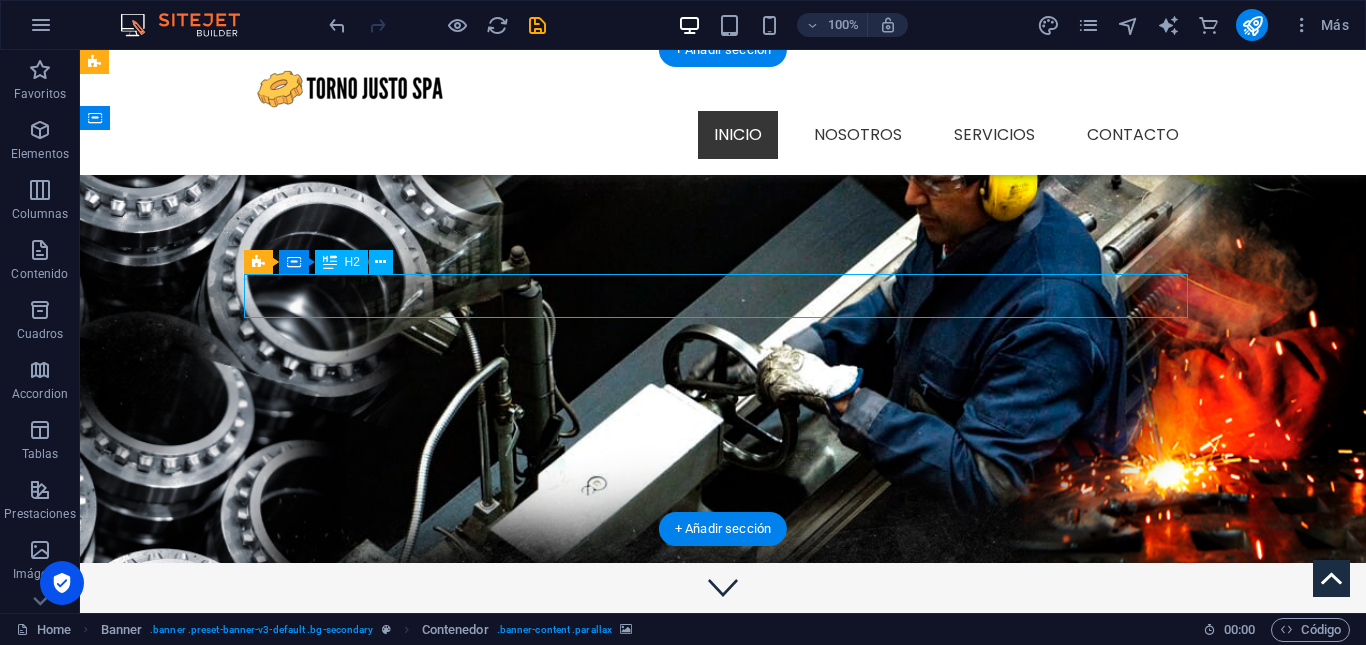 click on "Blank Template" at bounding box center (723, 713) 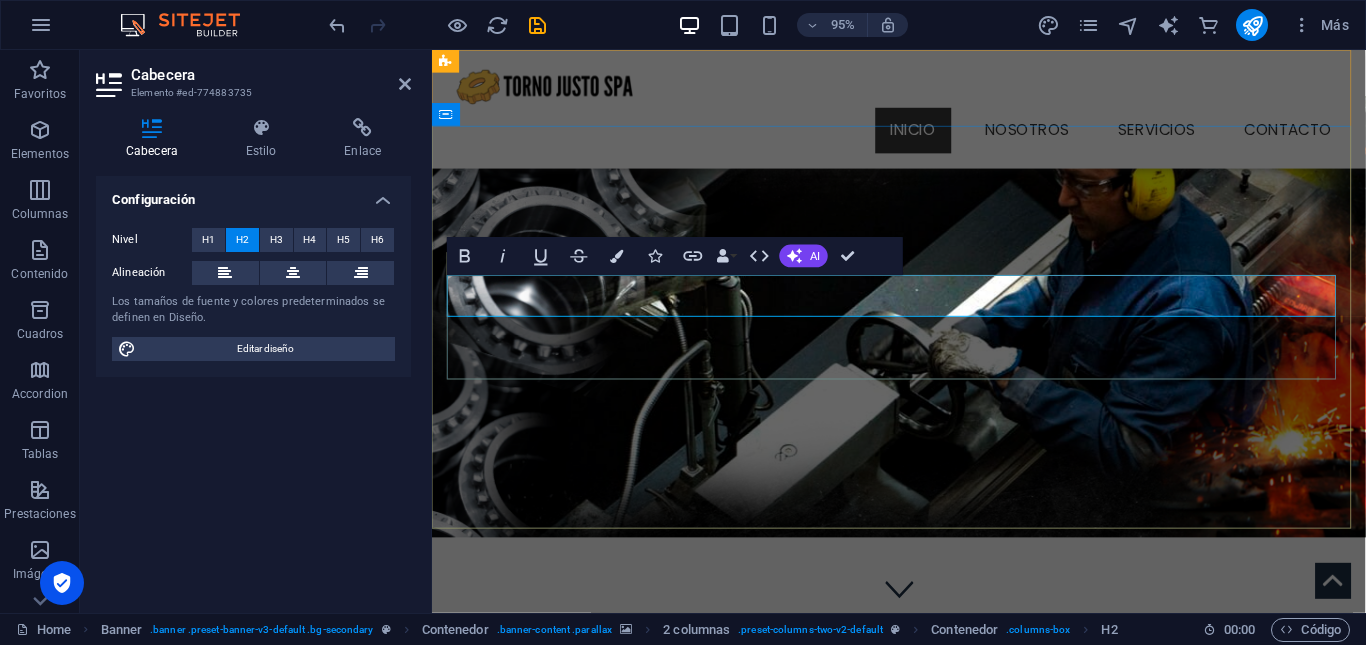 type 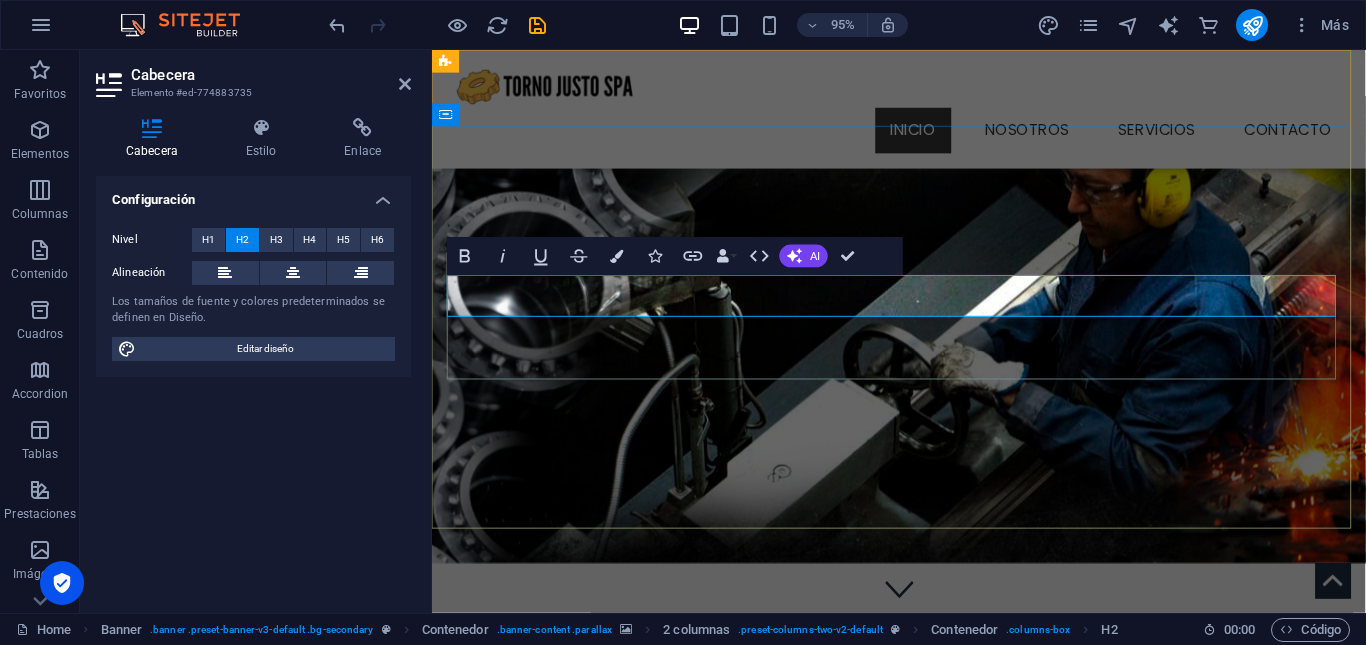 click on "DISEÑO T FABRICACIÓN DE" at bounding box center [924, 740] 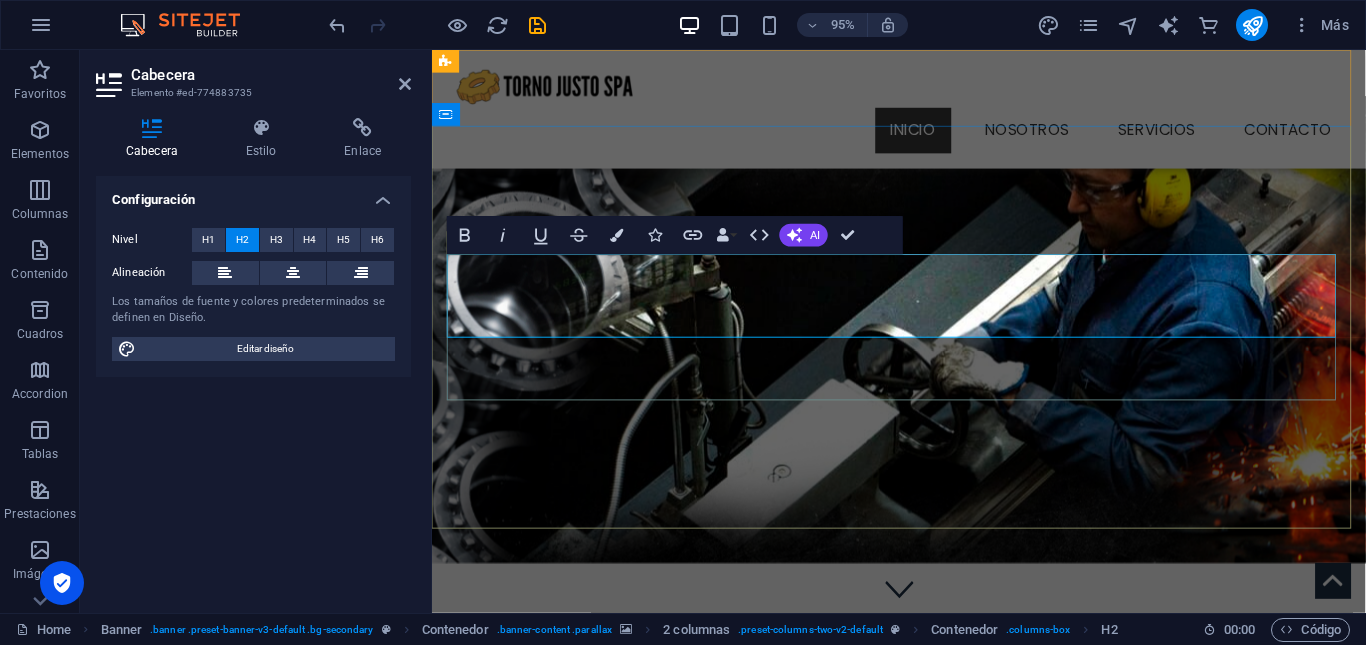 click on "DISEÑO  Y FABRICACIÓN DE PIEZAS MECÁNICAS PARA LAS INDUSTRIAS, CORTE LÁSER CNC" at bounding box center (924, 762) 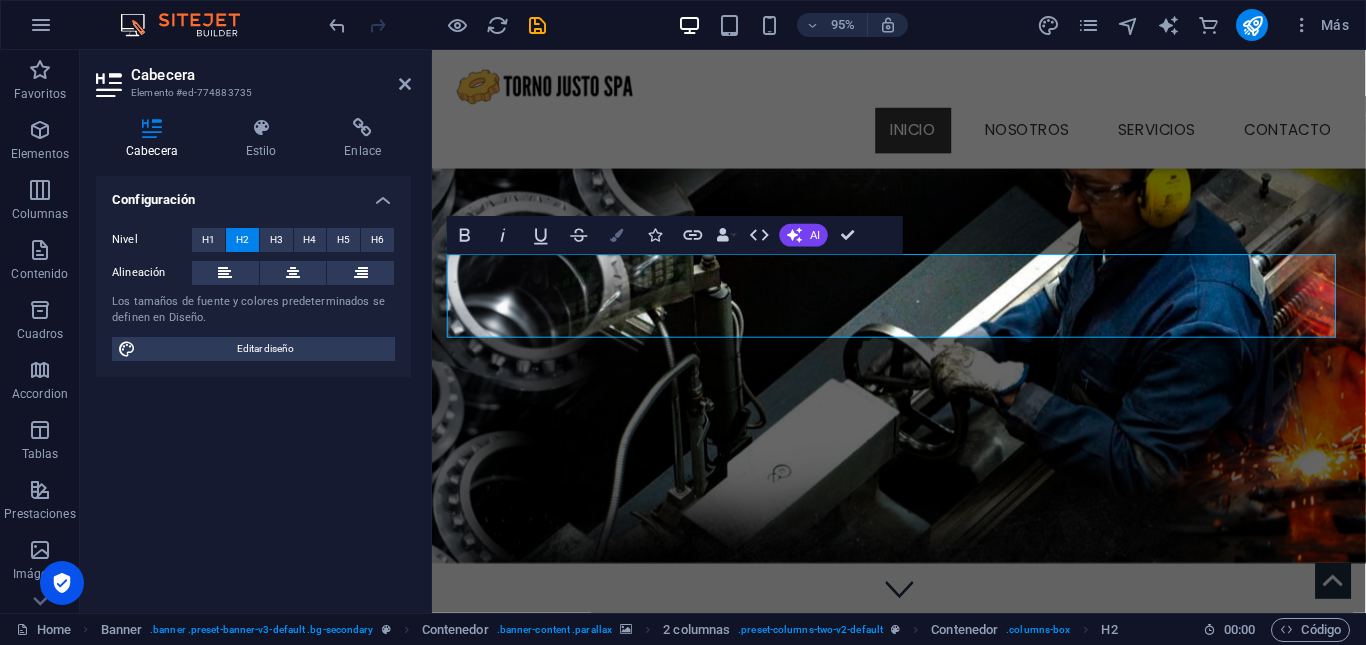 click at bounding box center [617, 234] 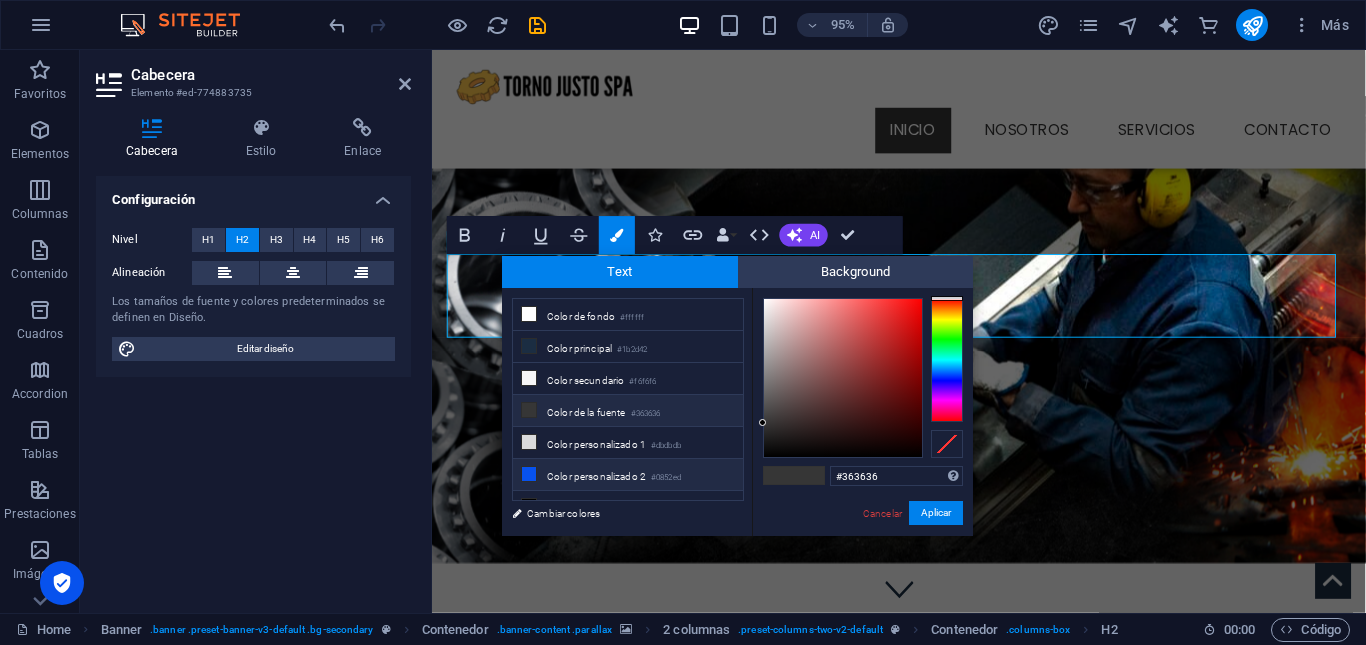 scroll, scrollTop: 16, scrollLeft: 0, axis: vertical 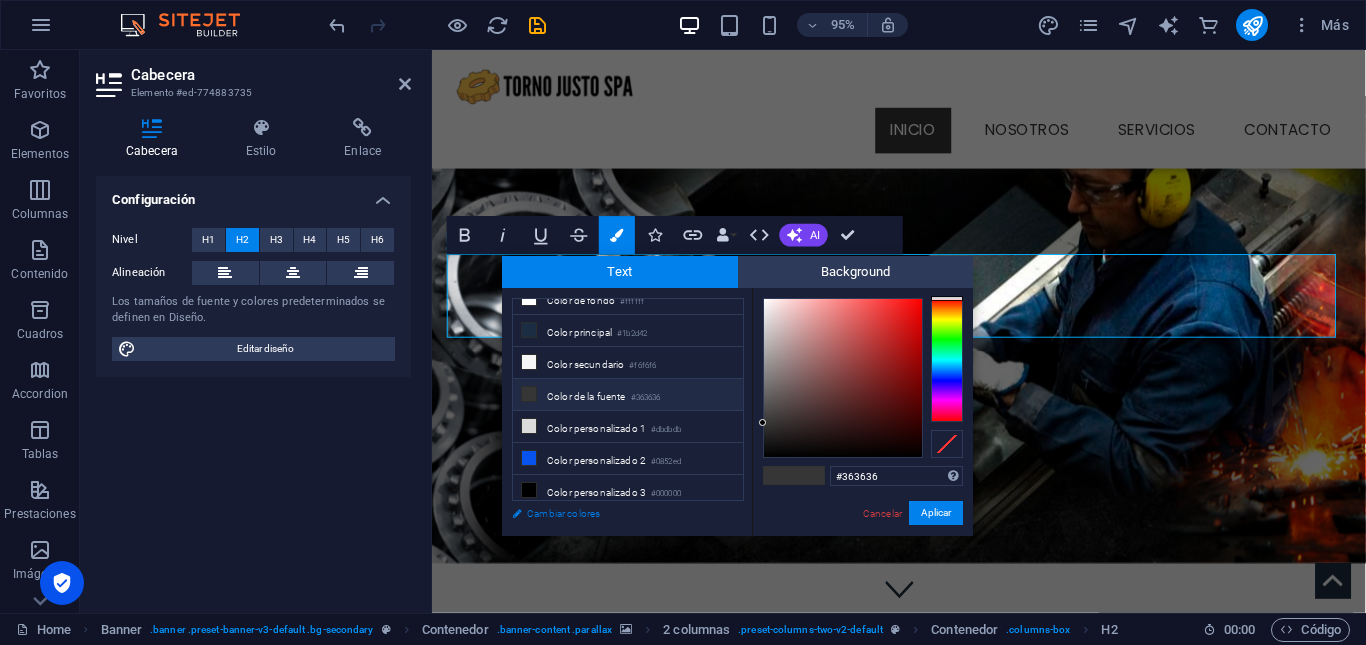 click on "Cambiar colores" at bounding box center (618, 513) 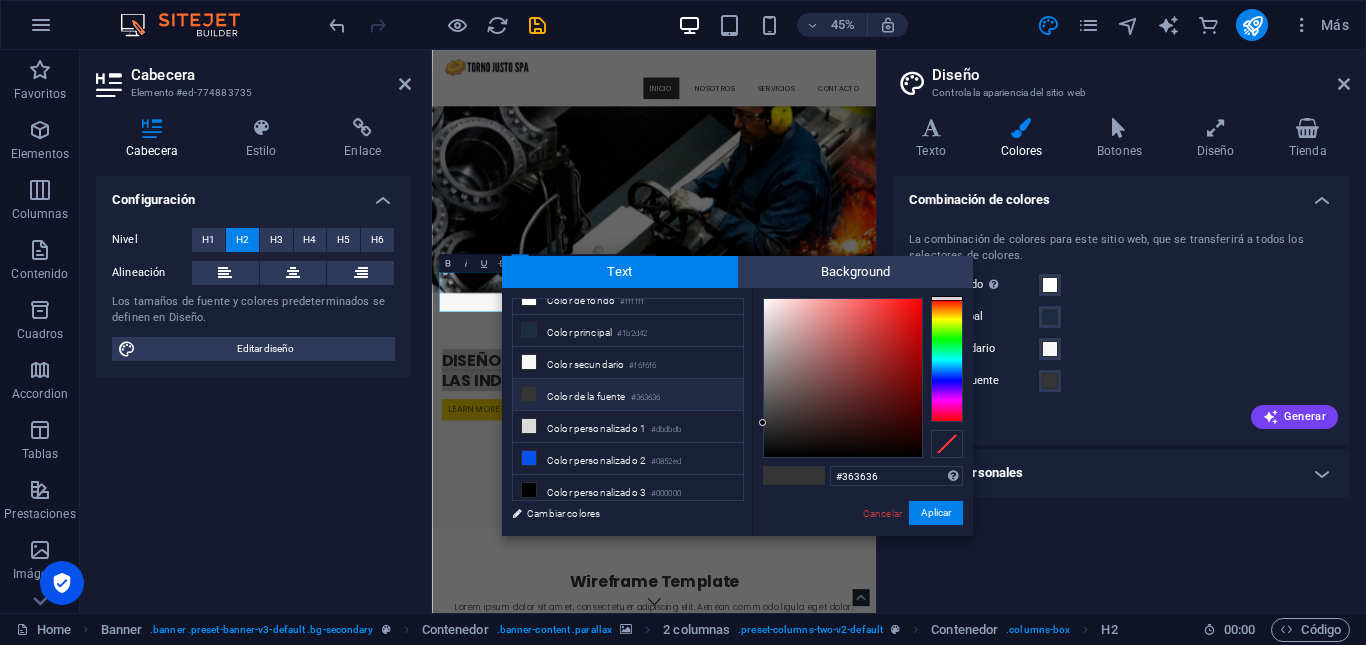 click on "Color principal" at bounding box center [1121, 317] 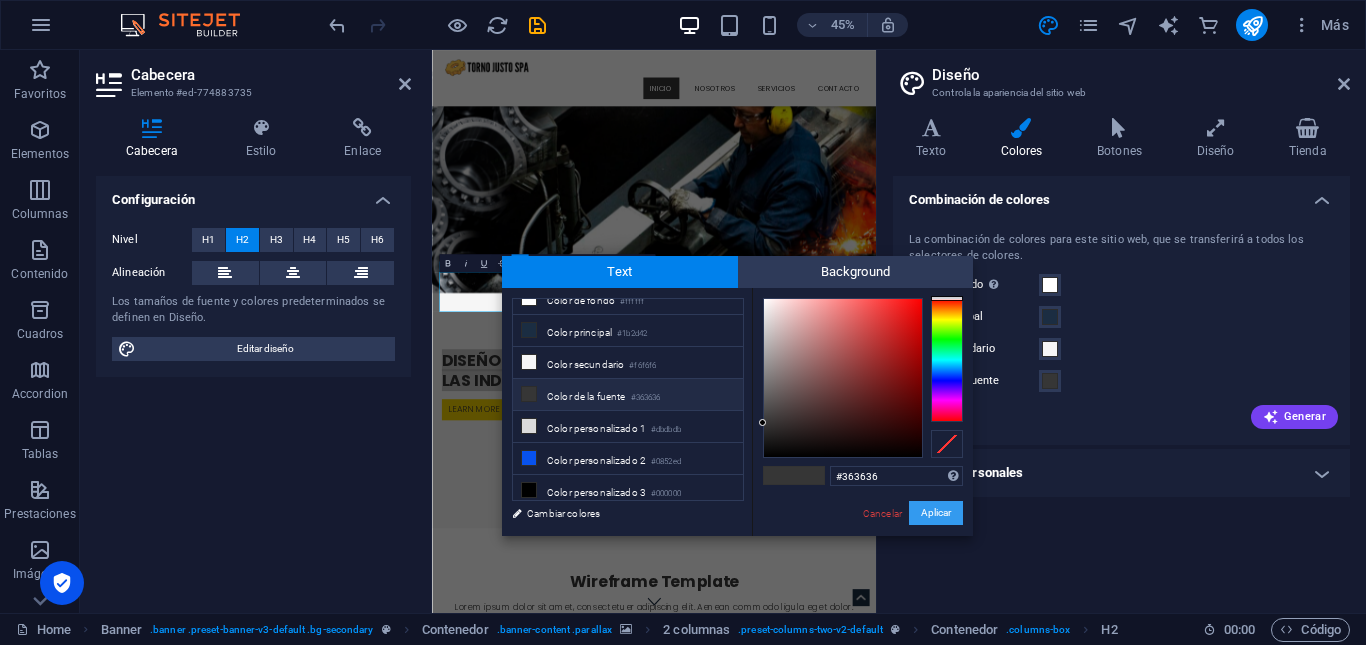 click on "Aplicar" at bounding box center (936, 513) 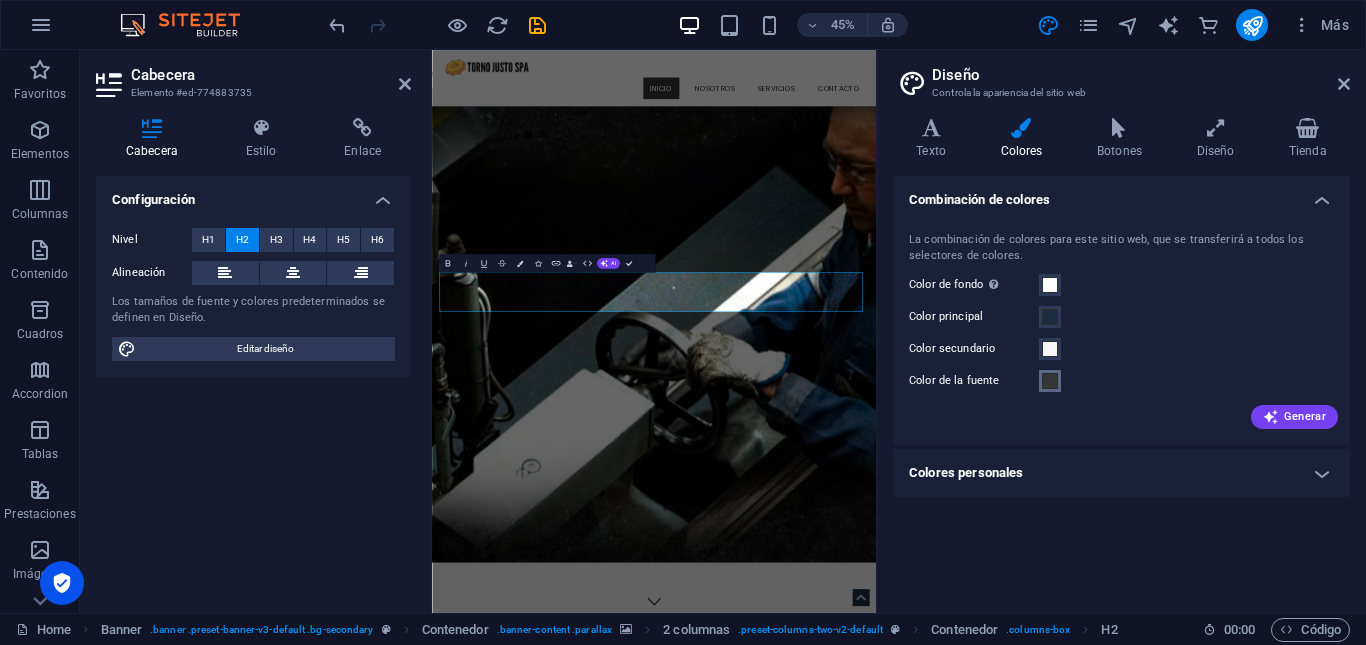 click at bounding box center [1050, 381] 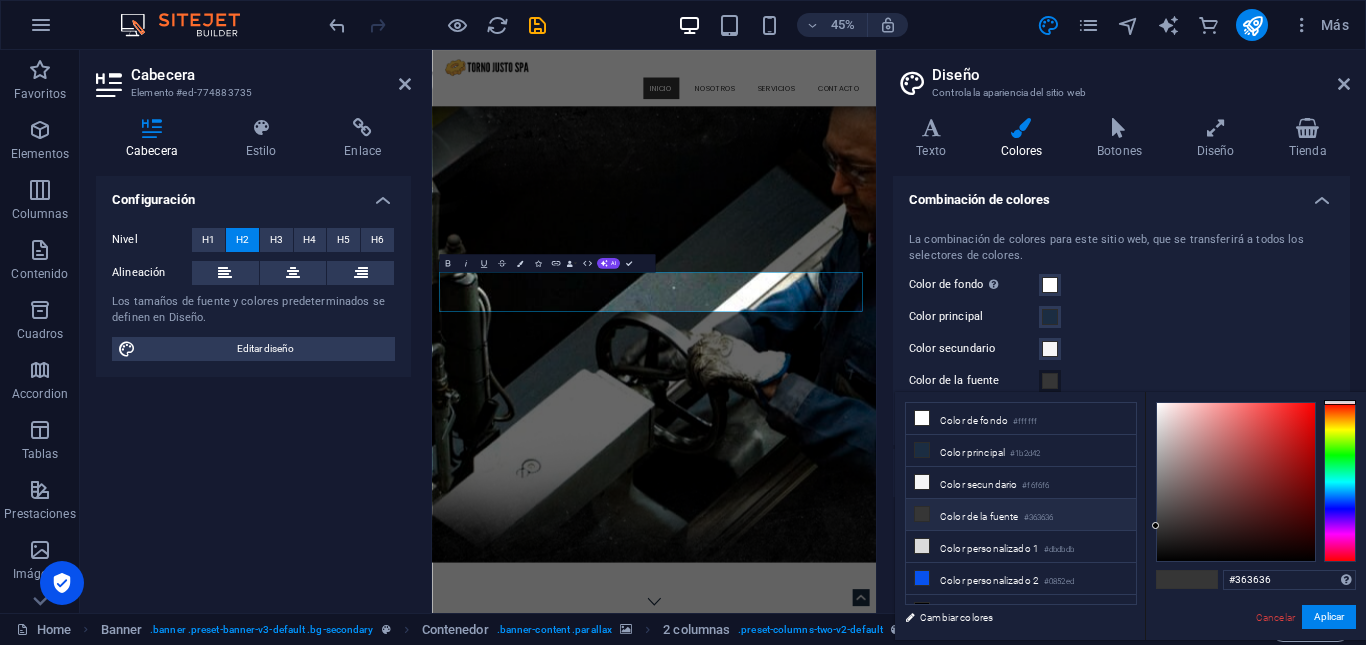 scroll, scrollTop: 16, scrollLeft: 0, axis: vertical 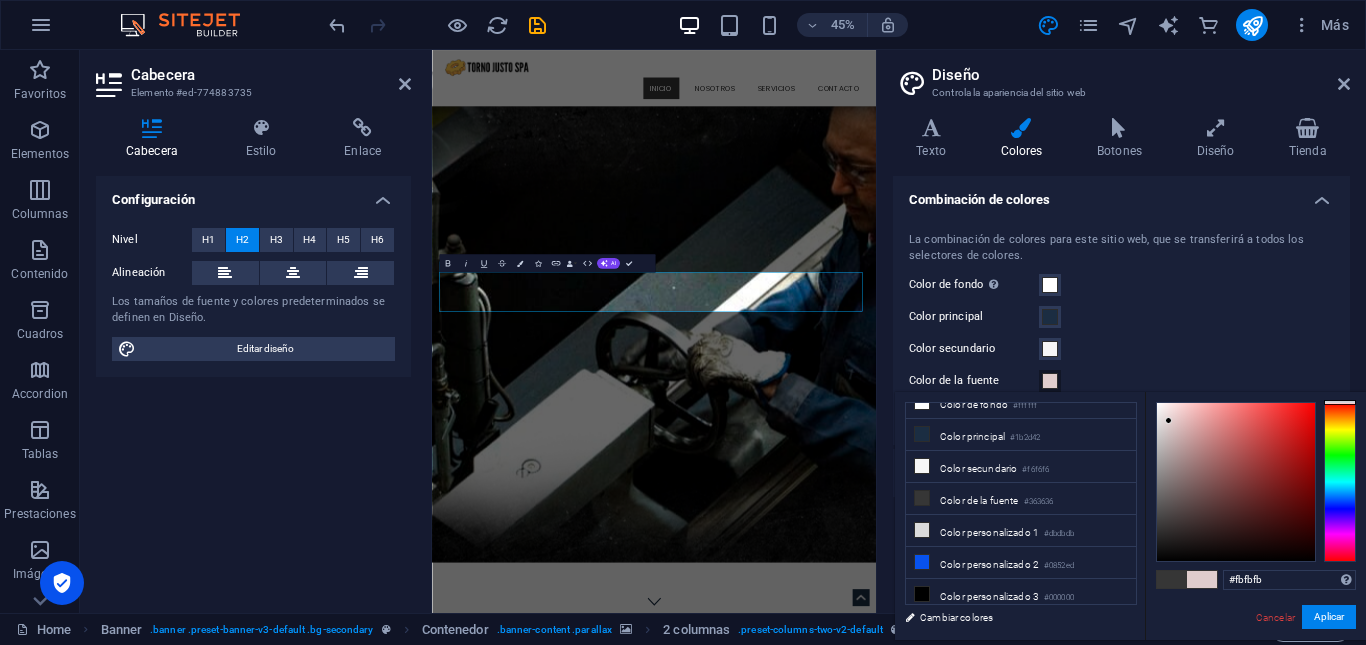 type on "#ffffff" 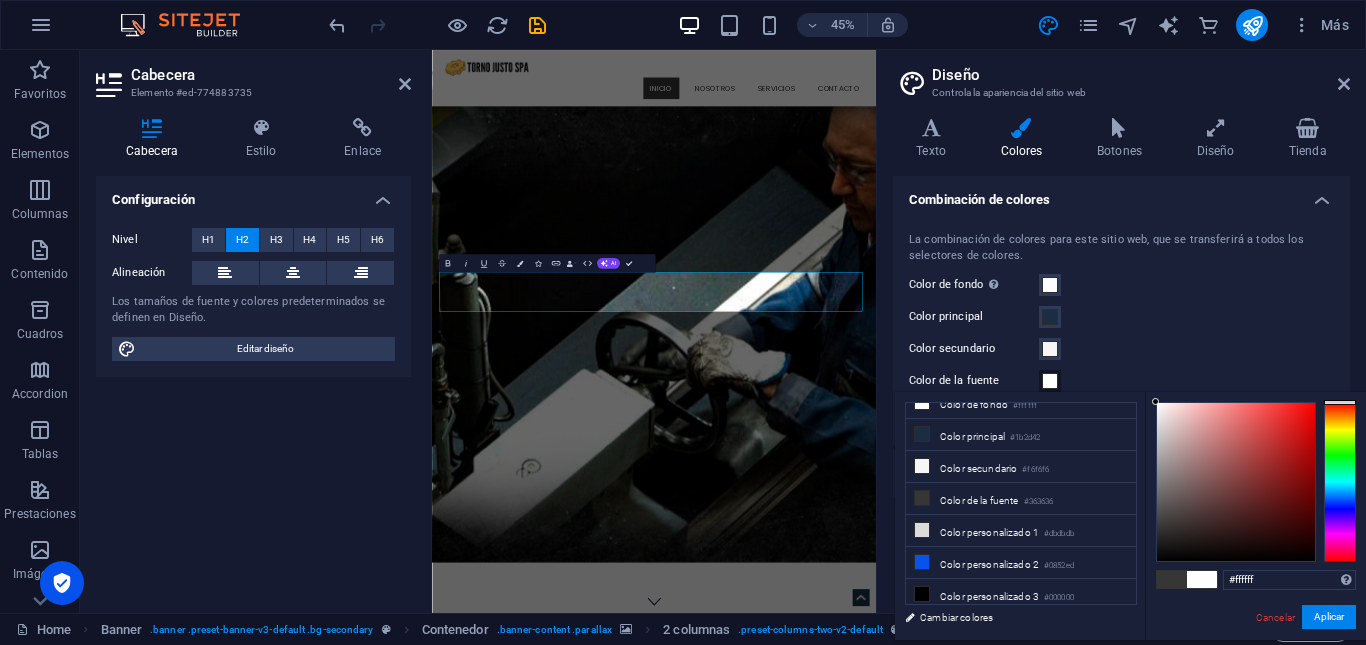 drag, startPoint x: 1169, startPoint y: 421, endPoint x: 1136, endPoint y: 376, distance: 55.803226 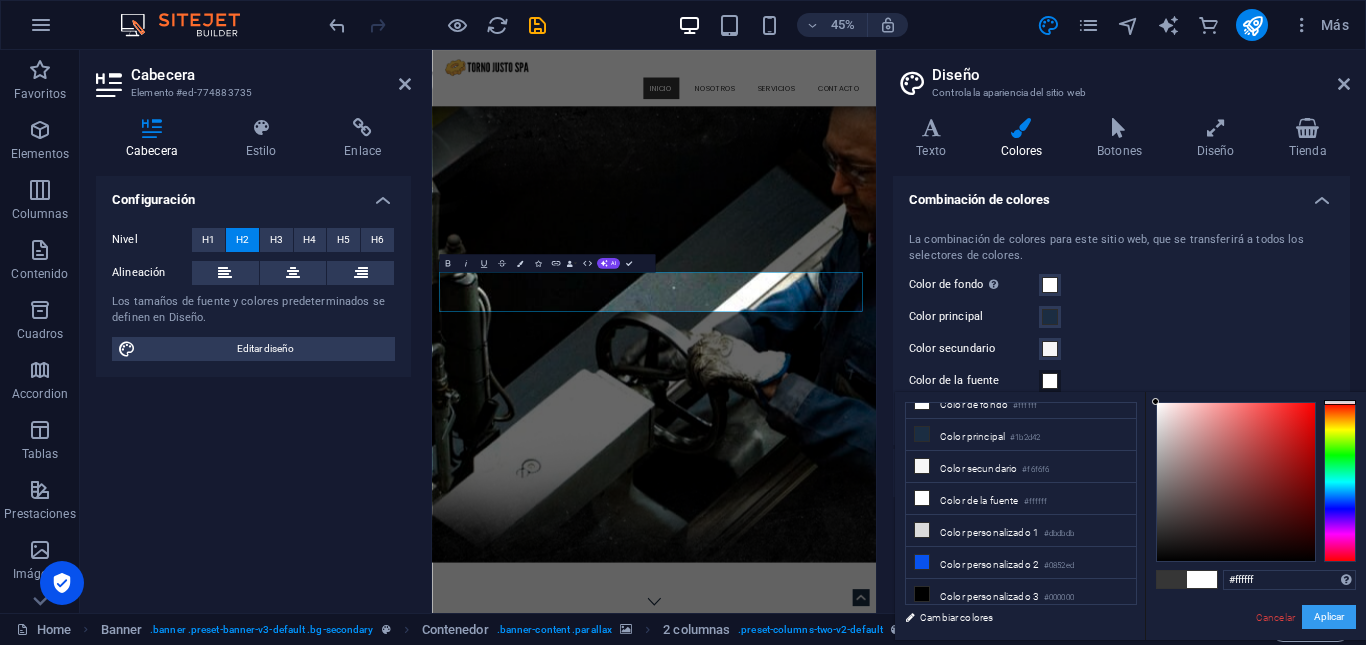 click on "Aplicar" at bounding box center (1329, 617) 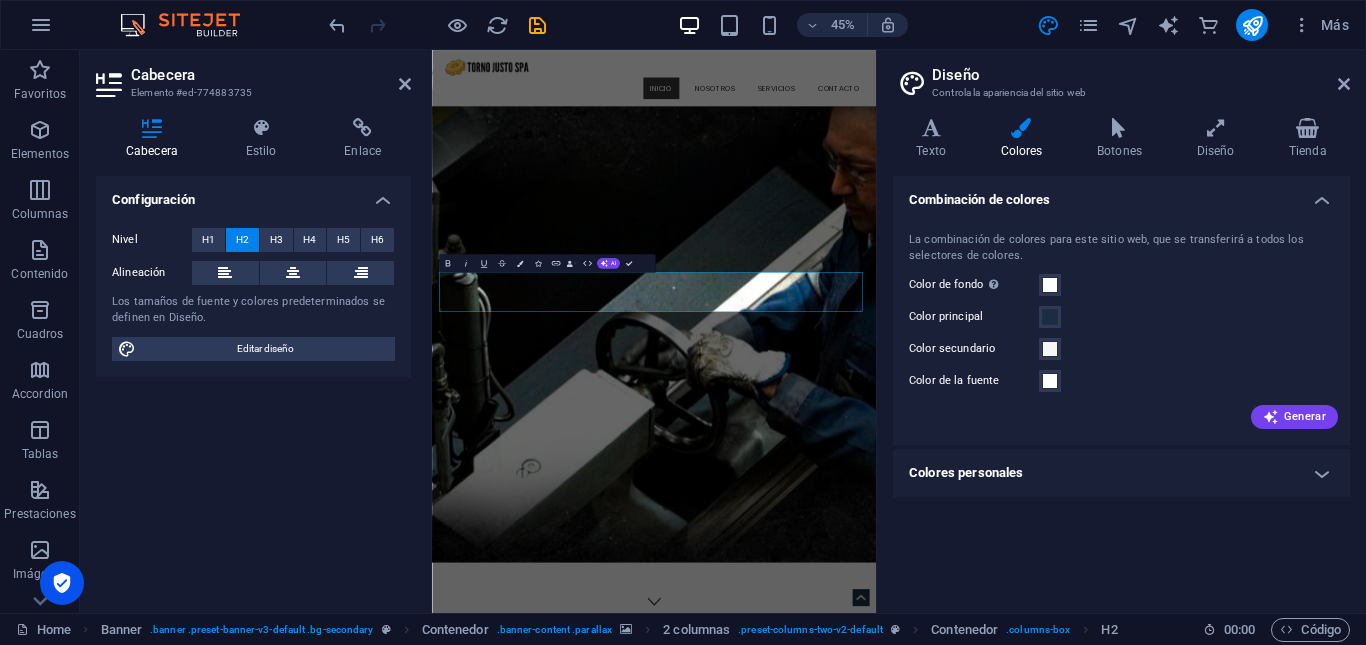 click on "Colores personales" at bounding box center [1121, 473] 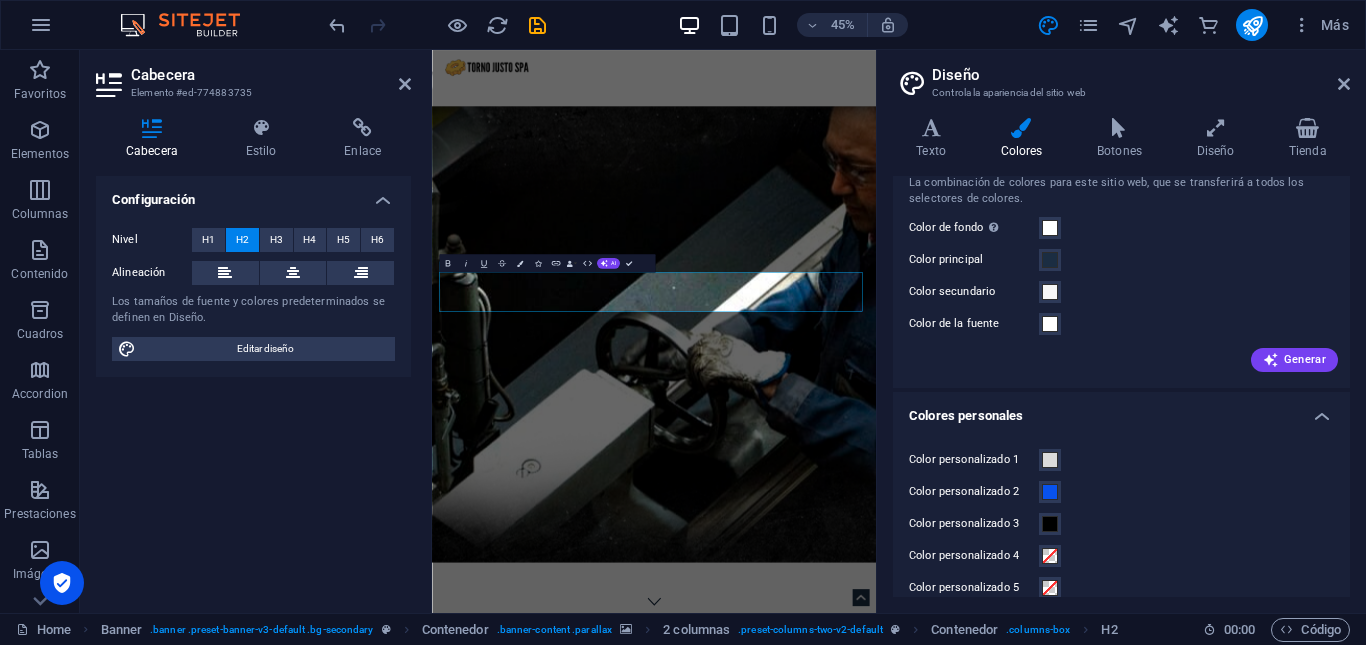 scroll, scrollTop: 80, scrollLeft: 0, axis: vertical 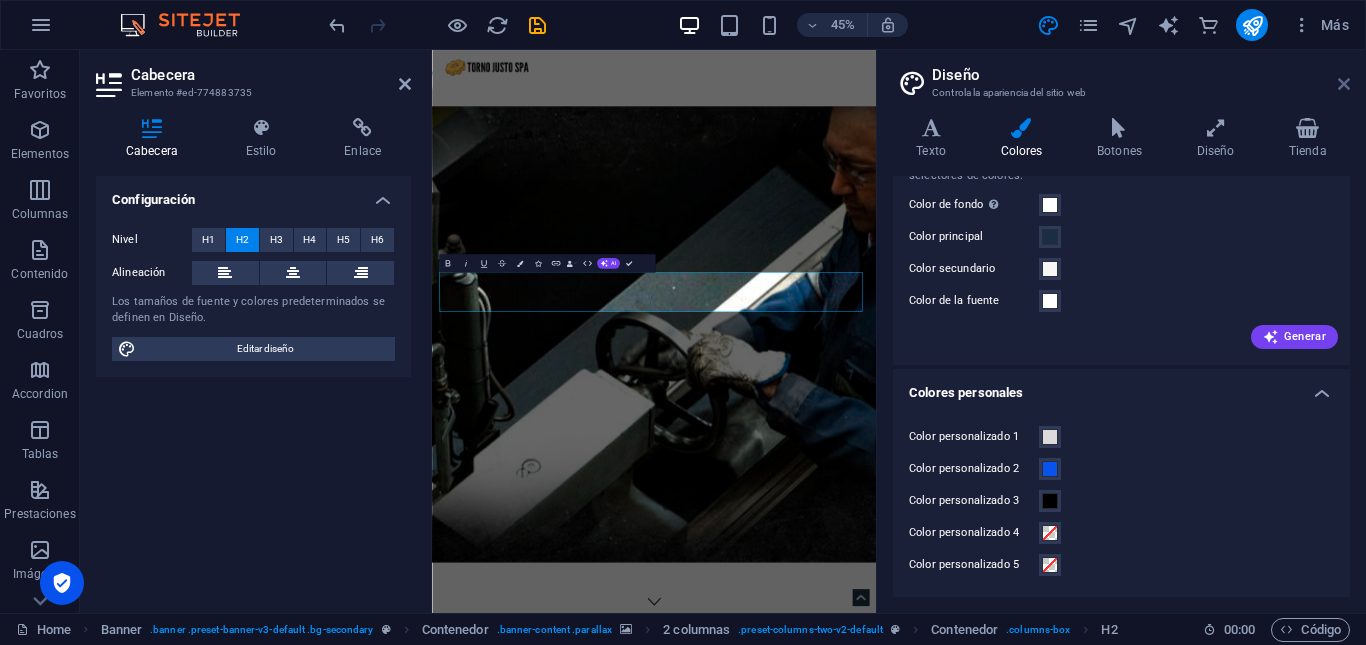 click at bounding box center [1344, 84] 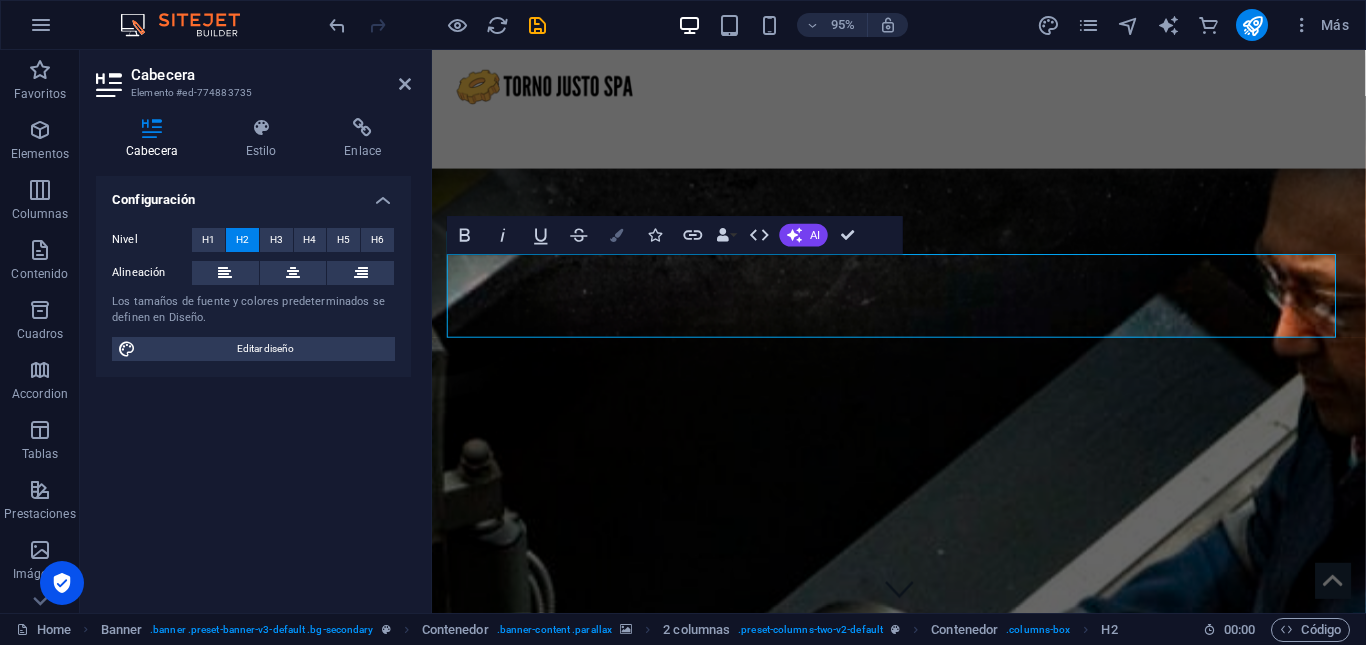 click on "Colors" at bounding box center (617, 235) 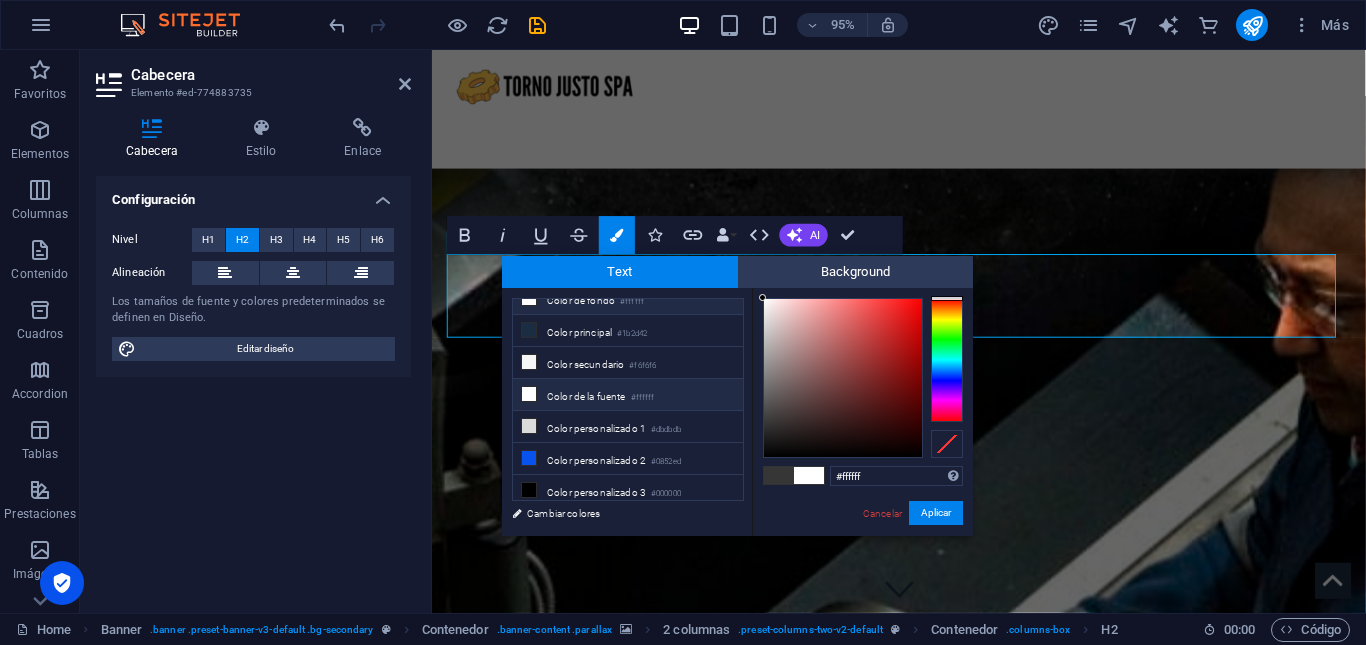 click on "Color de la fuente
#ffffff" at bounding box center [628, 395] 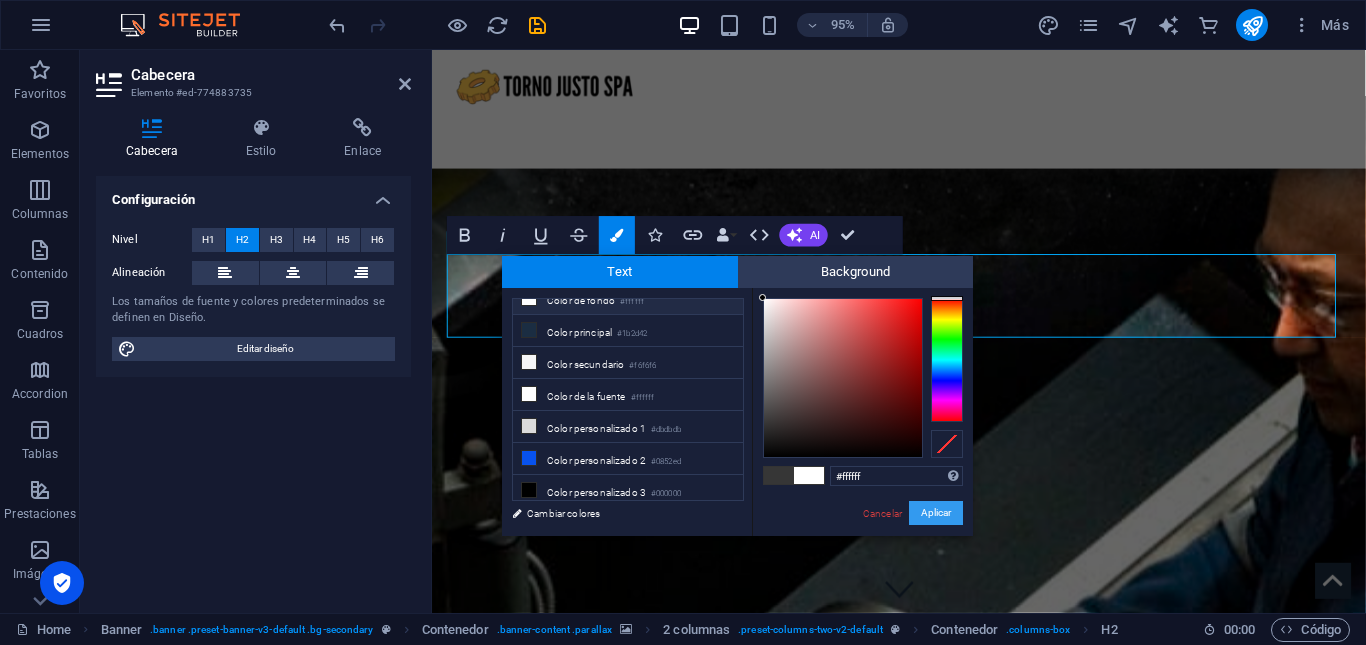 click on "Aplicar" at bounding box center (936, 513) 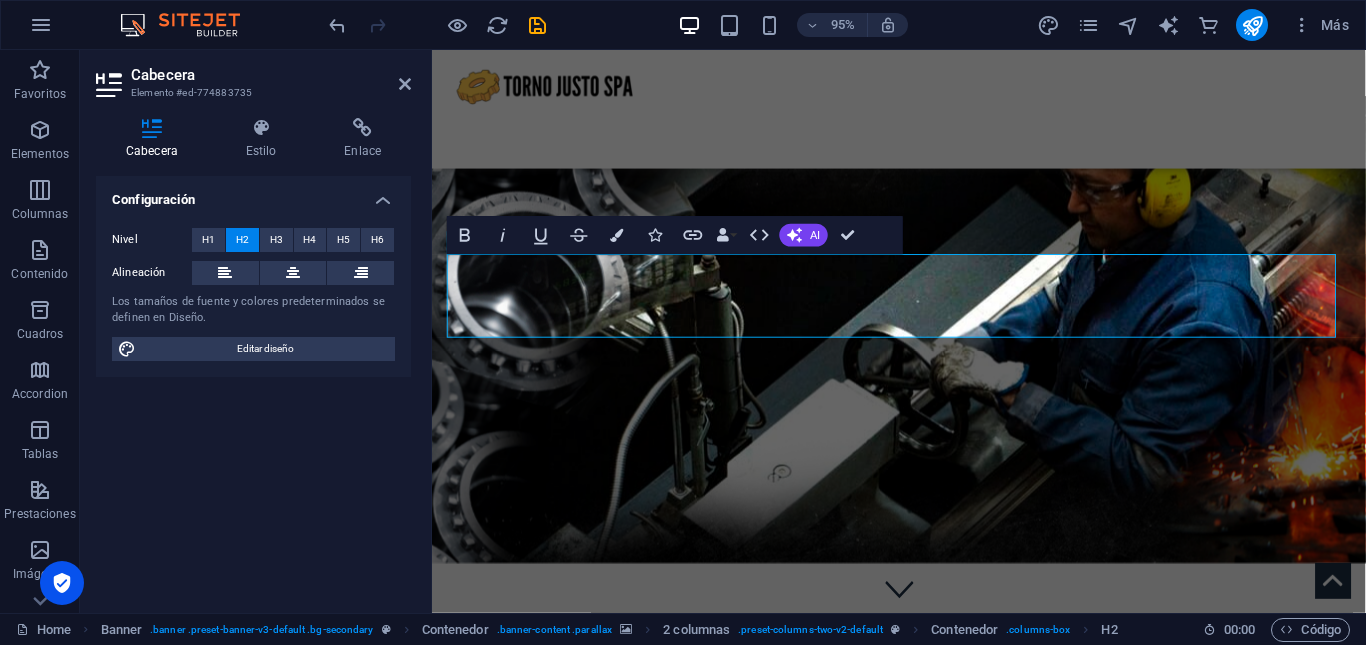 click at bounding box center [923, 344] 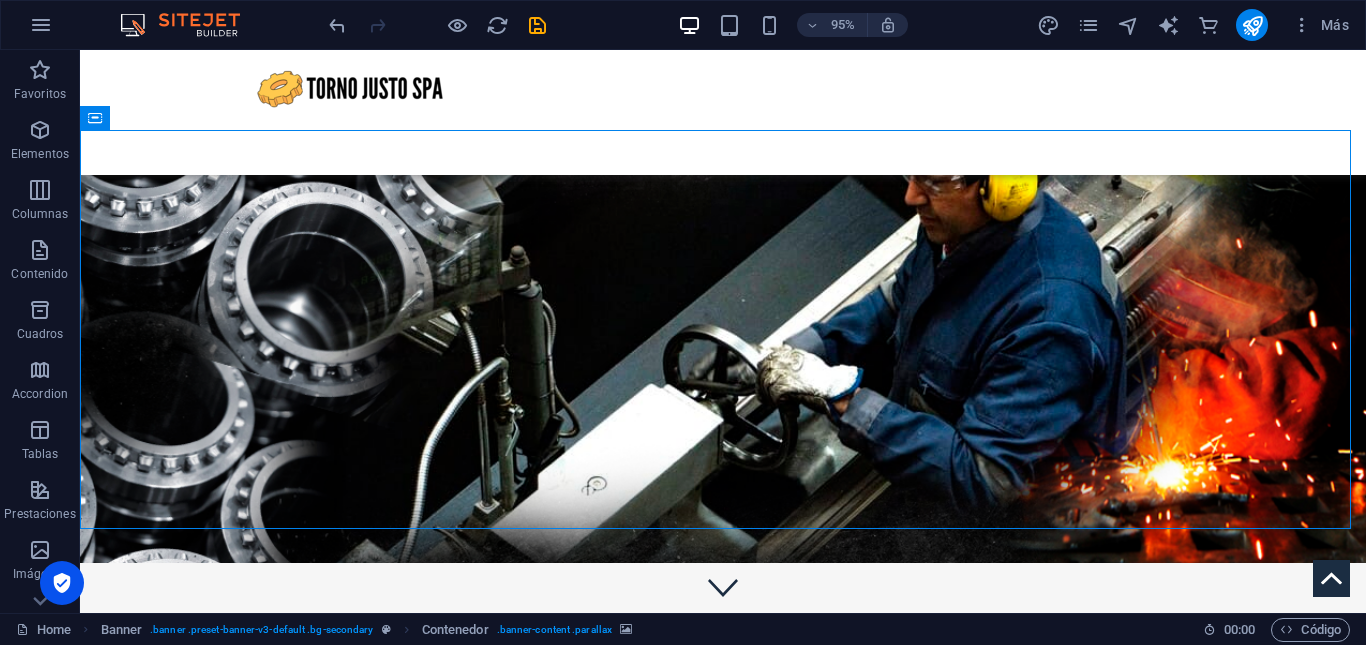 click at bounding box center (723, 330) 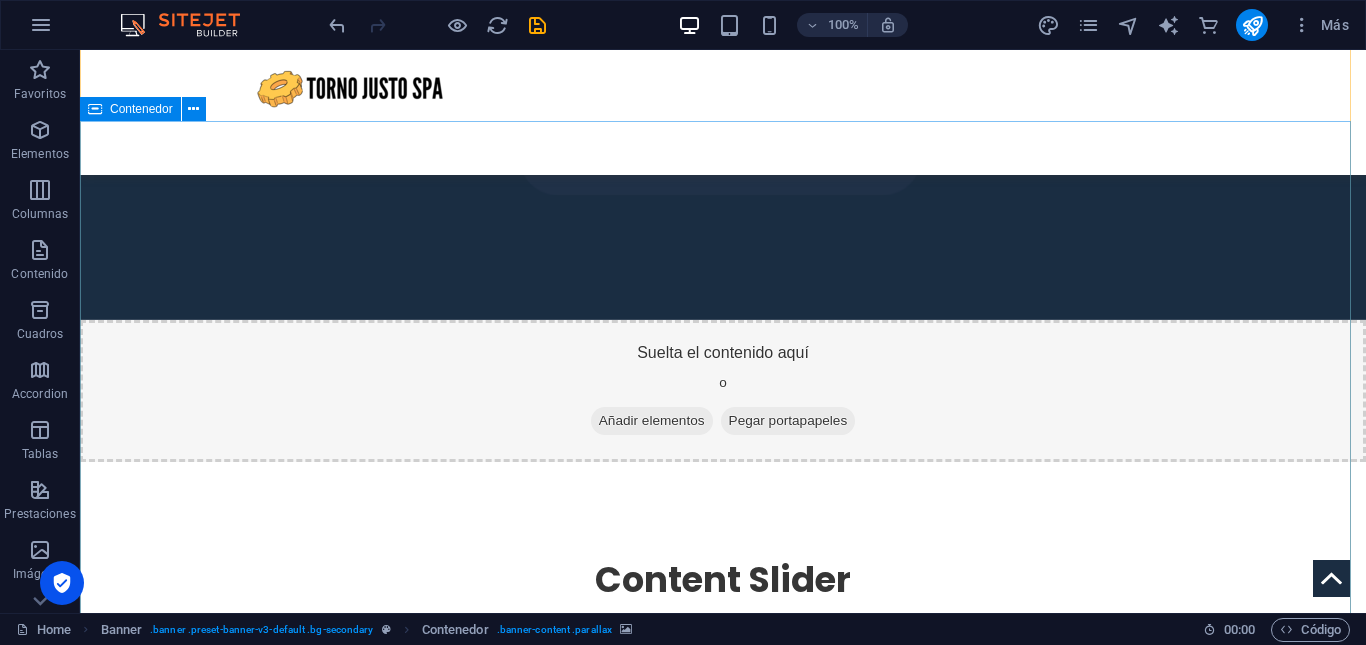 scroll, scrollTop: 2163, scrollLeft: 0, axis: vertical 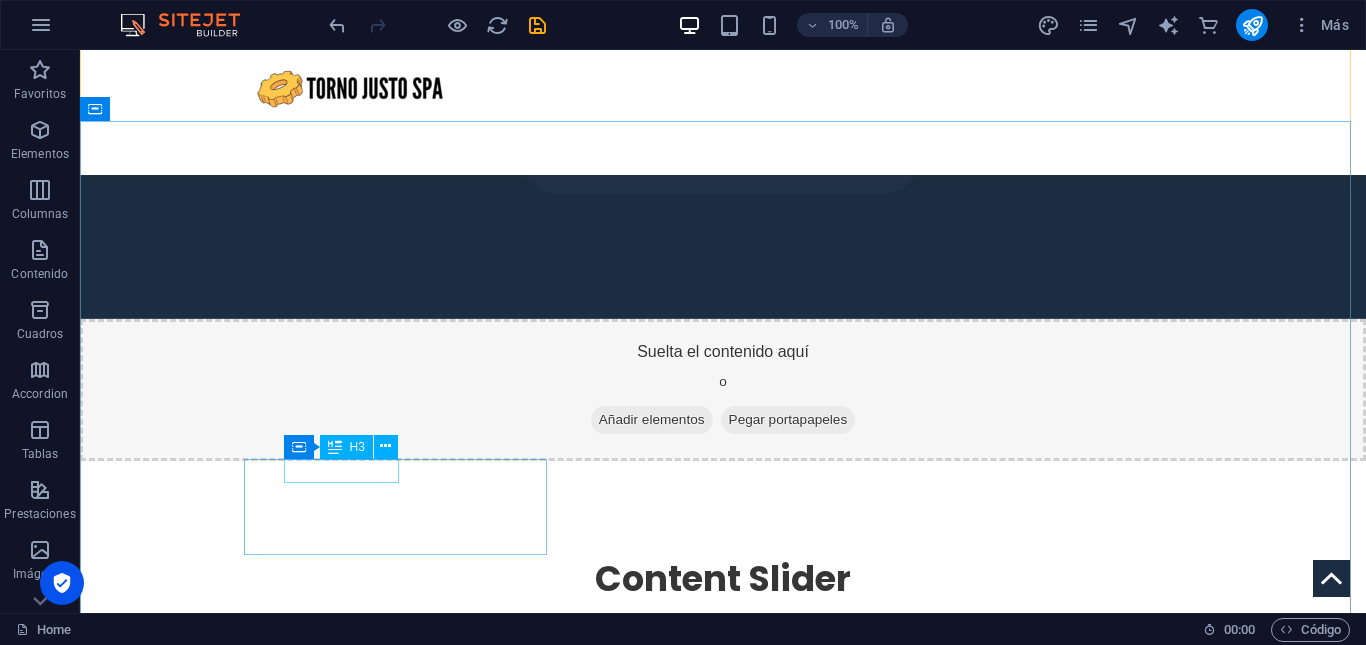 click on "Contacto" at bounding box center (248, 2276) 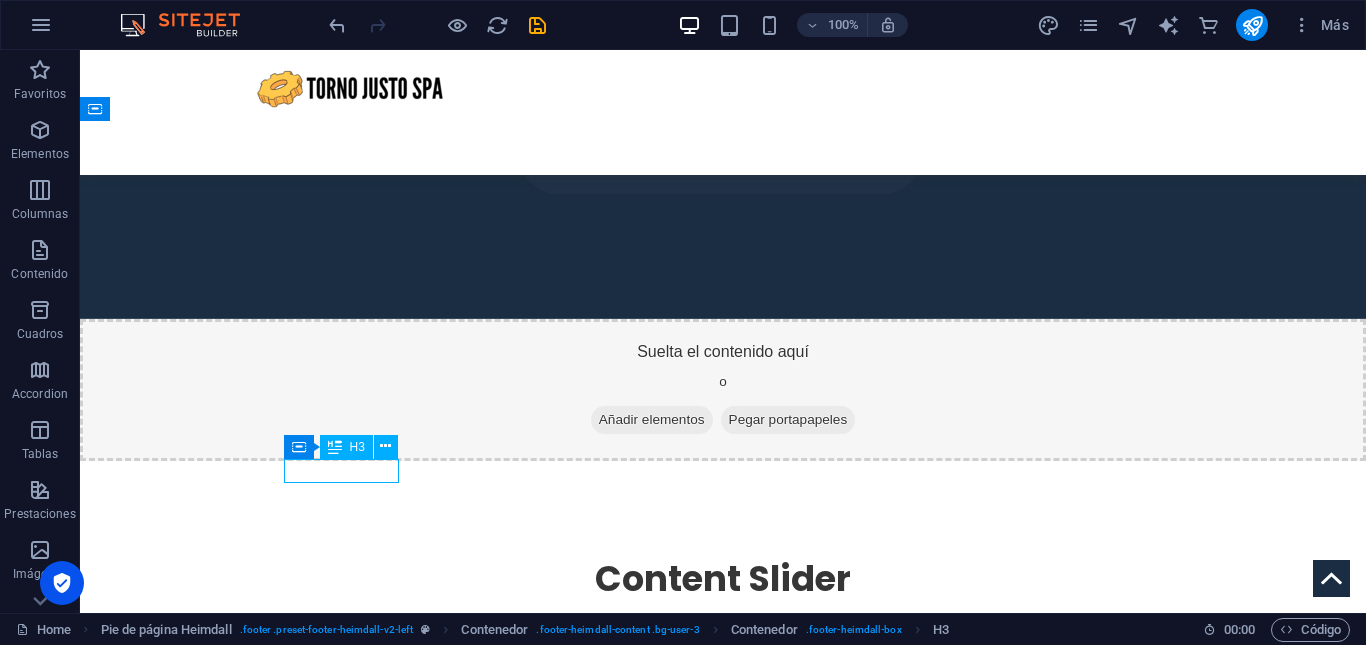 click on "Contacto" at bounding box center (248, 2276) 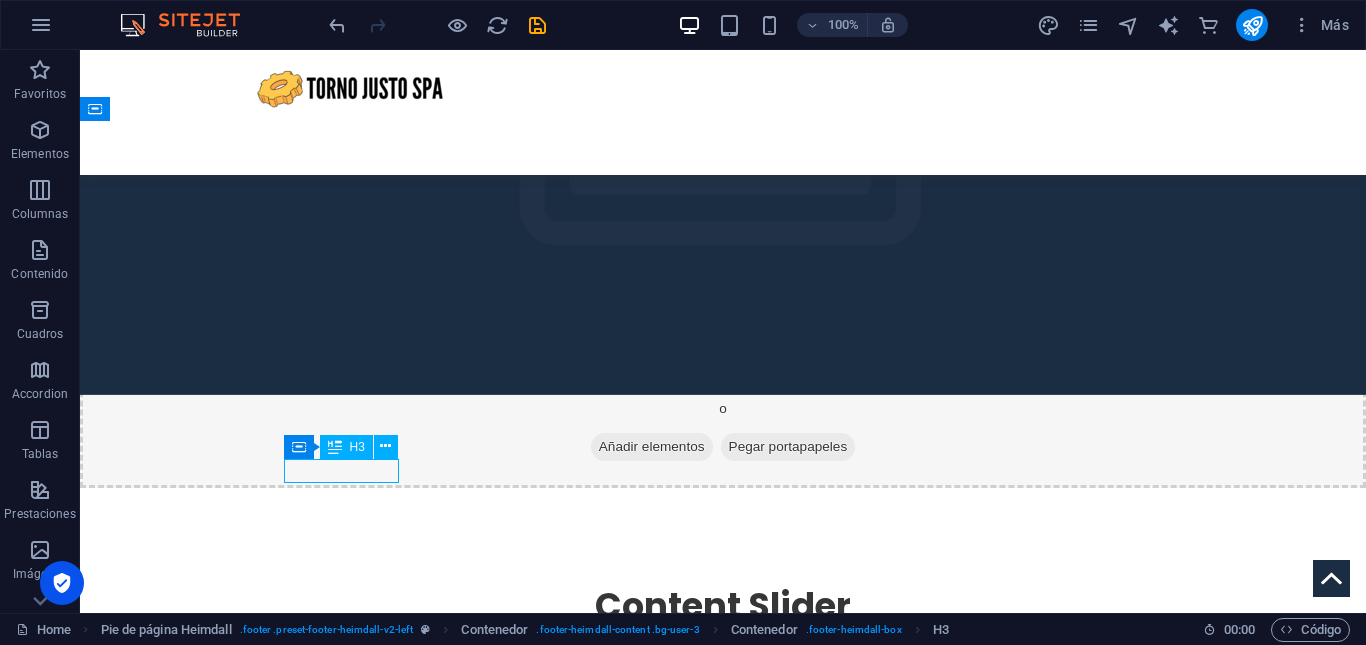 scroll, scrollTop: 2189, scrollLeft: 0, axis: vertical 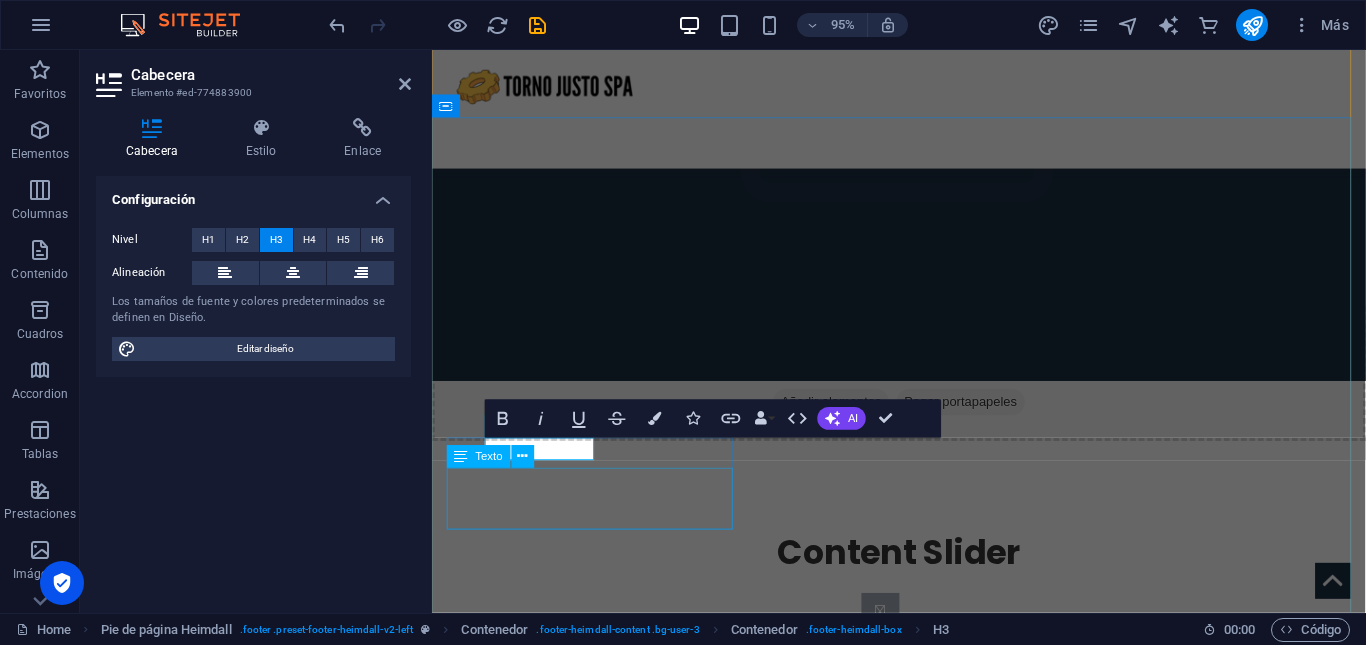click on "Teléfono:  [PHONE_NUMBER]   Email: [EMAIL_ADDRESS][DOMAIN_NAME]" at bounding box center (600, 2345) 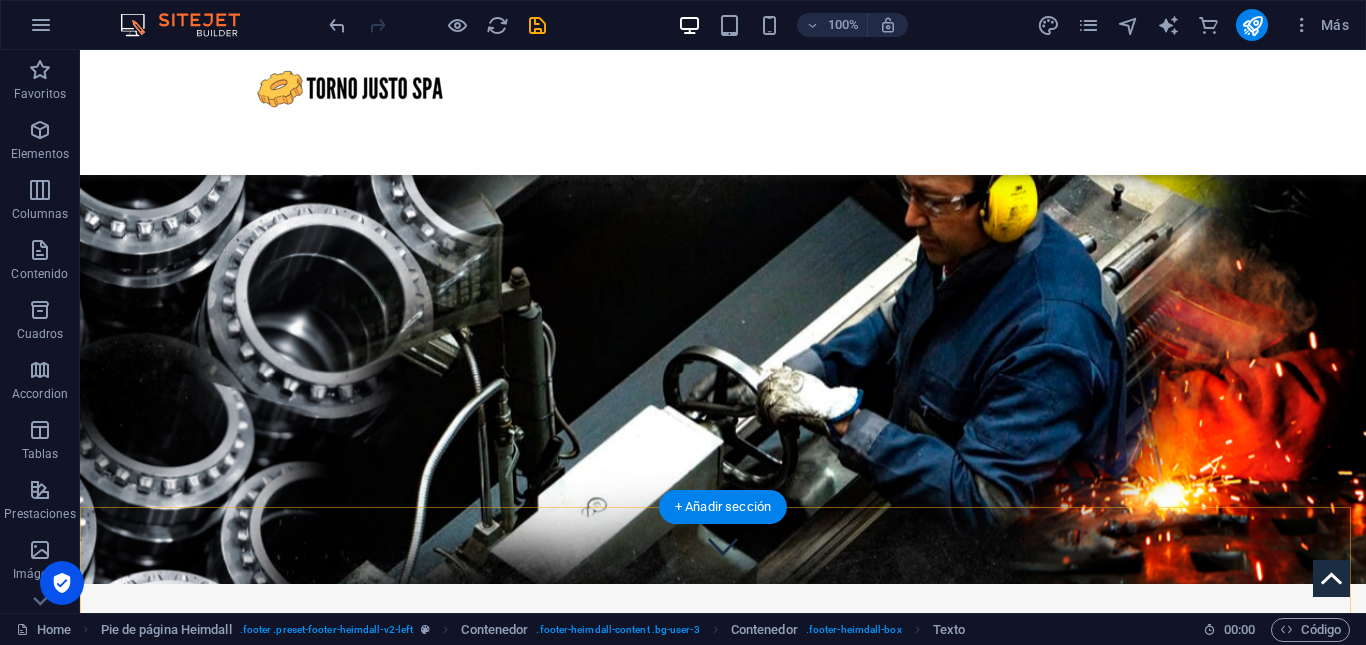 scroll, scrollTop: 0, scrollLeft: 0, axis: both 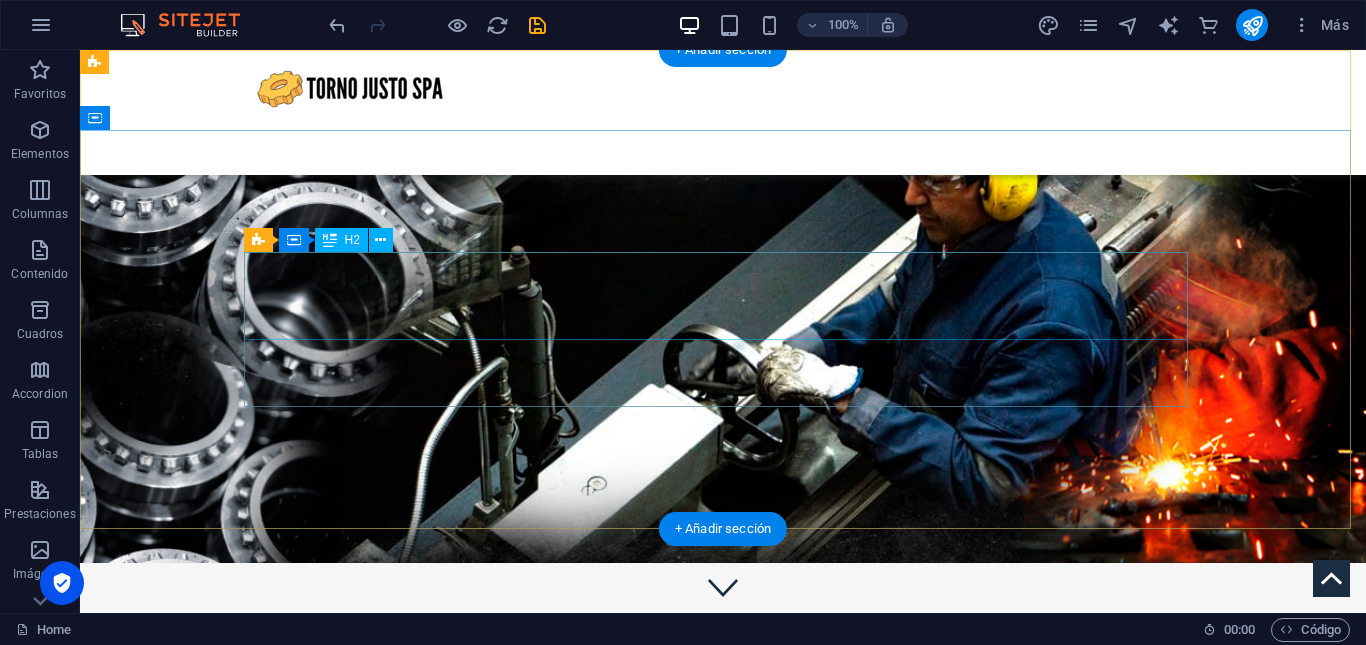 click on "DISEÑO  Y FABRICACIÓN DE PIEZAS MECÁNICAS PARA LAS INDUSTRIAS, CORTE LÁSER CNC" at bounding box center [723, 735] 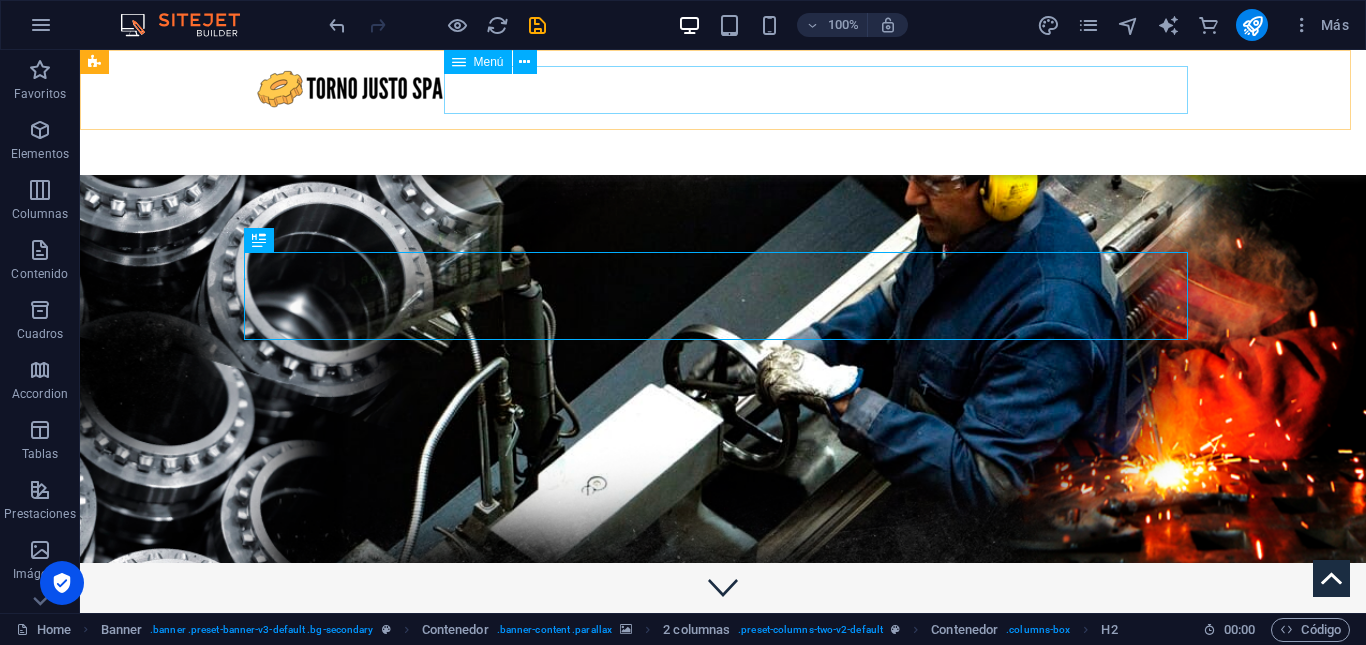 click on "INICIO NOSOTROS Servicios Service Detail Tornería Contacto" at bounding box center (723, 135) 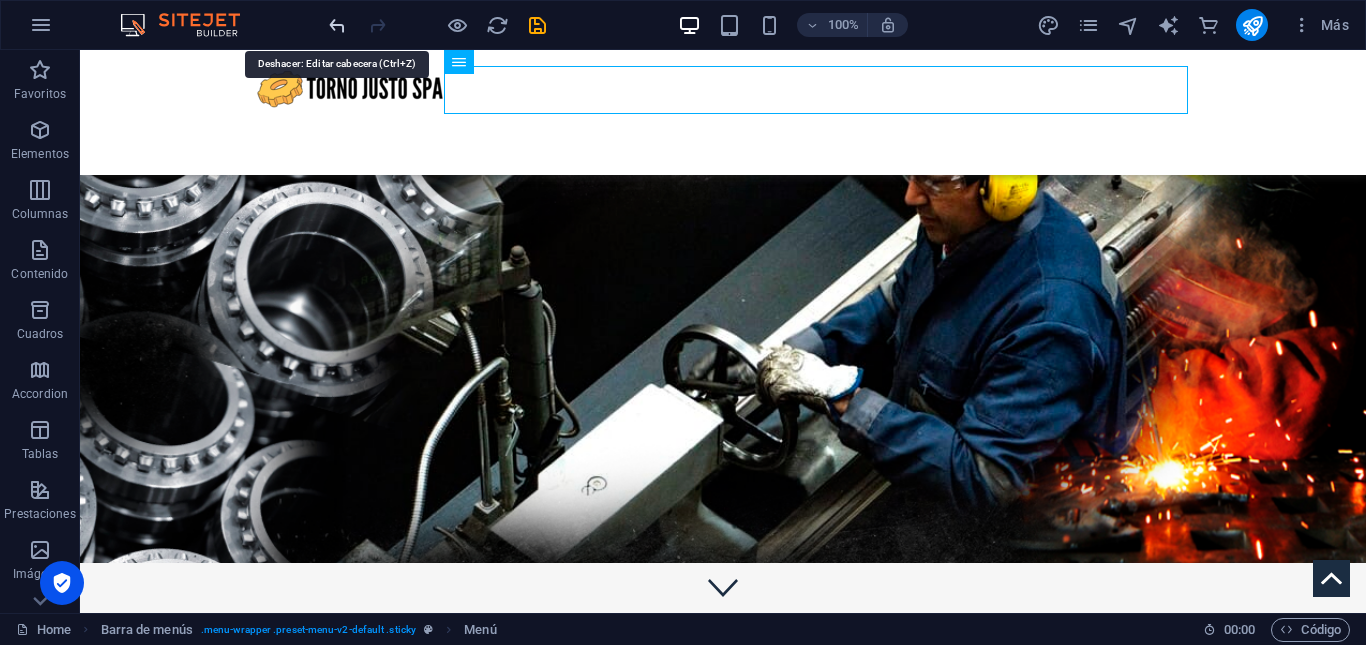 click at bounding box center (337, 25) 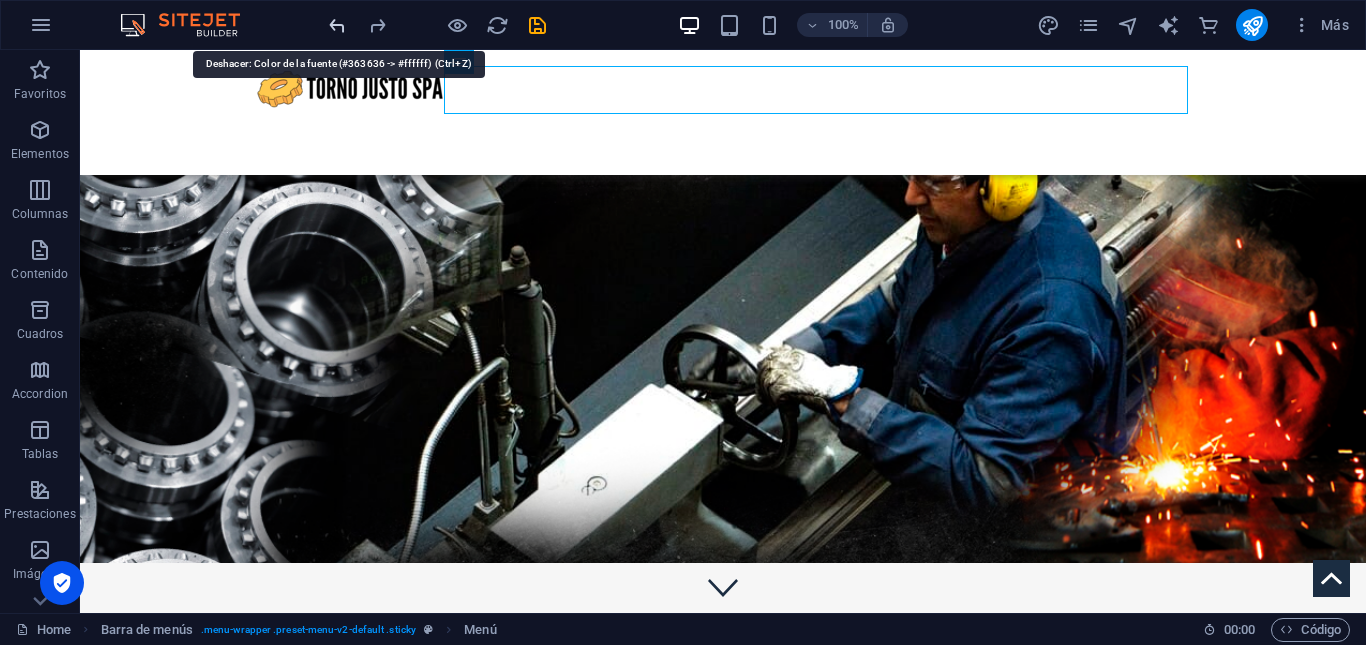 click at bounding box center (337, 25) 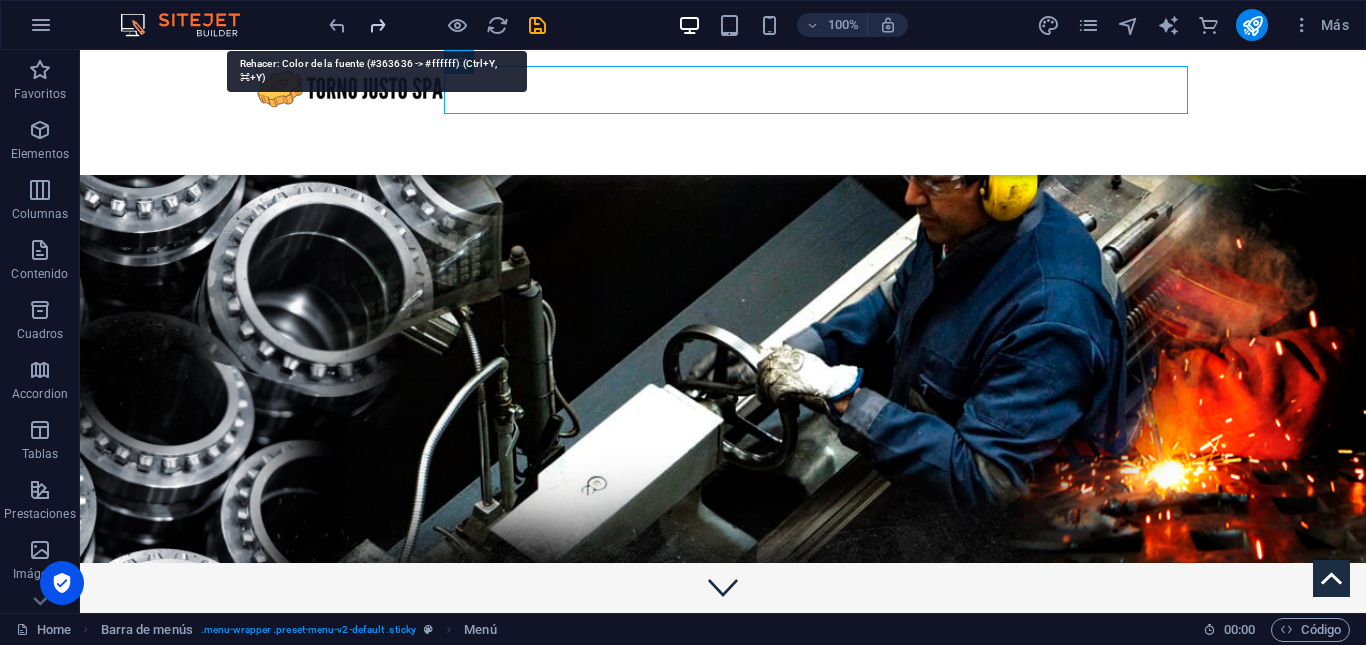 click at bounding box center (377, 25) 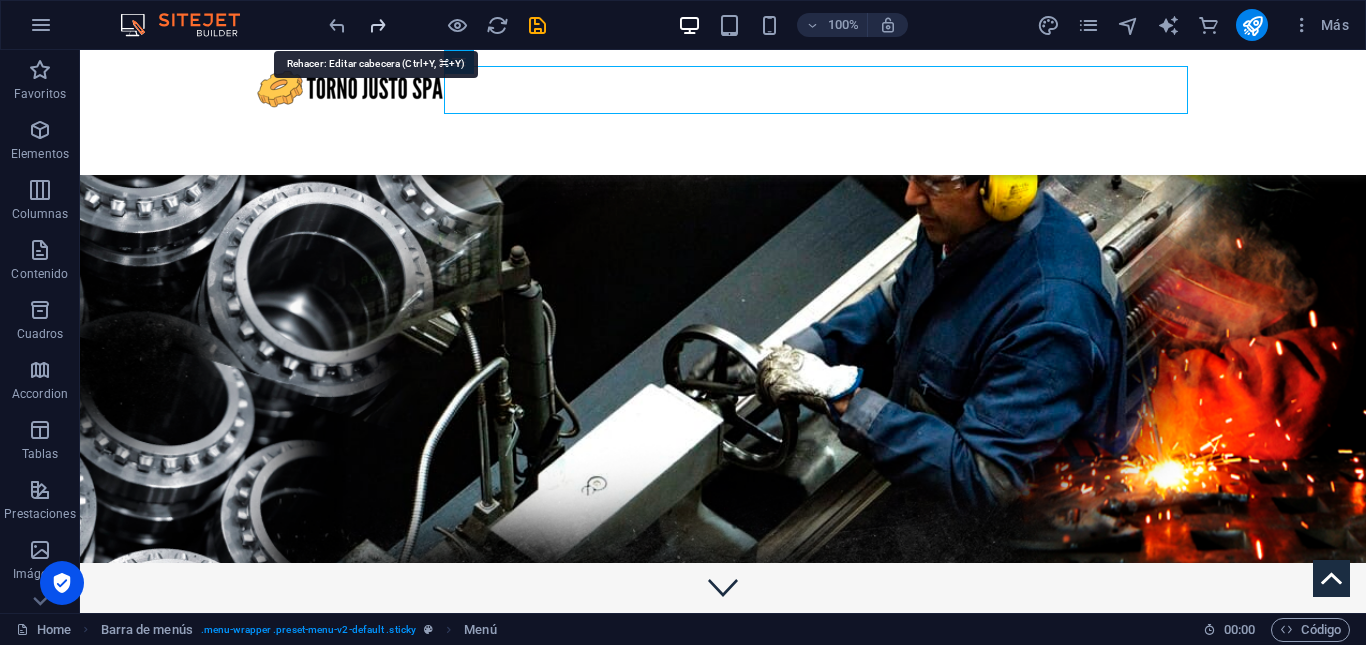 click at bounding box center (377, 25) 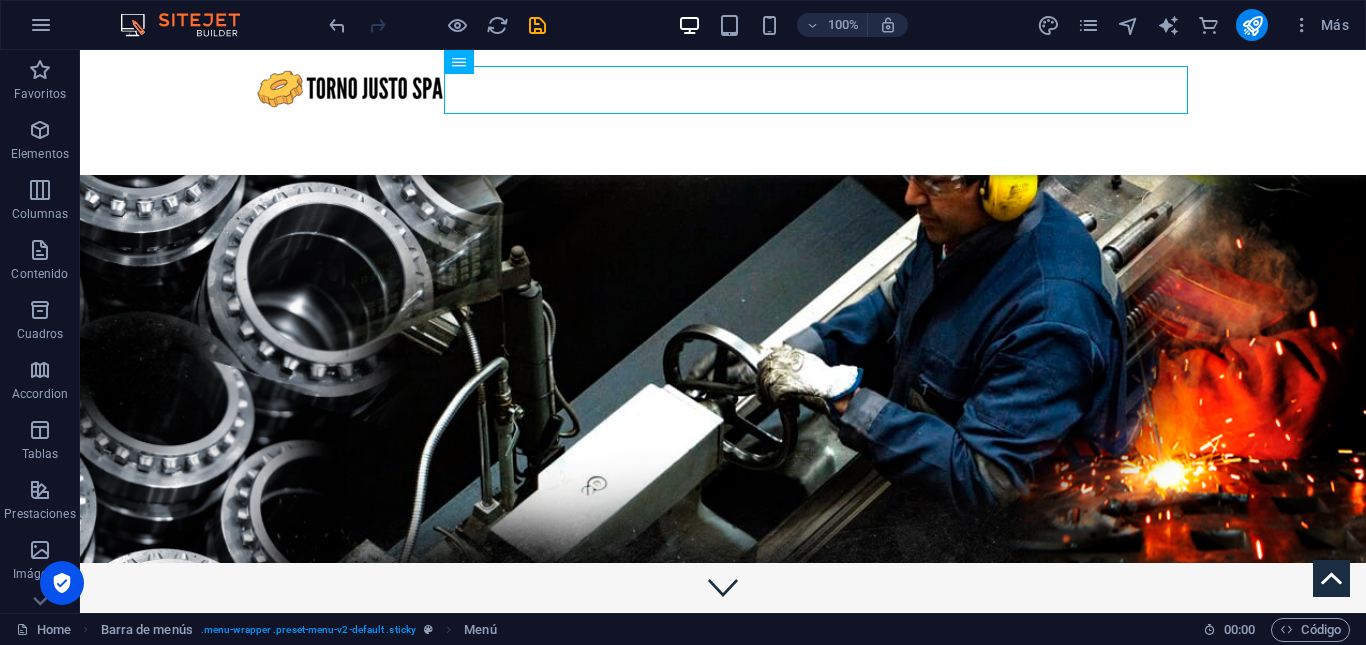 click at bounding box center [437, 25] 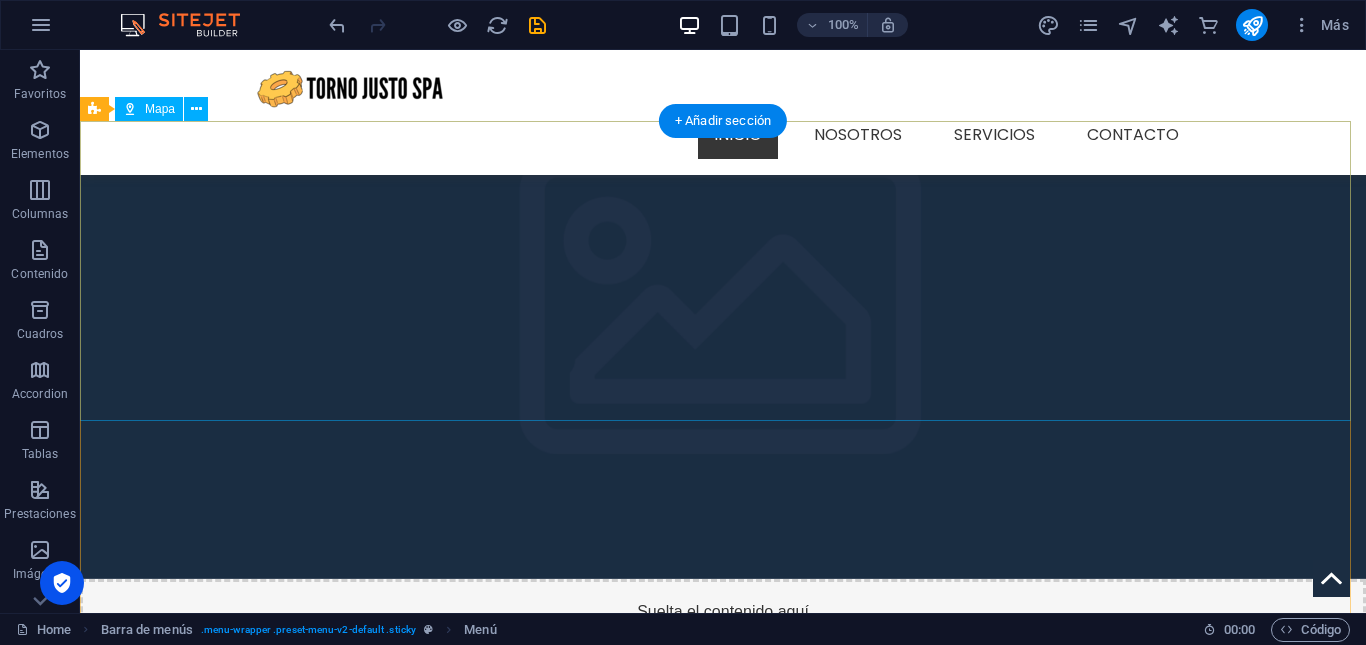 scroll, scrollTop: 2201, scrollLeft: 0, axis: vertical 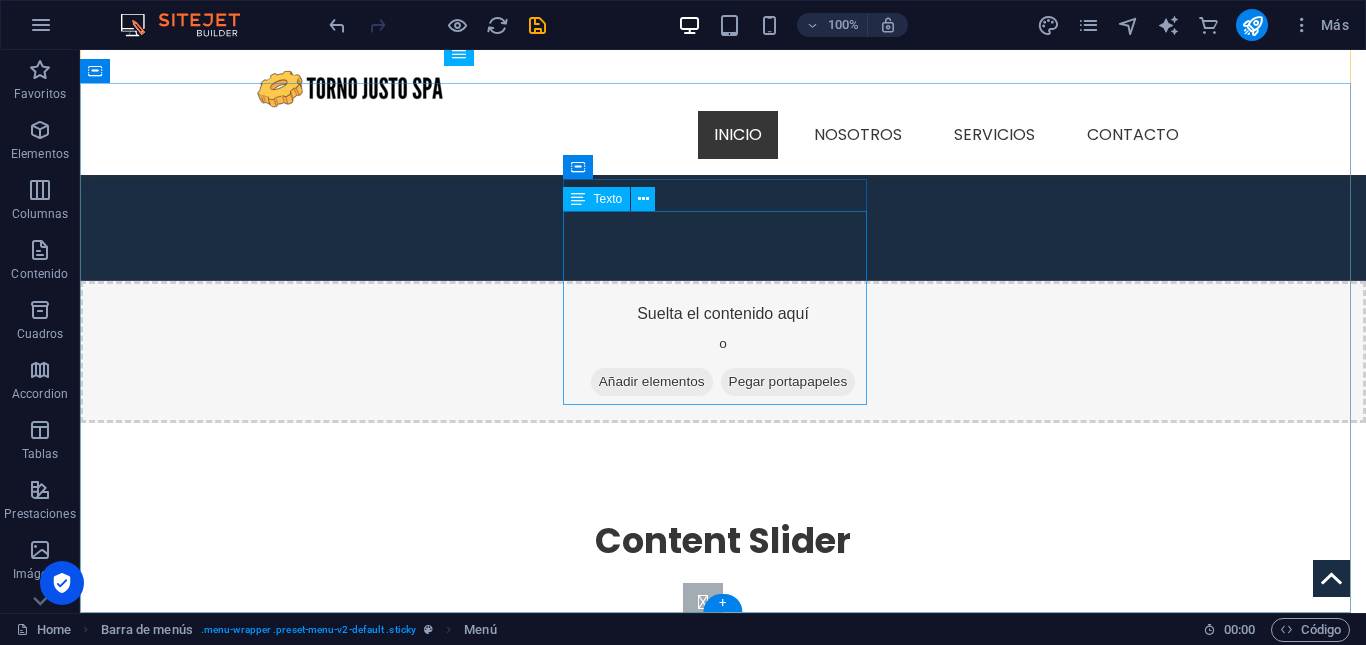 click on "Ruta V505, [GEOGRAPHIC_DATA] Referencia: frente a pasarela del ingreso de [GEOGRAPHIC_DATA] 5480000 Legal Notice  |  Privacy" at bounding box center (248, 1846) 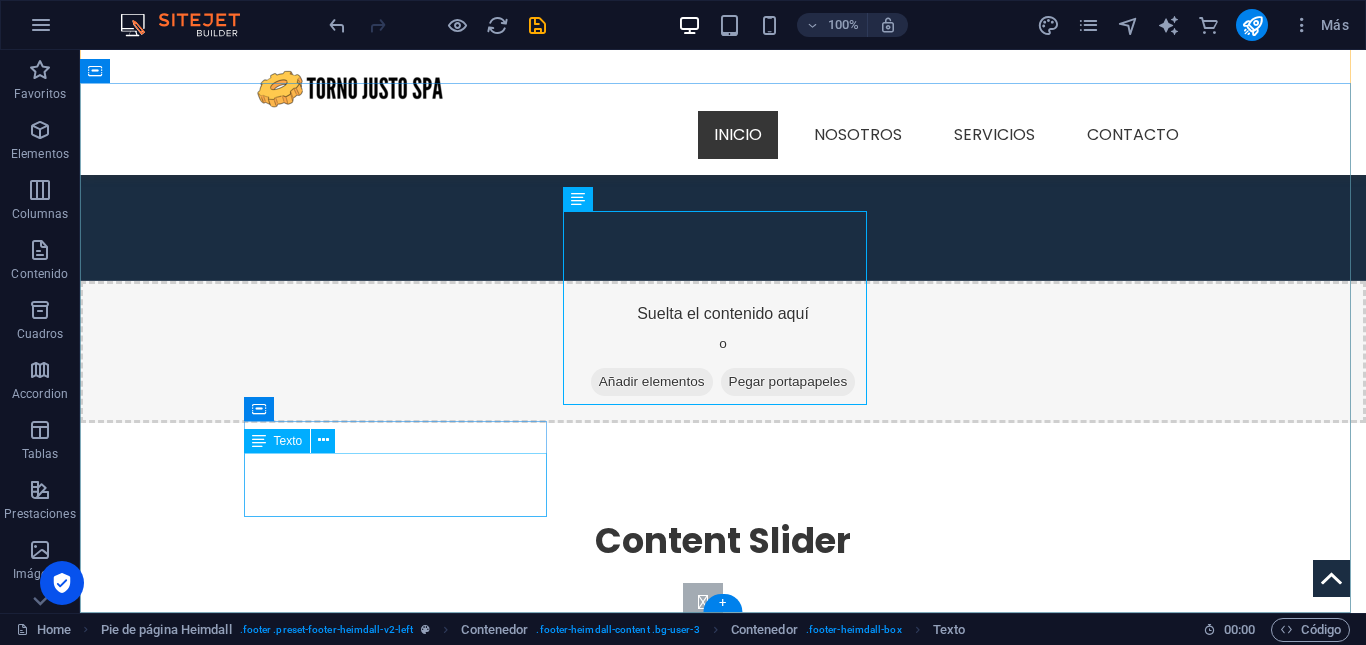 click on "Teléfono:  [PHONE_NUMBER]   Email: [EMAIL_ADDRESS][DOMAIN_NAME]" at bounding box center [248, 2306] 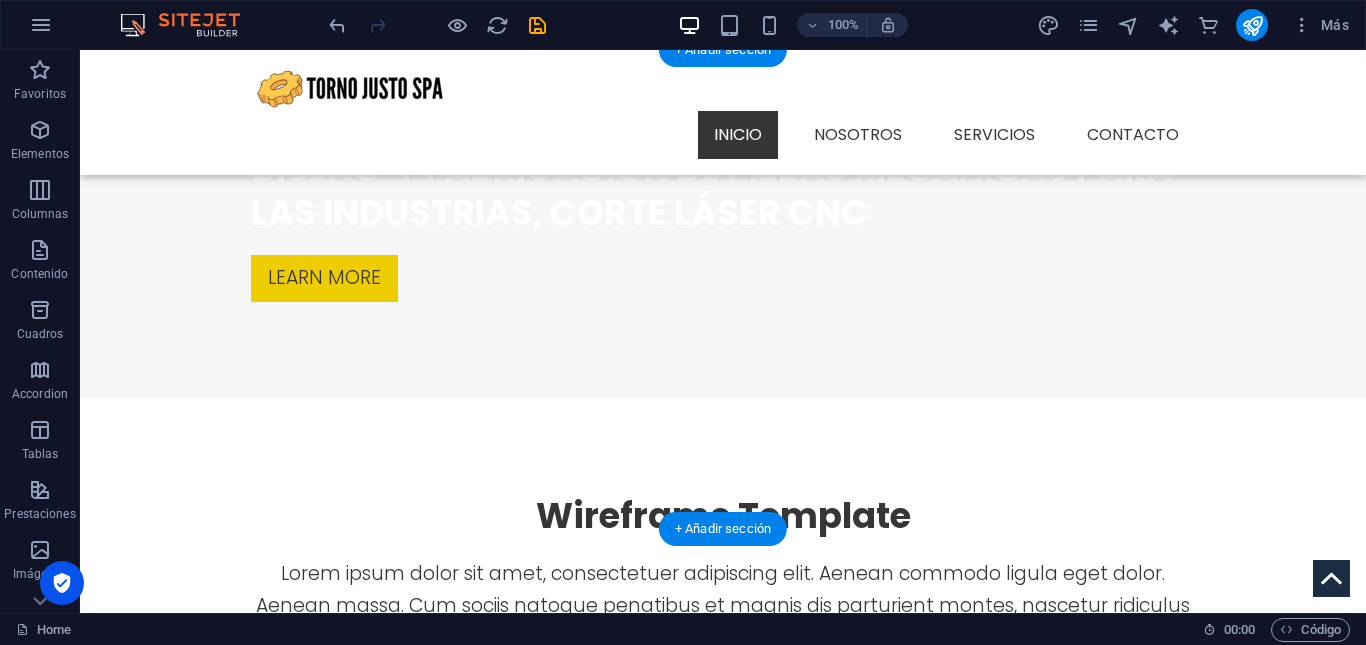 scroll, scrollTop: 0, scrollLeft: 0, axis: both 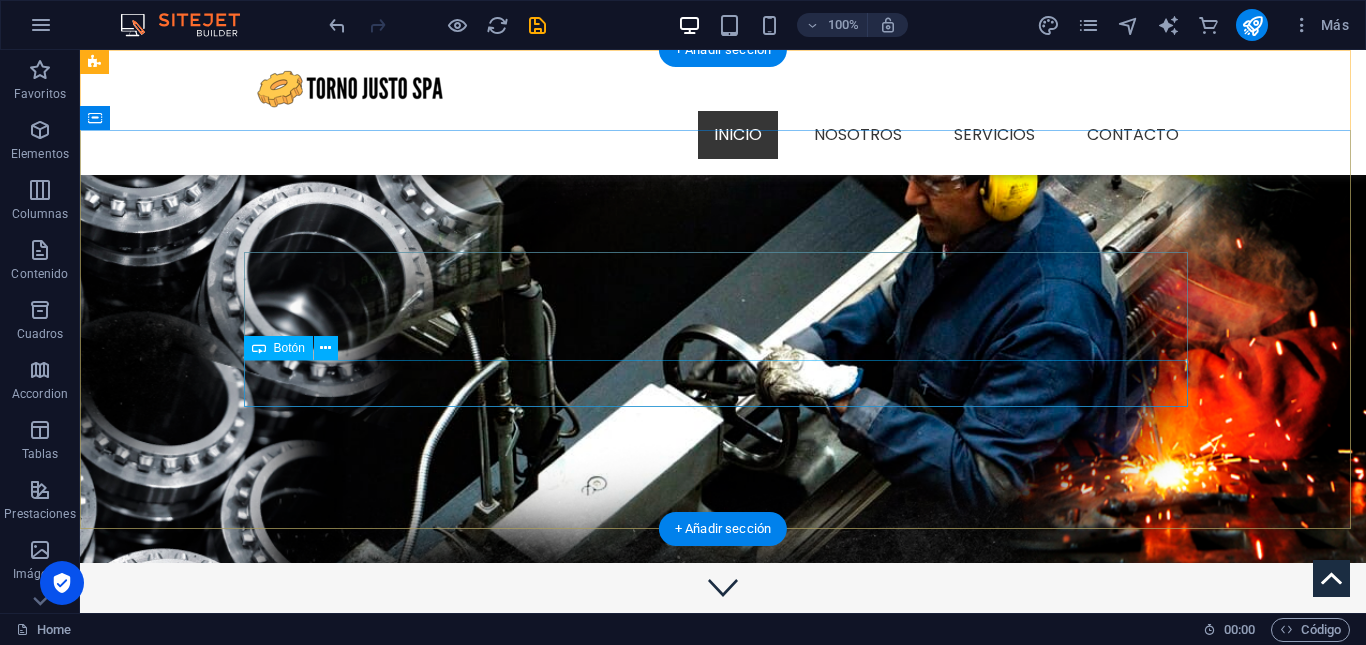 click on "Learn more" at bounding box center (723, 822) 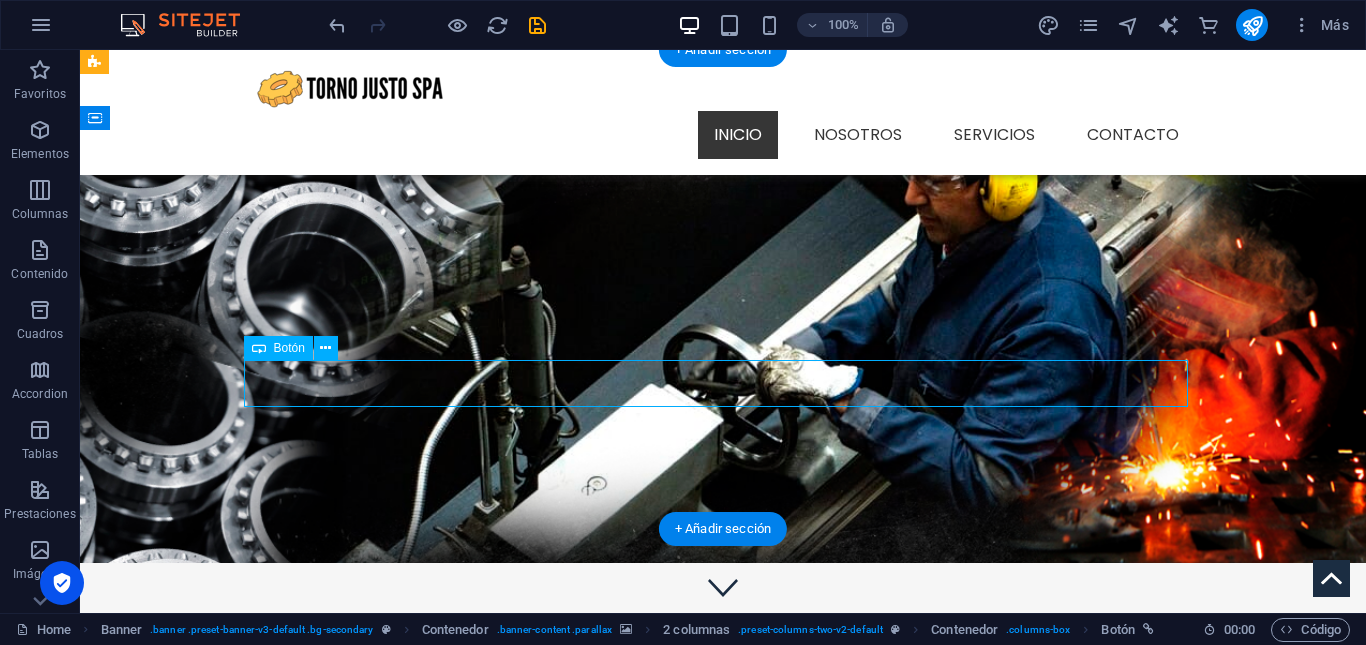 click on "Learn more" at bounding box center (723, 822) 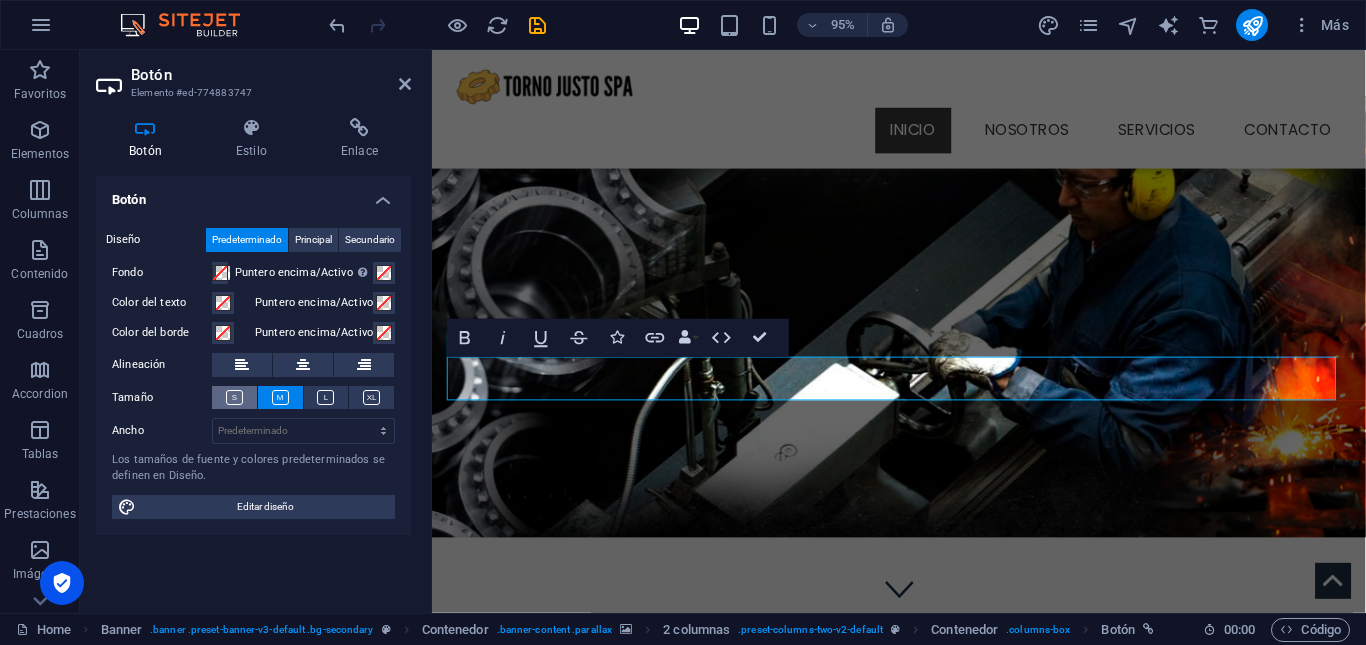 click at bounding box center (234, 397) 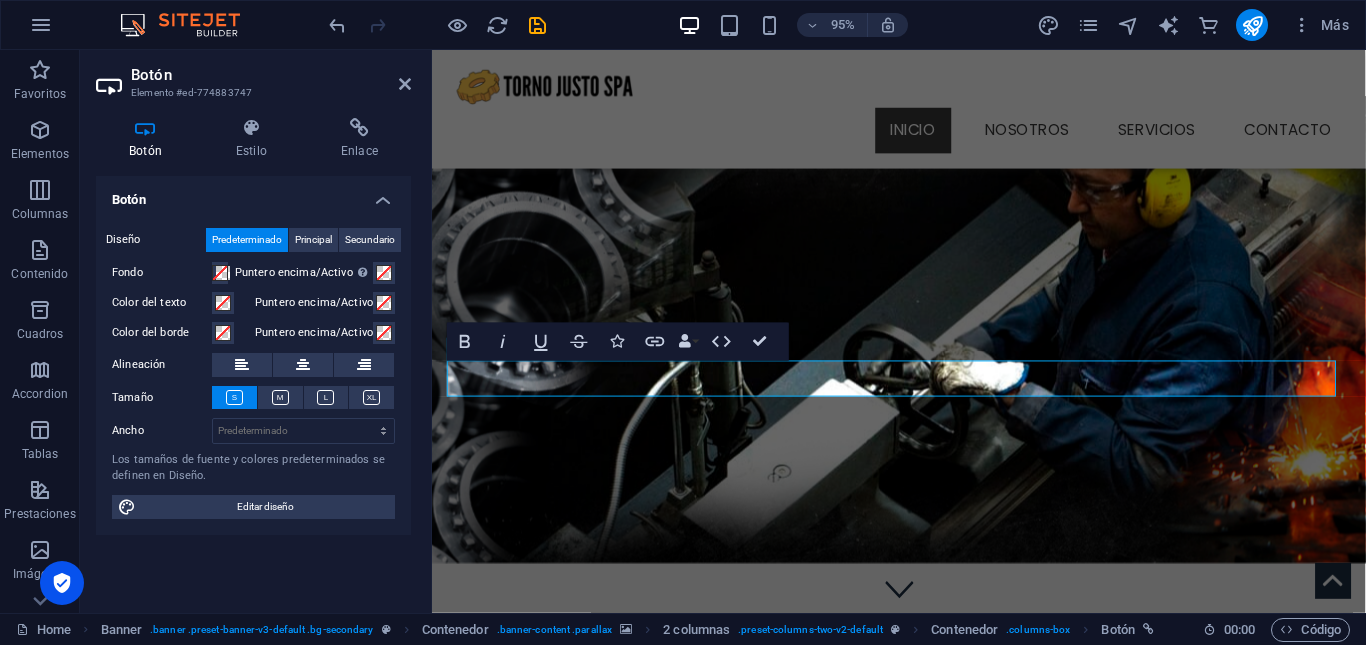 type 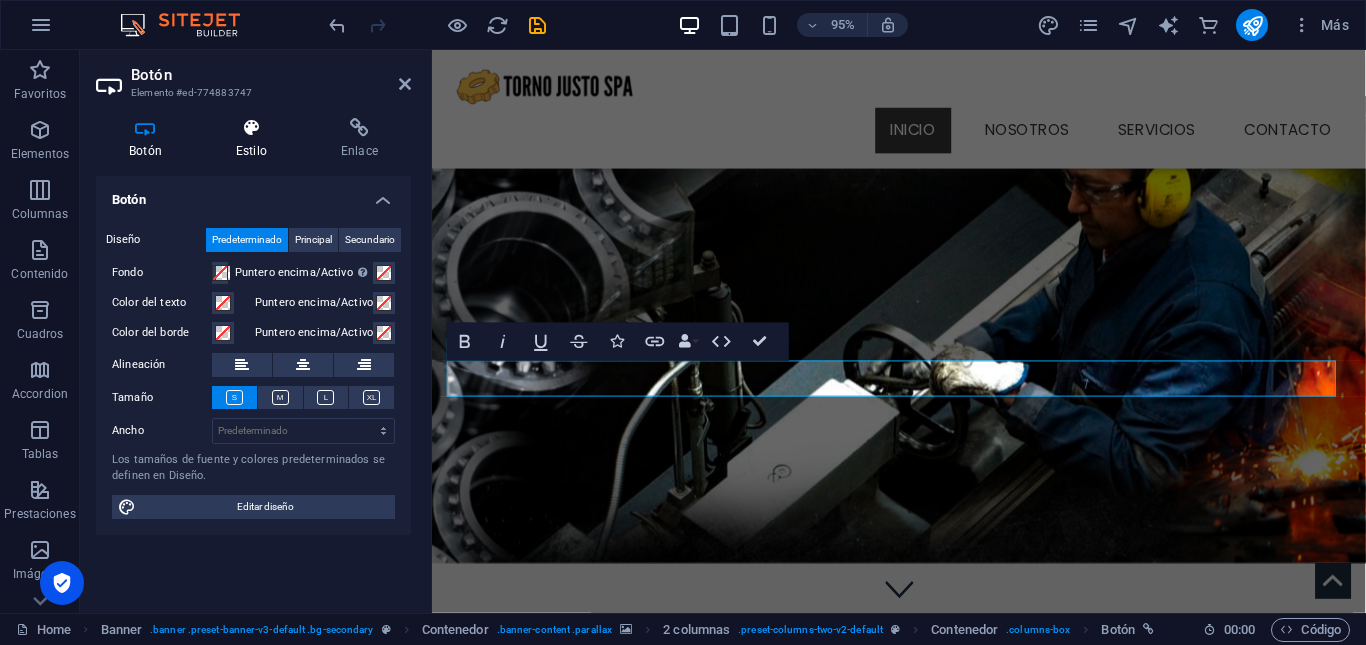 click on "Estilo" at bounding box center [255, 139] 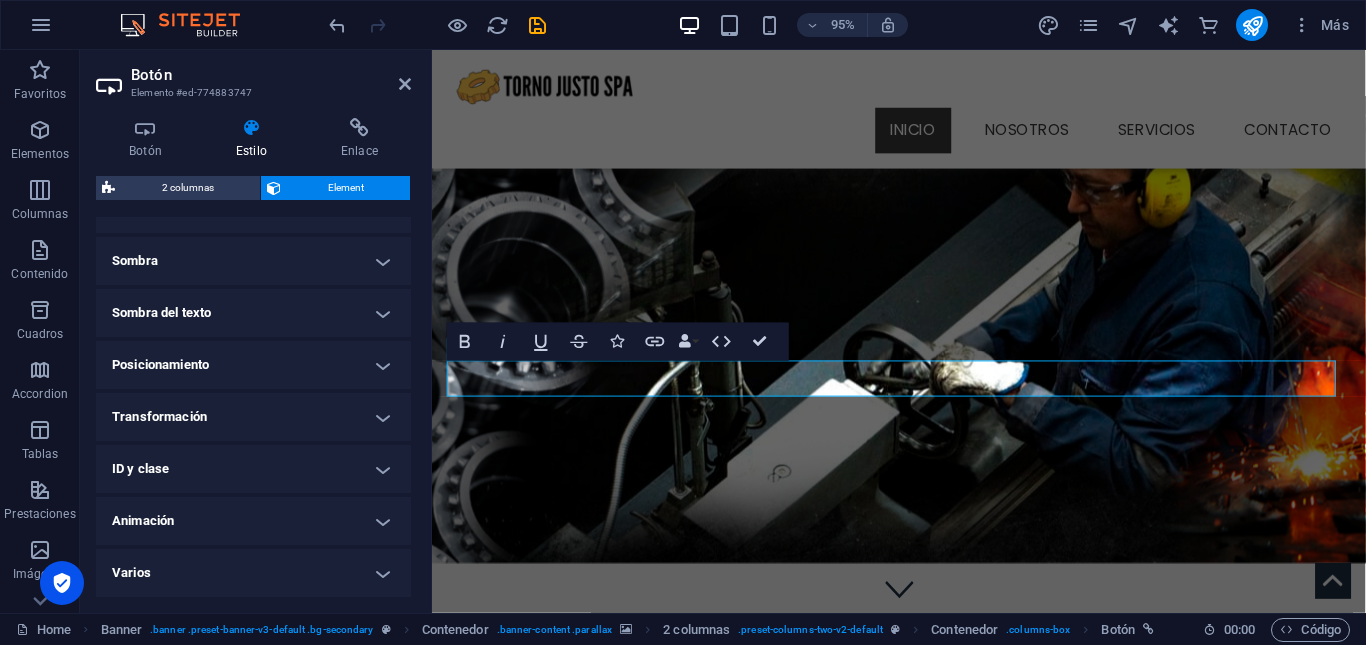 scroll, scrollTop: 0, scrollLeft: 0, axis: both 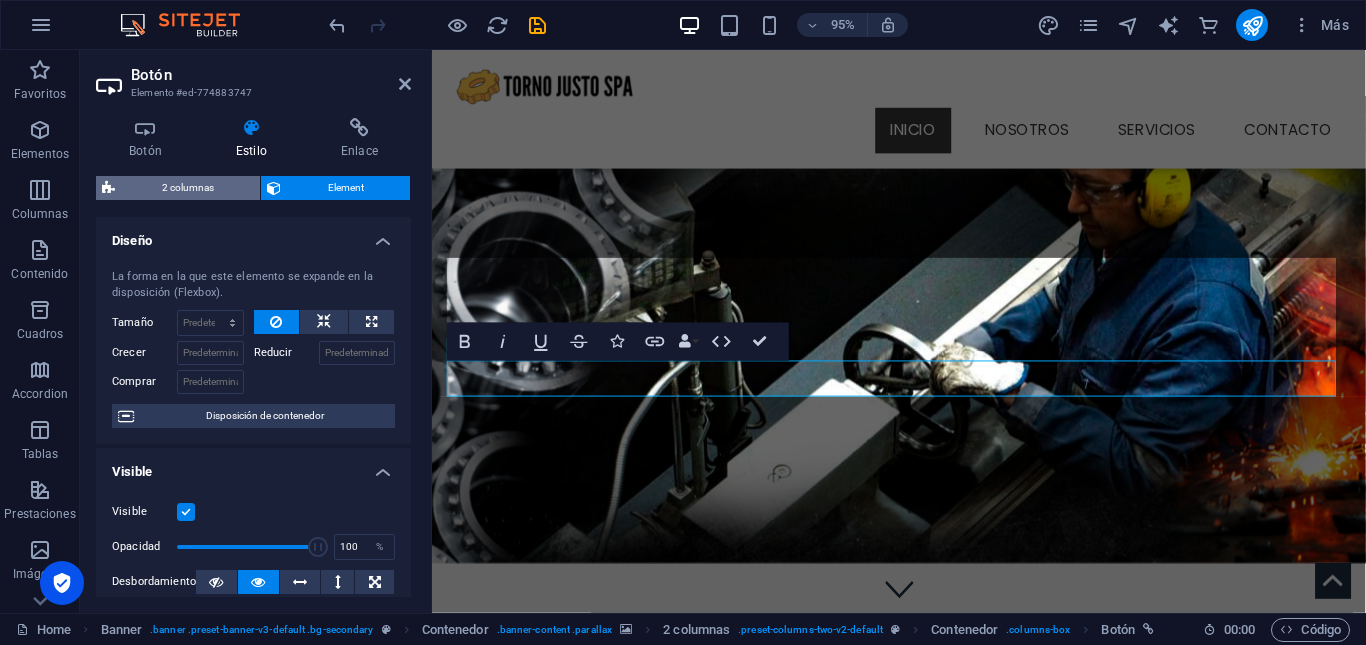 click on "2 columnas" at bounding box center [187, 188] 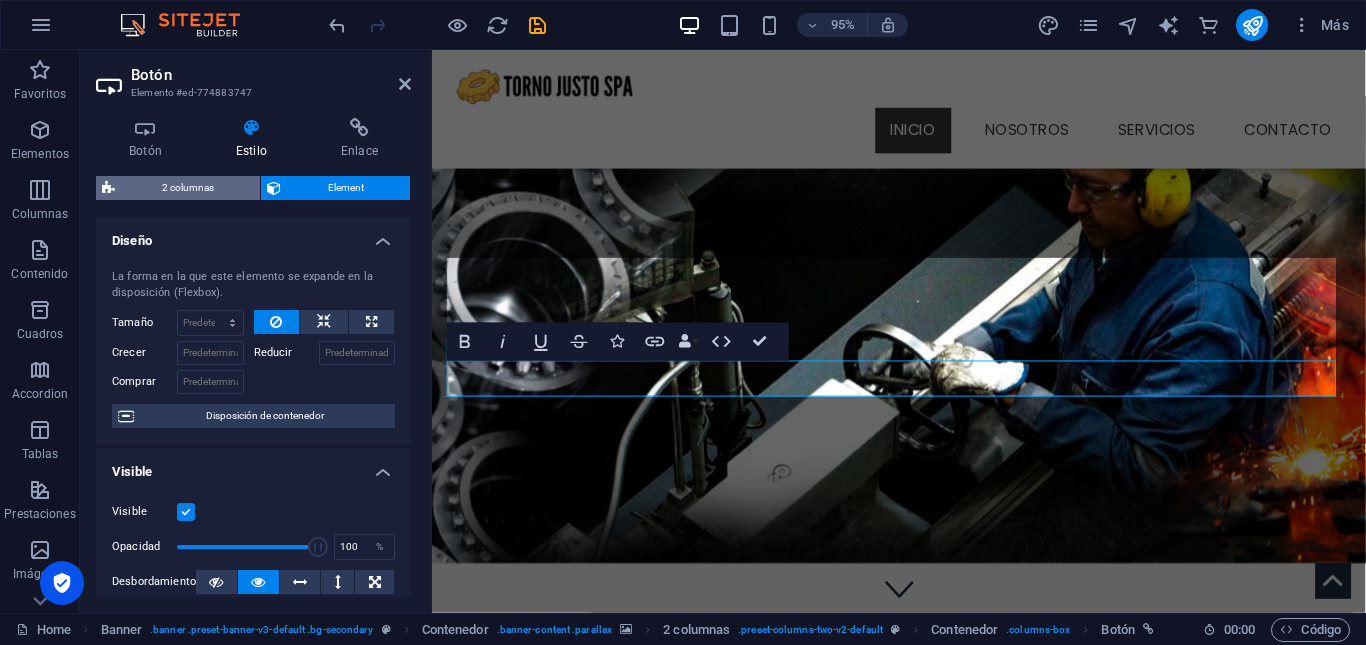 select on "rem" 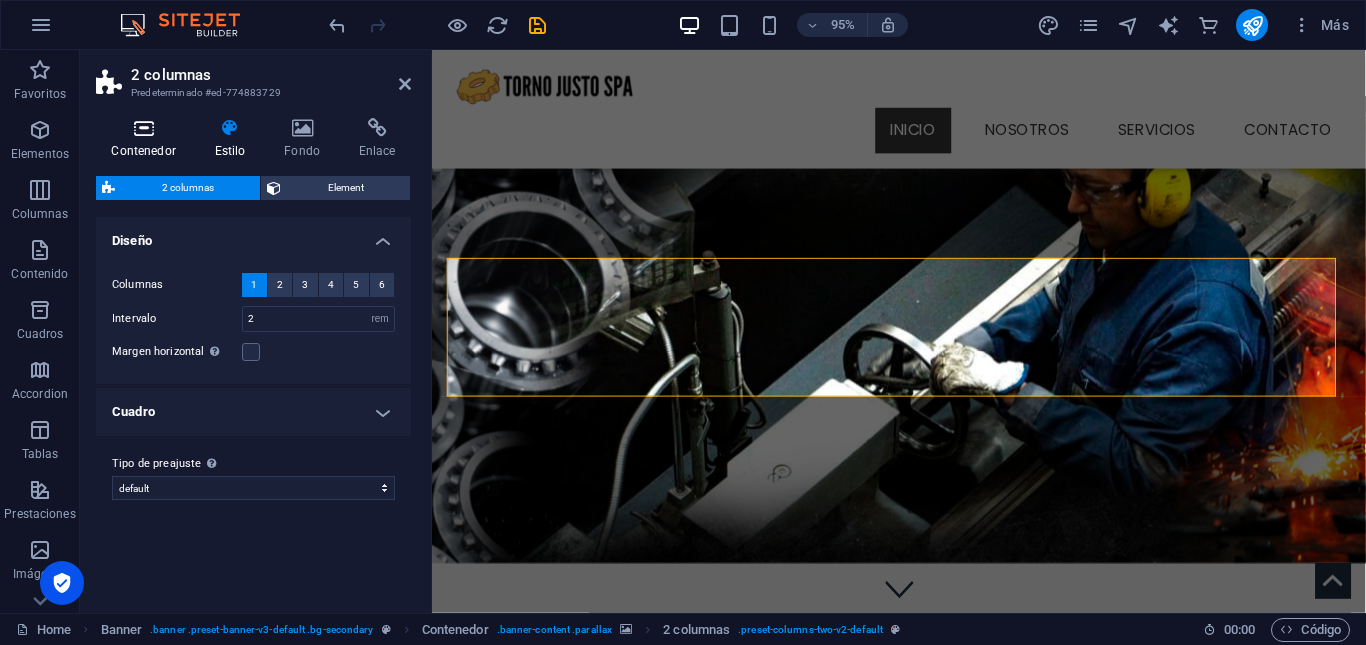 click at bounding box center (143, 128) 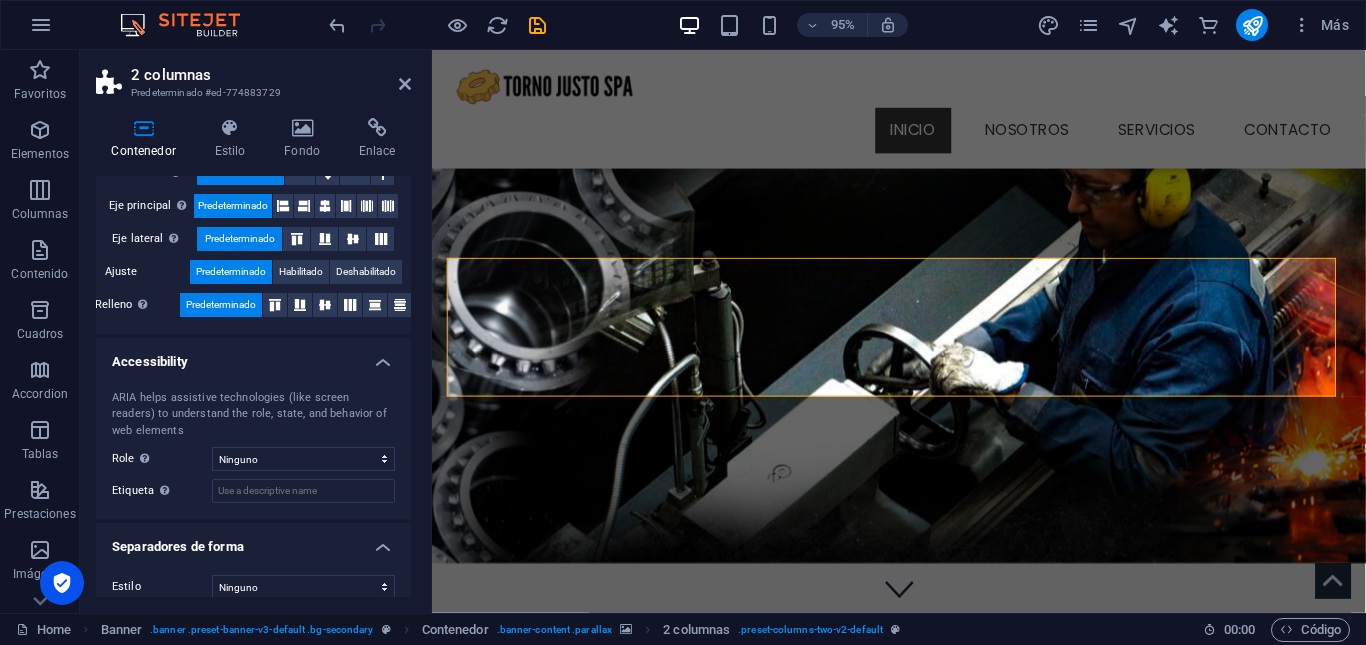 scroll, scrollTop: 378, scrollLeft: 0, axis: vertical 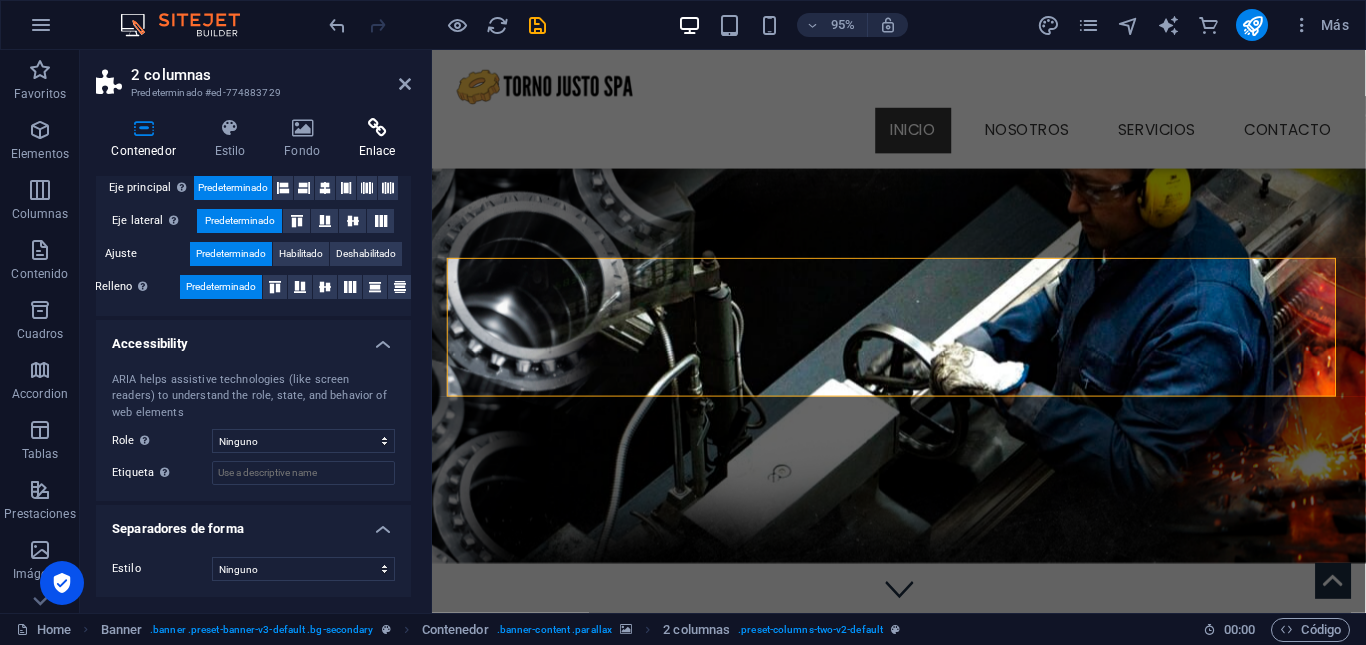 click on "Enlace" at bounding box center (377, 139) 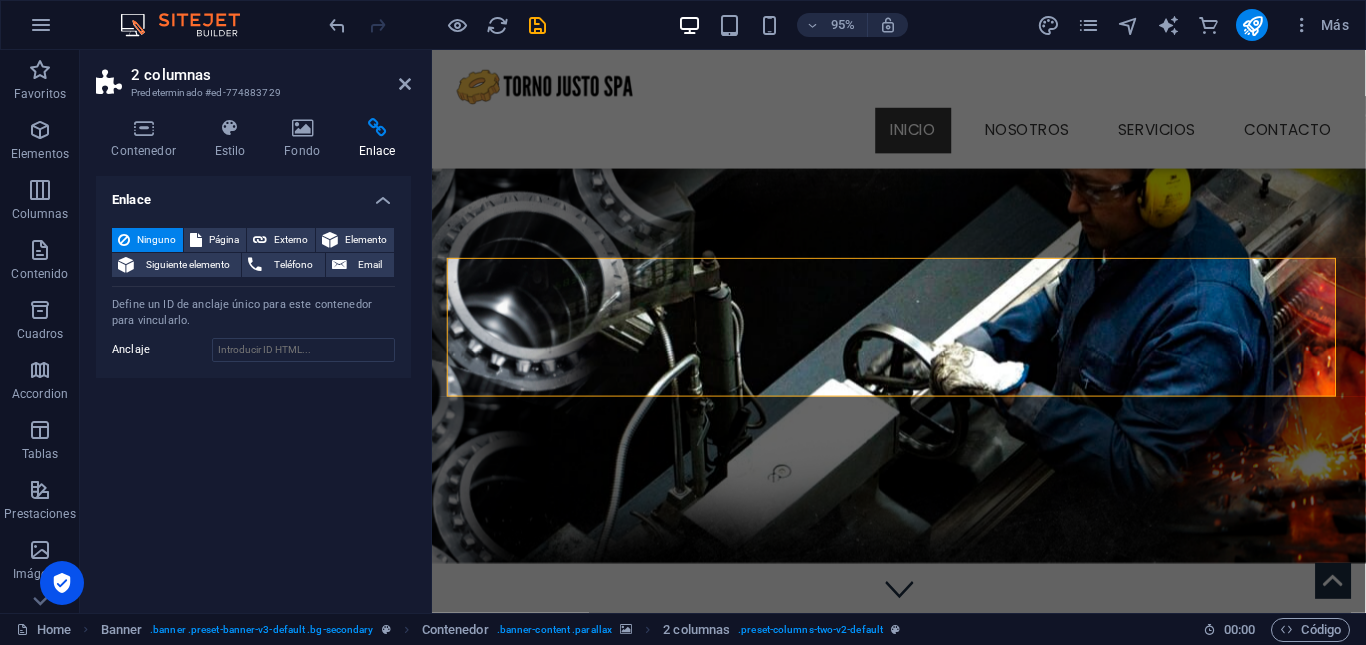 click on "Contenedor Estilo Fondo Enlace Tamaño Altura Predeterminado px rem % vh vw Alto mín Ninguno px rem % vh vw Ancho Predeterminado px rem % em vh vw Ancho mín Ninguno px rem % vh vw Ancho del contenido Predeterminado Ancho personalizado Ancho Predeterminado px rem % em vh vw Ancho mín Ninguno px rem % vh vw Espaciado predeterminado Espaciado personalizado El espaciado y ancho del contenido predeterminado puede cambiarse en Diseño. Editar diseño Diseño (Flexbox) Alineación Determina flex-direction. Predeterminado Eje principal Determina la forma en la que los elementos deberían comportarse por el eje principal en este contenedor (contenido justificado). Predeterminado Eje lateral Controla la dirección vertical del elemento en el contenedor (alinear elementos). Predeterminado Ajuste Predeterminado Habilitado Deshabilitado Relleno Controla las distancias y la dirección de los elementos en el eje Y en varias líneas (alinear contenido). Predeterminado Accessibility Role Ninguno Alert Olas" at bounding box center (253, 357) 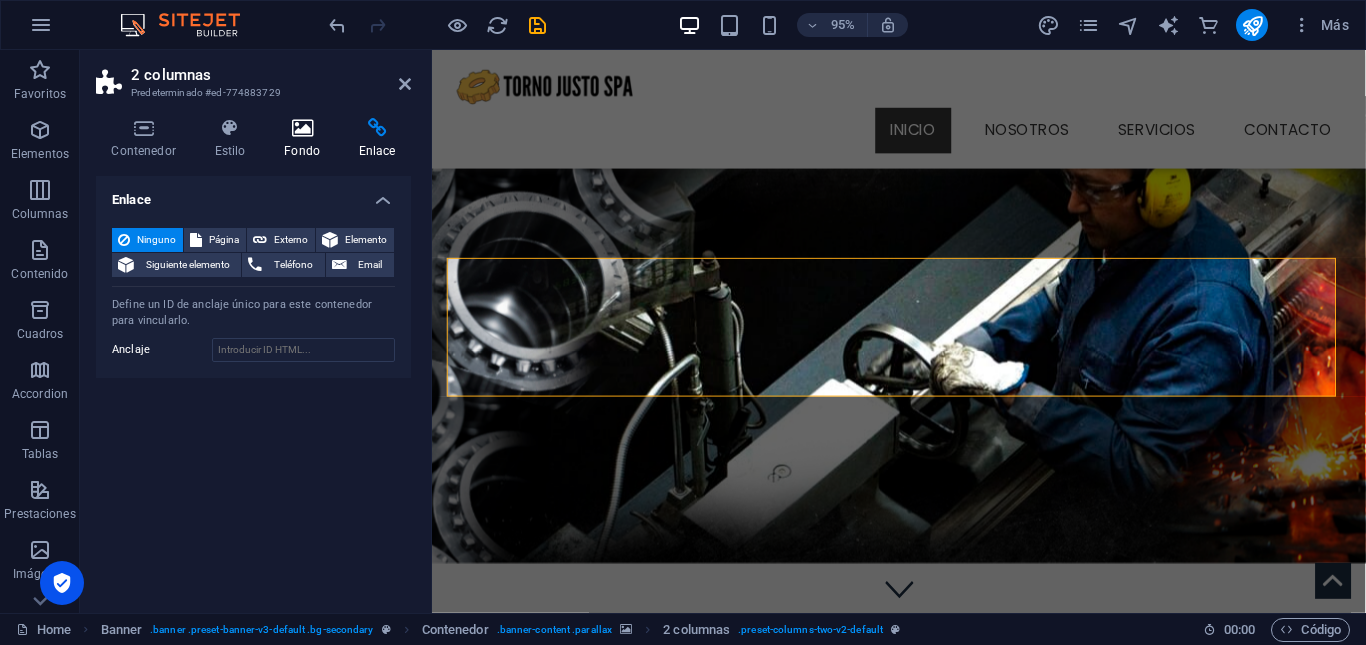 click at bounding box center (302, 128) 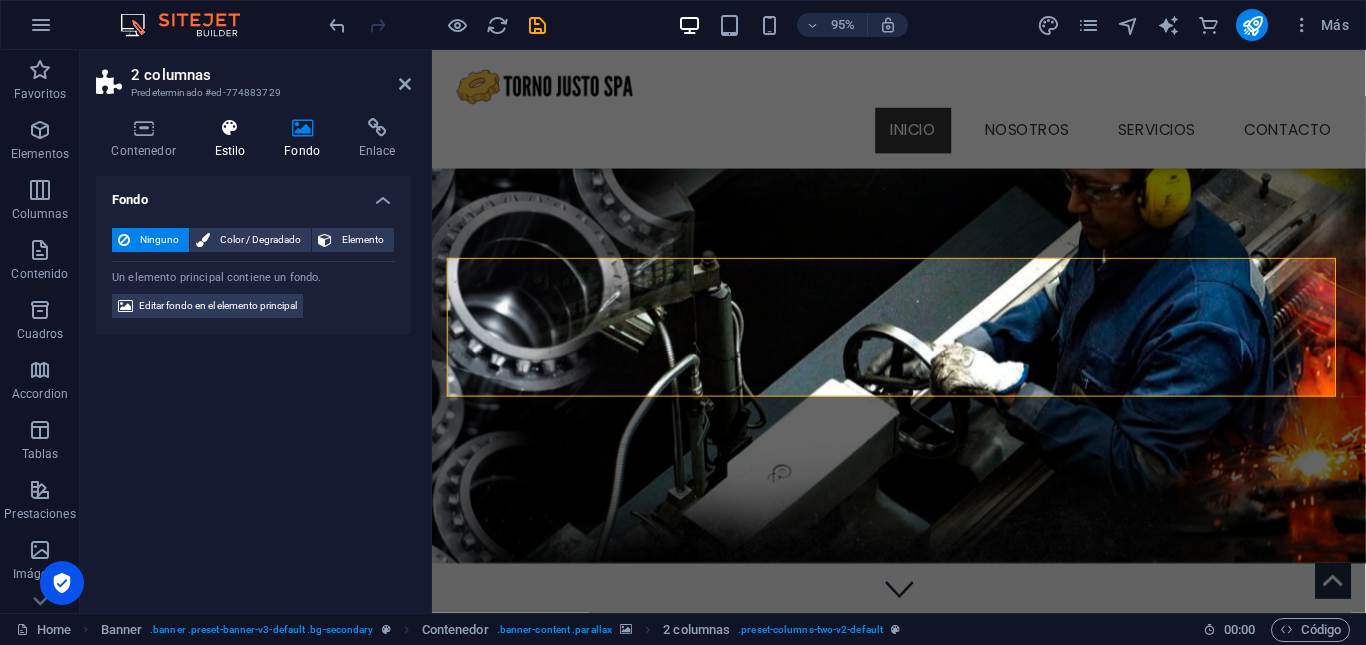 click at bounding box center [230, 128] 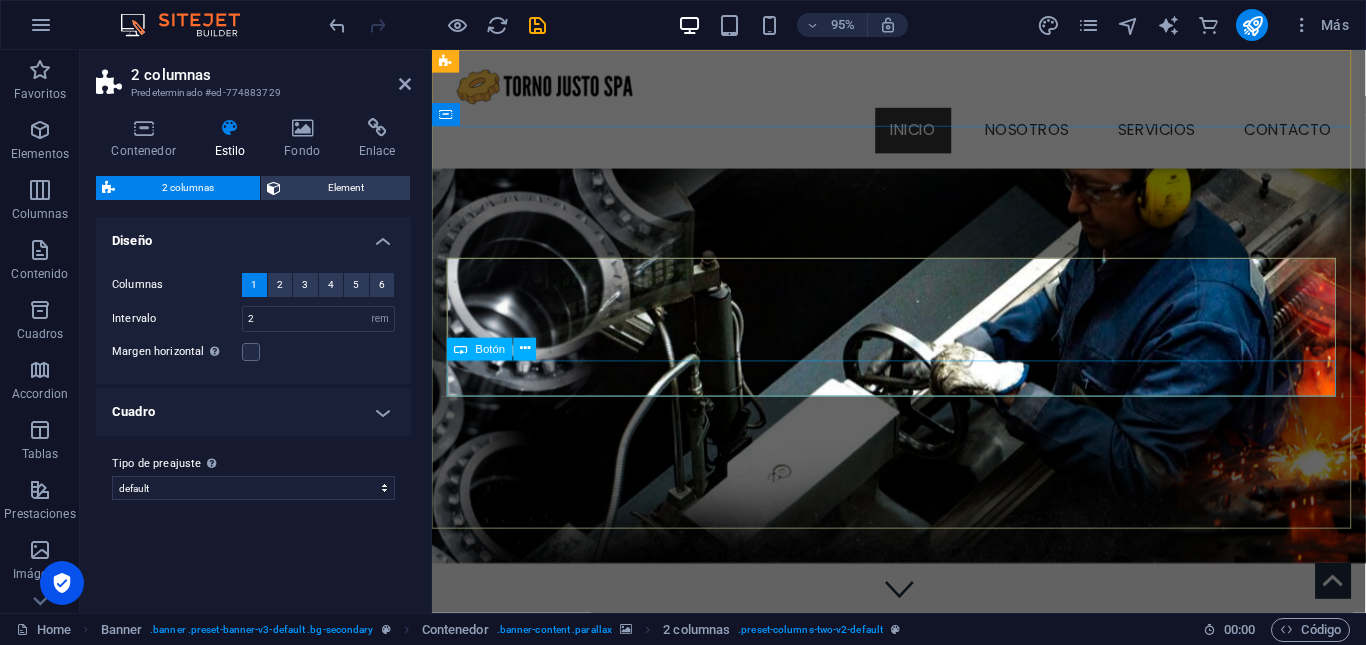 click on "Learn more" at bounding box center [924, 845] 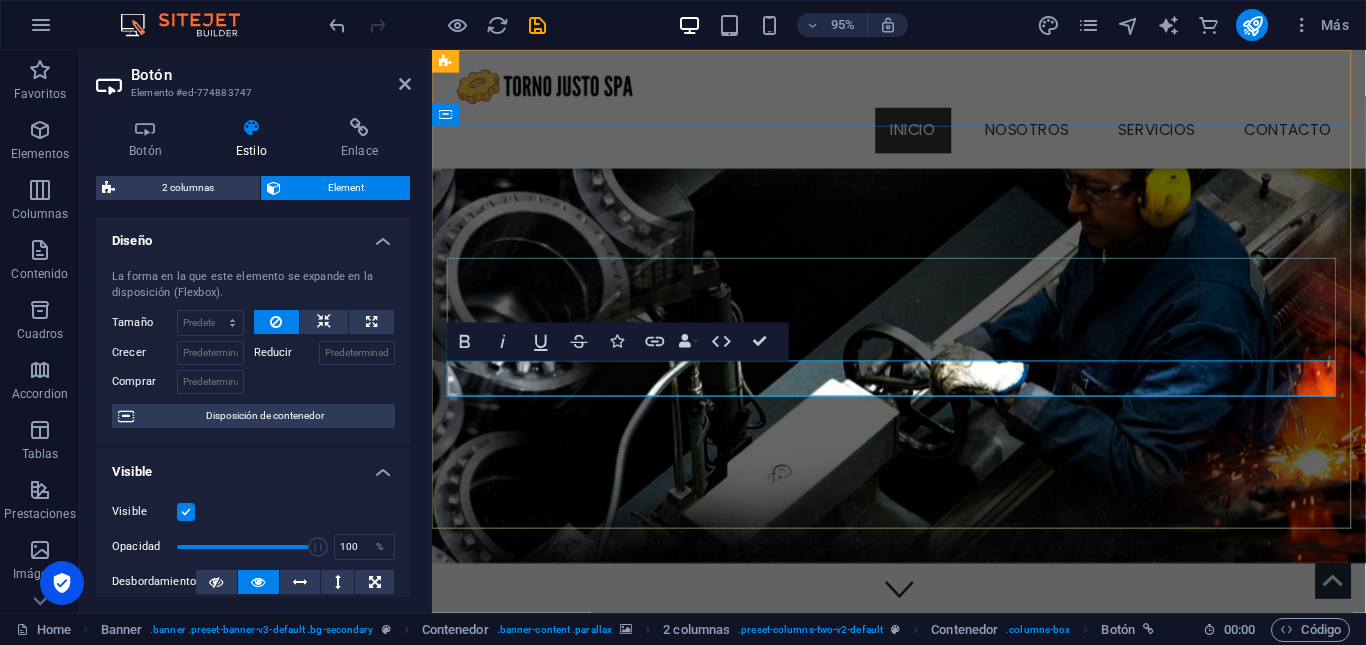type 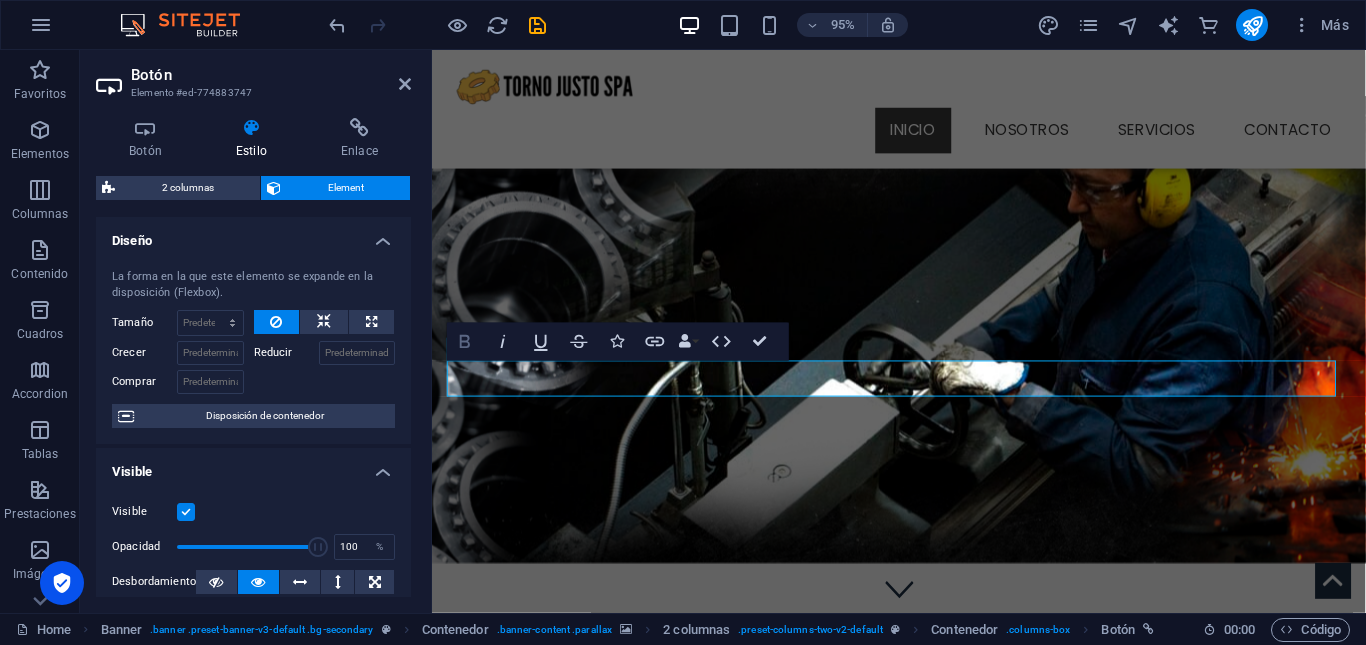 click 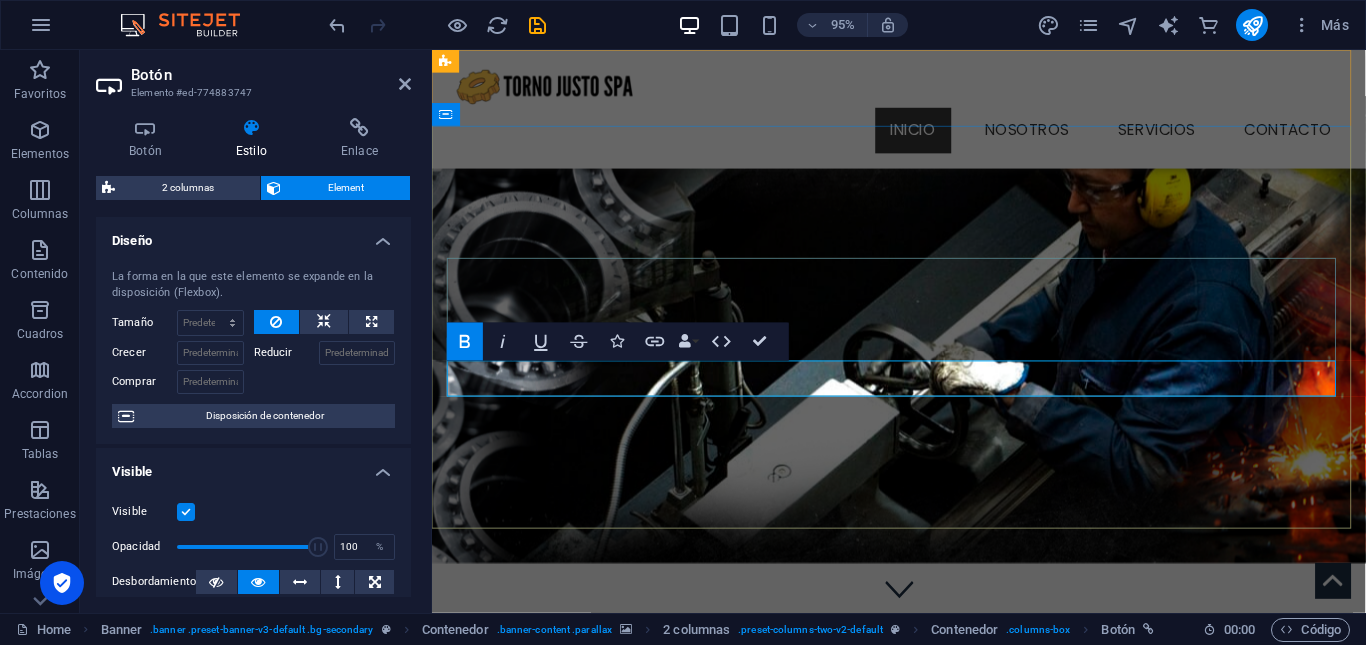 drag, startPoint x: 602, startPoint y: 392, endPoint x: 450, endPoint y: 383, distance: 152.26622 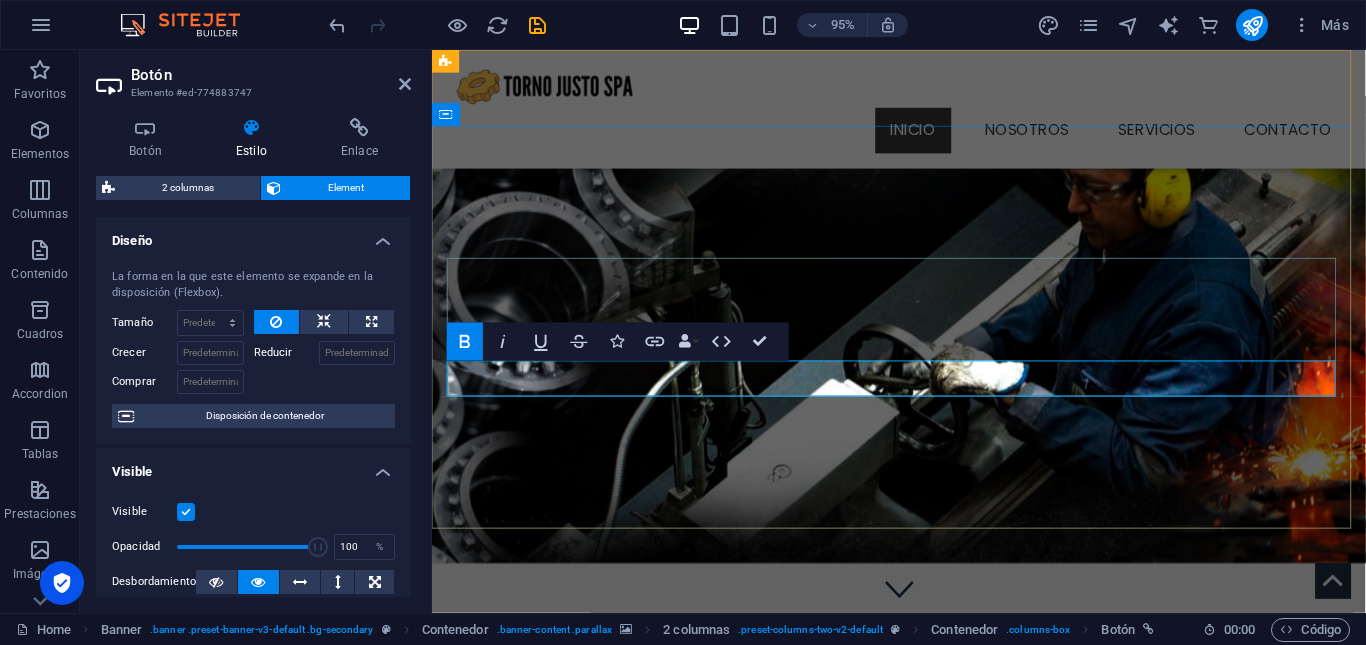 click on "DESCRUBRE MÁS ​" at bounding box center (535, 845) 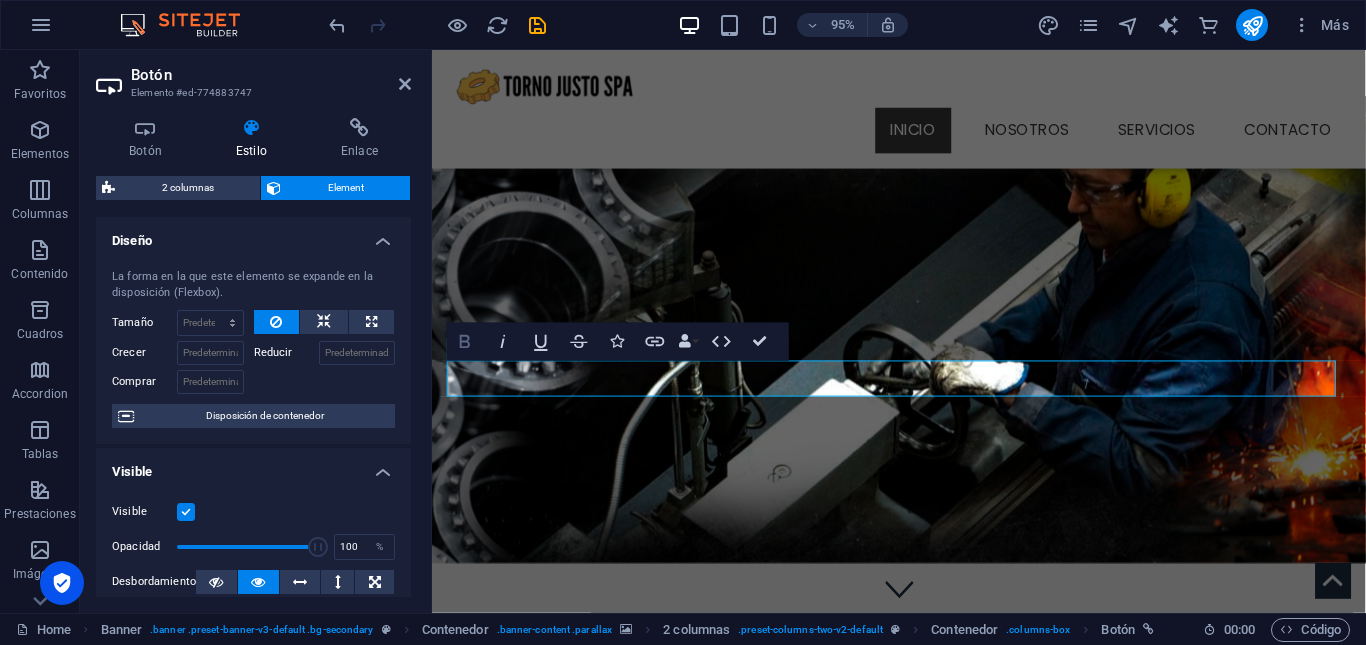 click 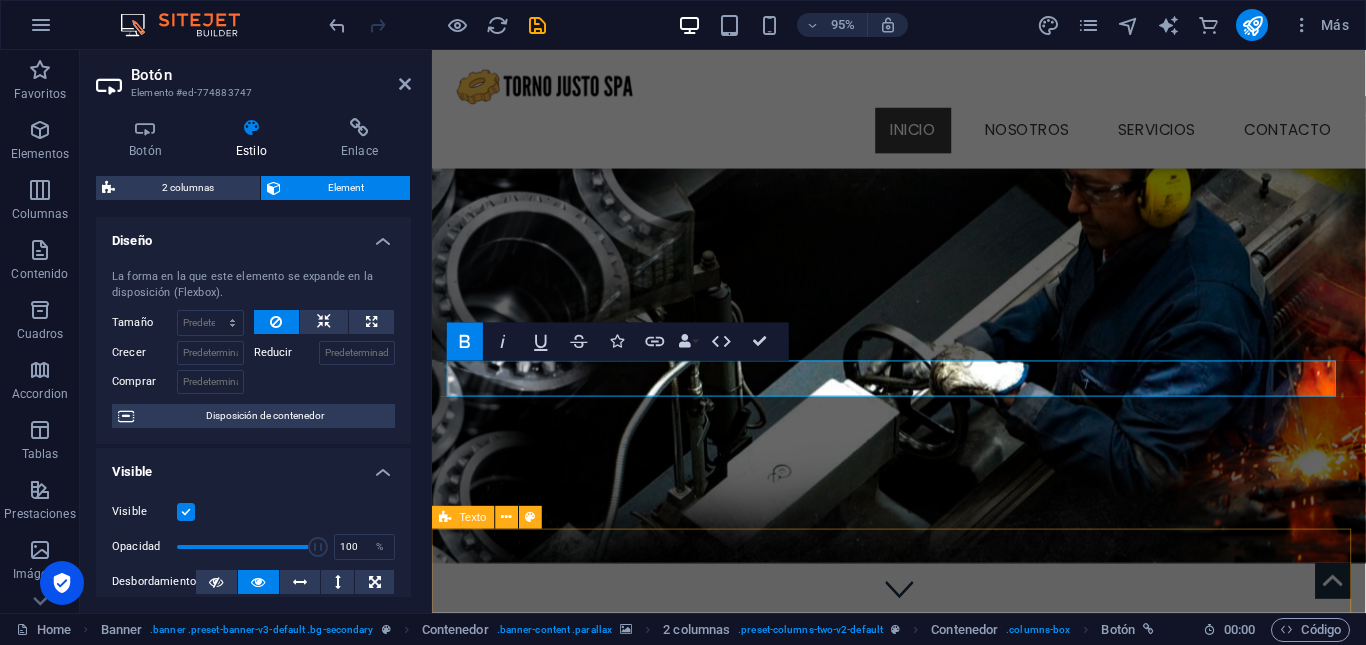 click on "Wireframe Template Lorem ipsum dolor sit amet, consectetuer adipiscing elit. Aenean commodo ligula eget dolor. Aenean massa. Cum sociis natoque penatibus et magnis dis parturient montes, nascetur ridiculus mus. Donec quam felis, ultricies nec, pellentesque eu, pretium quis, sem. Nulla consequat massa quis enim. Donec pede justo, fringilla vel.  About us Service Pricing" at bounding box center [923, 1249] 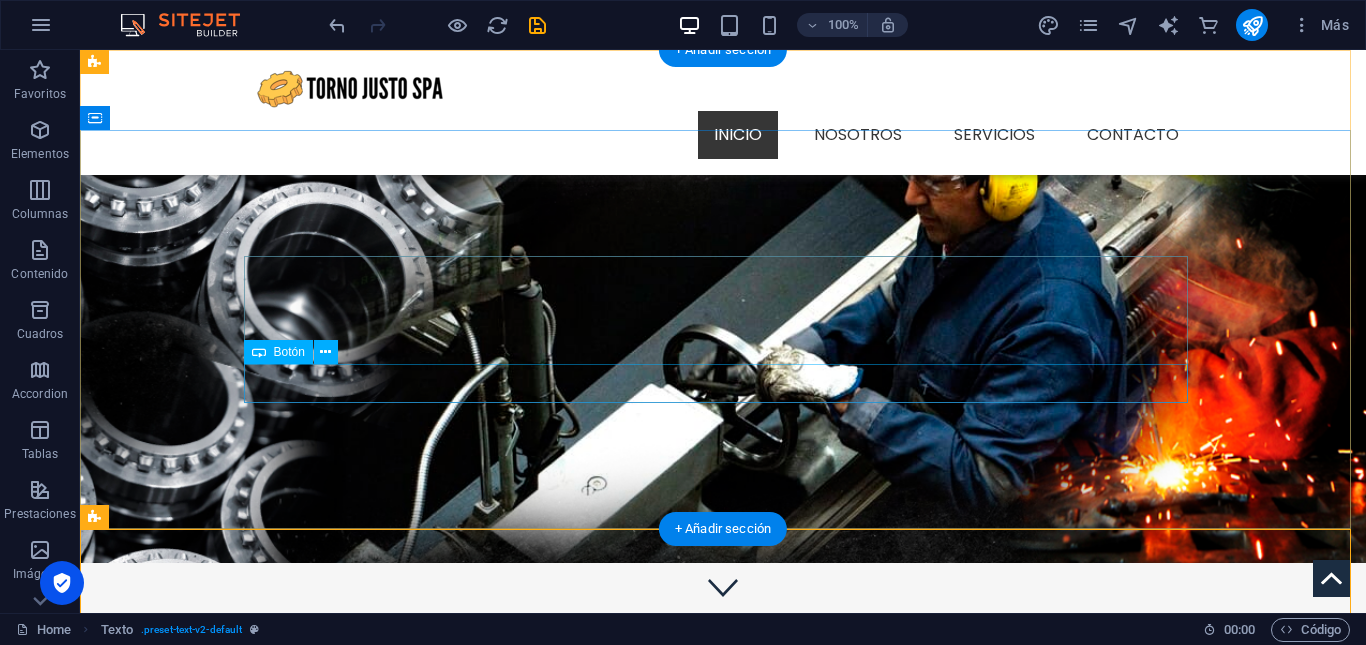 click on "DESCRUBRE MÁS" at bounding box center [723, 818] 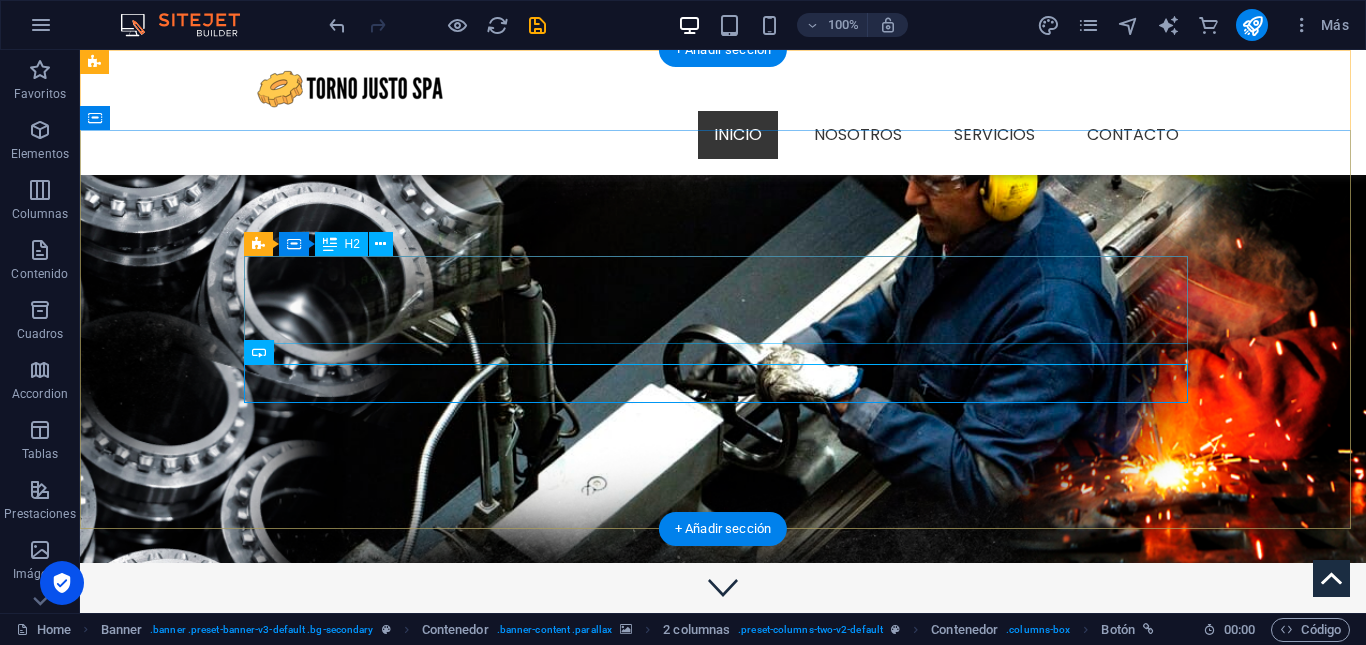 click on "DISEÑO  Y FABRICACIÓN DE PIEZAS MECÁNICAS PARA LAS INDUSTRIAS, CORTE LÁSER CNC" at bounding box center (723, 735) 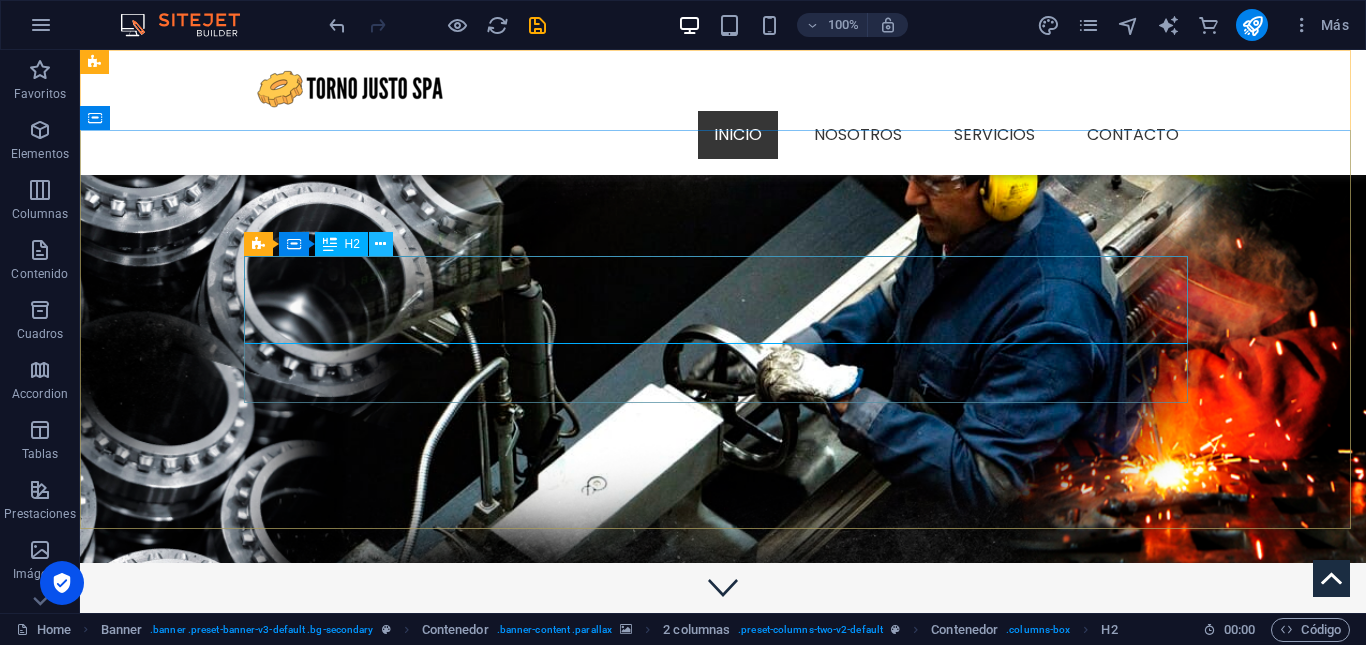 click at bounding box center [380, 244] 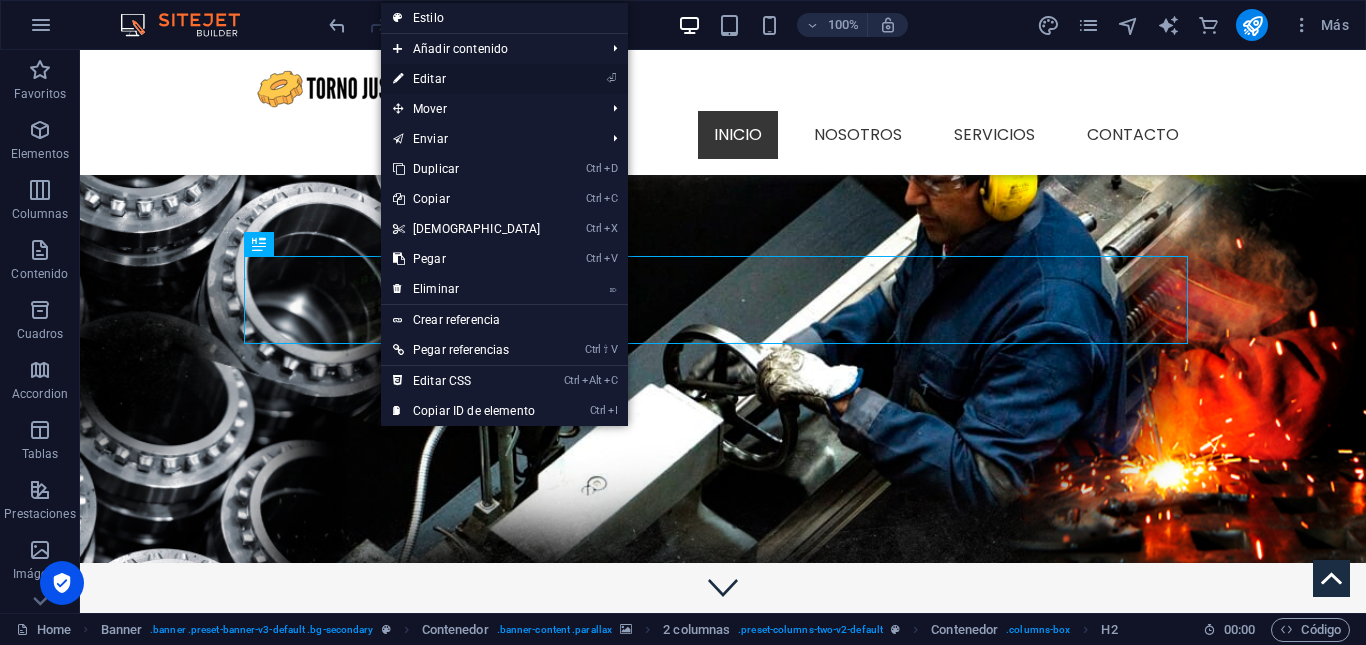 click on "⏎  Editar" at bounding box center (467, 79) 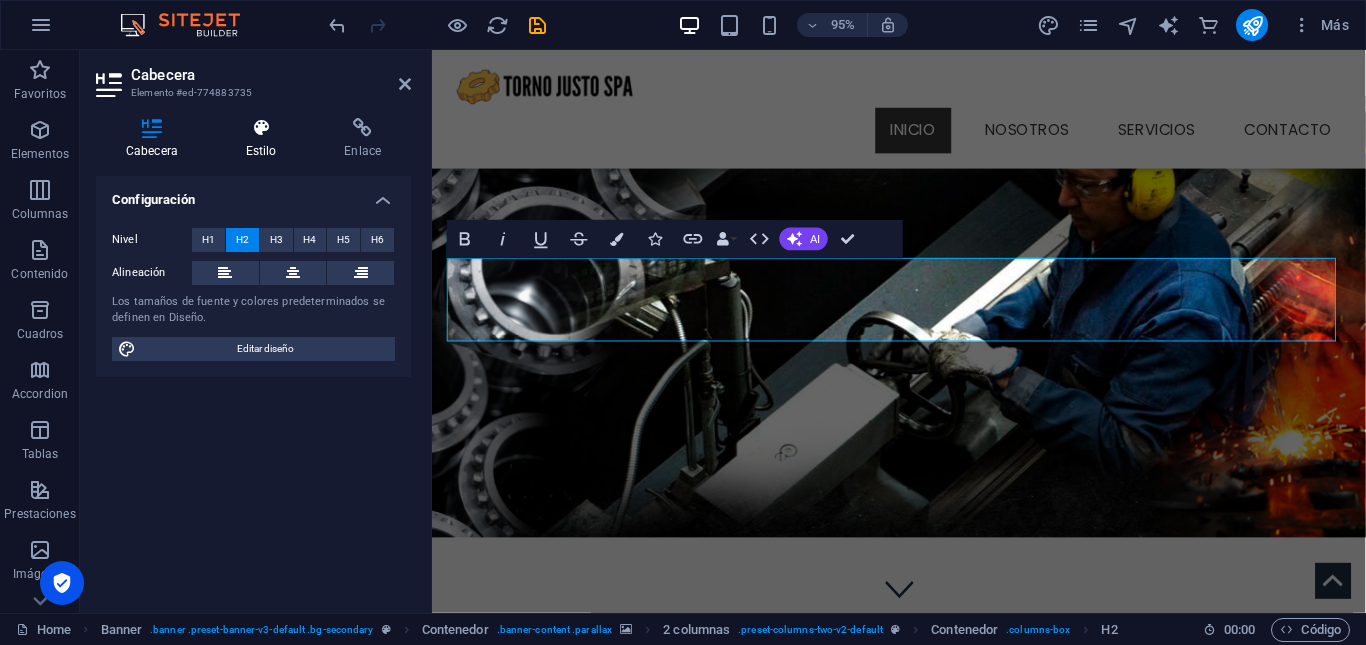 click at bounding box center [261, 128] 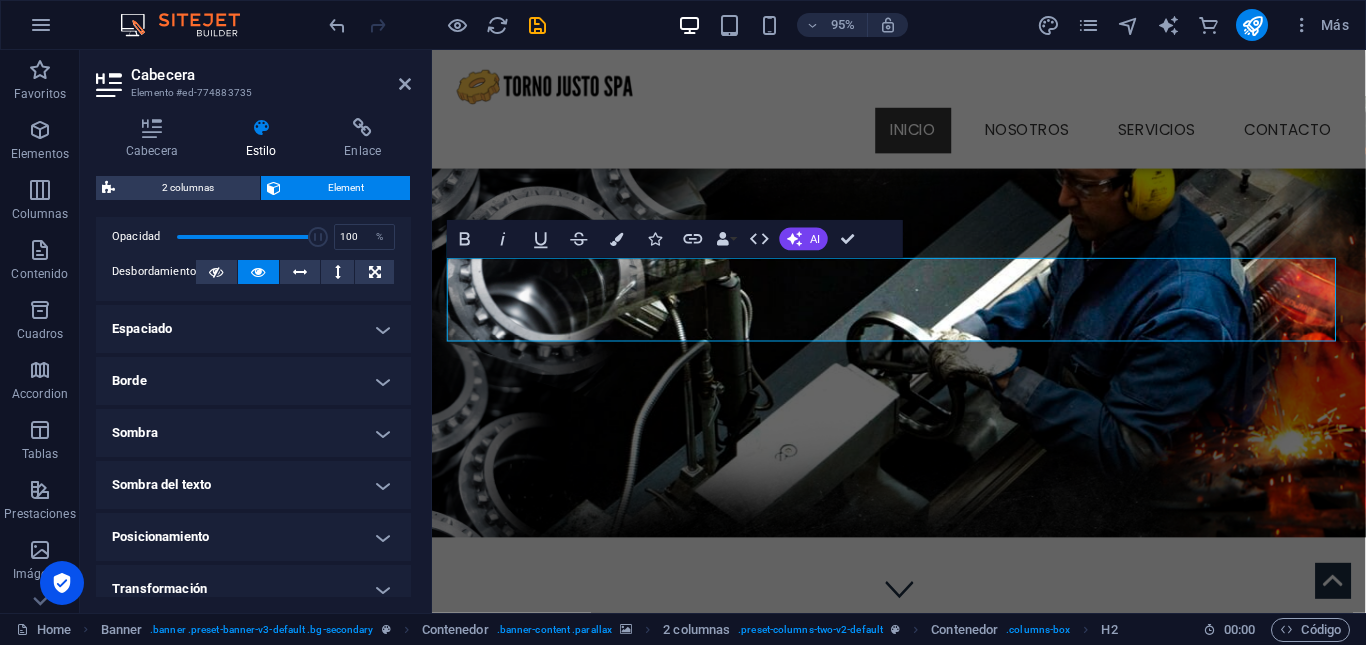 scroll, scrollTop: 327, scrollLeft: 0, axis: vertical 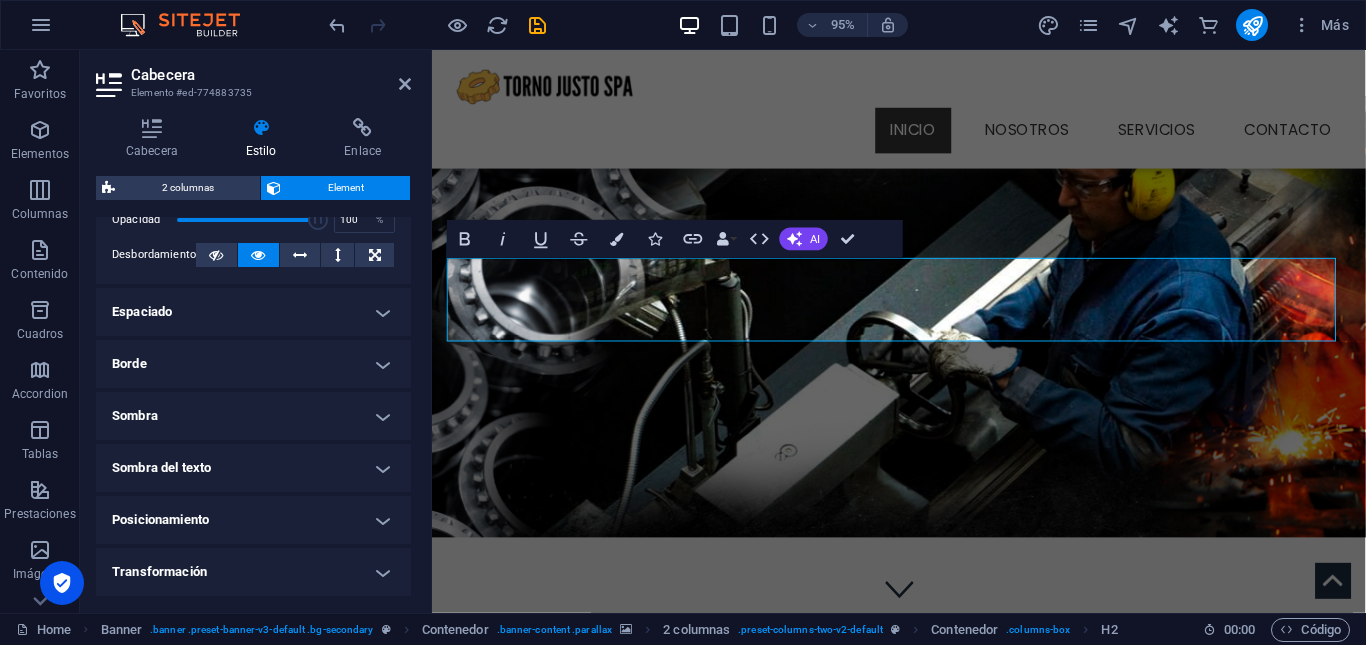 click on "Sombra" at bounding box center (253, 416) 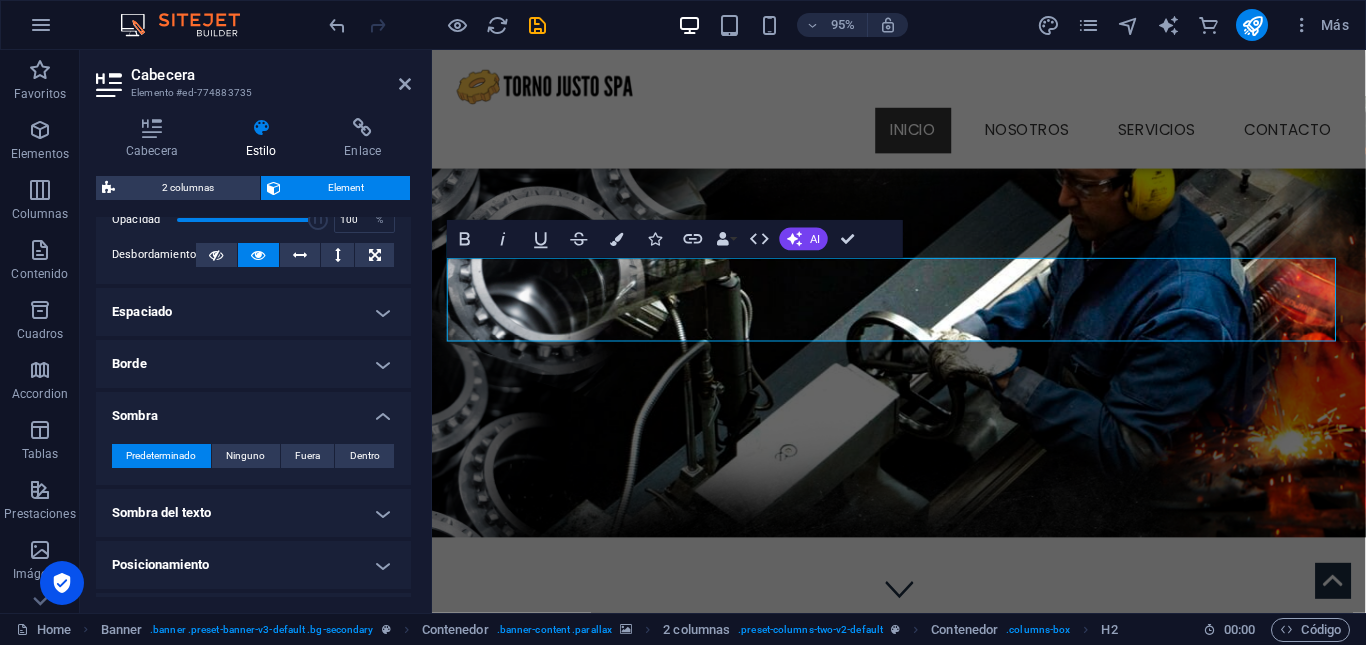 click on "Sombra del texto" at bounding box center [253, 513] 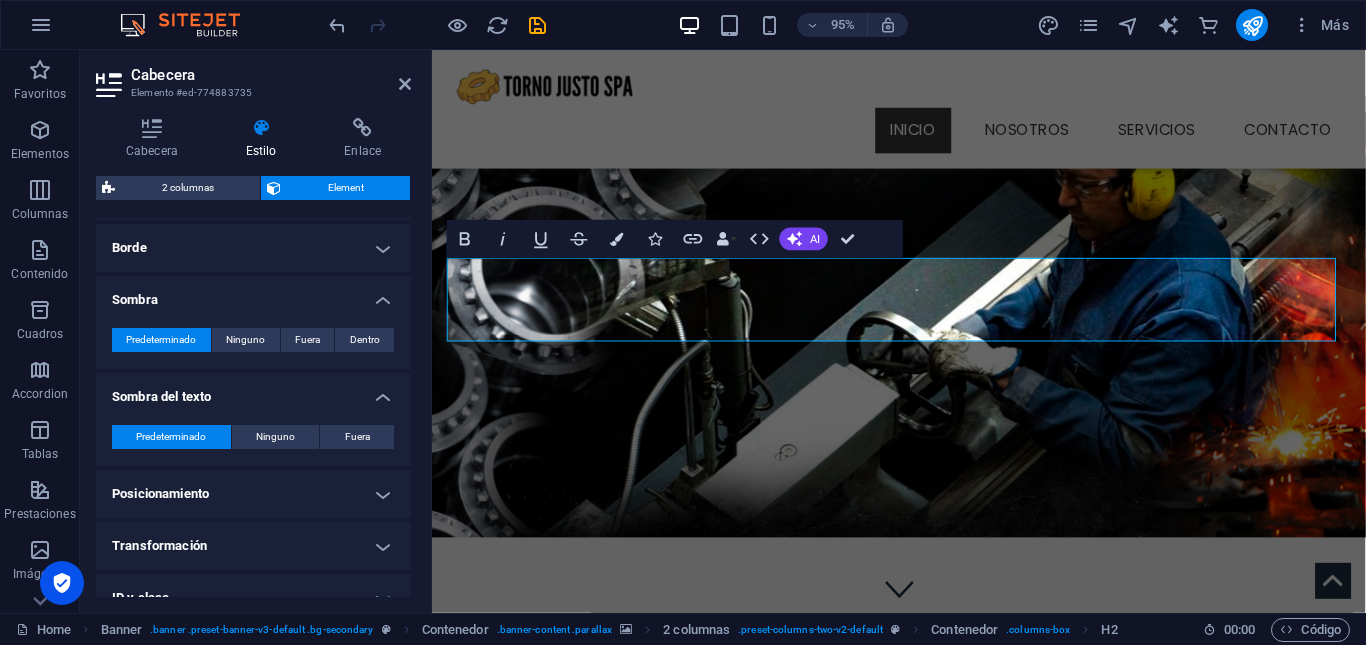 scroll, scrollTop: 446, scrollLeft: 0, axis: vertical 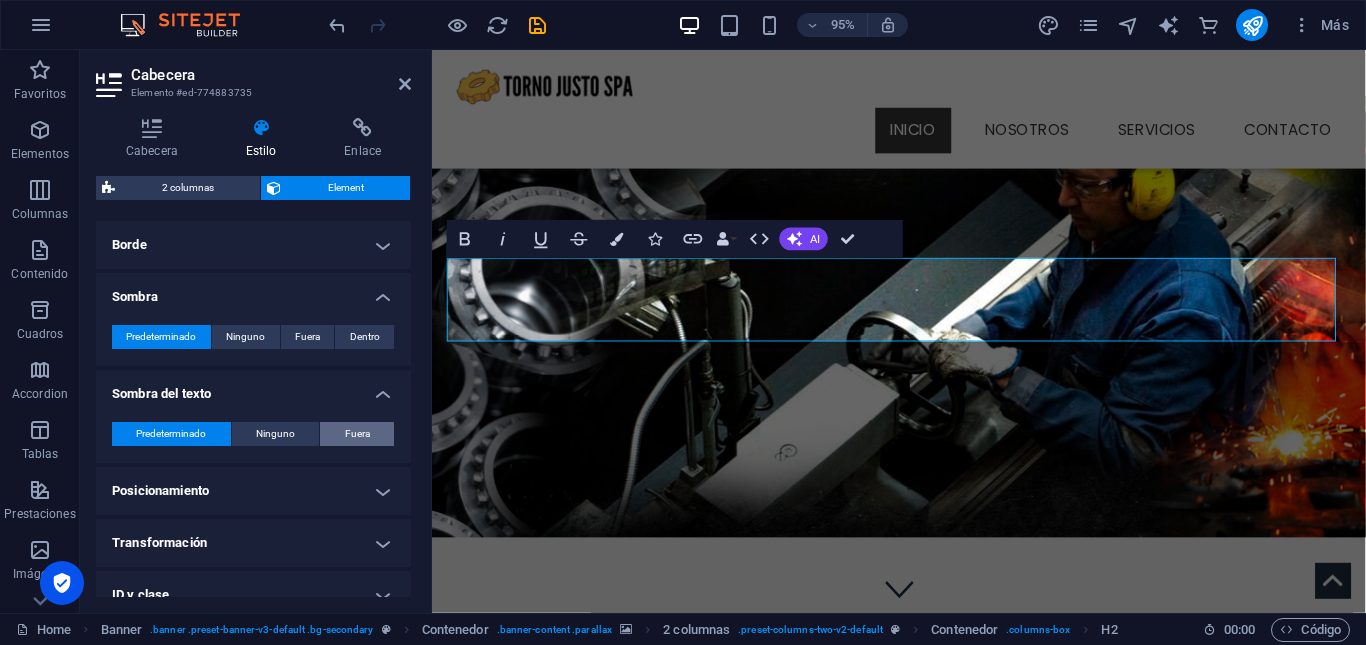 click on "Fuera" at bounding box center (357, 434) 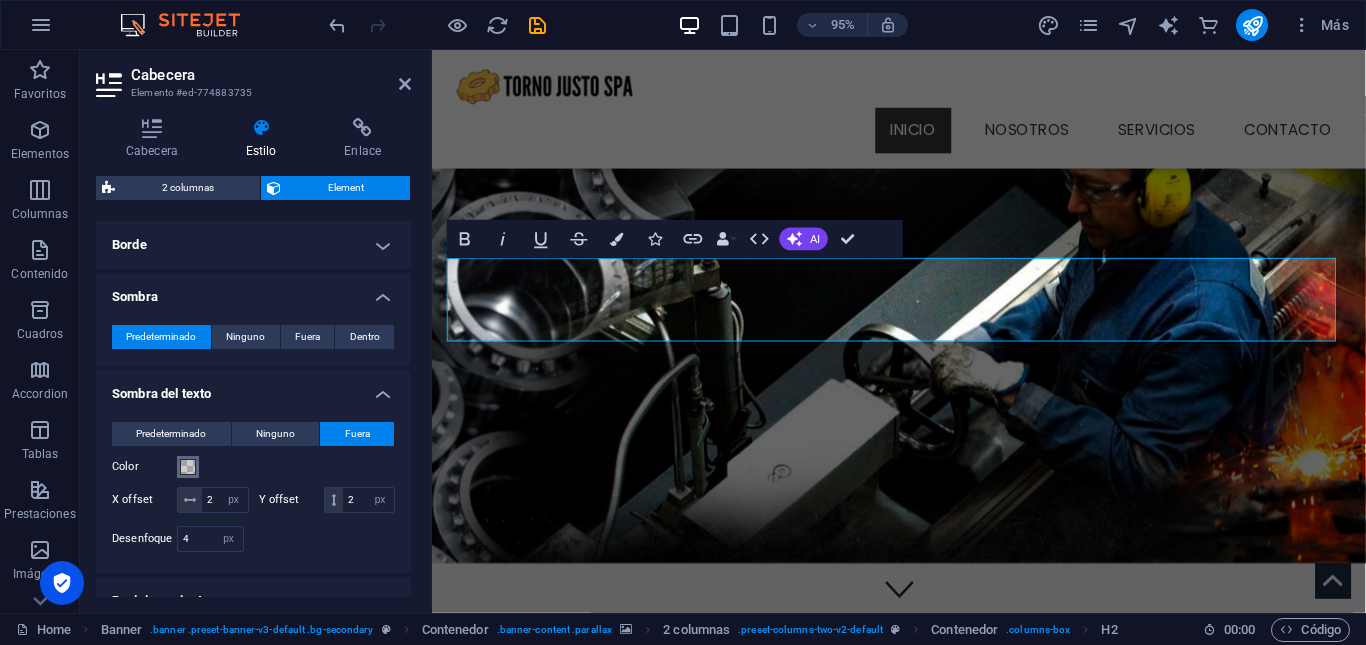click on "Color" at bounding box center (188, 467) 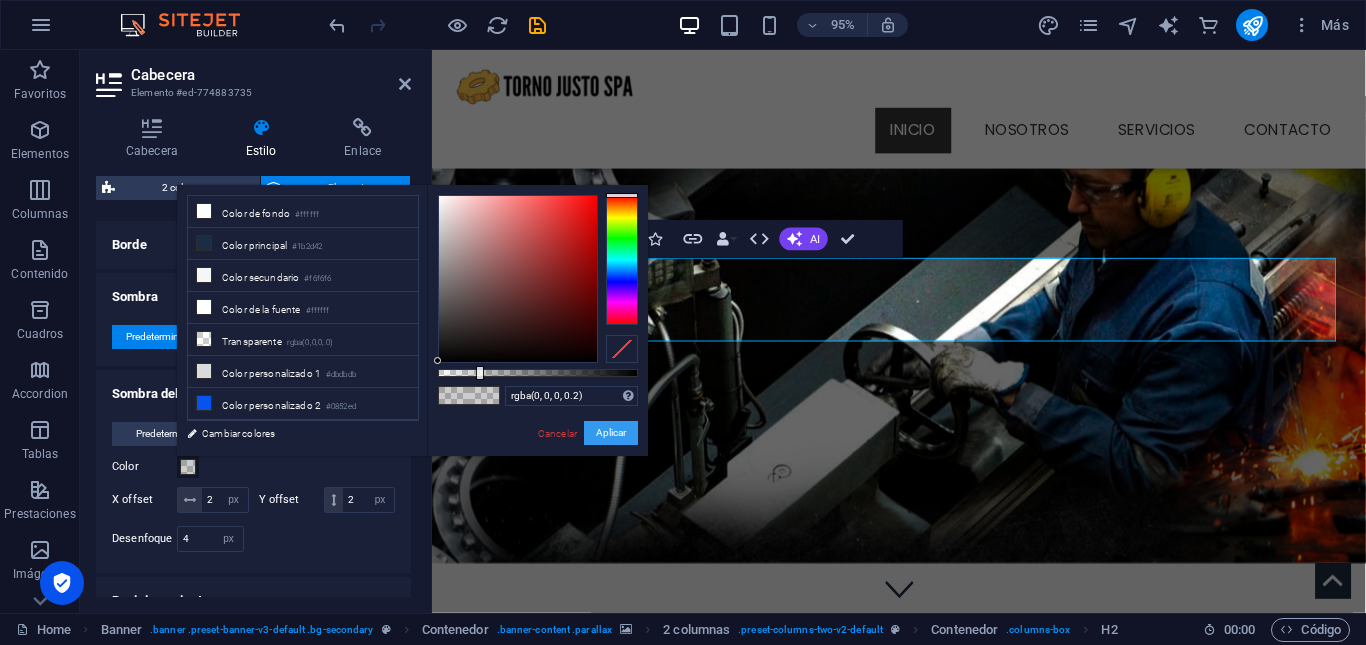 click on "Aplicar" at bounding box center (611, 433) 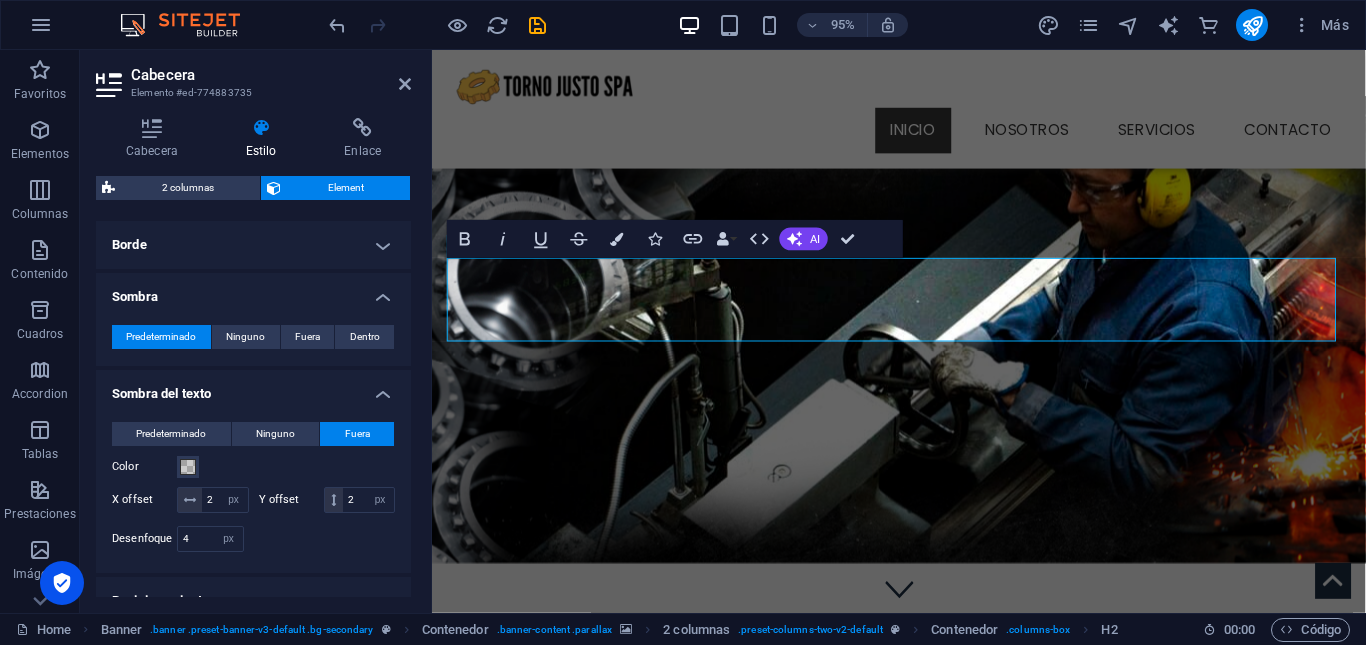 click at bounding box center (923, 344) 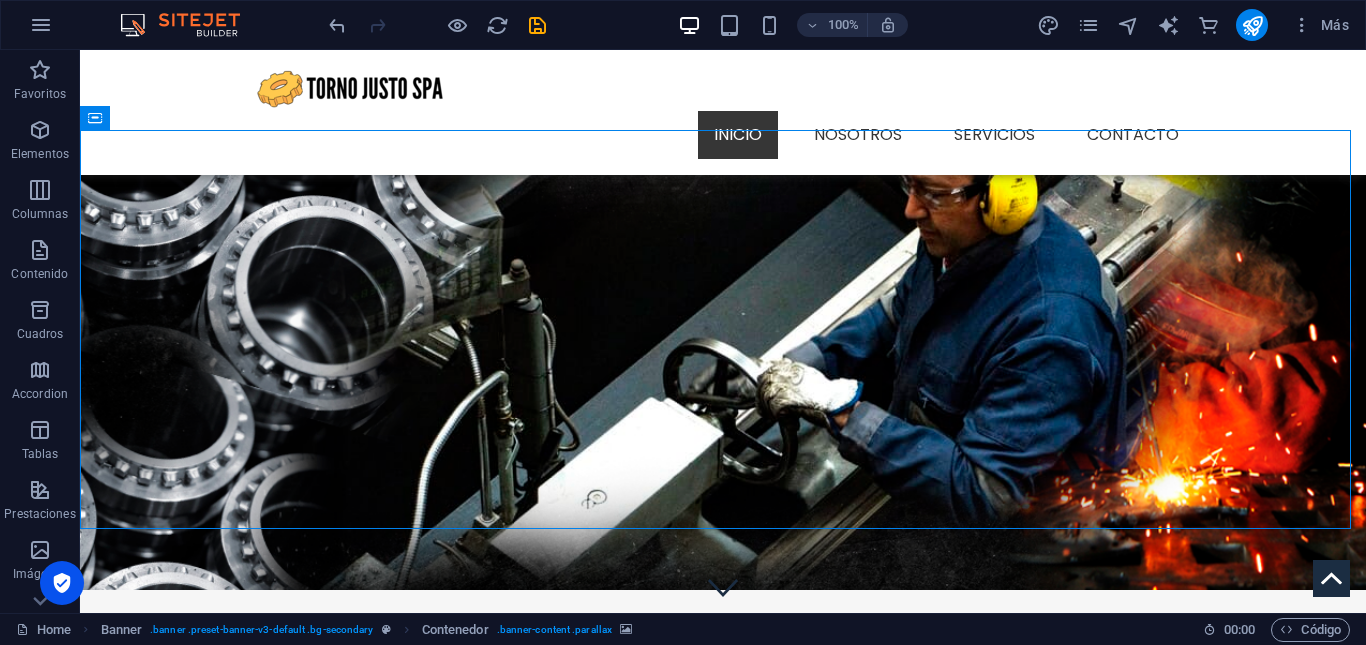 click at bounding box center [723, 344] 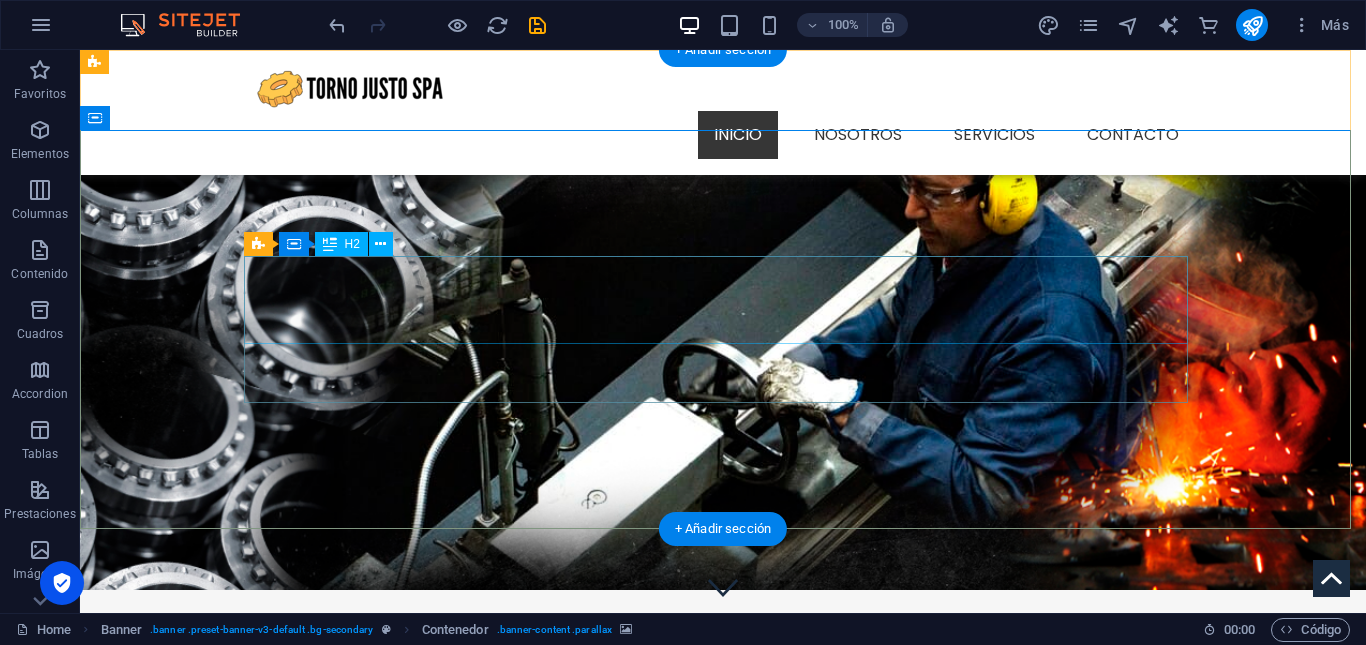 click on "DISEÑO  Y FABRICACIÓN DE PIEZAS MECÁNICAS PARA LAS INDUSTRIAS, CORTE LÁSER CNC" at bounding box center [723, 762] 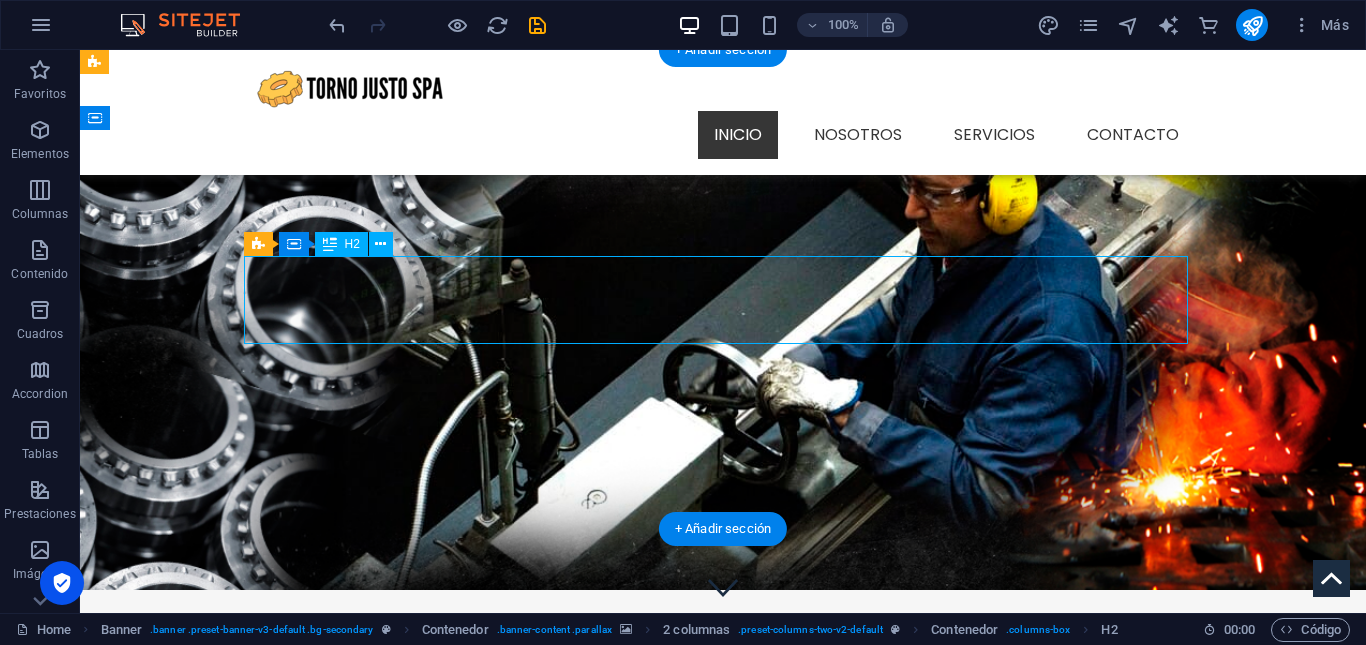 click on "DISEÑO  Y FABRICACIÓN DE PIEZAS MECÁNICAS PARA LAS INDUSTRIAS, CORTE LÁSER CNC" at bounding box center (723, 762) 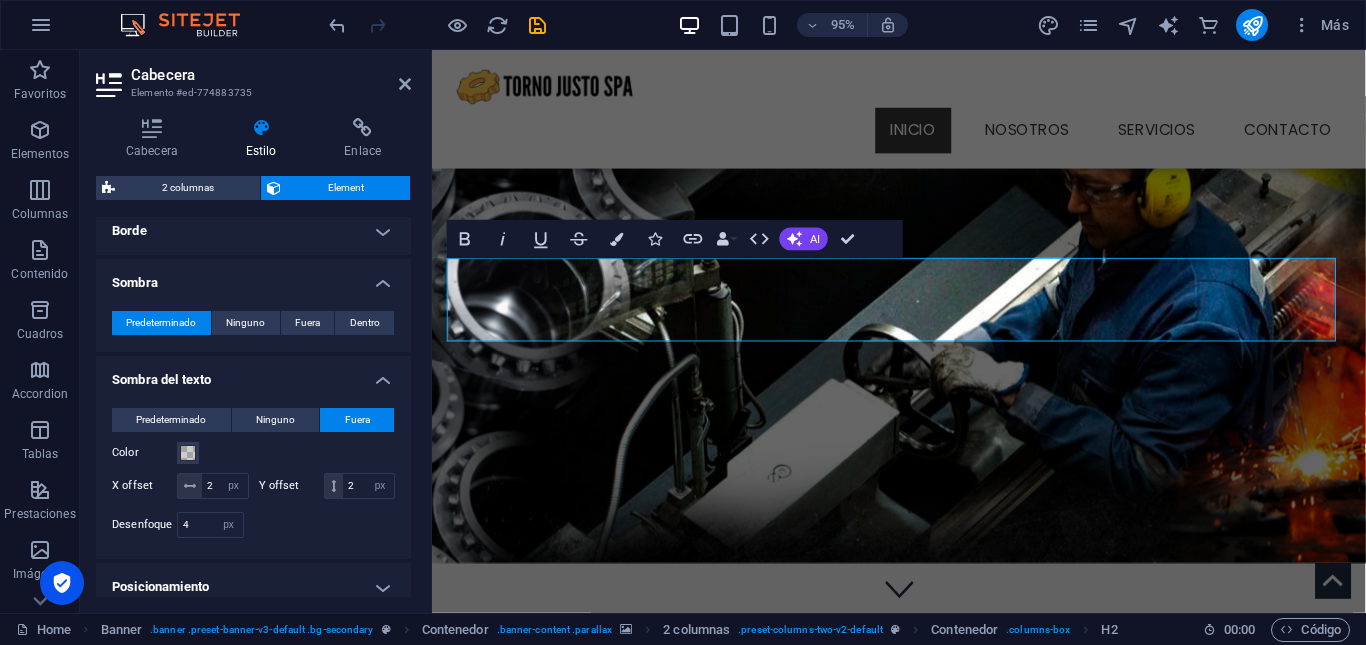 scroll, scrollTop: 461, scrollLeft: 0, axis: vertical 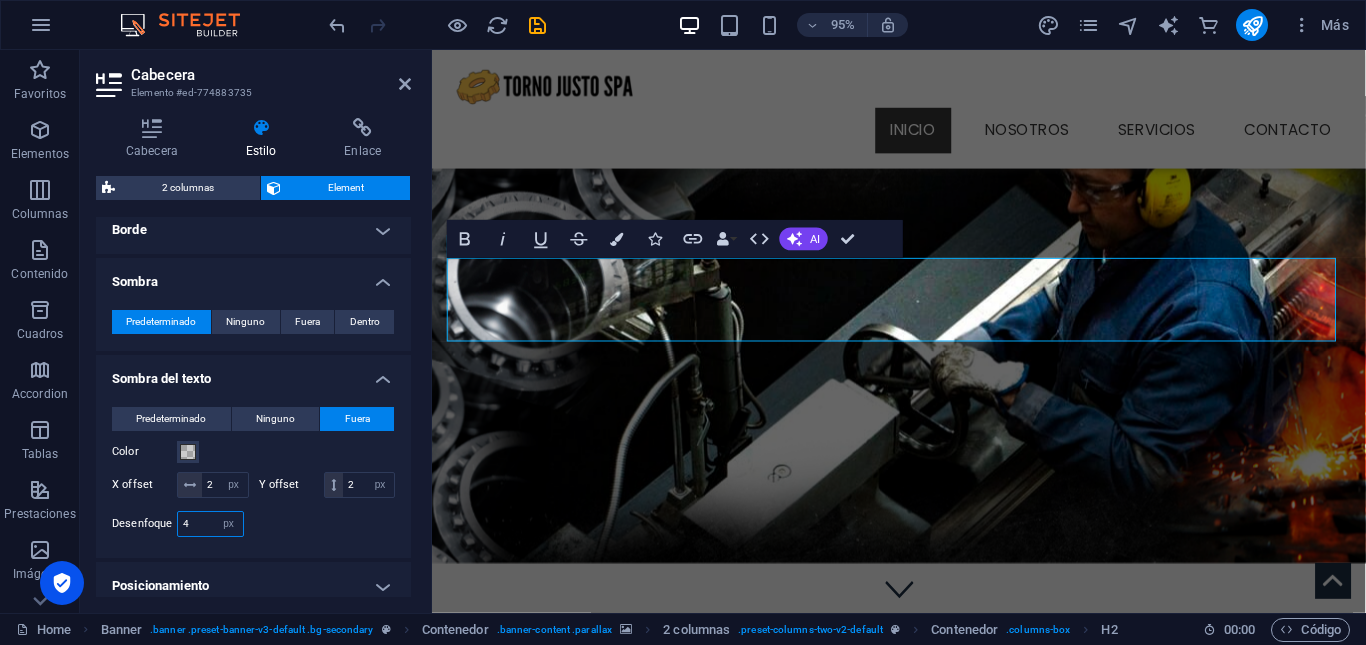 click on "4" at bounding box center [210, 524] 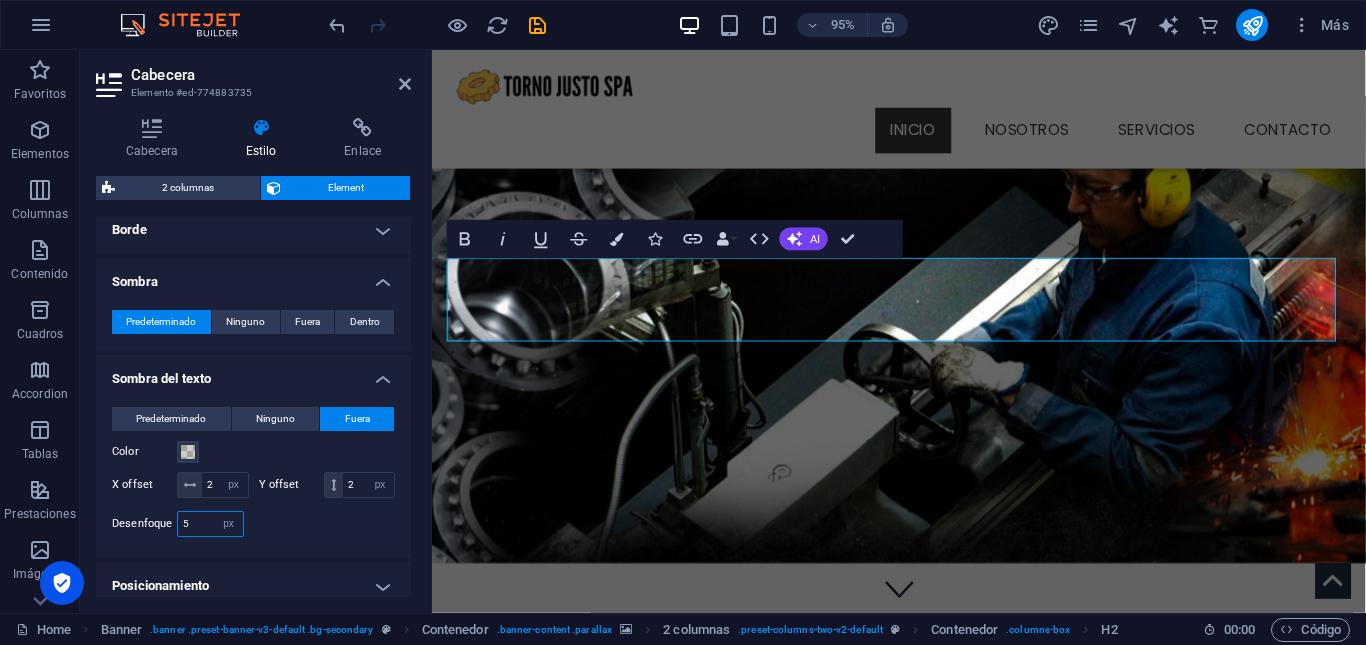 type on "5" 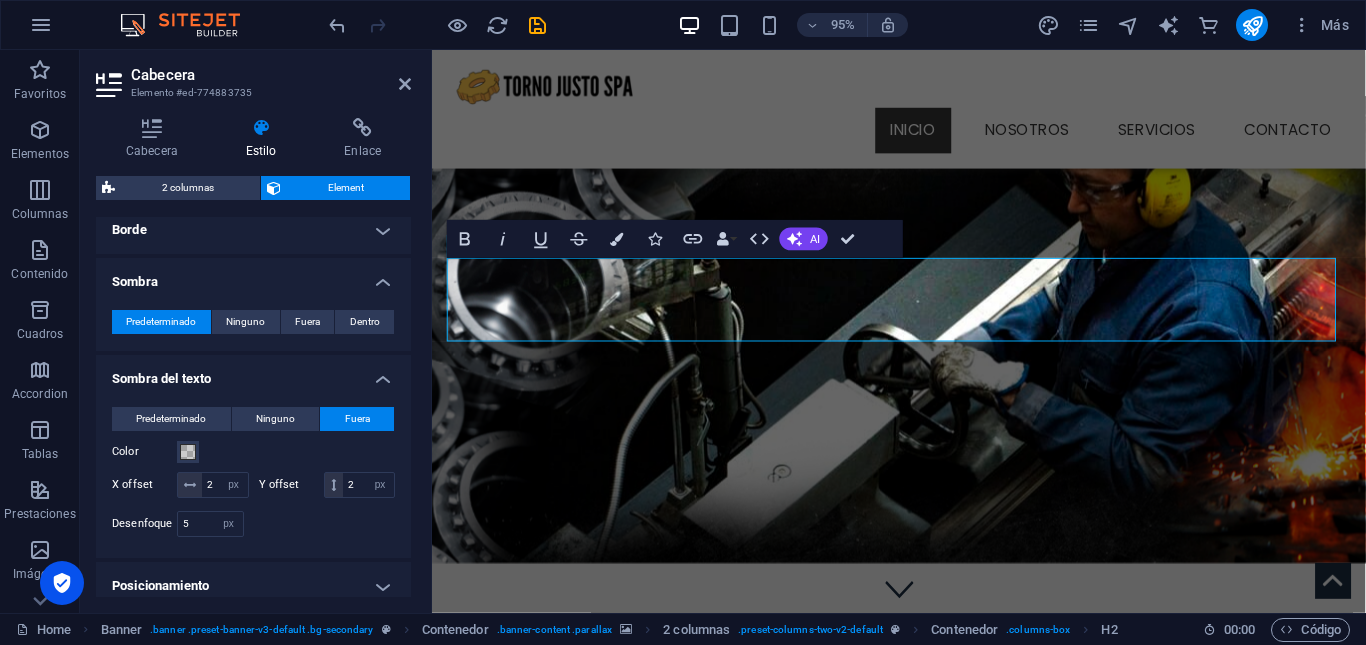 click on "Predeterminado Ninguno Fuera Color X offset 2 px rem vh vw Y offset 2 px rem vh vw Desenfoque 5 px rem % vh vw" at bounding box center (253, 474) 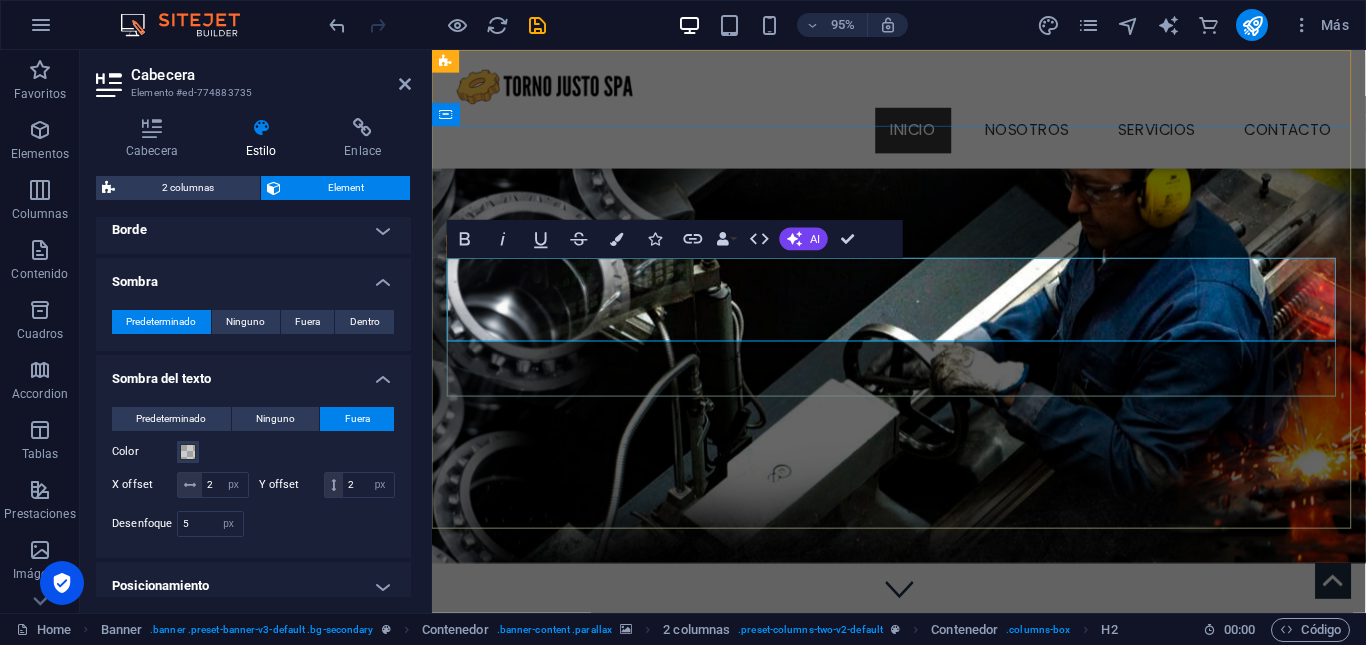 click on "DISEÑO  Y FABRICACIÓN DE PIEZAS MECÁNICAS PARA LAS INDUSTRIAS, CORTE LÁSER CNC" at bounding box center [913, 761] 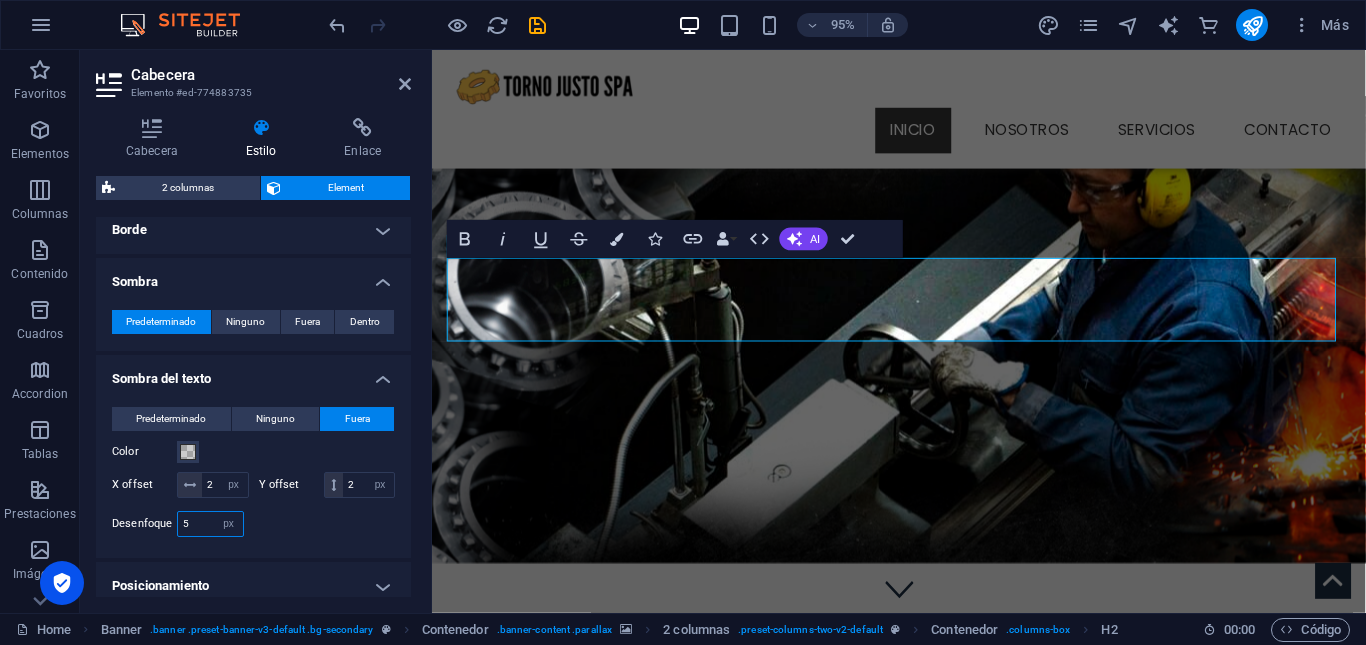 click on "5" at bounding box center (210, 524) 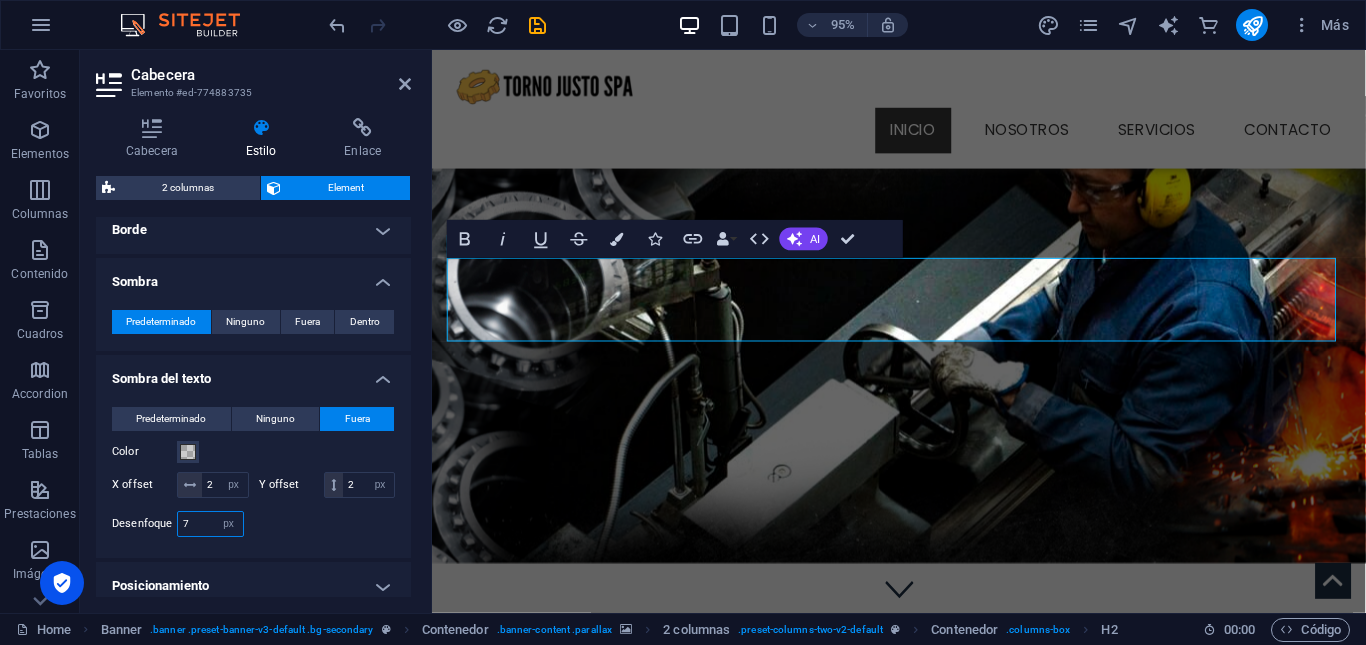 type on "7" 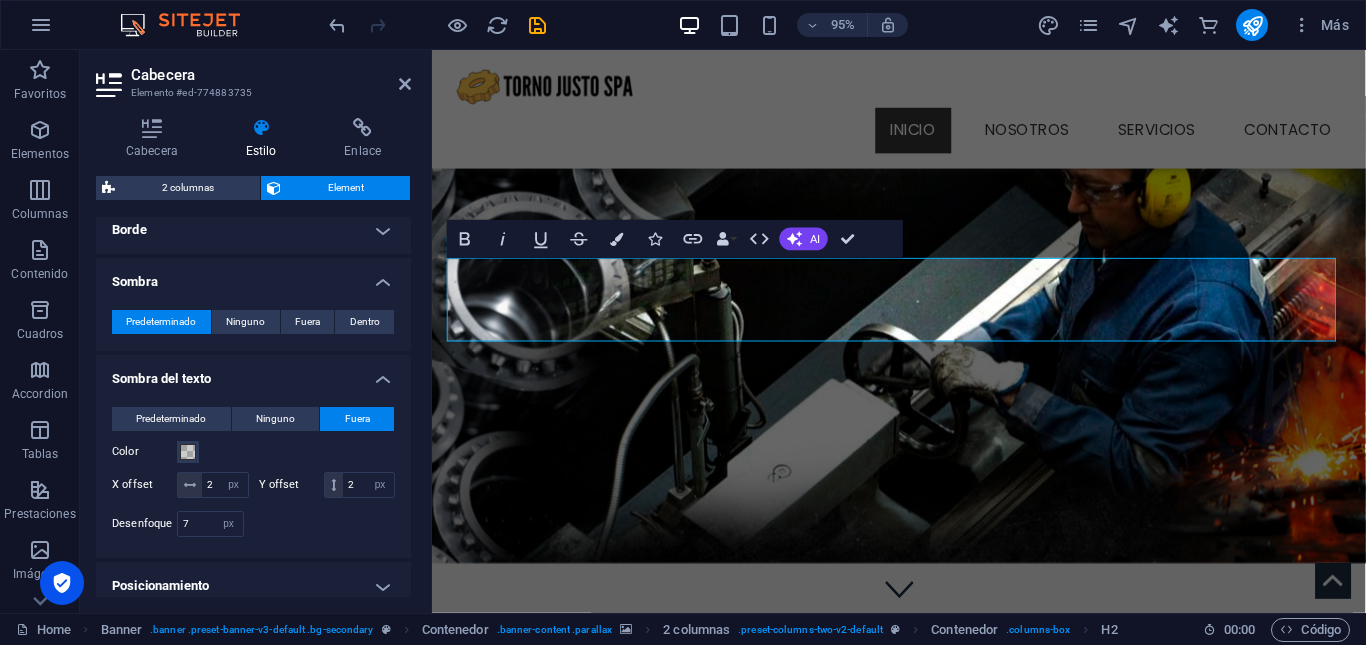 click at bounding box center [325, 524] 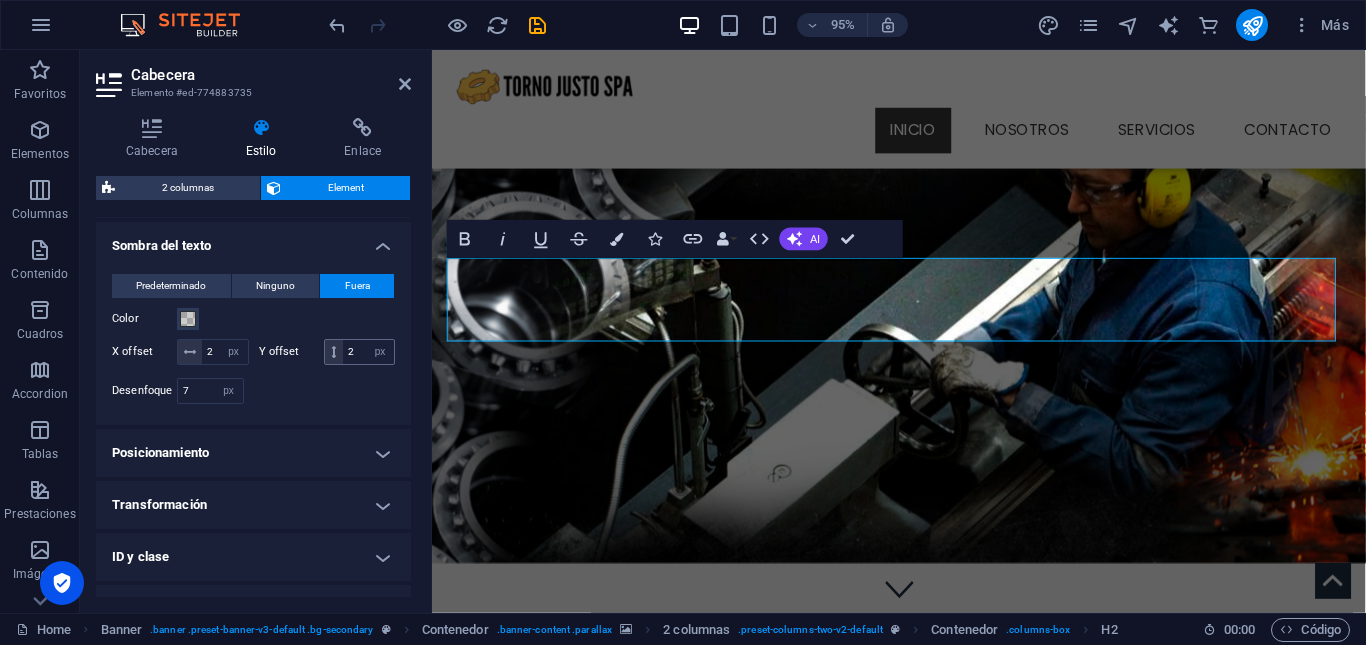 scroll, scrollTop: 595, scrollLeft: 0, axis: vertical 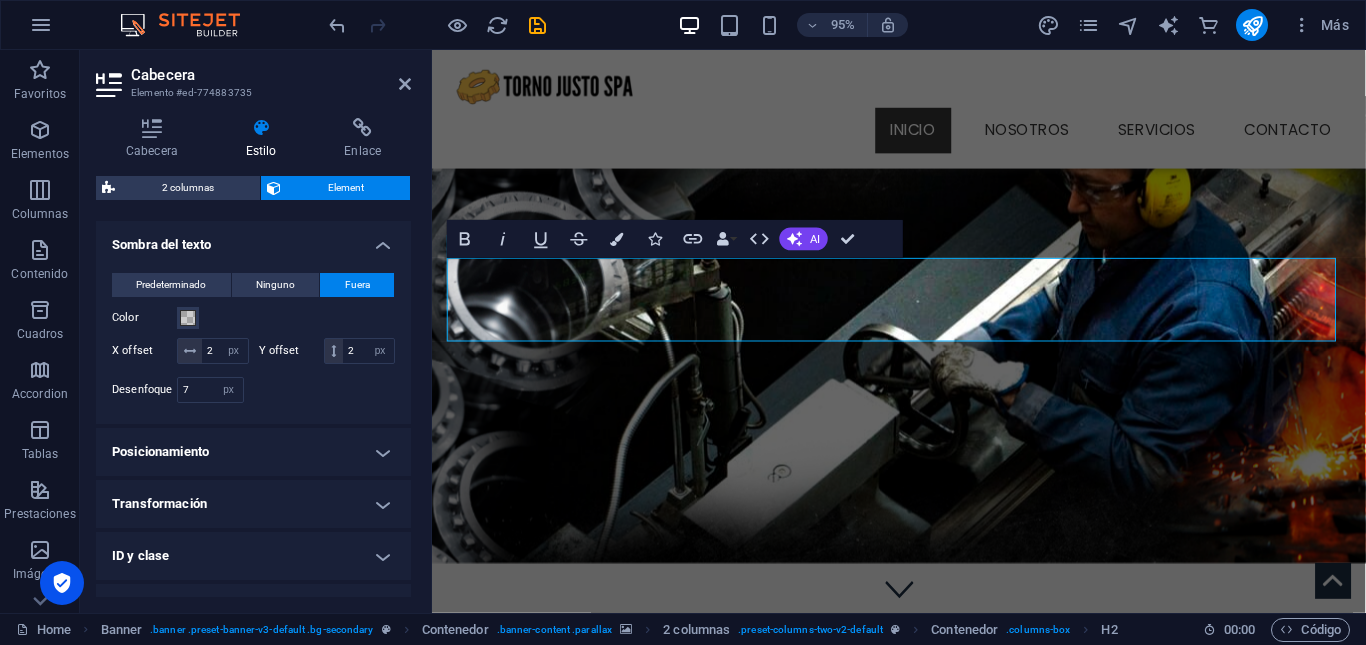 click at bounding box center (923, 344) 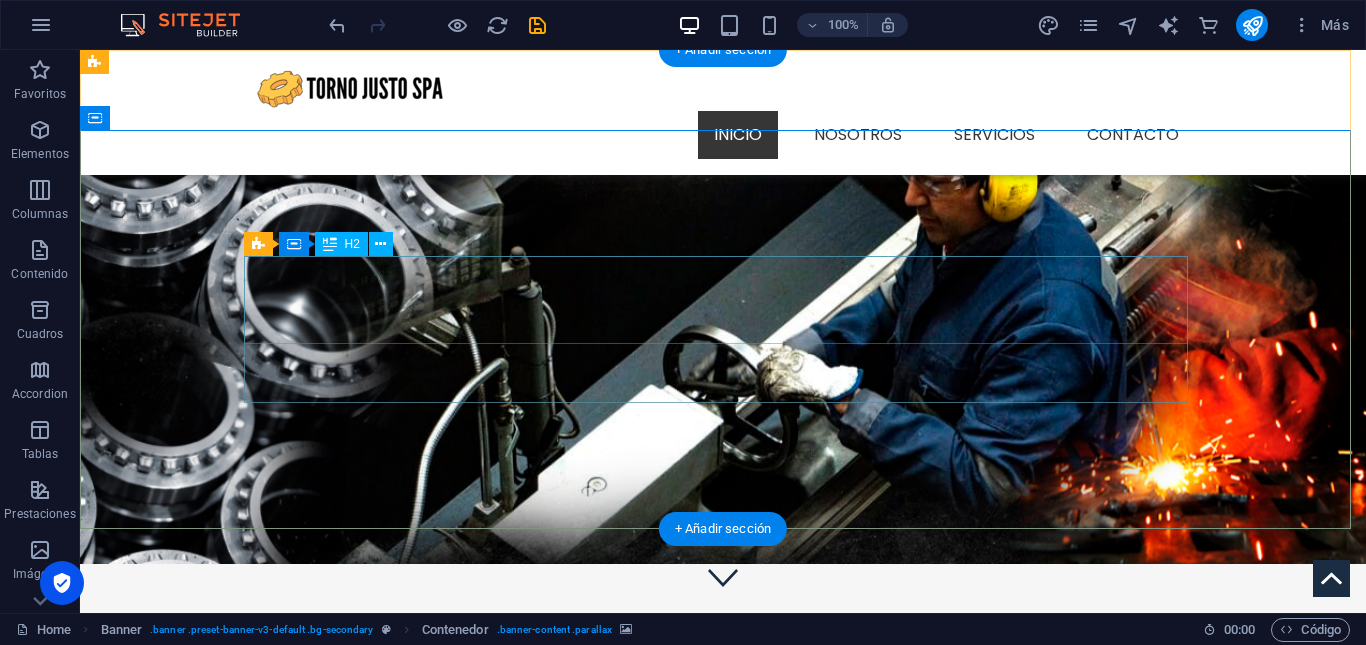 scroll, scrollTop: 0, scrollLeft: 0, axis: both 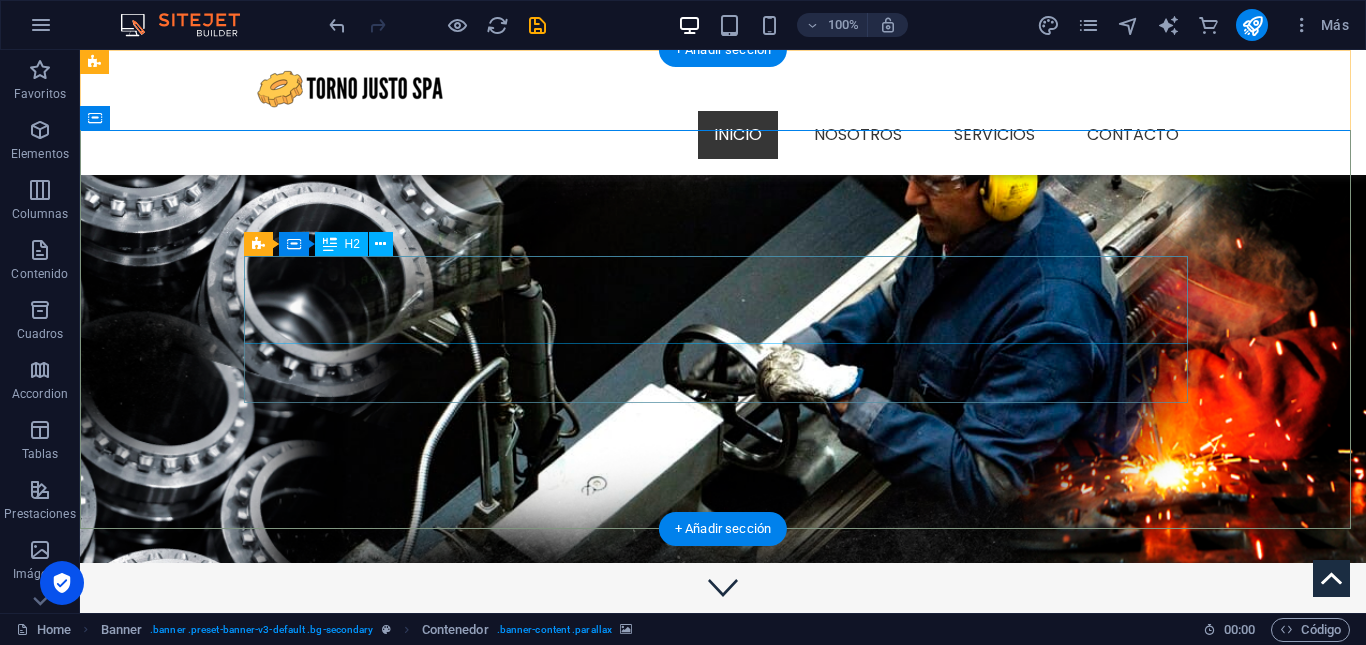click on "DISEÑO  Y FABRICACIÓN DE PIEZAS MECÁNICAS PARA LAS INDUSTRIAS, CORTE LÁSER CNC" at bounding box center (723, 735) 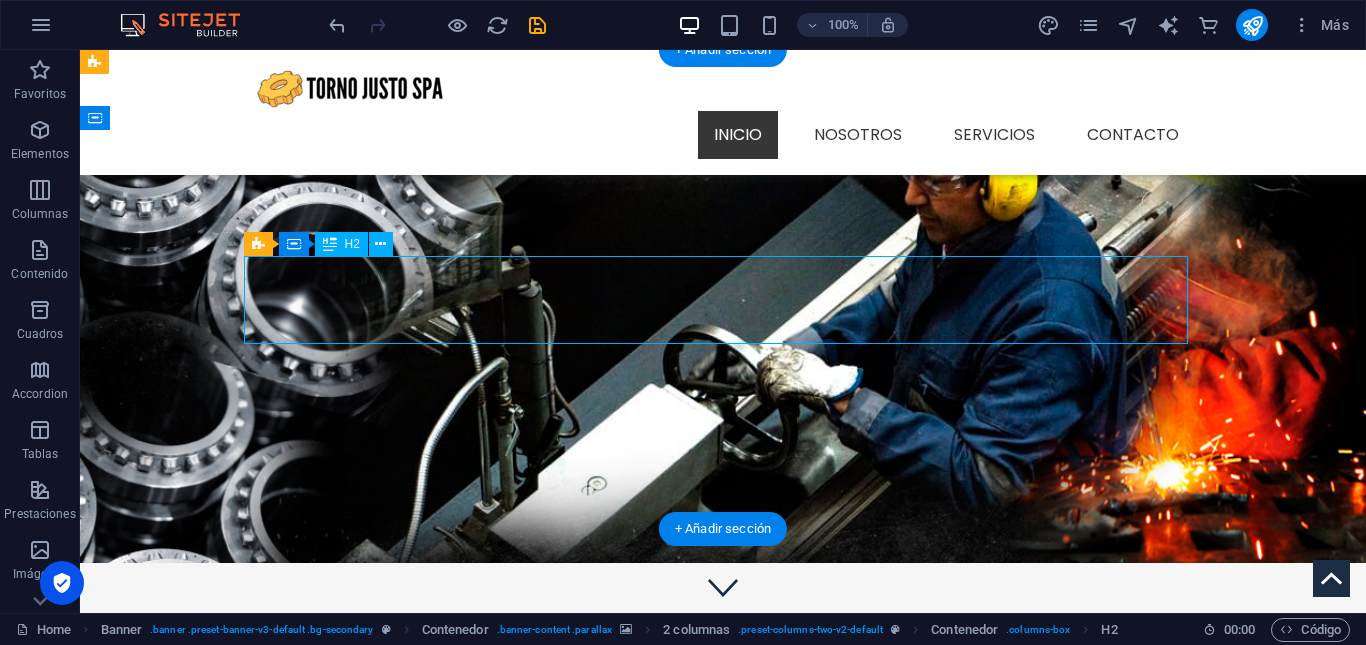 click on "DISEÑO  Y FABRICACIÓN DE PIEZAS MECÁNICAS PARA LAS INDUSTRIAS, CORTE LÁSER CNC" at bounding box center [723, 735] 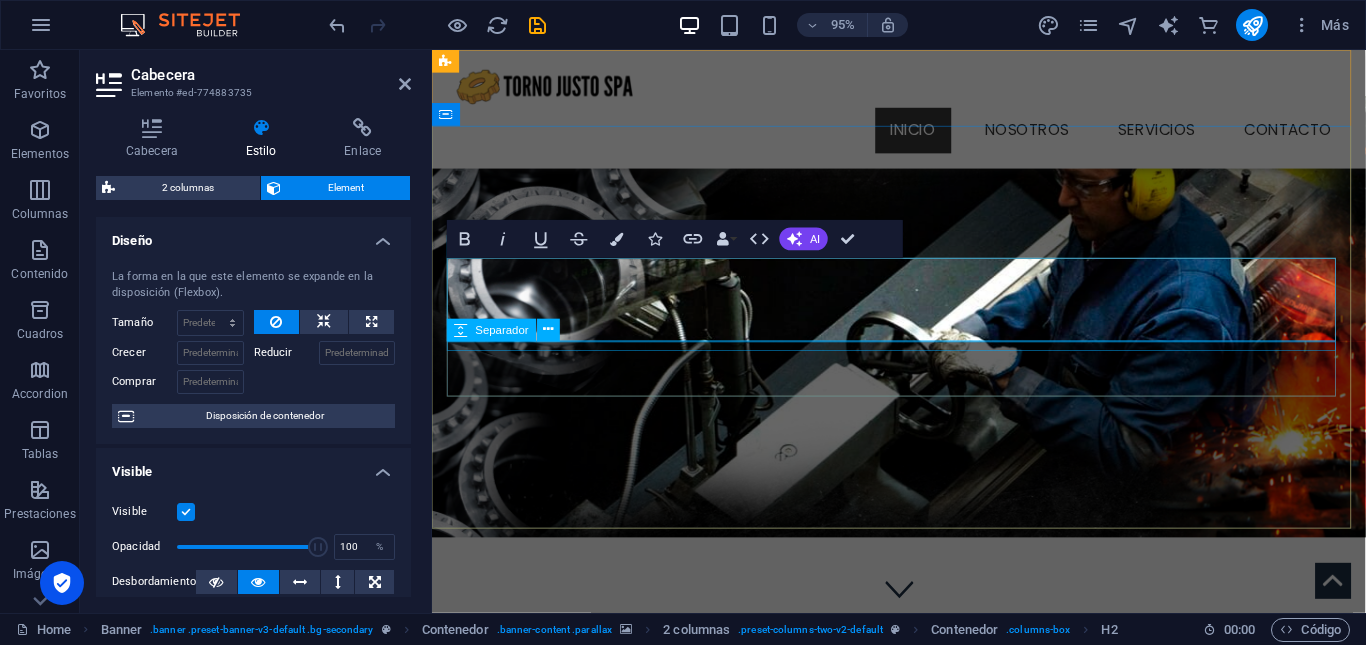 click at bounding box center [924, 784] 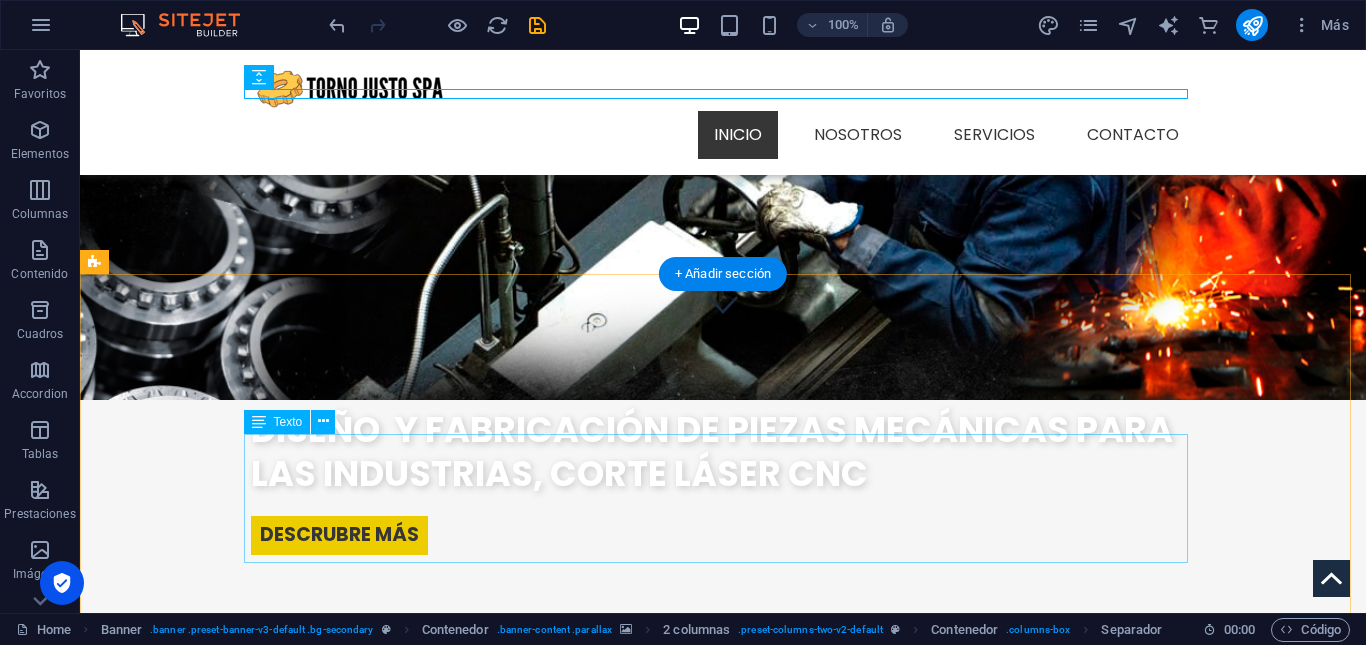 scroll, scrollTop: 303, scrollLeft: 0, axis: vertical 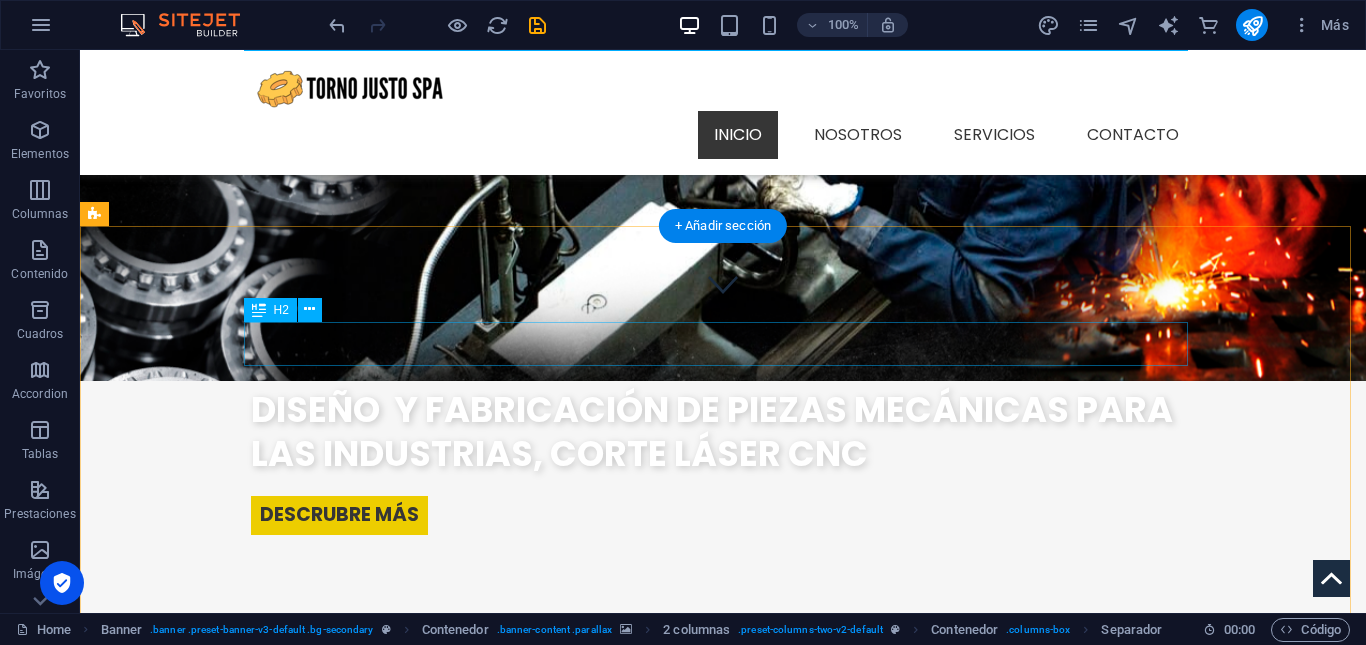 click on "Wireframe Template" at bounding box center (723, 749) 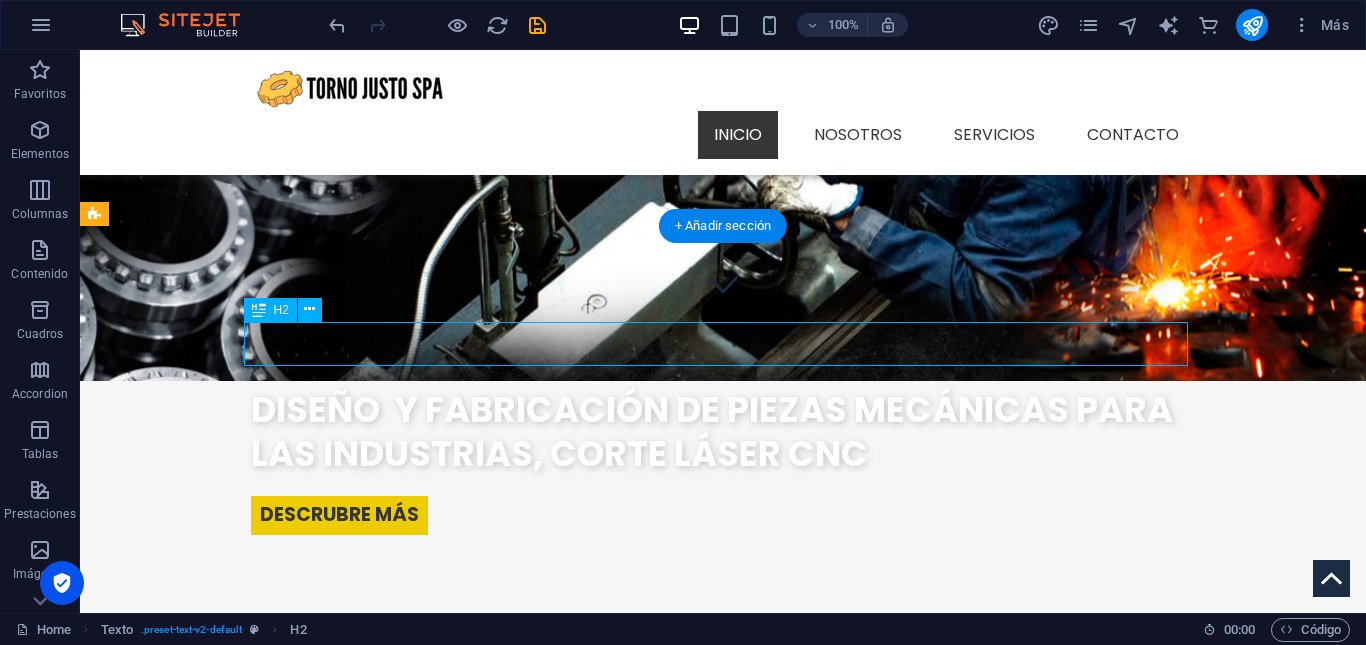 click on "Wireframe Template" at bounding box center [723, 749] 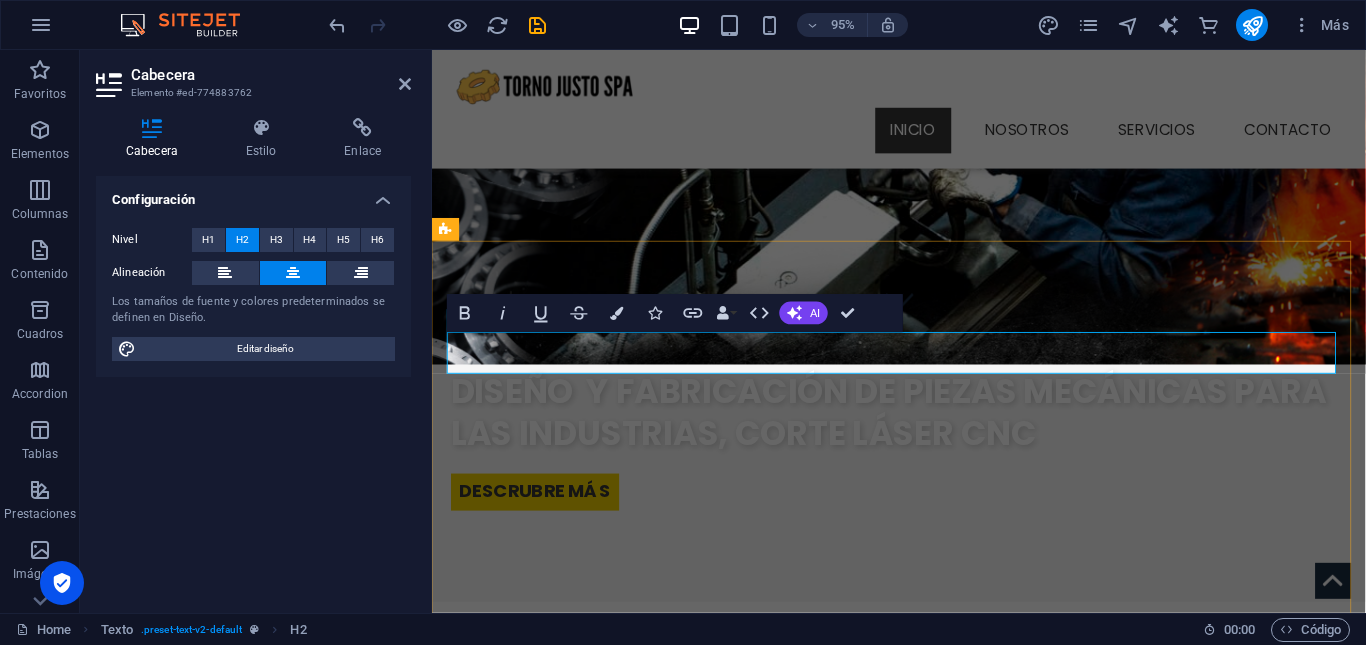 type 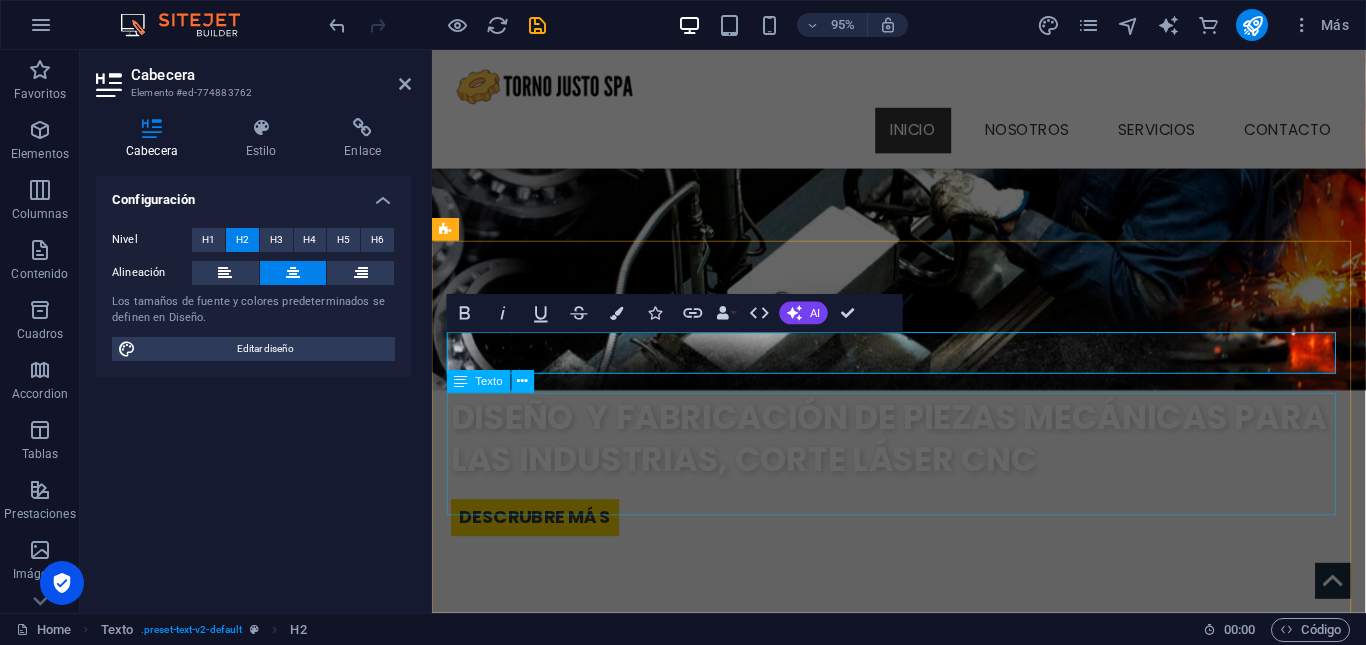click on "Lorem ipsum dolor sit amet, consectetuer adipiscing elit. Aenean commodo ligula eget dolor. Aenean massa. Cum sociis natoque penatibus et magnis dis parturient montes, nascetur ridiculus mus. Donec quam felis, ultricies nec, pellentesque eu, pretium quis, sem. Nulla consequat massa quis enim. Donec pede justo, fringilla vel." at bounding box center (924, 882) 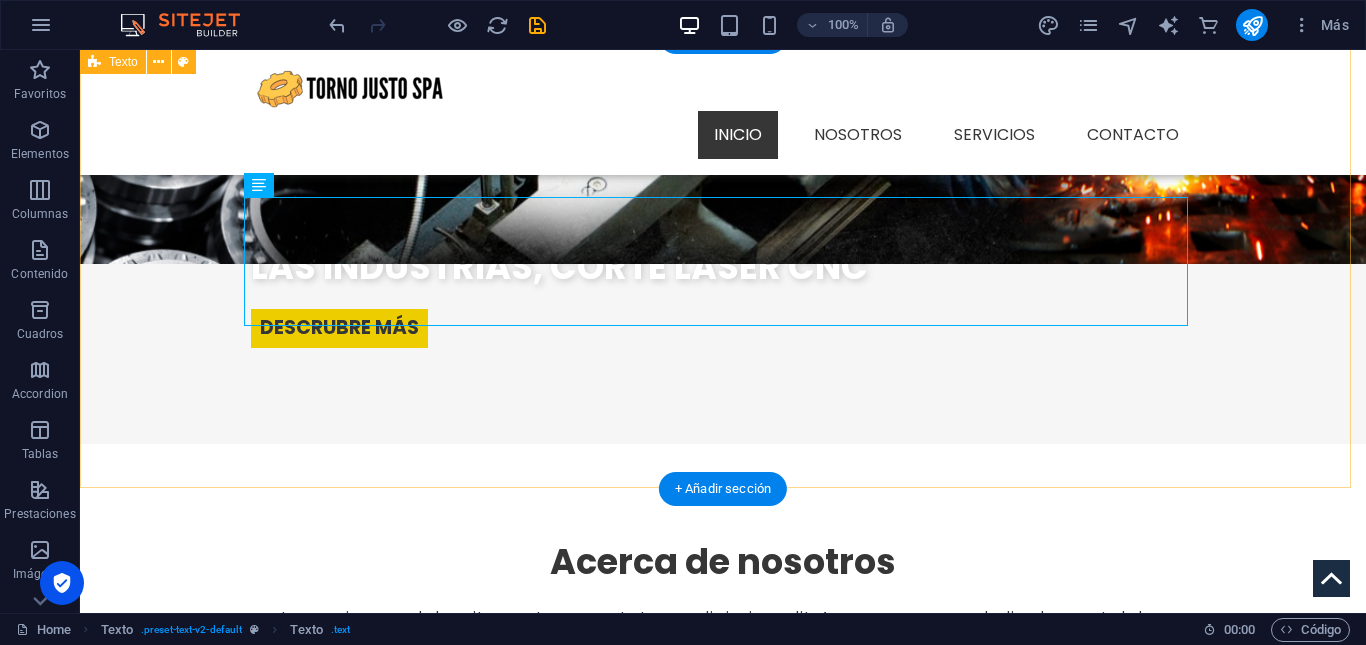scroll, scrollTop: 492, scrollLeft: 0, axis: vertical 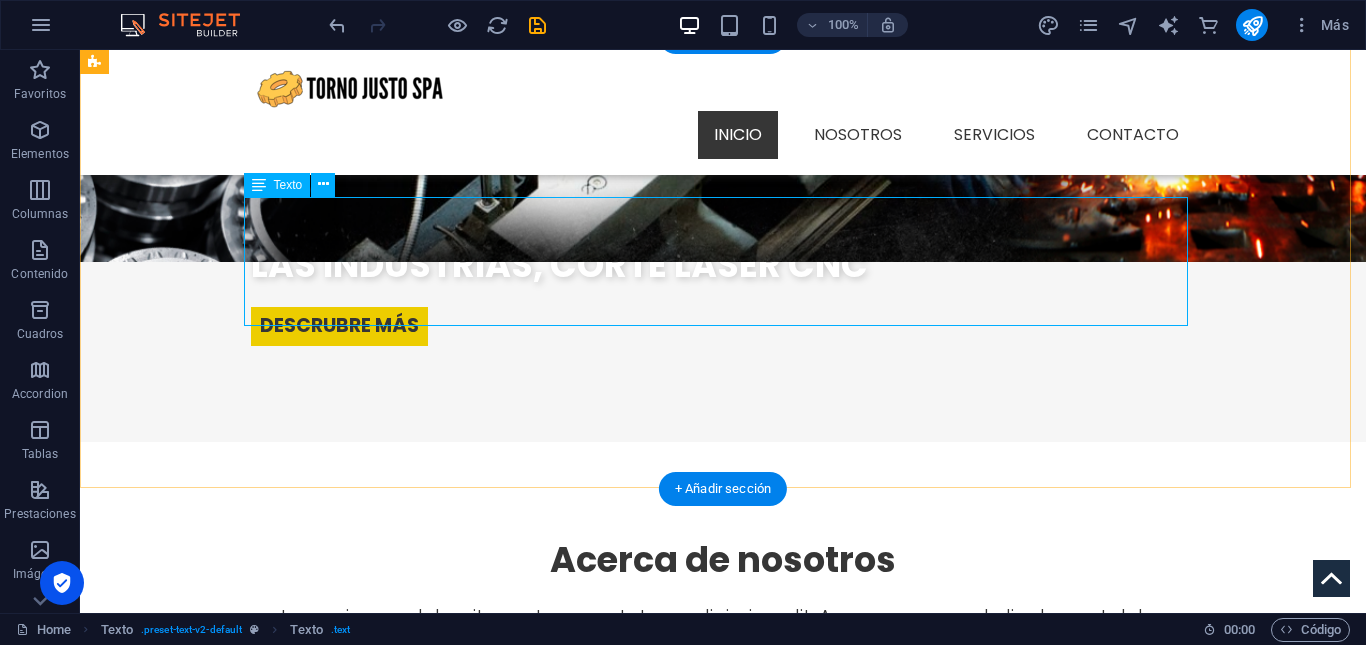 click on "Lorem ipsum dolor sit amet, consectetuer adipiscing elit. Aenean commodo ligula eget dolor. Aenean massa. Cum sociis natoque penatibus et magnis dis parturient montes, nascetur ridiculus mus. Donec quam felis, ultricies nec, pellentesque eu, pretium quis, sem. Nulla consequat massa quis enim. Donec pede justo, fringilla vel." at bounding box center [723, 666] 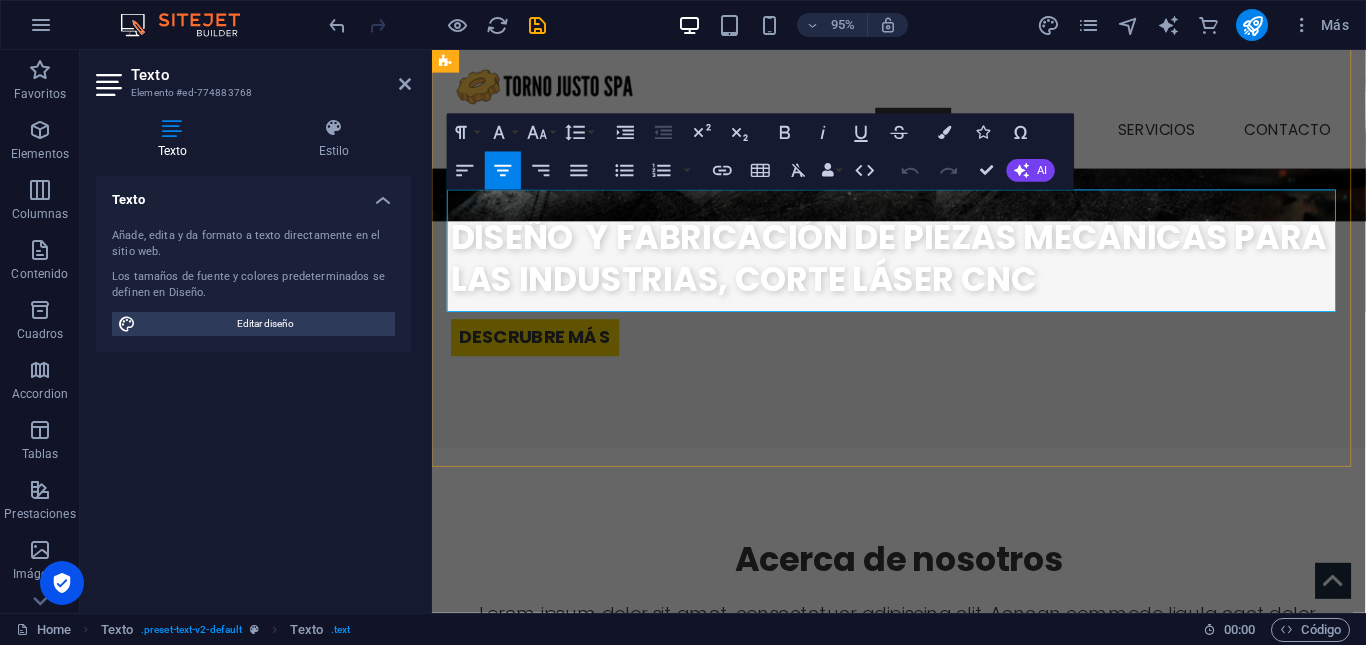 scroll, scrollTop: 517, scrollLeft: 0, axis: vertical 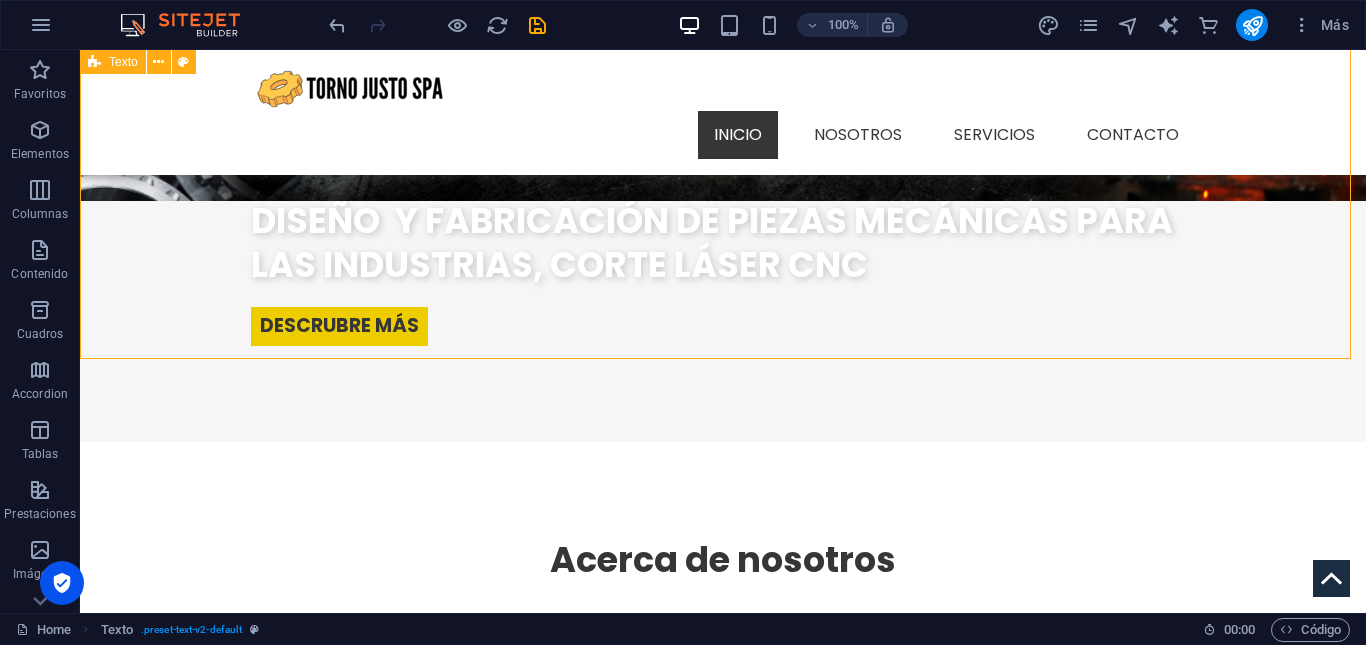 click on "Acerca de nosotros   About us Service Pricing" at bounding box center [723, 666] 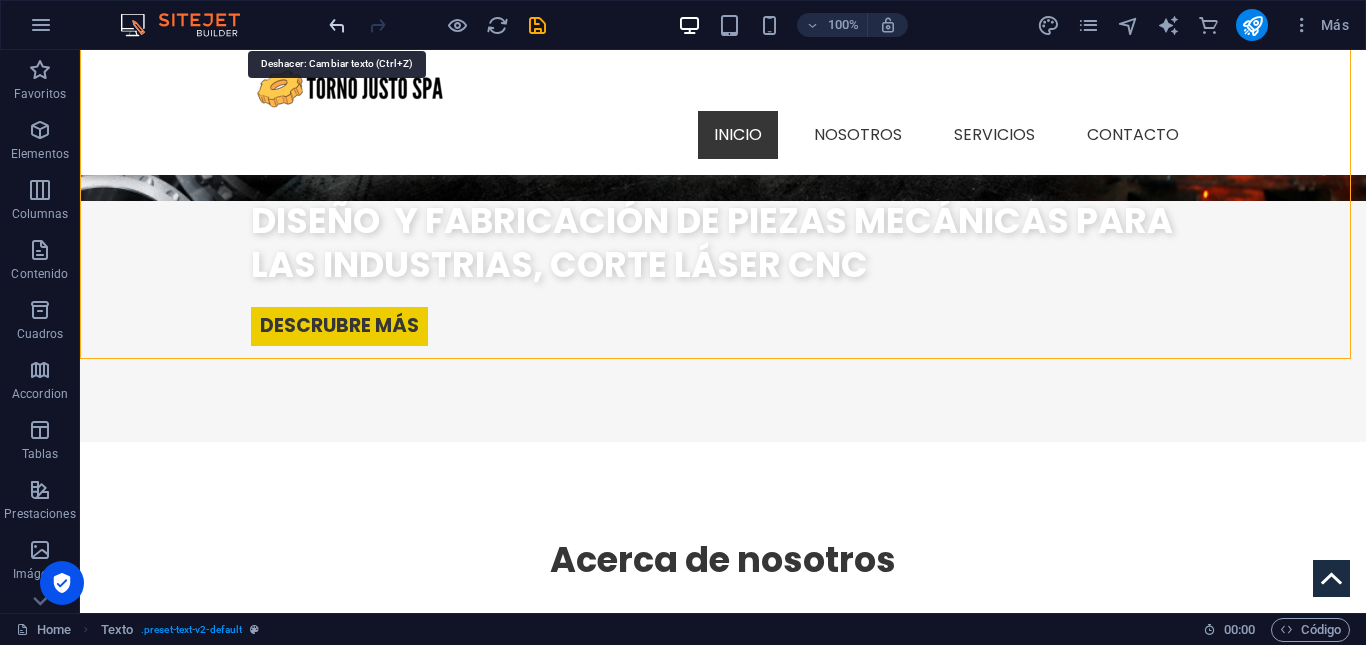 click at bounding box center [337, 25] 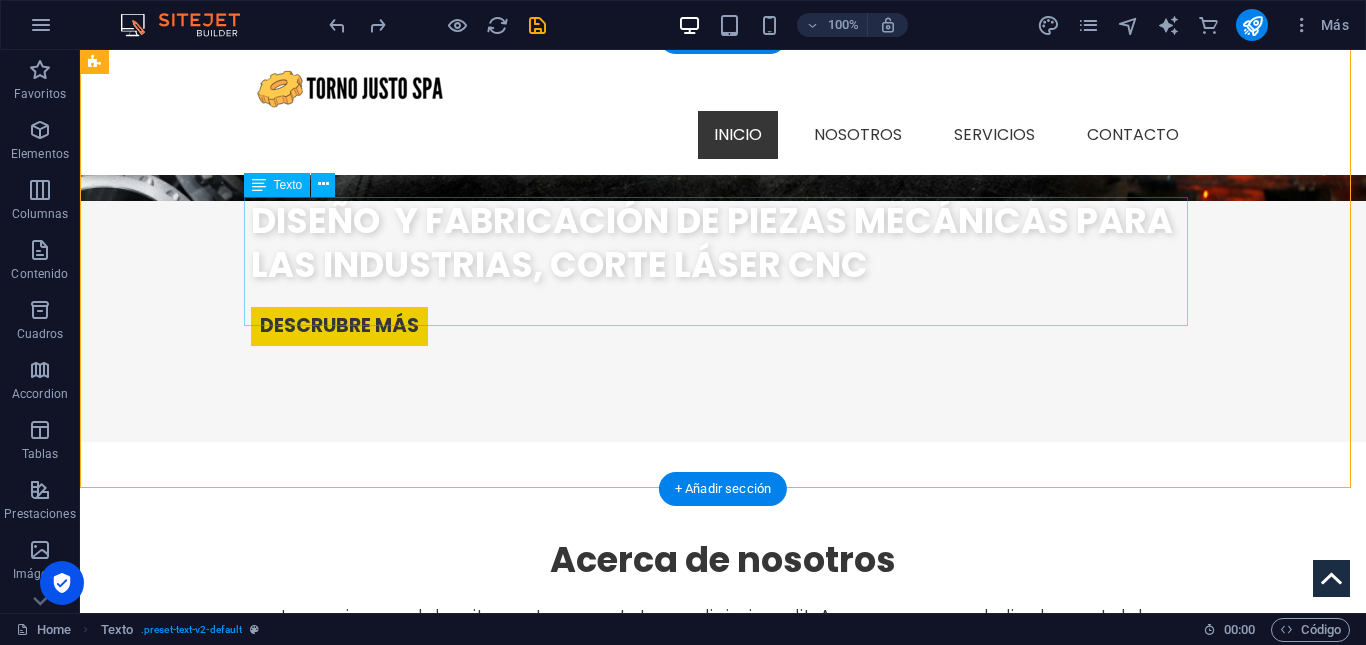 click on "Lorem ipsum dolor sit amet, consectetuer adipiscing elit. Aenean commodo ligula eget dolor. Aenean massa. Cum sociis natoque penatibus et magnis dis parturient montes, nascetur ridiculus mus. Donec quam felis, ultricies nec, pellentesque eu, pretium quis, sem. Nulla consequat massa quis enim. Donec pede justo, fringilla vel." at bounding box center (723, 666) 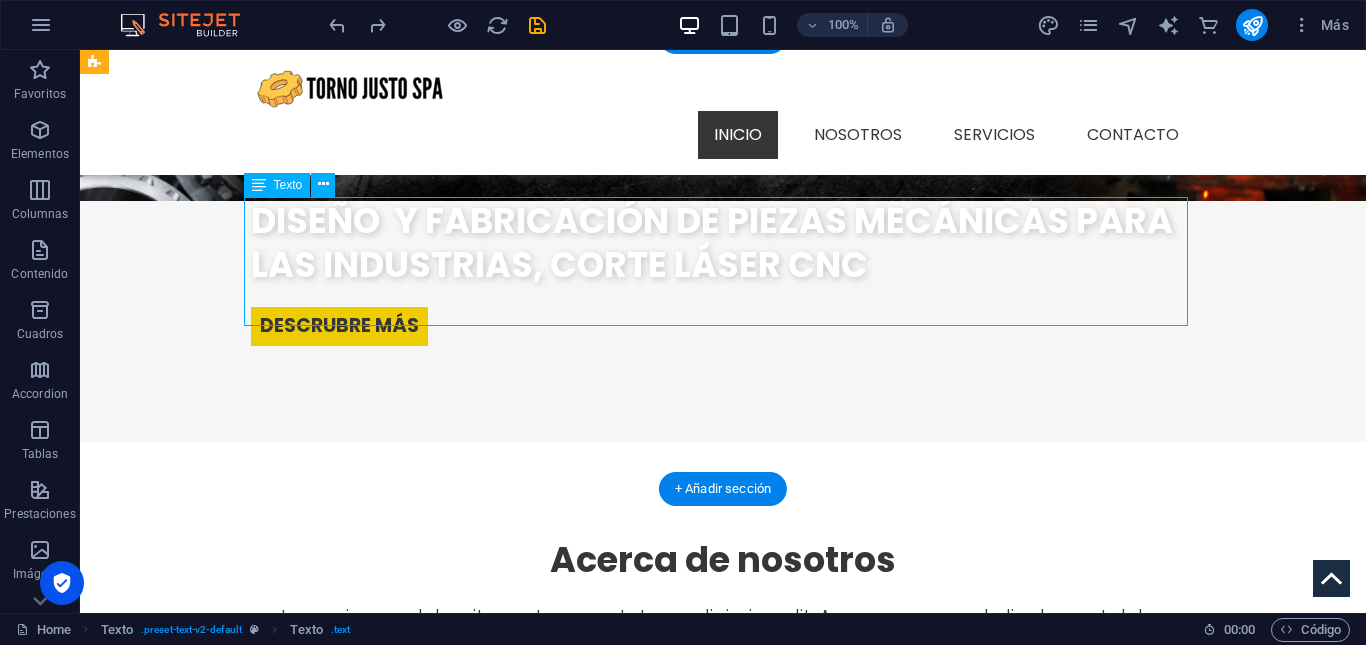 click on "Lorem ipsum dolor sit amet, consectetuer adipiscing elit. Aenean commodo ligula eget dolor. Aenean massa. Cum sociis natoque penatibus et magnis dis parturient montes, nascetur ridiculus mus. Donec quam felis, ultricies nec, pellentesque eu, pretium quis, sem. Nulla consequat massa quis enim. Donec pede justo, fringilla vel." at bounding box center [723, 666] 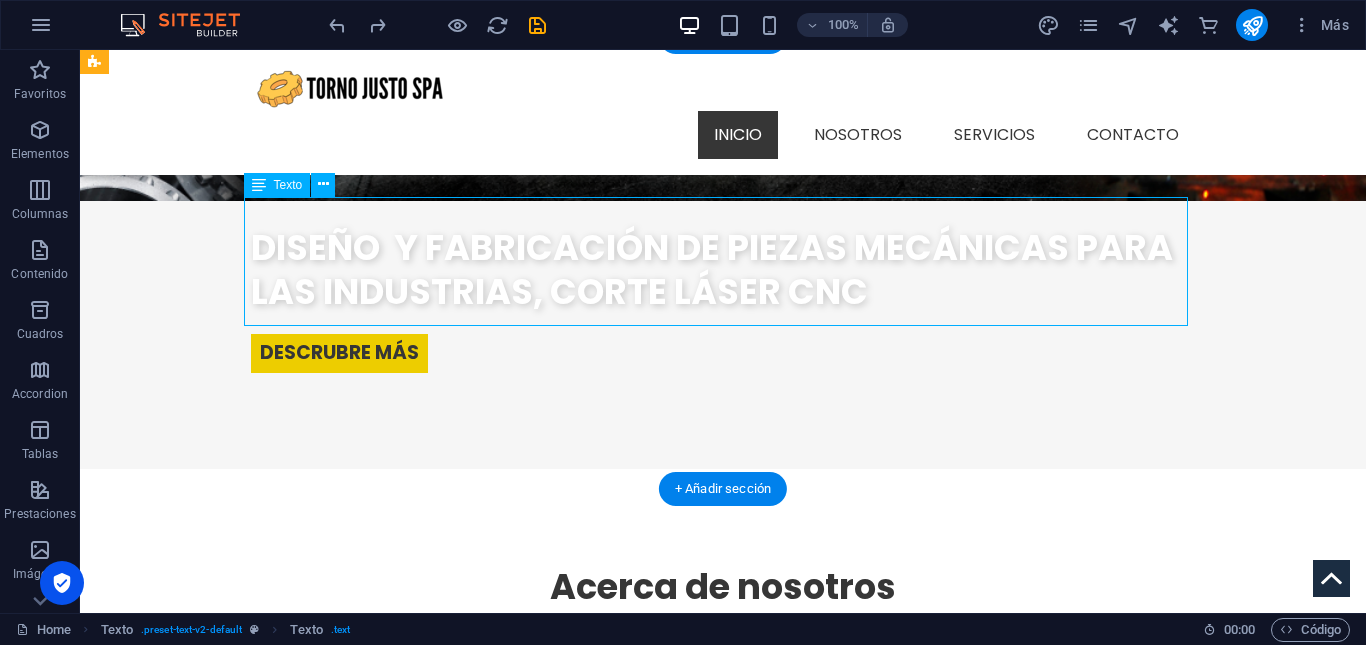 scroll, scrollTop: 517, scrollLeft: 0, axis: vertical 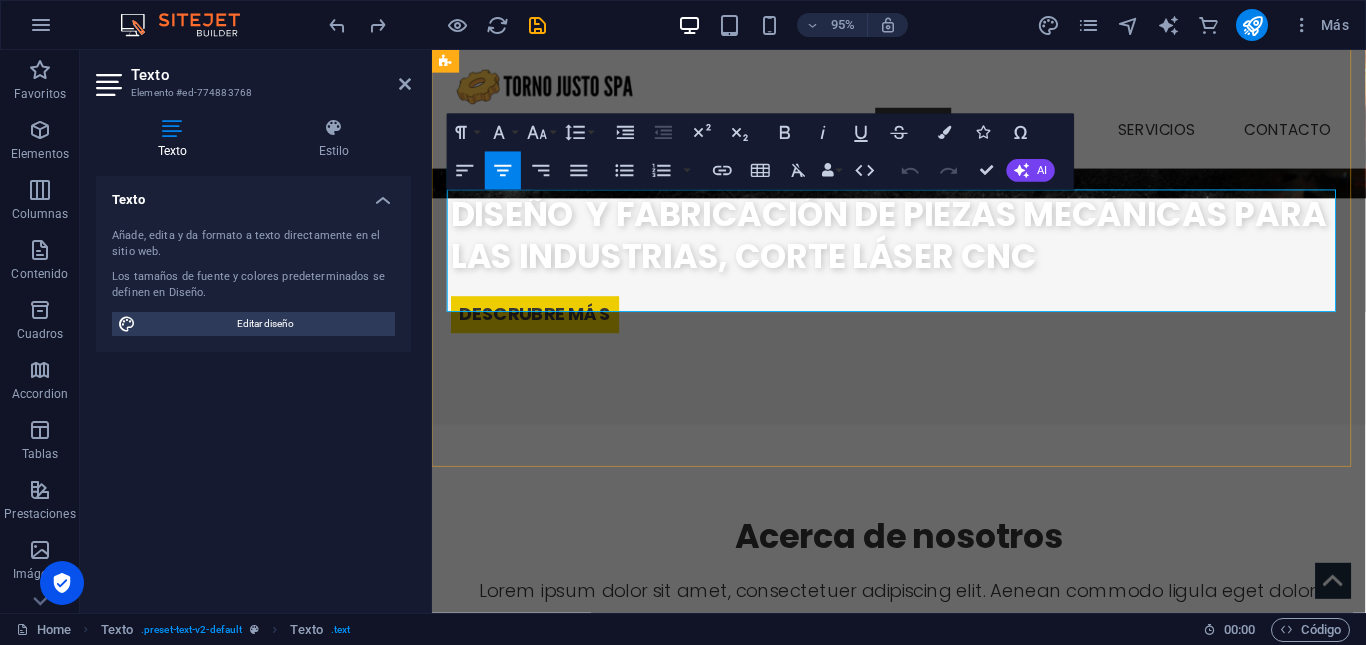 click on "Lorem ipsum dolor sit amet, consectetuer adipiscing elit. Aenean commodo ligula eget dolor. Aenean massa. Cum sociis natoque penatibus et magnis dis parturient montes, nascetur ridiculus mus. Donec quam felis, ultricies nec, pellentesque eu, pretium quis, sem. Nulla consequat massa quis enim. Donec pede justo, fringilla vel." at bounding box center [924, 668] 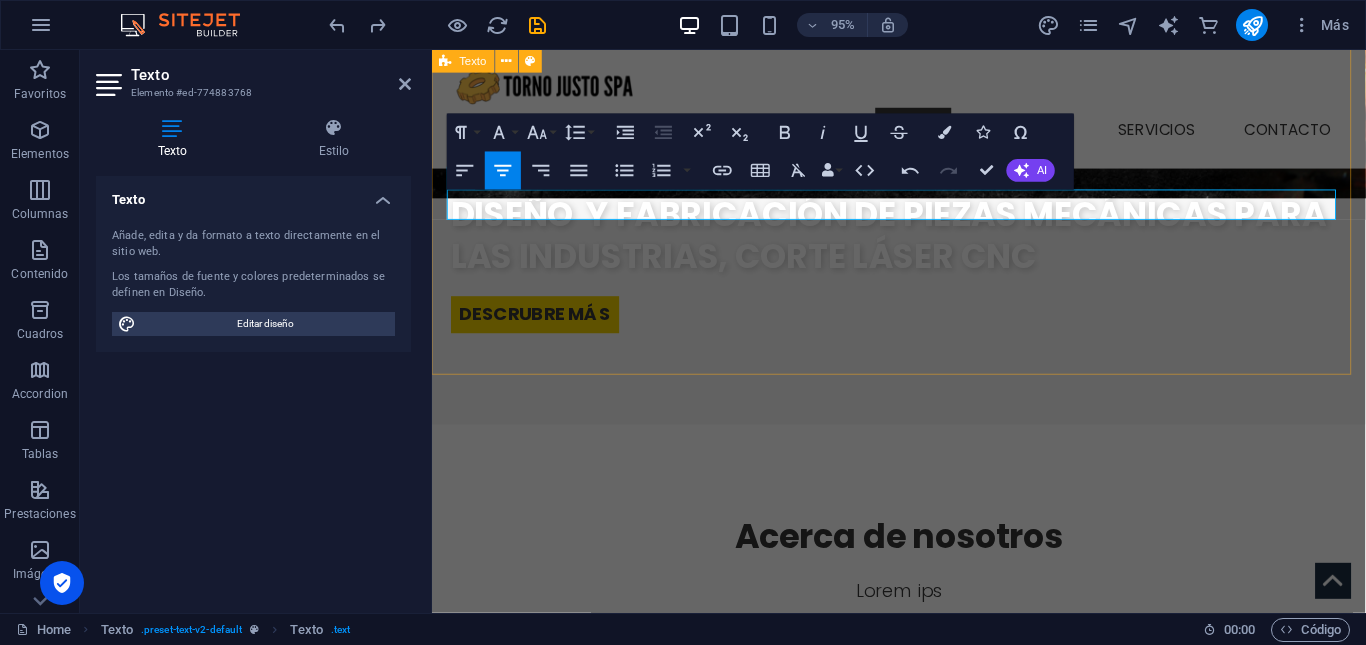 type 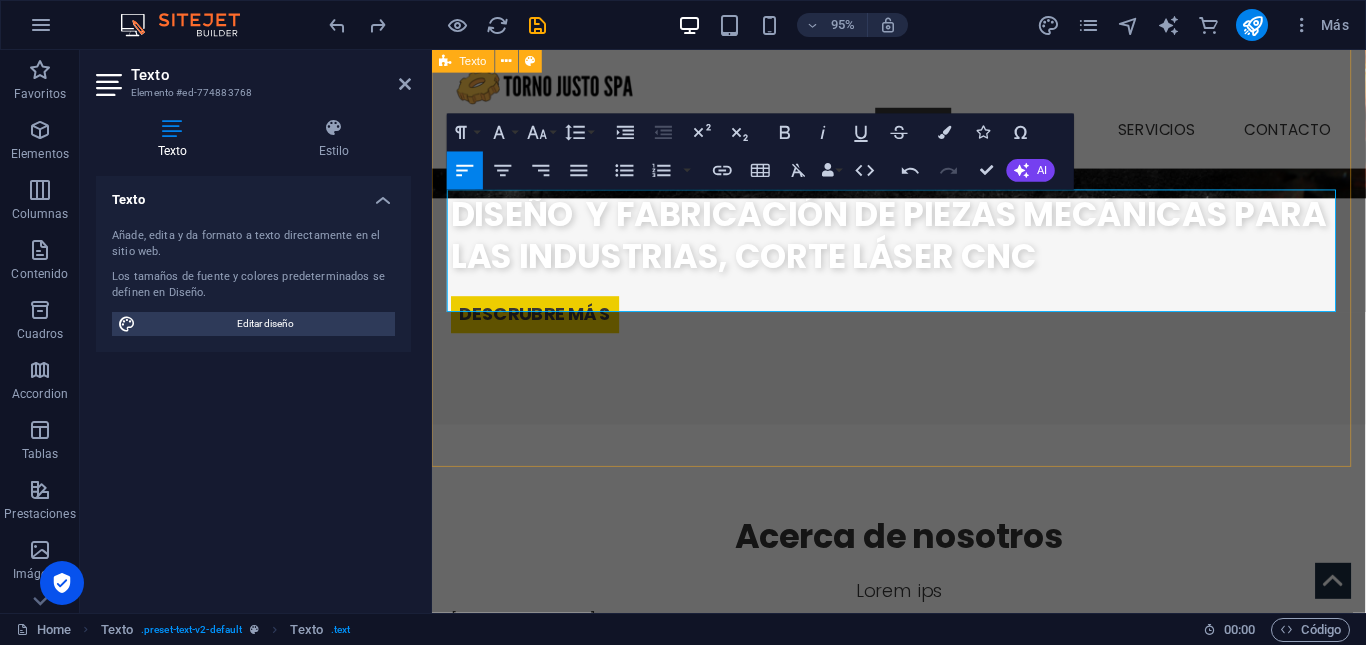scroll, scrollTop: 3396, scrollLeft: 0, axis: vertical 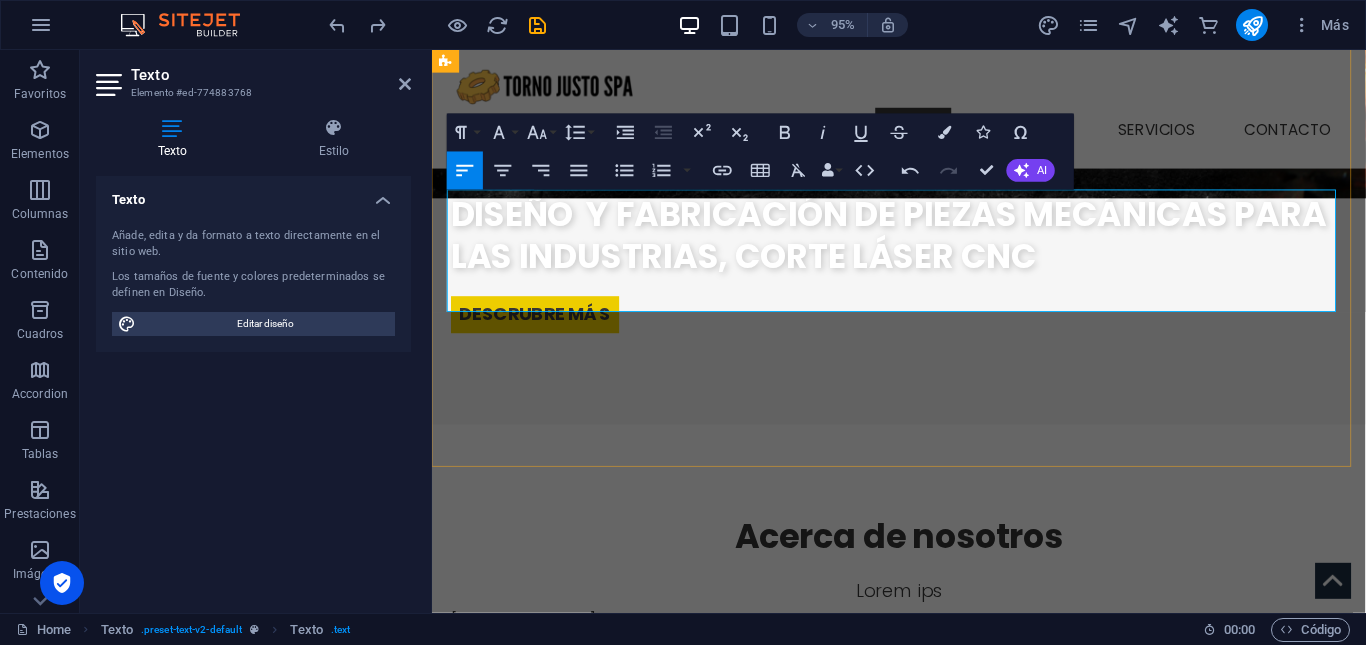 click on "[PERSON_NAME] es una empresa líder en el diseño, fabricación y reparación de piezas mecánicas de alta precisión, orientada a satisfacer las necesidades de la industria en general" at bounding box center (924, 668) 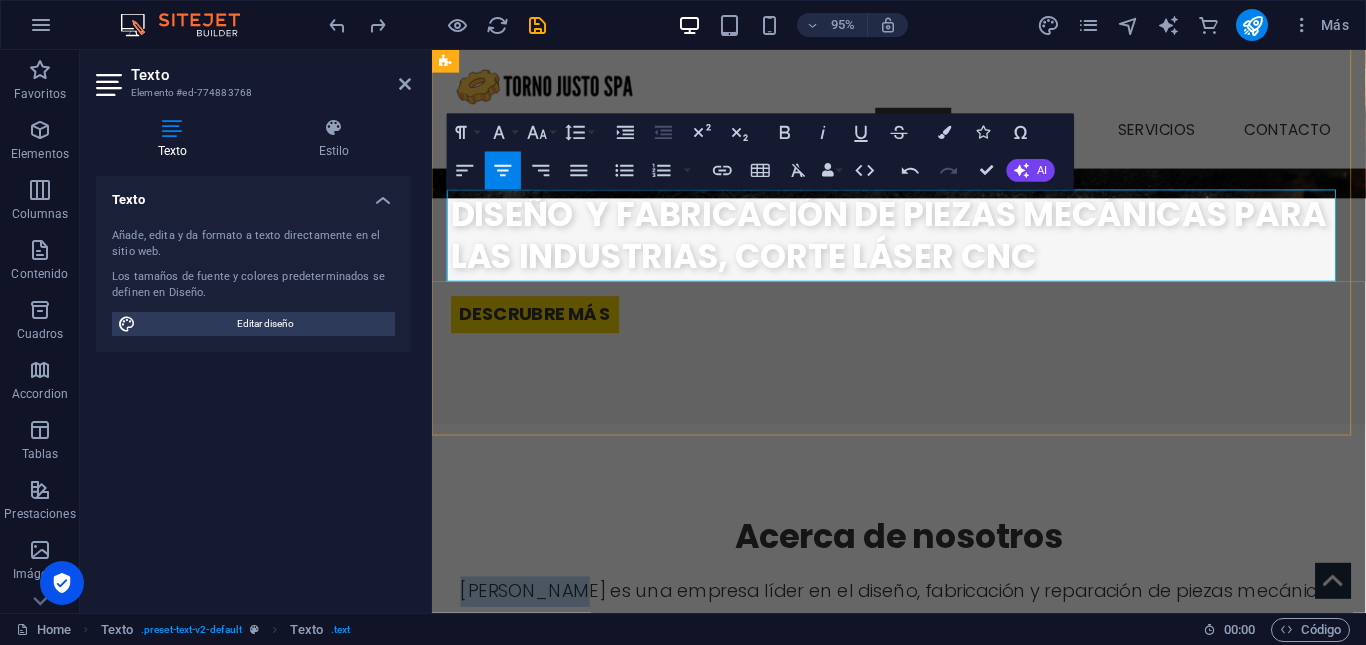 drag, startPoint x: 565, startPoint y: 213, endPoint x: 463, endPoint y: 217, distance: 102.0784 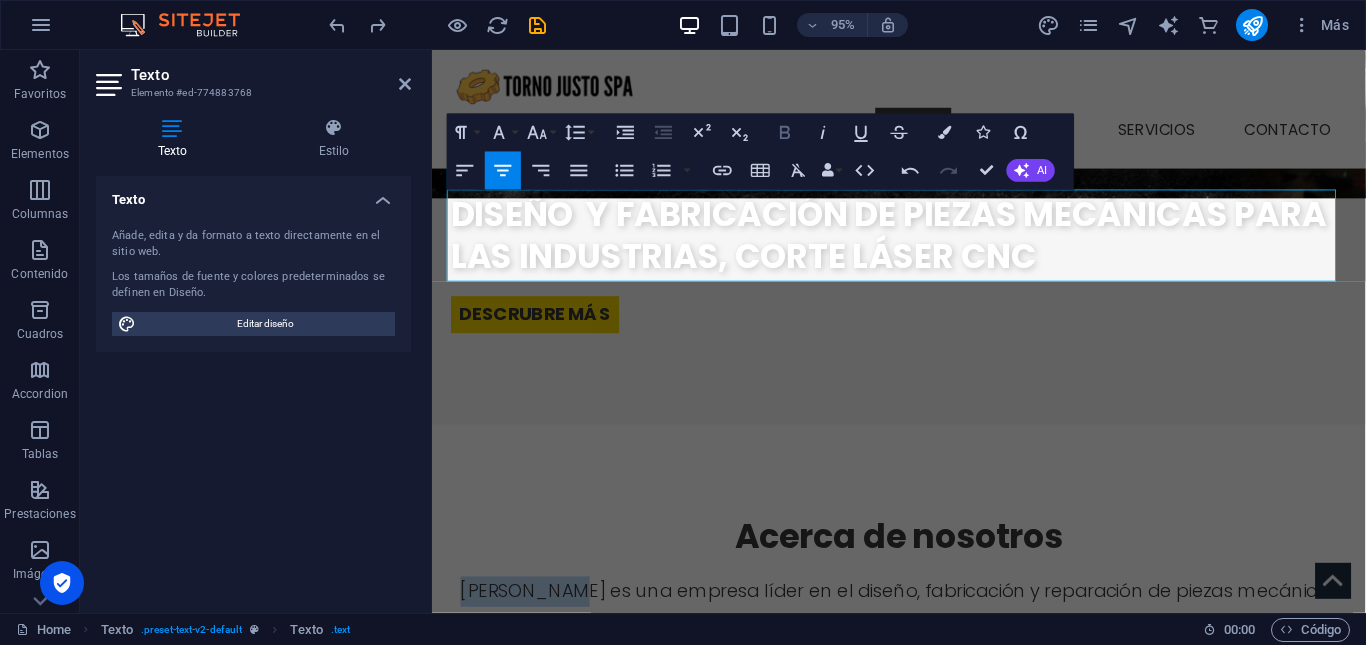 click on "Bold" at bounding box center (785, 133) 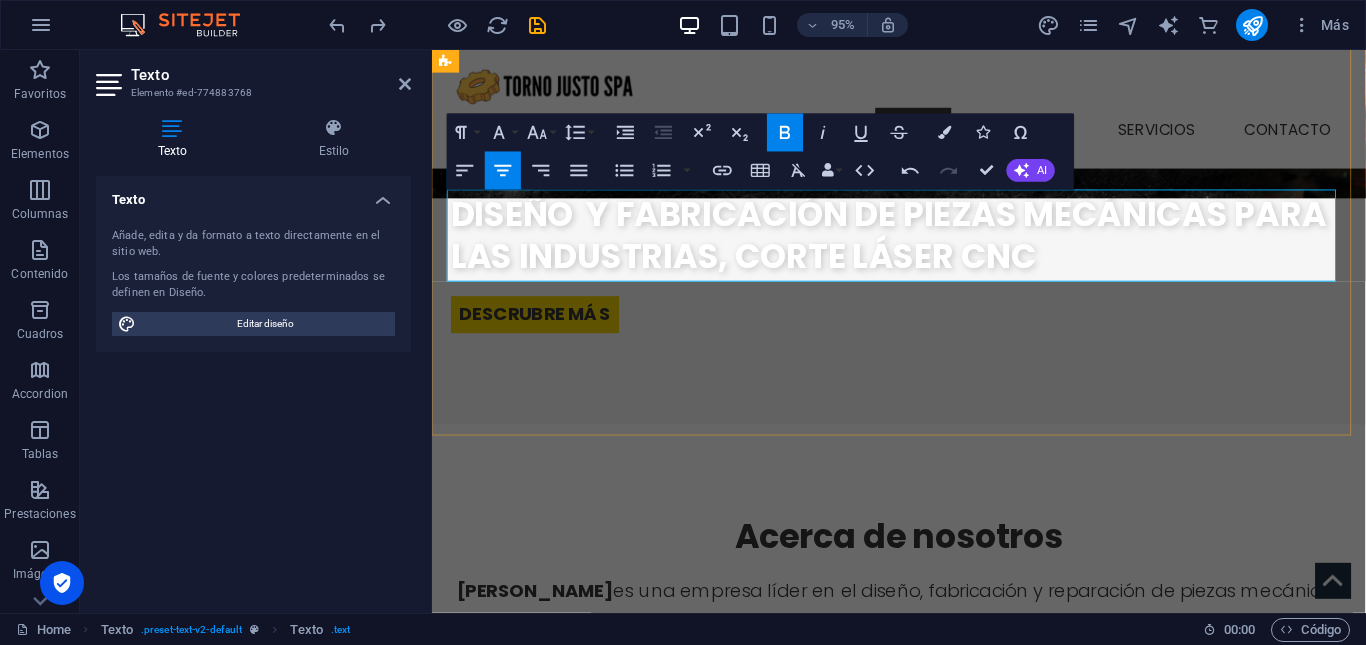 click on "[PERSON_NAME]  es una empresa líder en el diseño, fabricación y reparación de piezas mecánicas de alta precisión, orientada a satisfacer las necesidades de la industria en general" at bounding box center [924, 636] 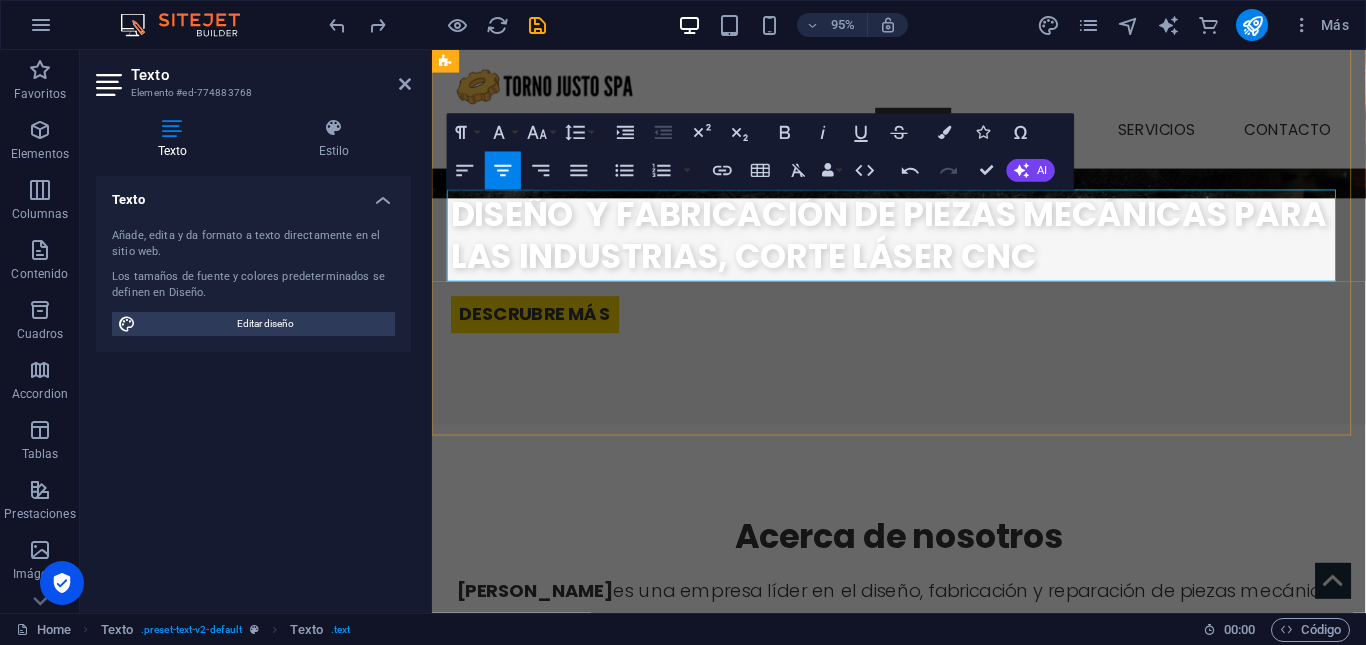click on "[PERSON_NAME]  es una empresa líder en el diseño, fabricación y reparación de piezas mecánicas de alta precisión, orientada a satisfacer las necesidades de la industria en general" at bounding box center (924, 636) 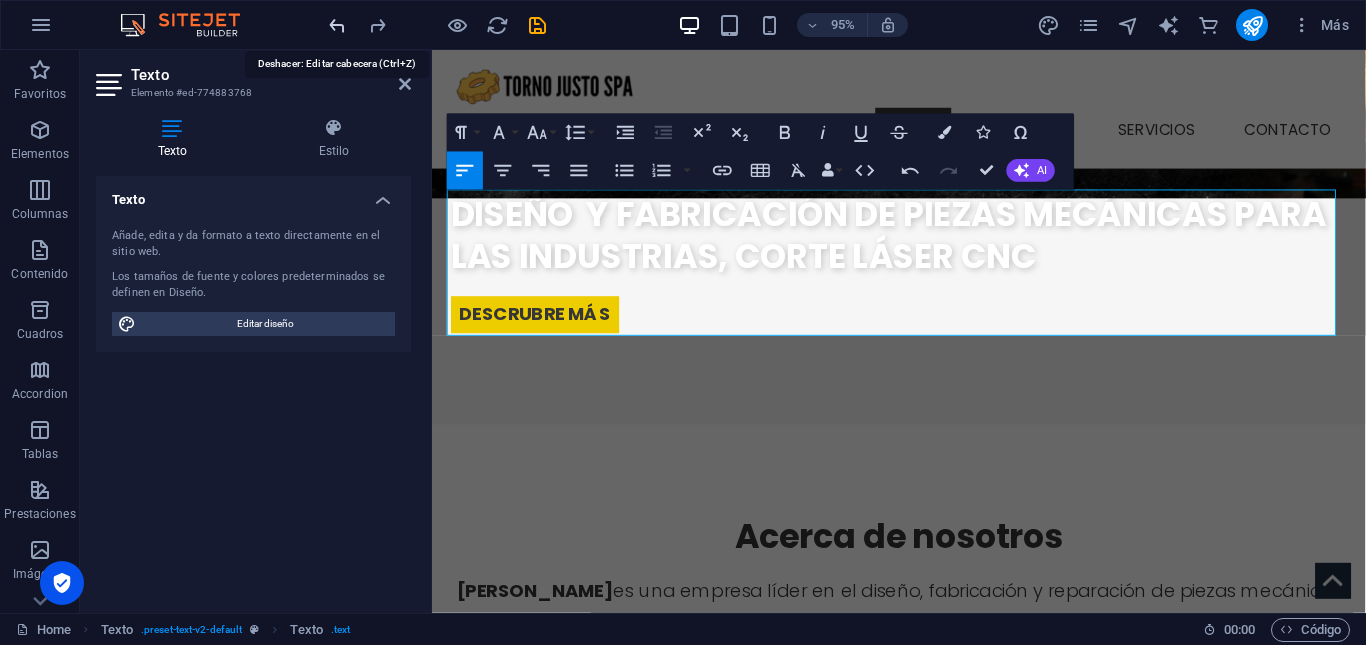 click at bounding box center [337, 25] 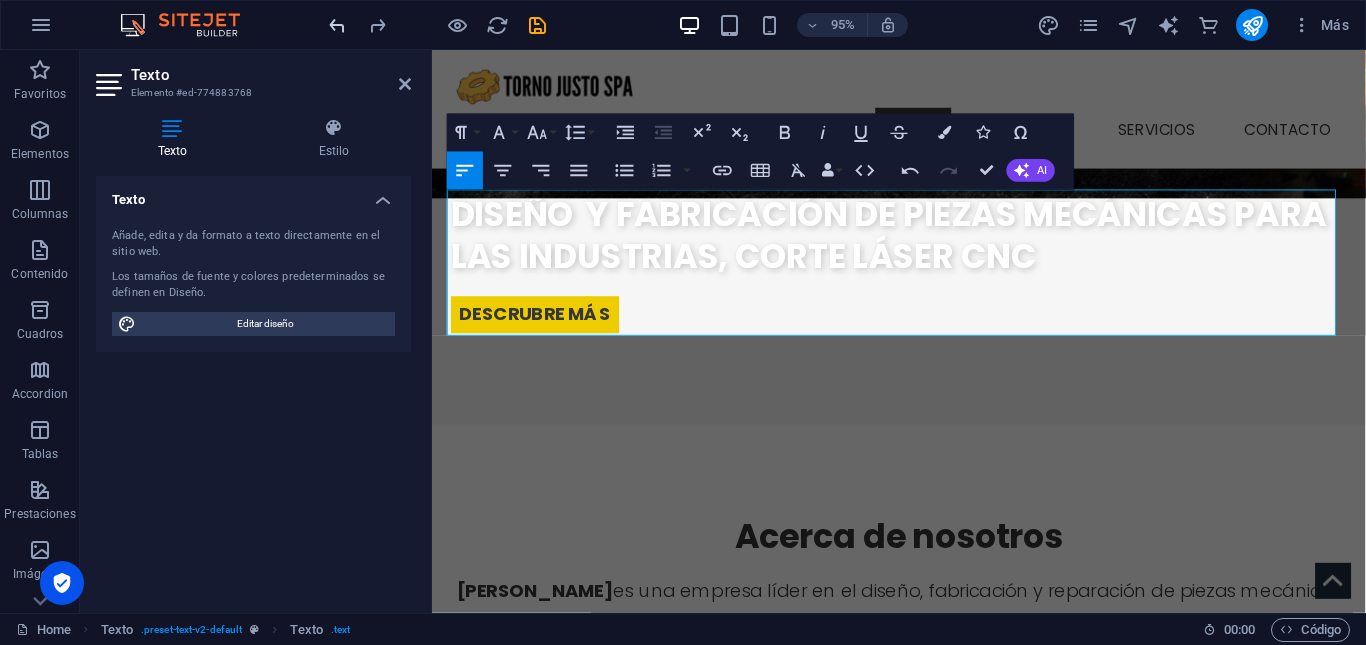 drag, startPoint x: 322, startPoint y: 17, endPoint x: 336, endPoint y: 20, distance: 14.3178215 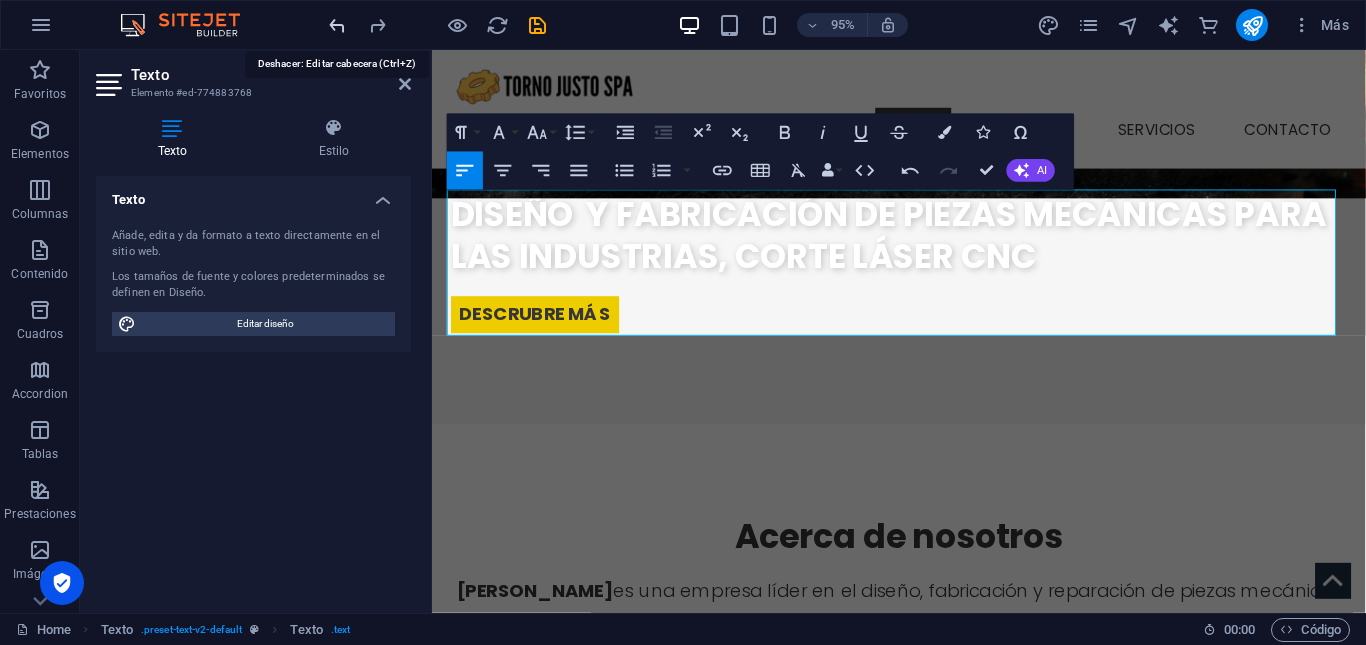 click at bounding box center (337, 25) 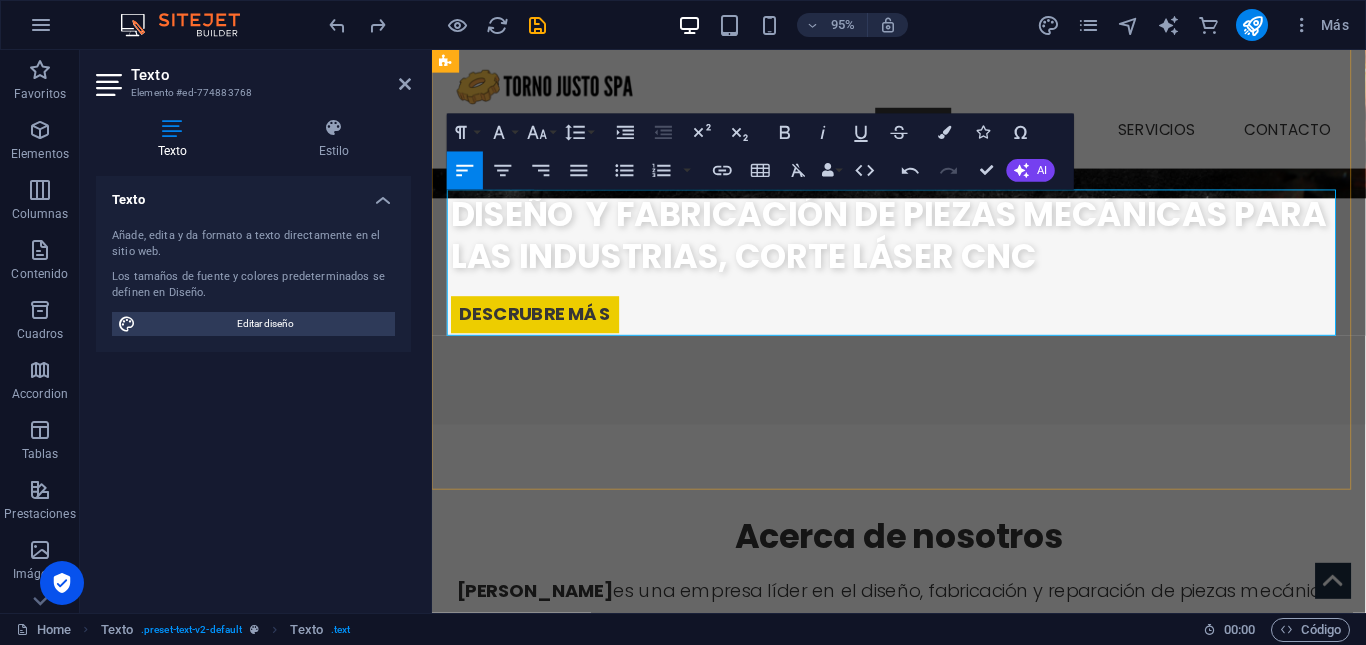 drag, startPoint x: 1271, startPoint y: 299, endPoint x: 456, endPoint y: 279, distance: 815.24536 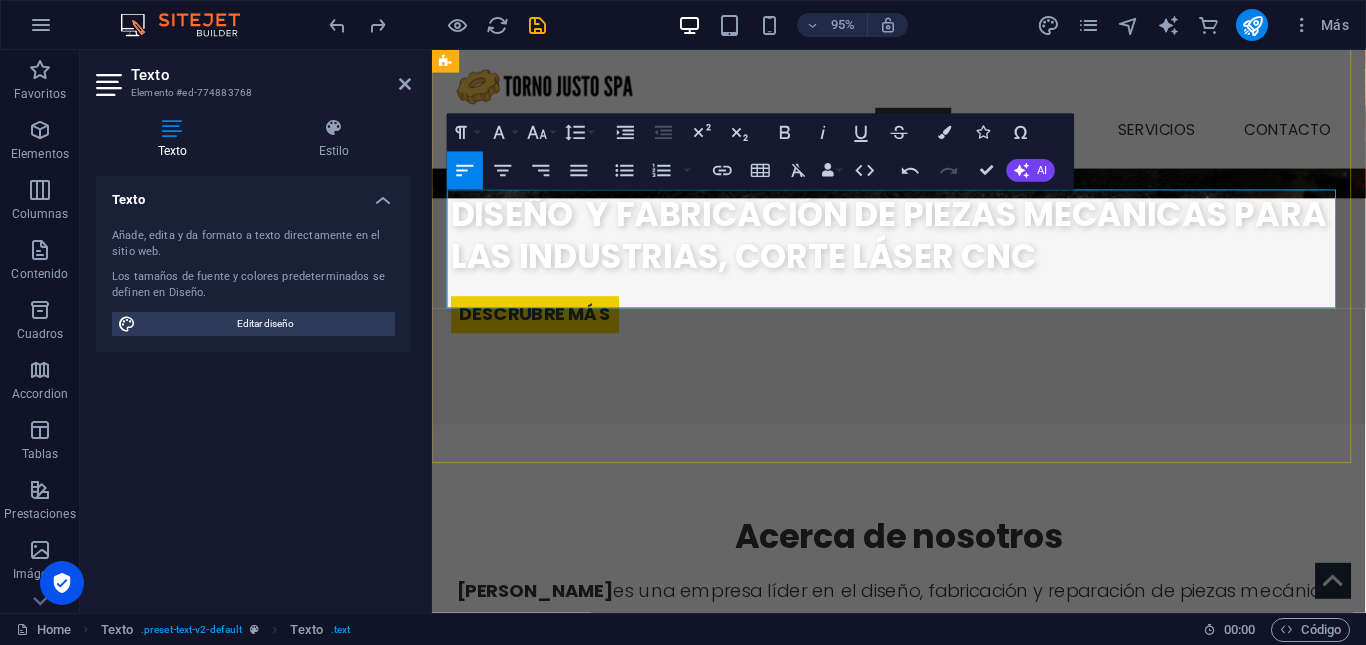 scroll, scrollTop: 4194, scrollLeft: 0, axis: vertical 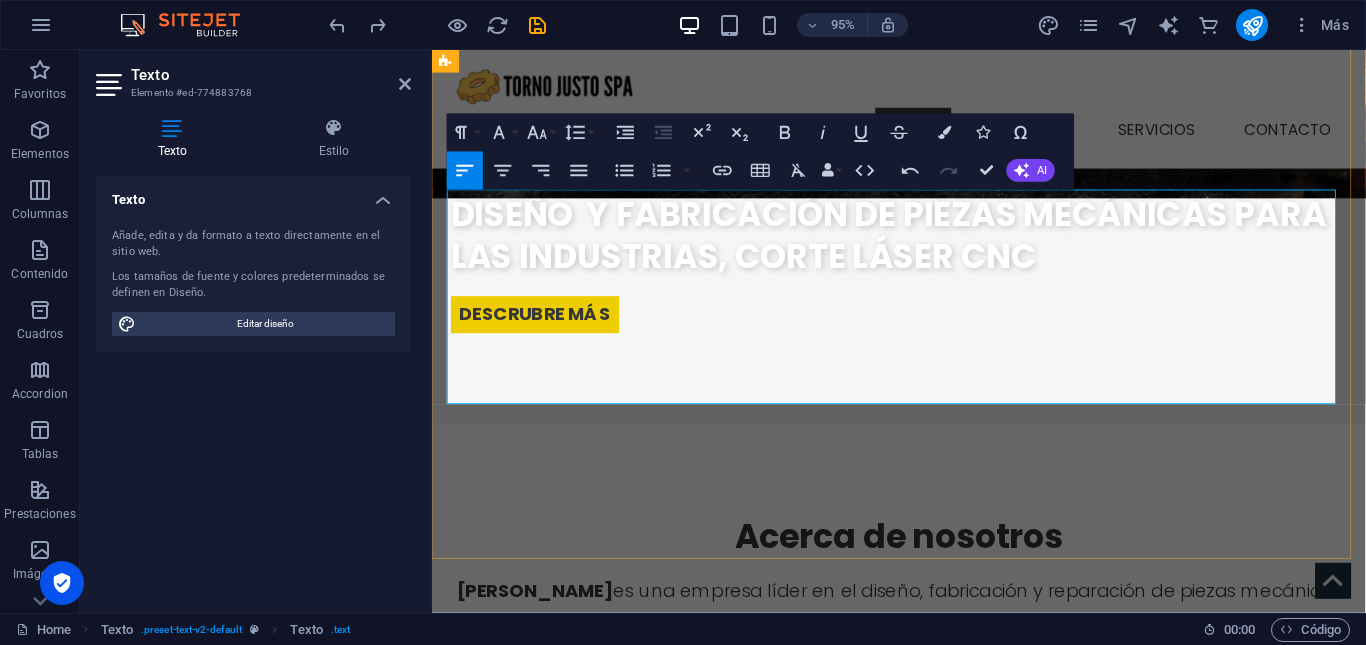click on "[PERSON_NAME]  es una empresa líder en el diseño, fabricación y reparación de piezas mecánicas de alta precisión, orientada a satisfacer las necesidades de la industria en general." at bounding box center [924, 636] 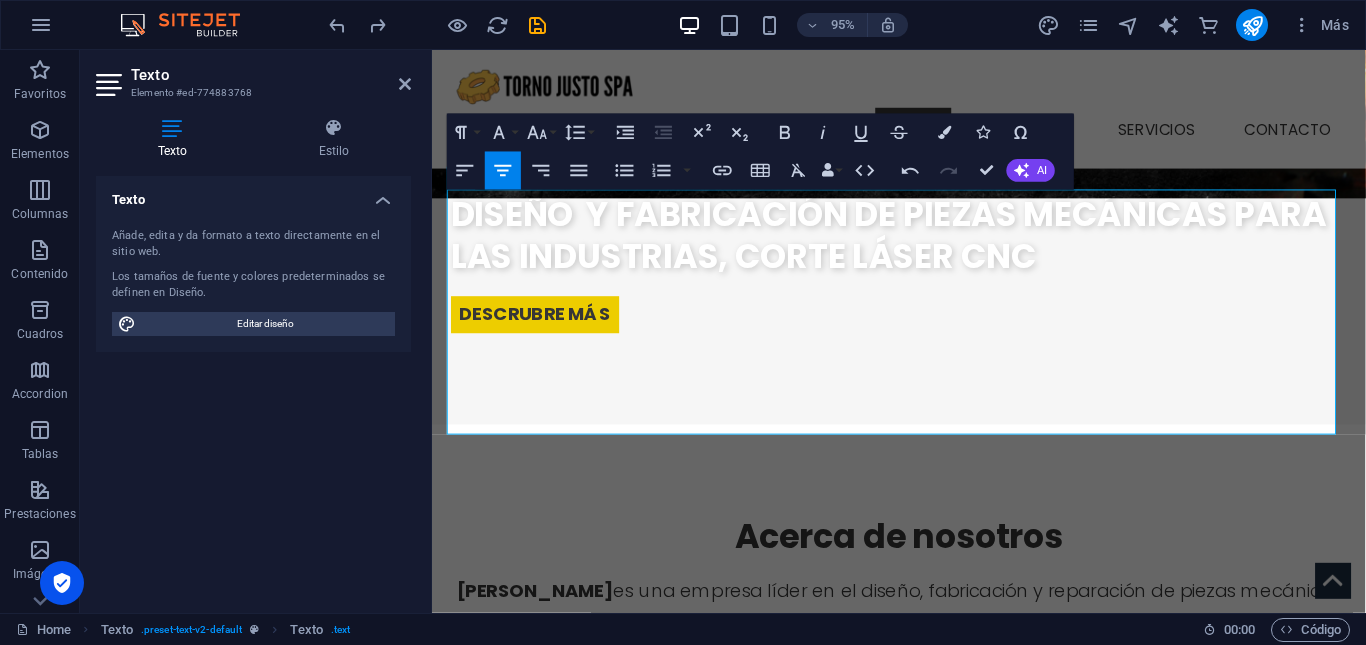 drag, startPoint x: 773, startPoint y: 375, endPoint x: 863, endPoint y: 353, distance: 92.64988 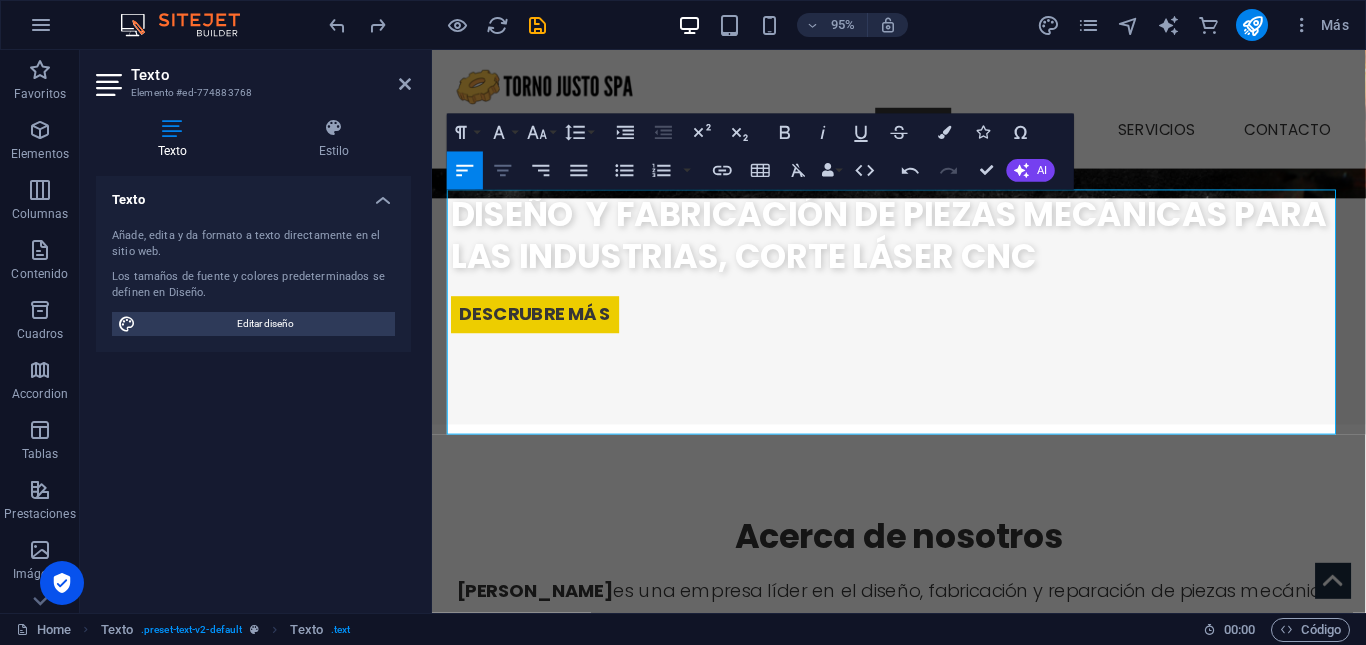 click 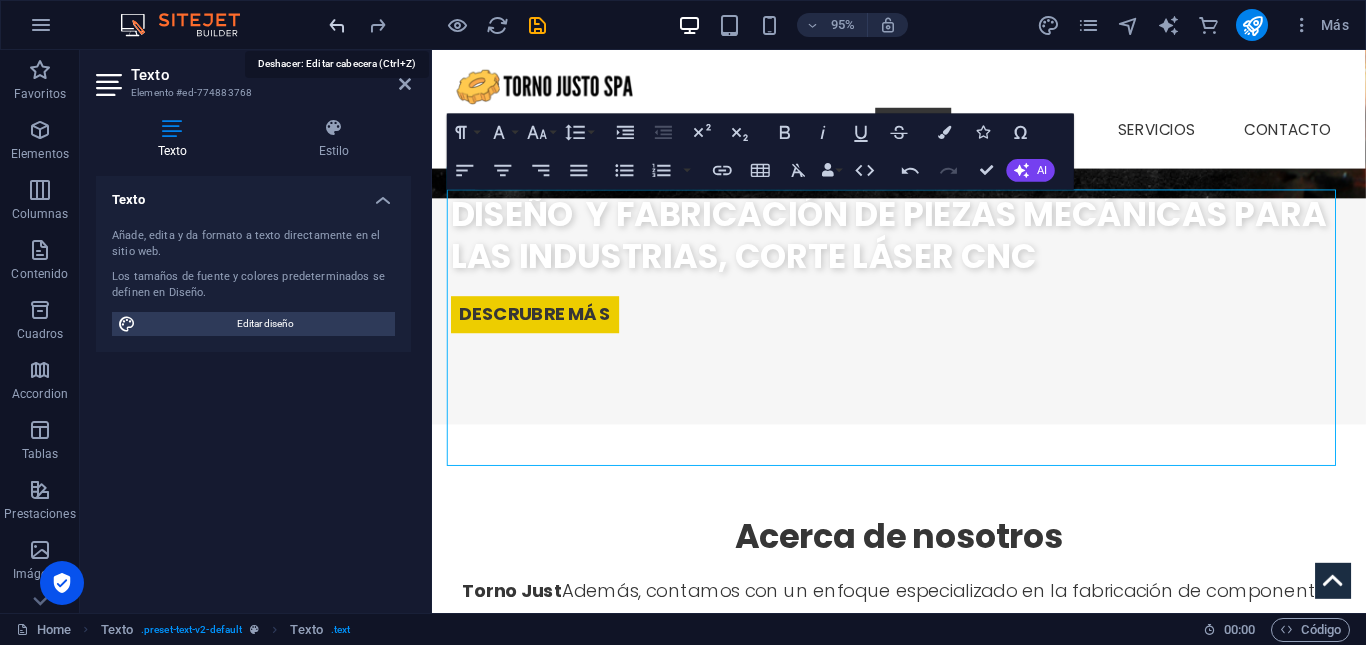 click at bounding box center [337, 25] 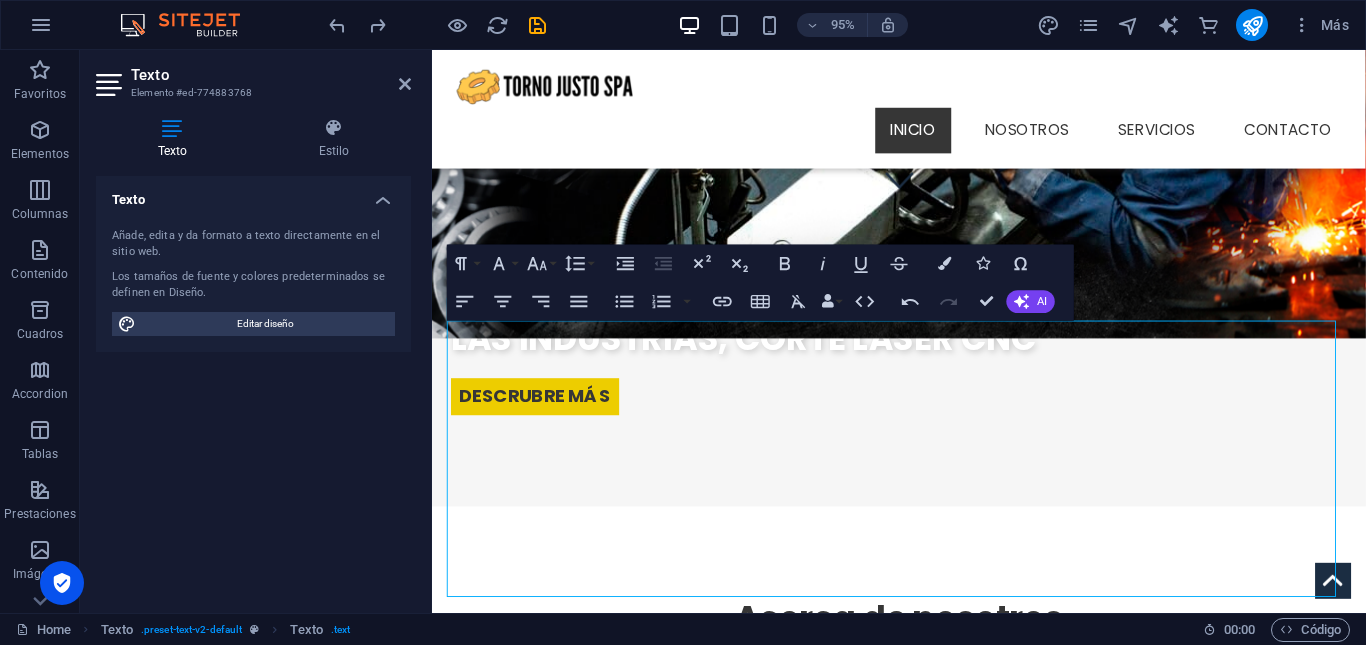 scroll, scrollTop: 487, scrollLeft: 0, axis: vertical 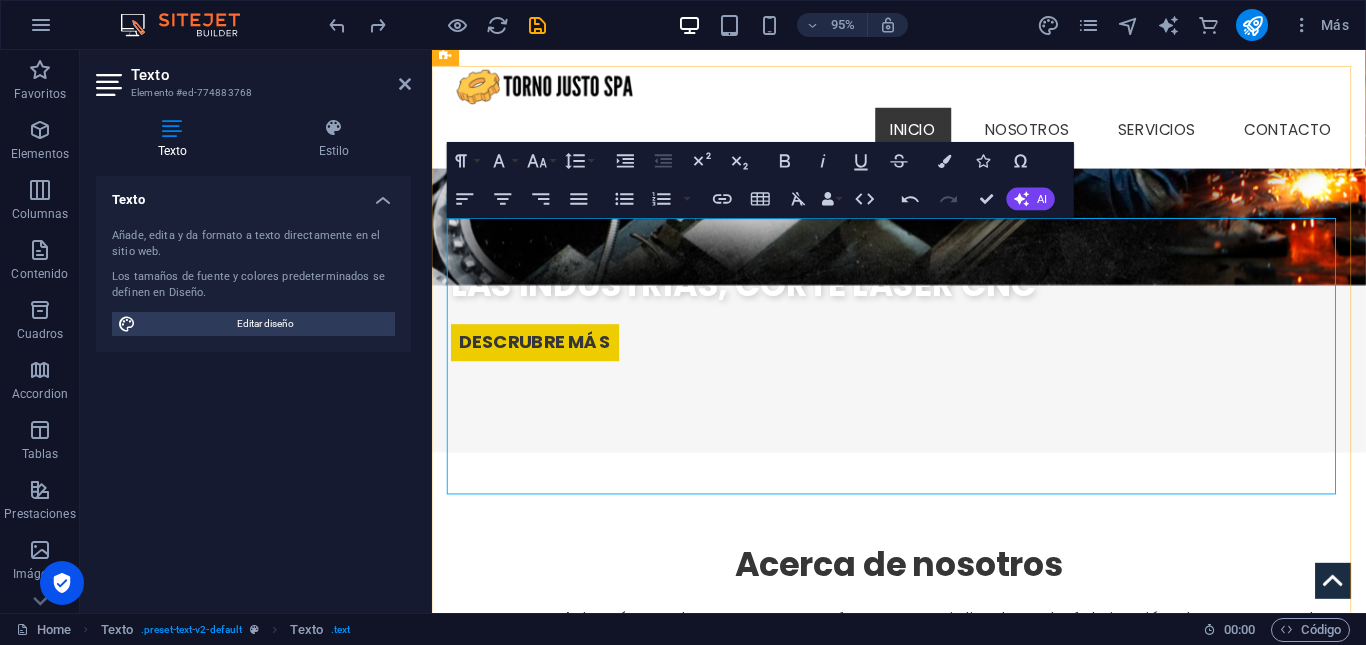 click on "Además, contamos con un enfoque especializado en la fabricación de componentes para robótica marina, así como en brindar soluciones personalizadas a centros de acuicultura y plantas de procesamiento de salmón" at bounding box center (919, 682) 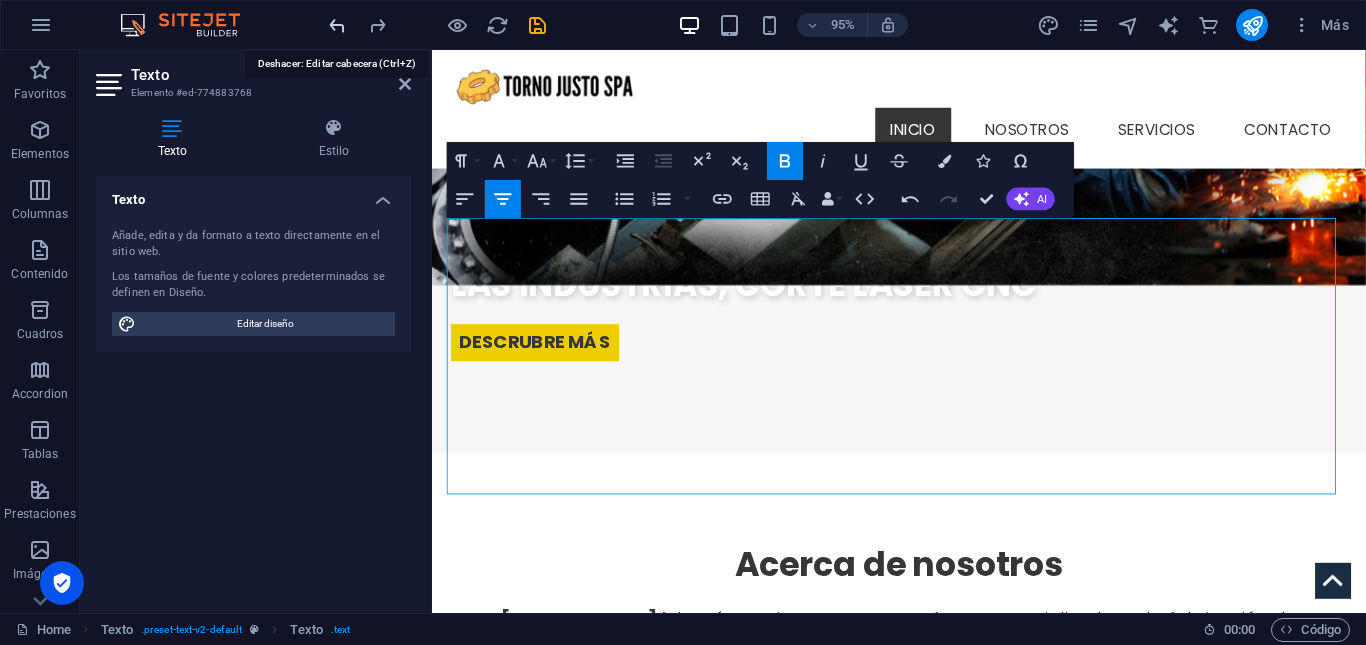 click at bounding box center [337, 25] 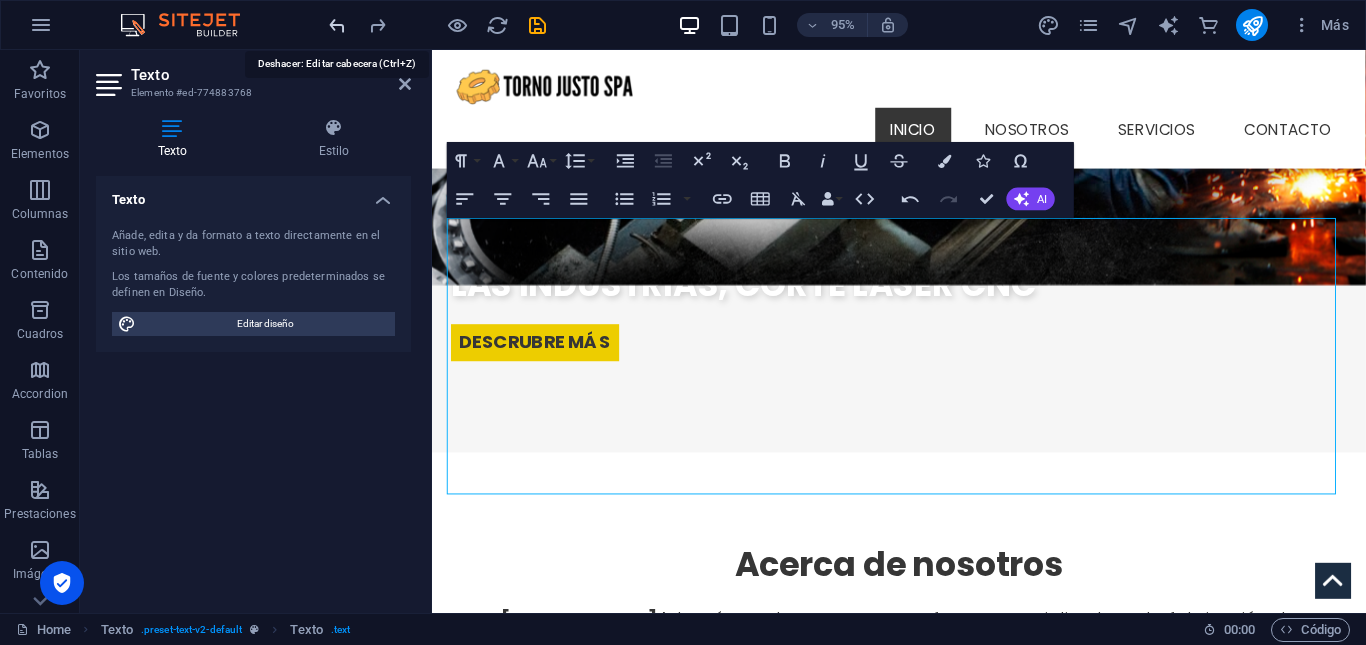 click at bounding box center (337, 25) 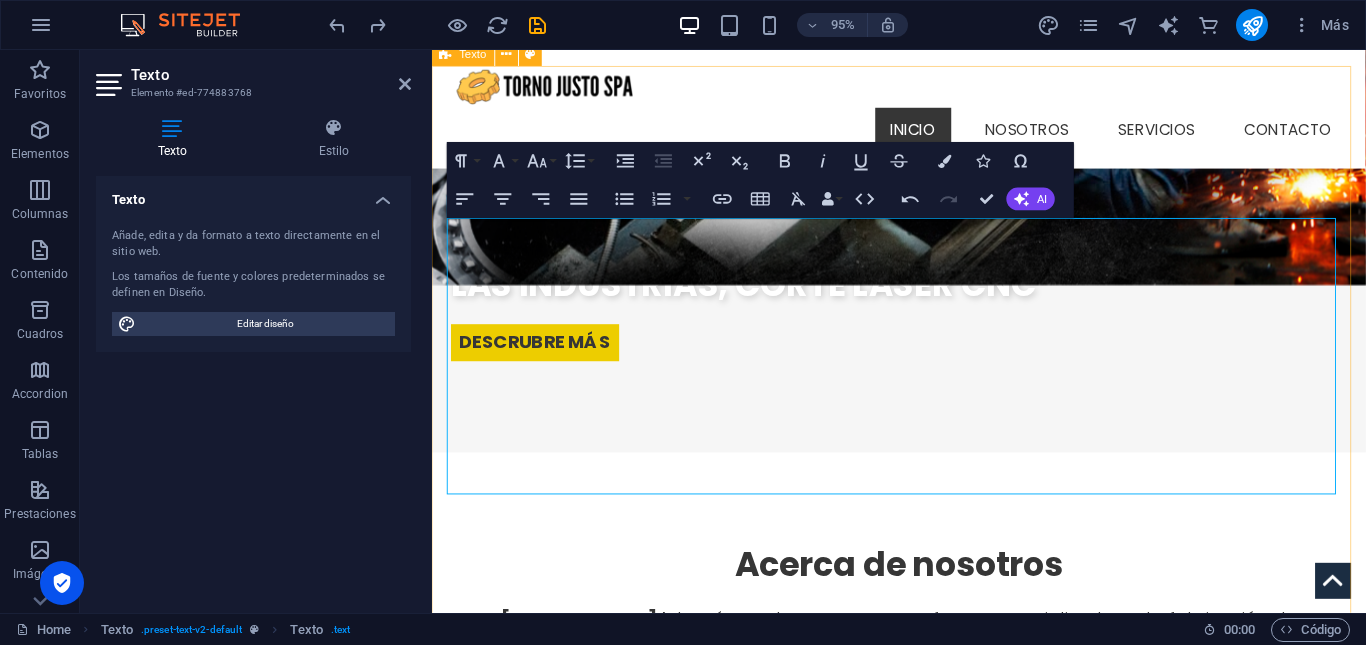 click on "Acerca de nosotros [PERSON_NAME] Además, contamos con un enfoque especializado en la fabricación de componentes para robótica marina, así como en brindar soluciones personalizadas a centros de acuicultura y plantas de procesamiento de salmón o  es una empresa líder en el diseño, fabricación y reparación de piezas mecánicas de alta precisión, orientada a satisfacer las necesidades de la industria en general. Además, contamos con un enfoque especializado en la fabricación de componentes para robótica marina, así como en brindar soluciones personalizadas a centros de acuicultura y plantas de procesamiento de salmón About us Service Pricing" at bounding box center (923, 843) 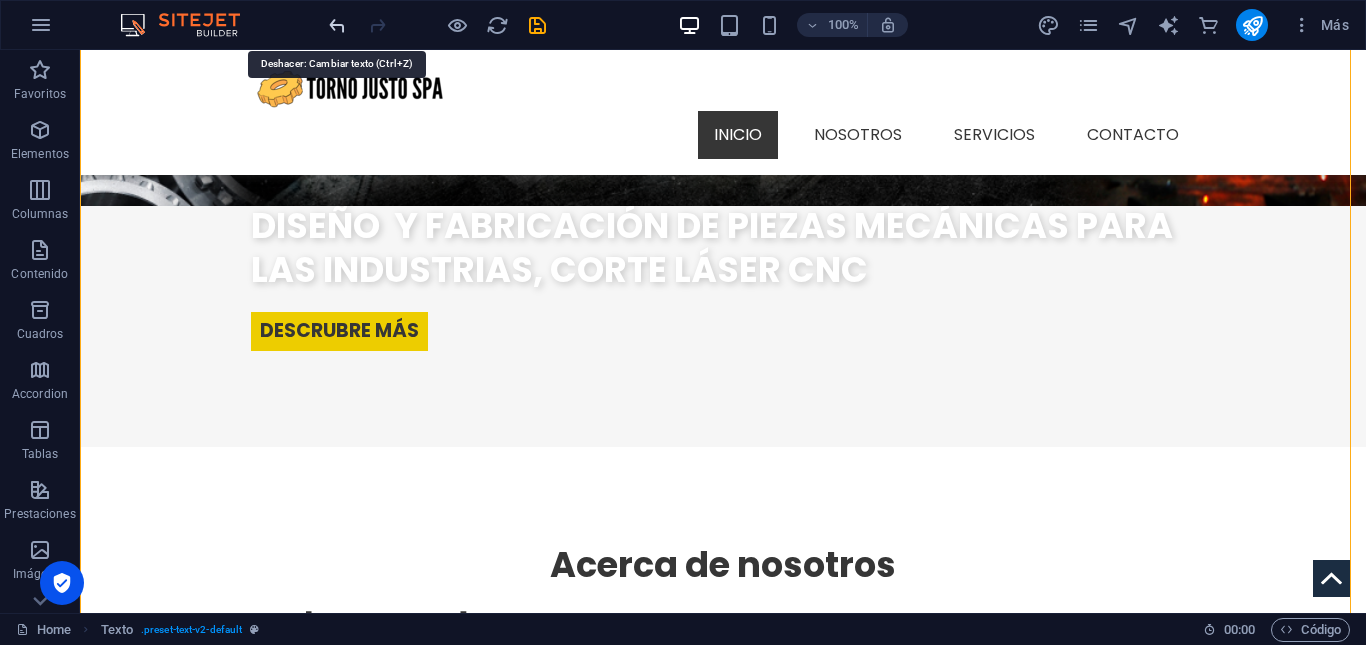 click at bounding box center [337, 25] 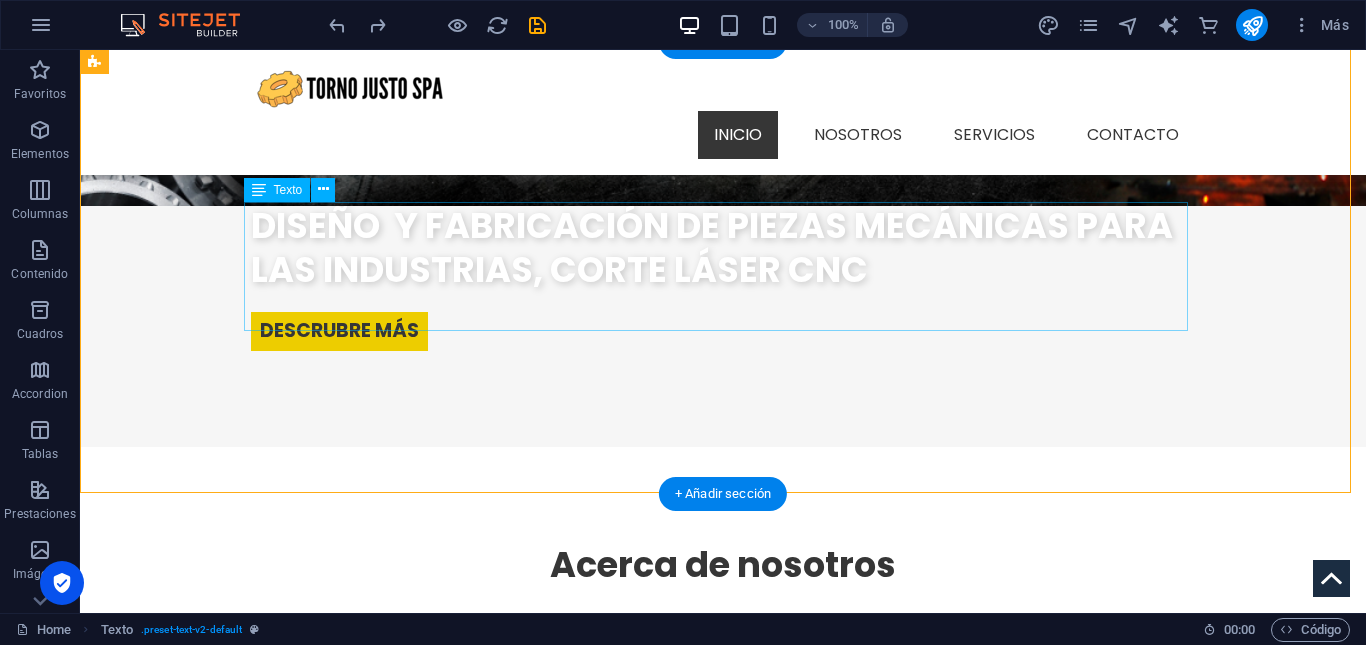 click on "Lorem ipsum dolor sit amet, consectetuer adipiscing elit. Aenean commodo ligula eget dolor. Aenean massa. Cum sociis natoque penatibus et magnis dis parturient montes, nascetur ridiculus mus. Donec quam felis, ultricies nec, pellentesque eu, pretium quis, sem. Nulla consequat massa quis enim. Donec pede justo, fringilla vel." at bounding box center [723, 671] 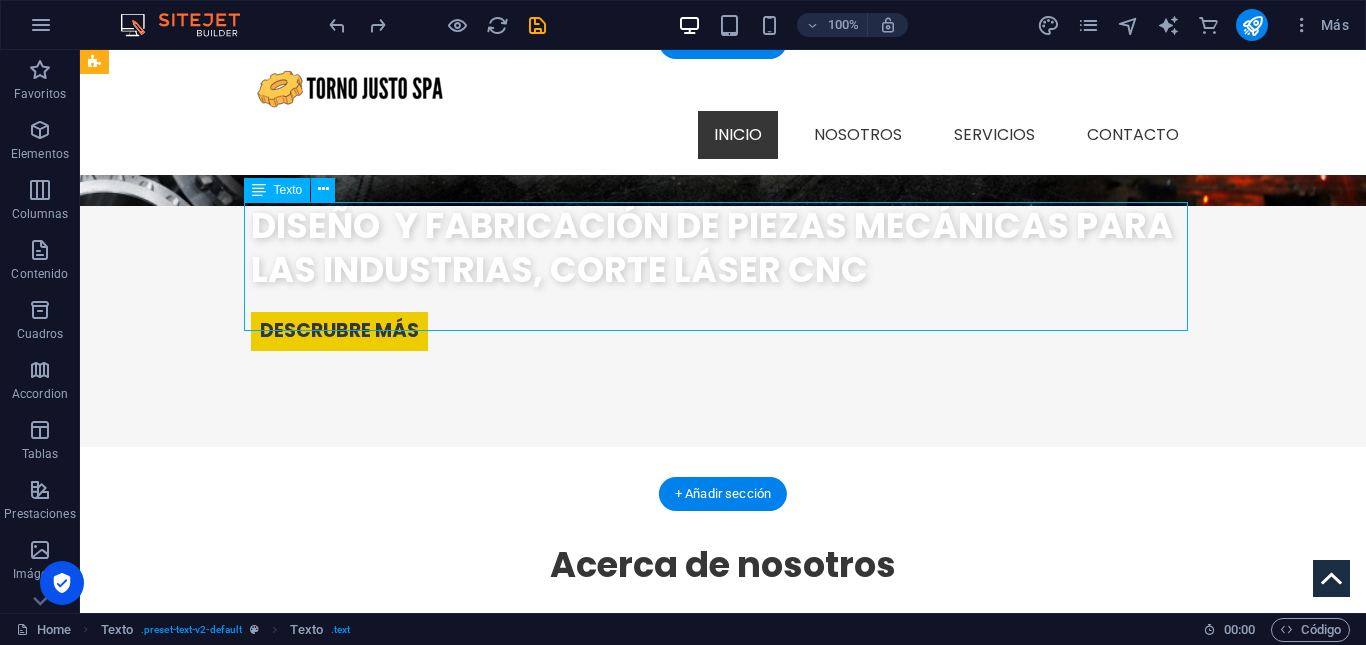 click on "Lorem ipsum dolor sit amet, consectetuer adipiscing elit. Aenean commodo ligula eget dolor. Aenean massa. Cum sociis natoque penatibus et magnis dis parturient montes, nascetur ridiculus mus. Donec quam felis, ultricies nec, pellentesque eu, pretium quis, sem. Nulla consequat massa quis enim. Donec pede justo, fringilla vel." at bounding box center [723, 671] 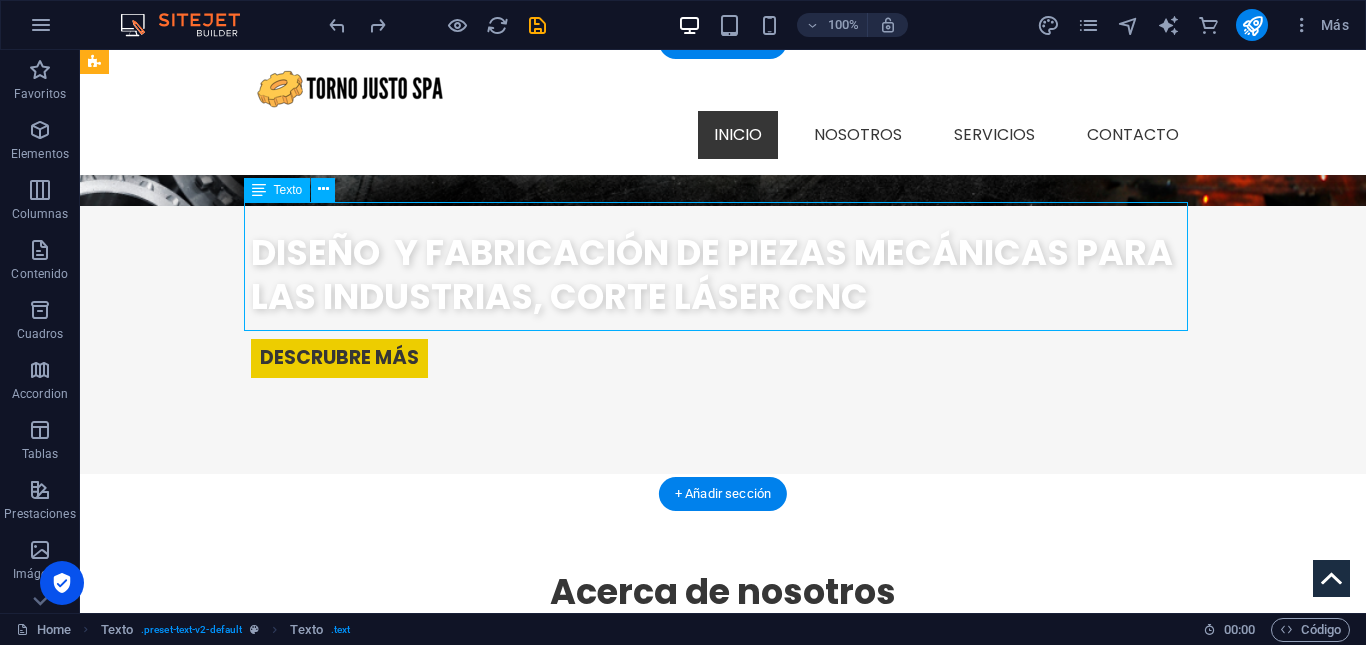 scroll, scrollTop: 512, scrollLeft: 0, axis: vertical 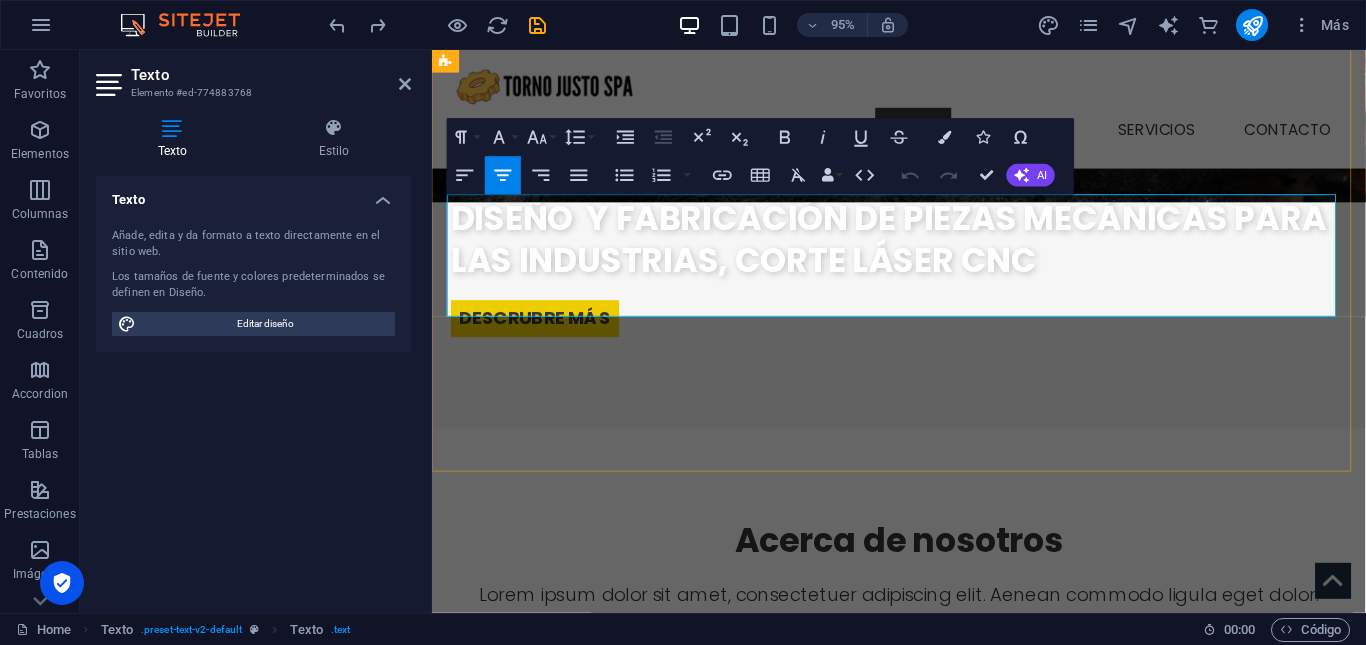 click on "Lorem ipsum dolor sit amet, consectetuer adipiscing elit. Aenean commodo ligula eget dolor. Aenean massa. Cum sociis natoque penatibus et magnis dis parturient montes, nascetur ridiculus mus. Donec quam felis, ultricies nec, pellentesque eu, pretium quis, sem. Nulla consequat massa quis enim. Donec pede justo, fringilla vel." at bounding box center [924, 673] 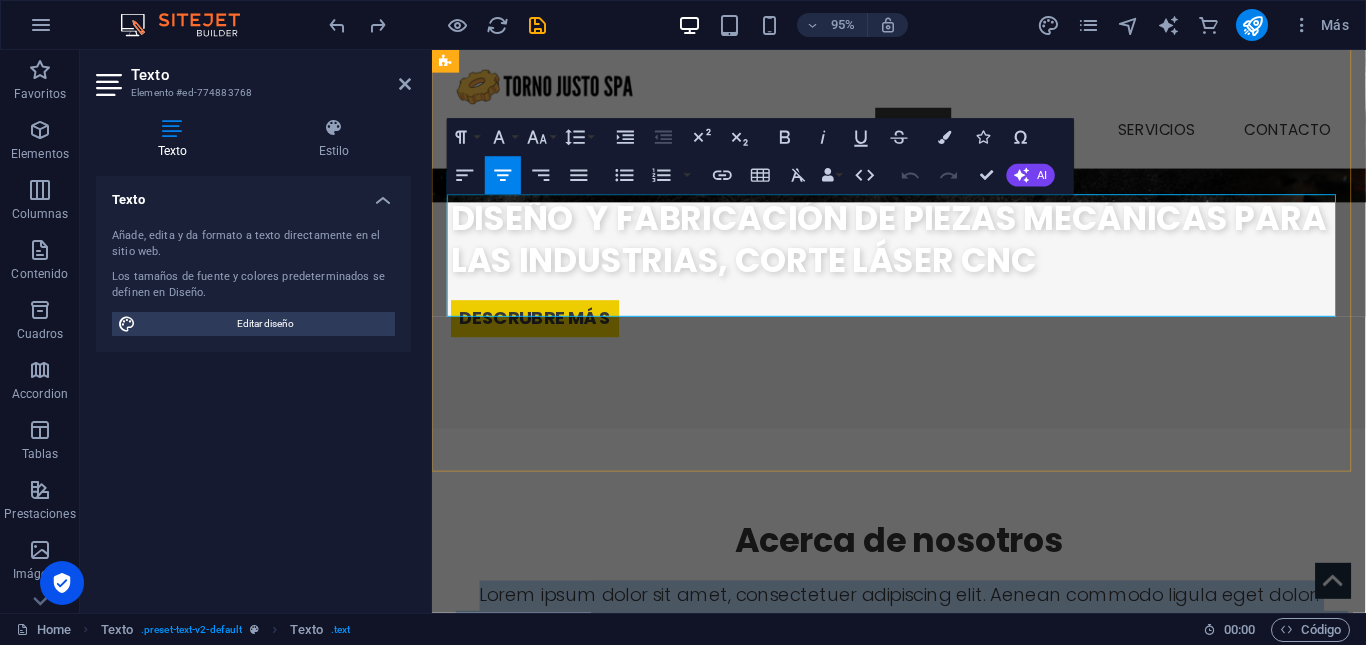 click on "Lorem ipsum dolor sit amet, consectetuer adipiscing elit. Aenean commodo ligula eget dolor. Aenean massa. Cum sociis natoque penatibus et magnis dis parturient montes, nascetur ridiculus mus. Donec quam felis, ultricies nec, pellentesque eu, pretium quis, sem. Nulla consequat massa quis enim. Donec pede justo, fringilla vel." at bounding box center (924, 673) 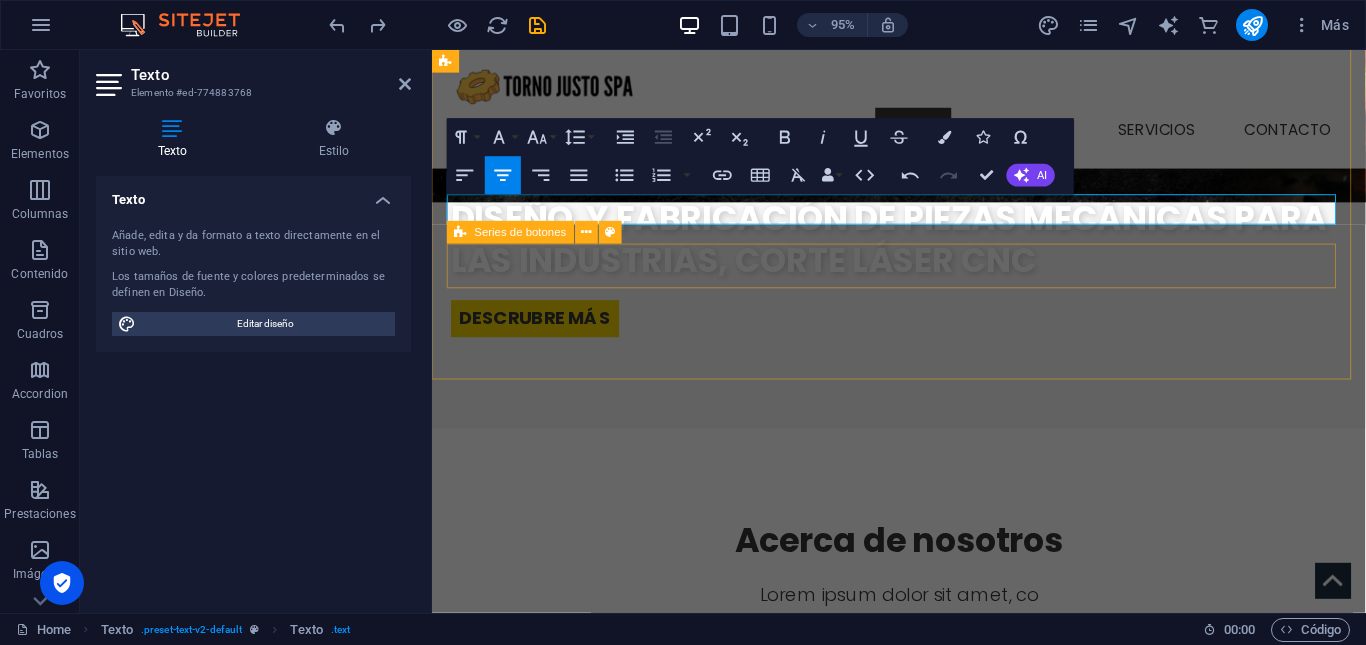 type 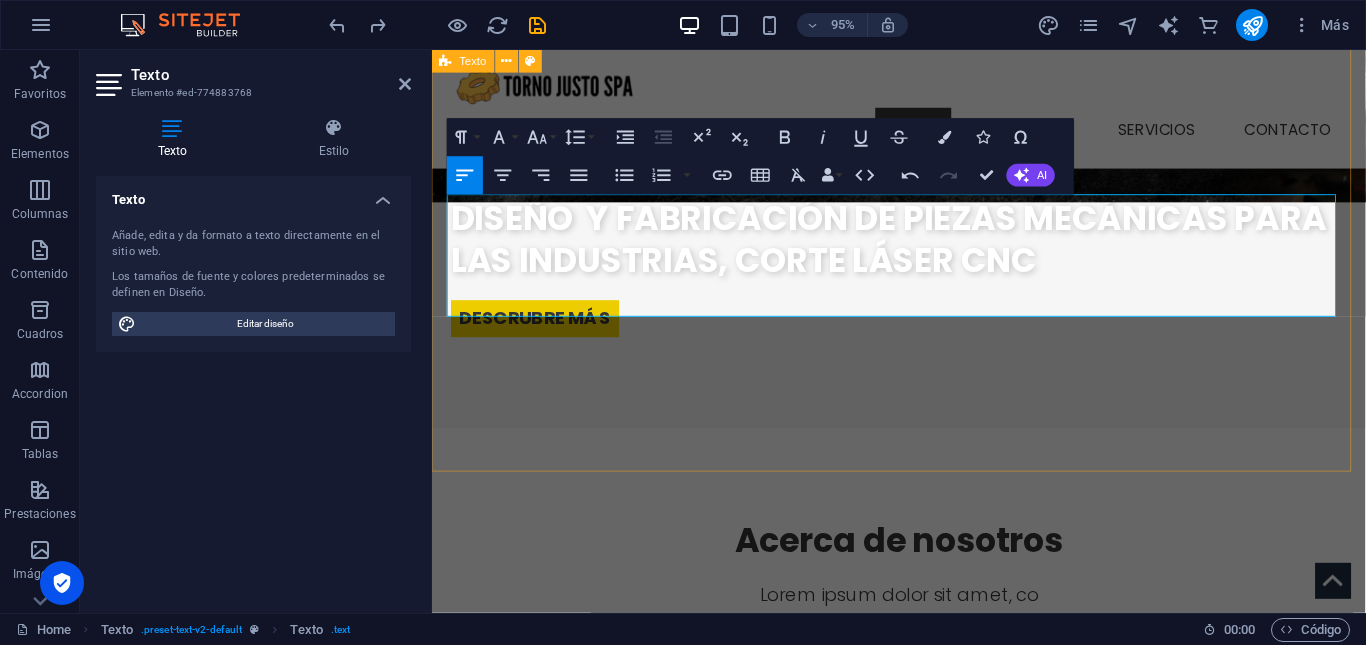 scroll, scrollTop: 3396, scrollLeft: 0, axis: vertical 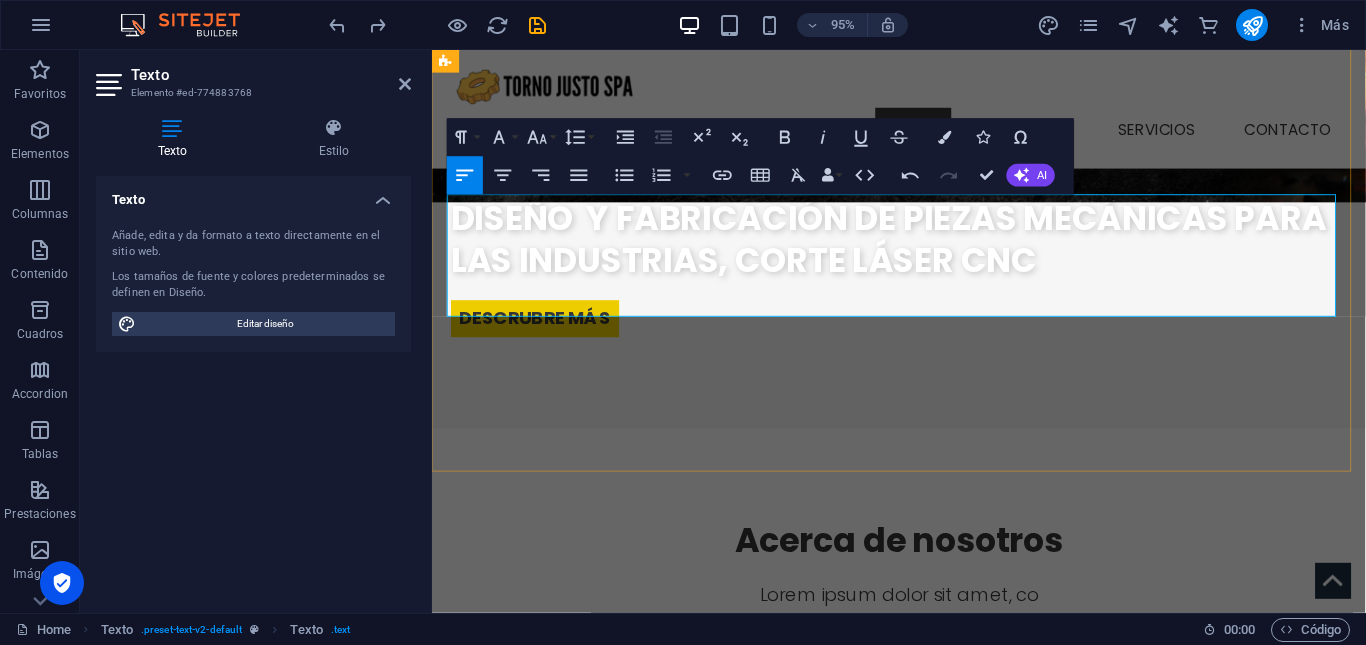 click on "[PERSON_NAME] es una empresa líder en el diseño, fabricación y reparación de piezas mecánicas de alta precisión, orientada a satisfacer las necesidades de la industria en general" at bounding box center (924, 673) 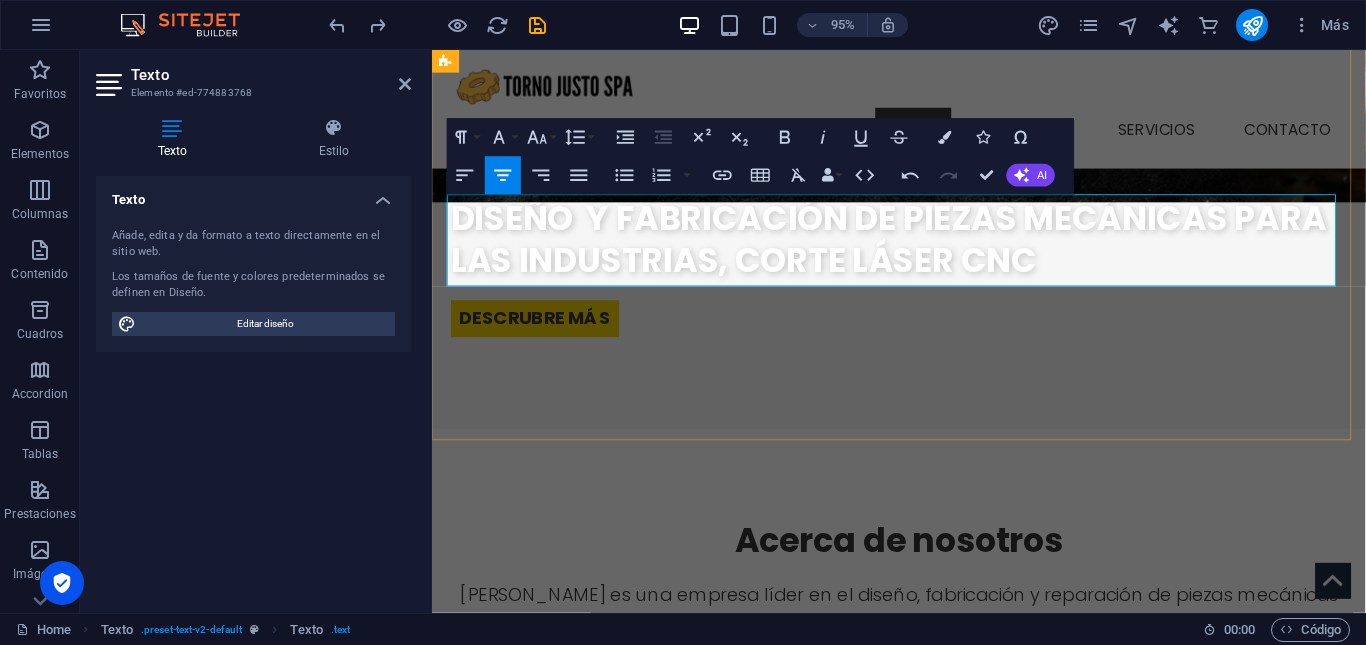 click at bounding box center (924, 689) 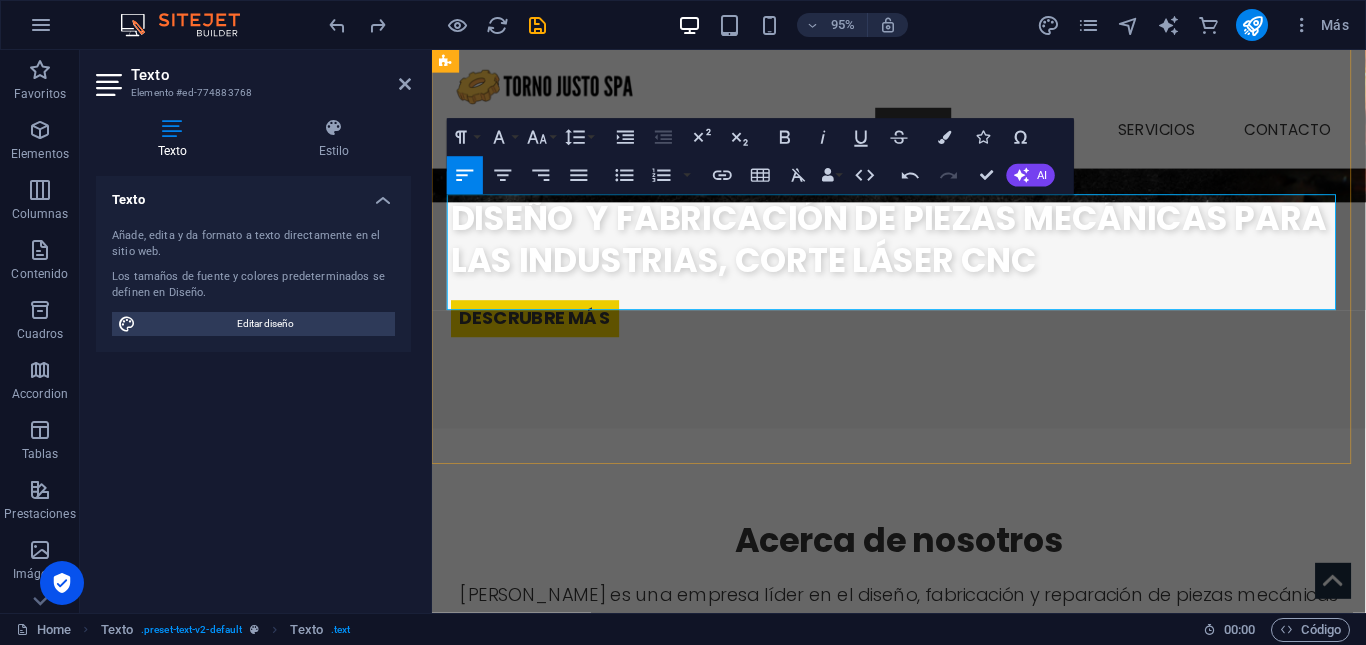 drag, startPoint x: 1263, startPoint y: 321, endPoint x: 449, endPoint y: 280, distance: 815.0319 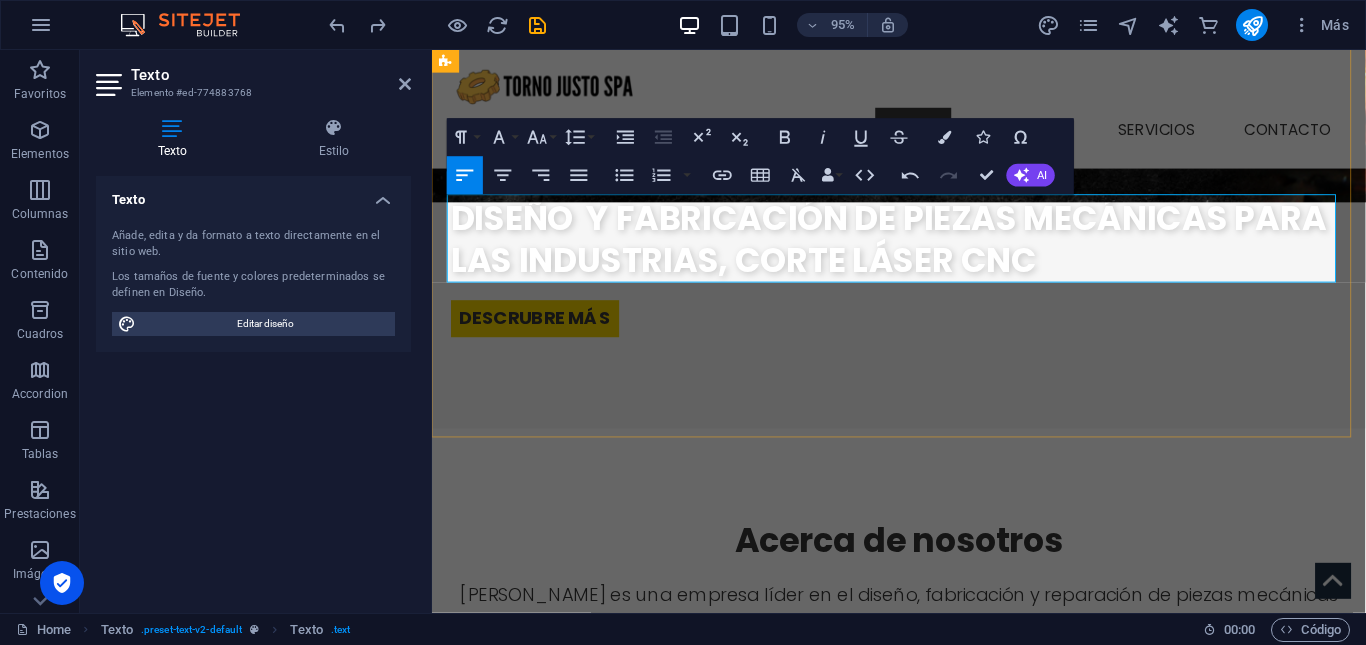scroll, scrollTop: 4194, scrollLeft: 0, axis: vertical 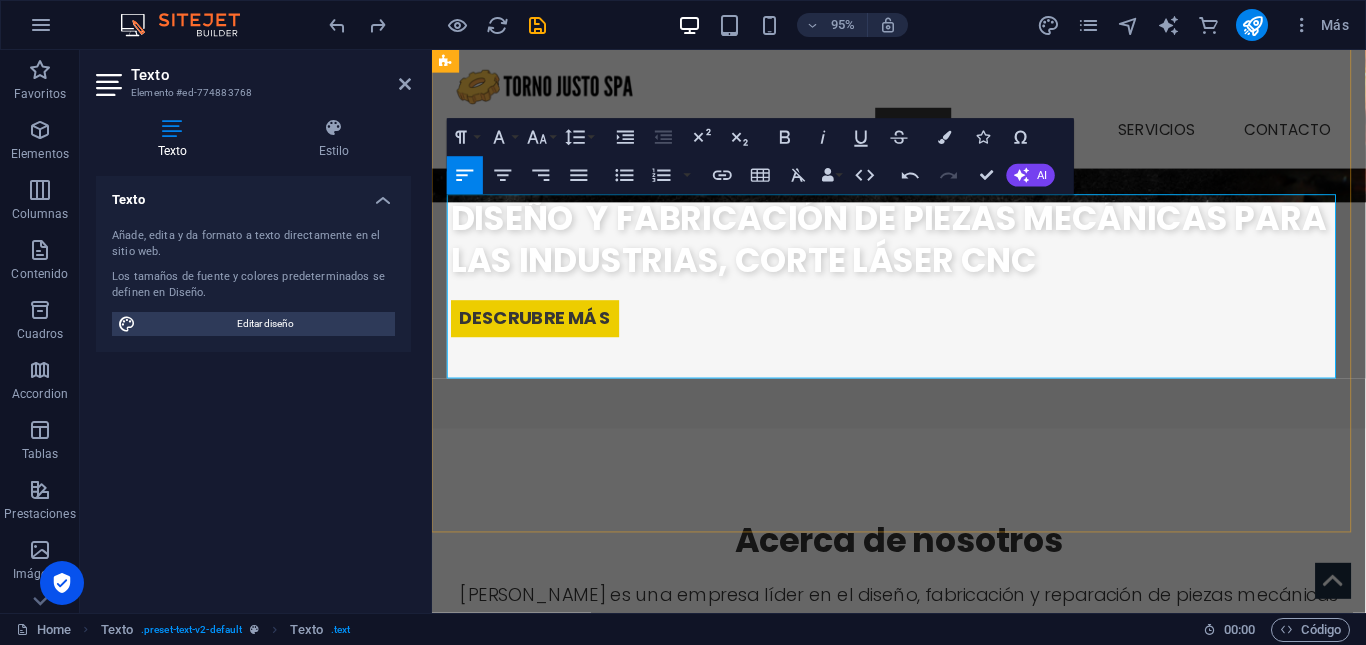 click at bounding box center [924, 786] 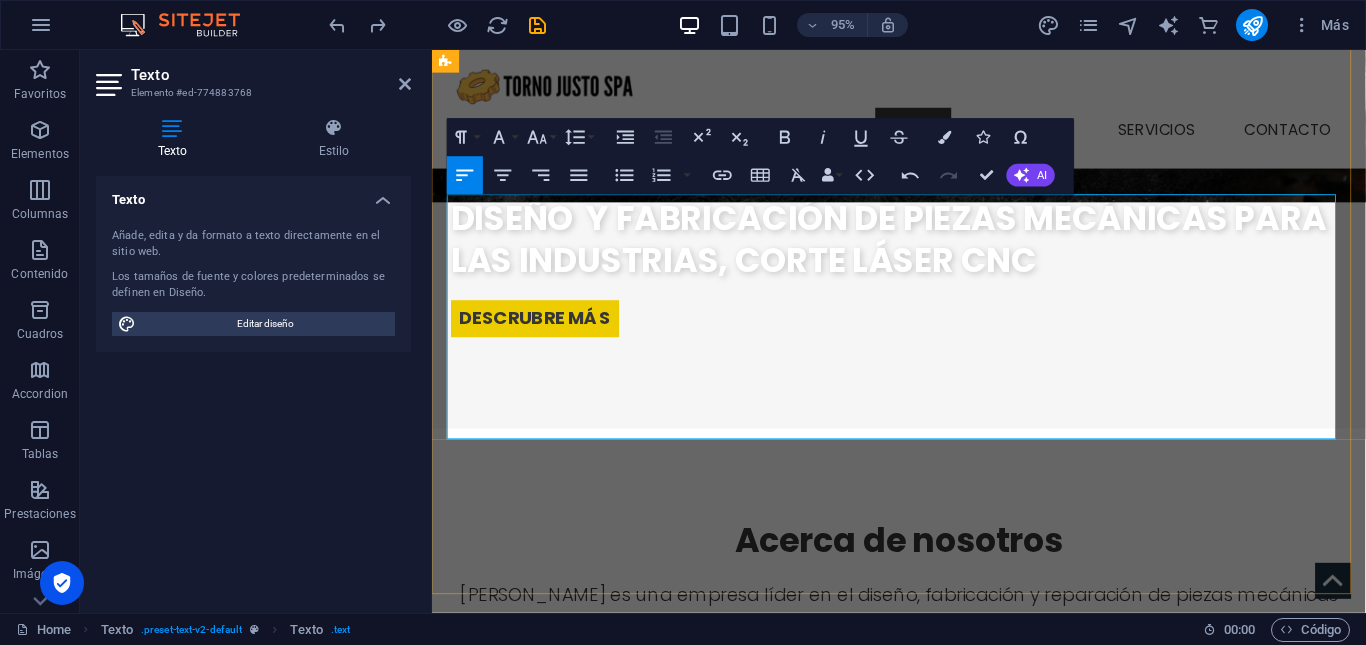 click on "Además, contamos con un enfoque especializado en la fabricación de componentes para robótica marina, así como en brindar soluciones personalizadas a centros de acuicultura y plantas de procesamiento de salmón" at bounding box center (924, 721) 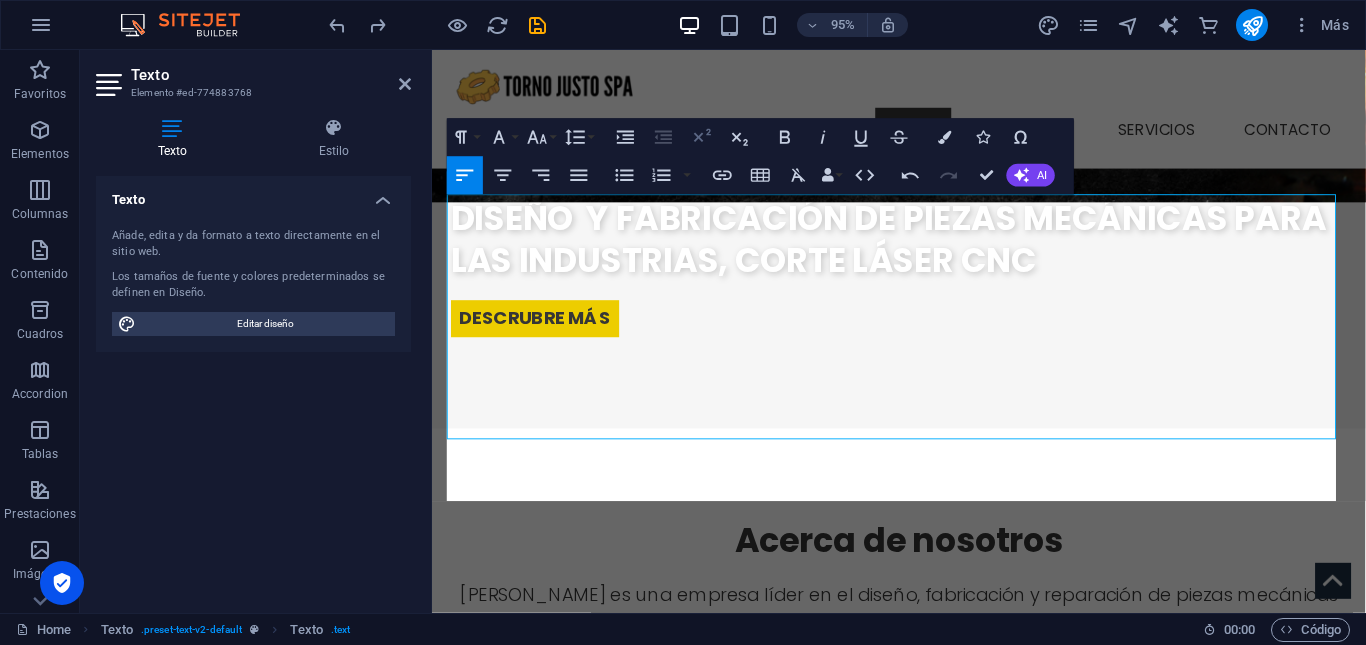 scroll, scrollTop: 2412, scrollLeft: 0, axis: vertical 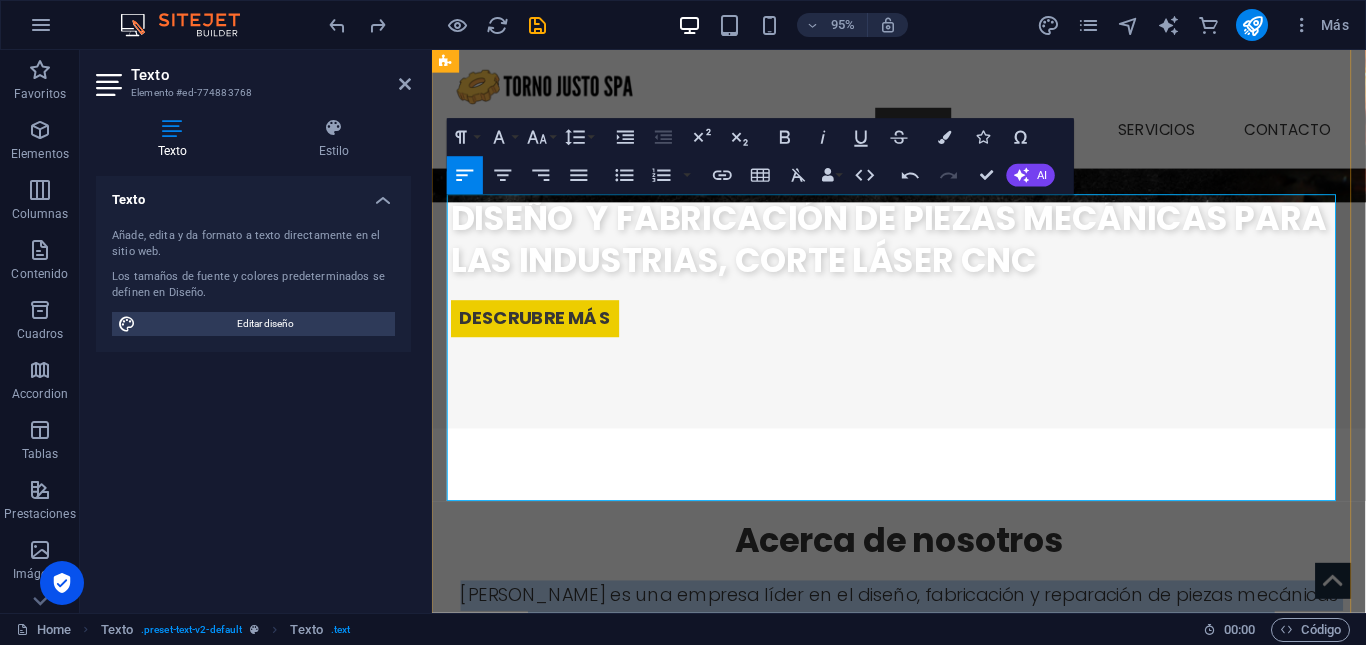 drag, startPoint x: 829, startPoint y: 458, endPoint x: 453, endPoint y: 212, distance: 449.32394 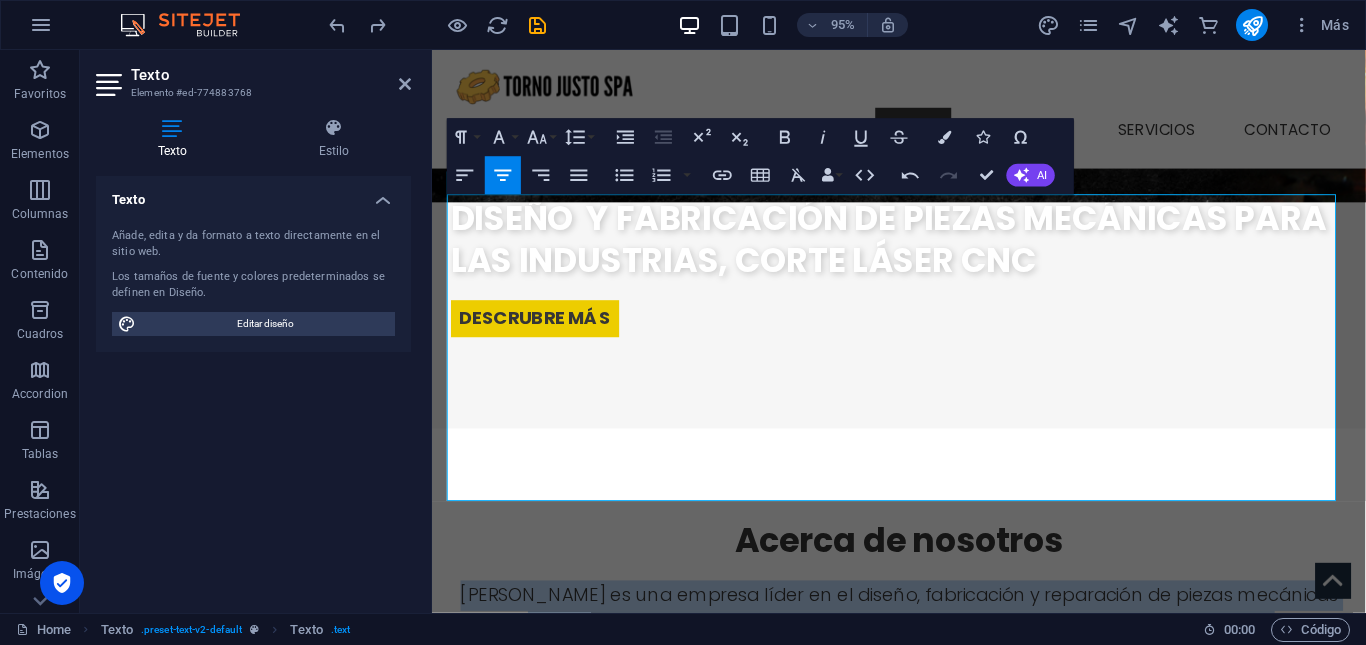 click 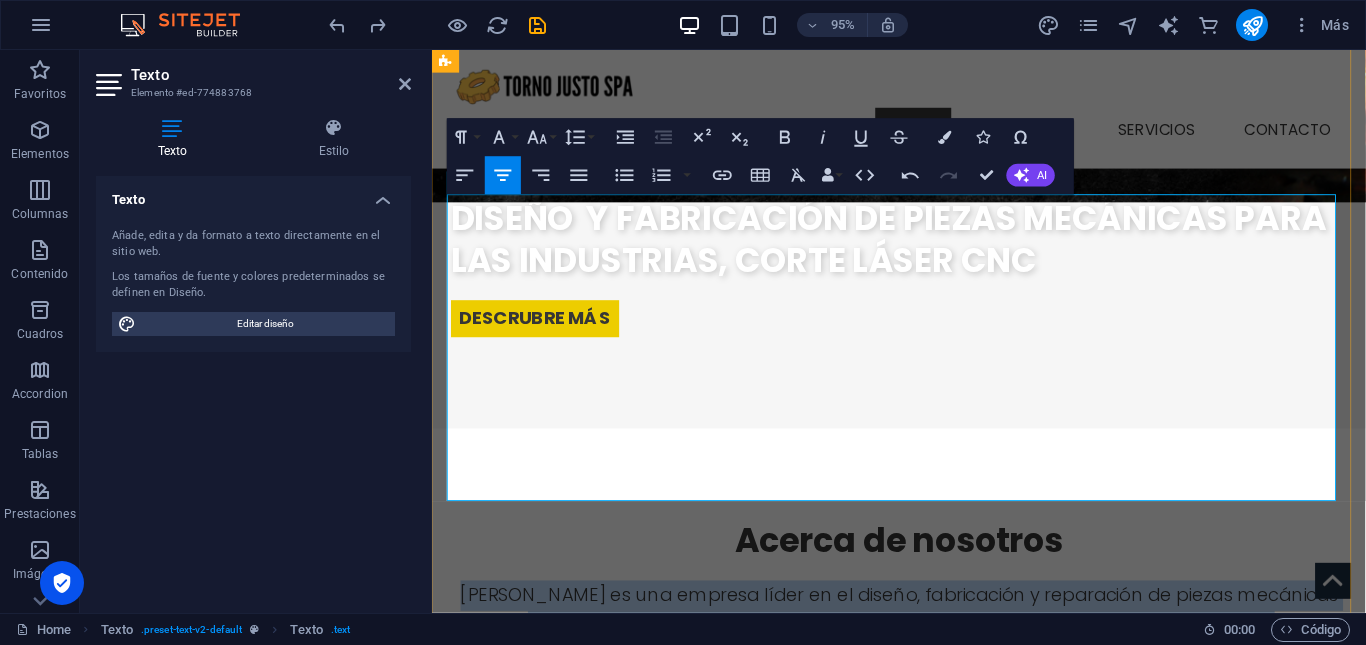 click on "[PERSON_NAME] es una empresa líder en el diseño, fabricación y reparación de piezas mecánicas de alta precisión, orientada a satisfacer las necesidades de la industria en general" at bounding box center (924, 641) 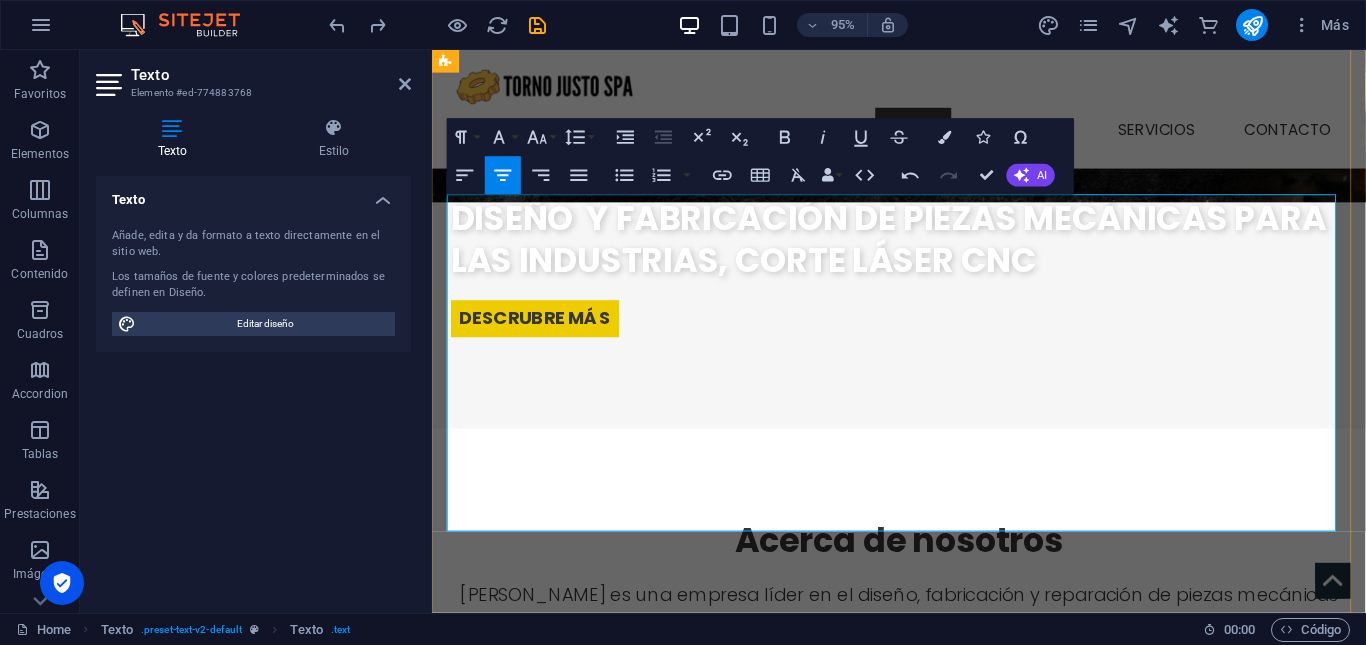 click at bounding box center [924, 915] 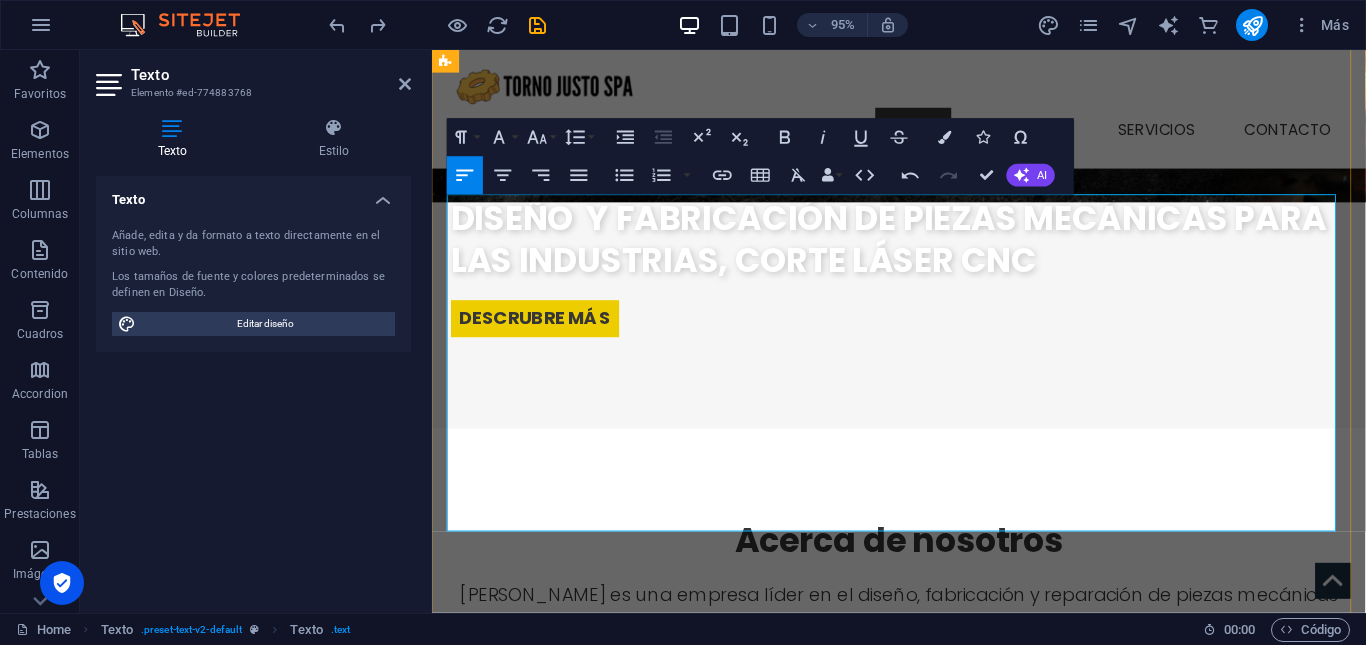 drag, startPoint x: 1087, startPoint y: 473, endPoint x: 589, endPoint y: 411, distance: 501.8446 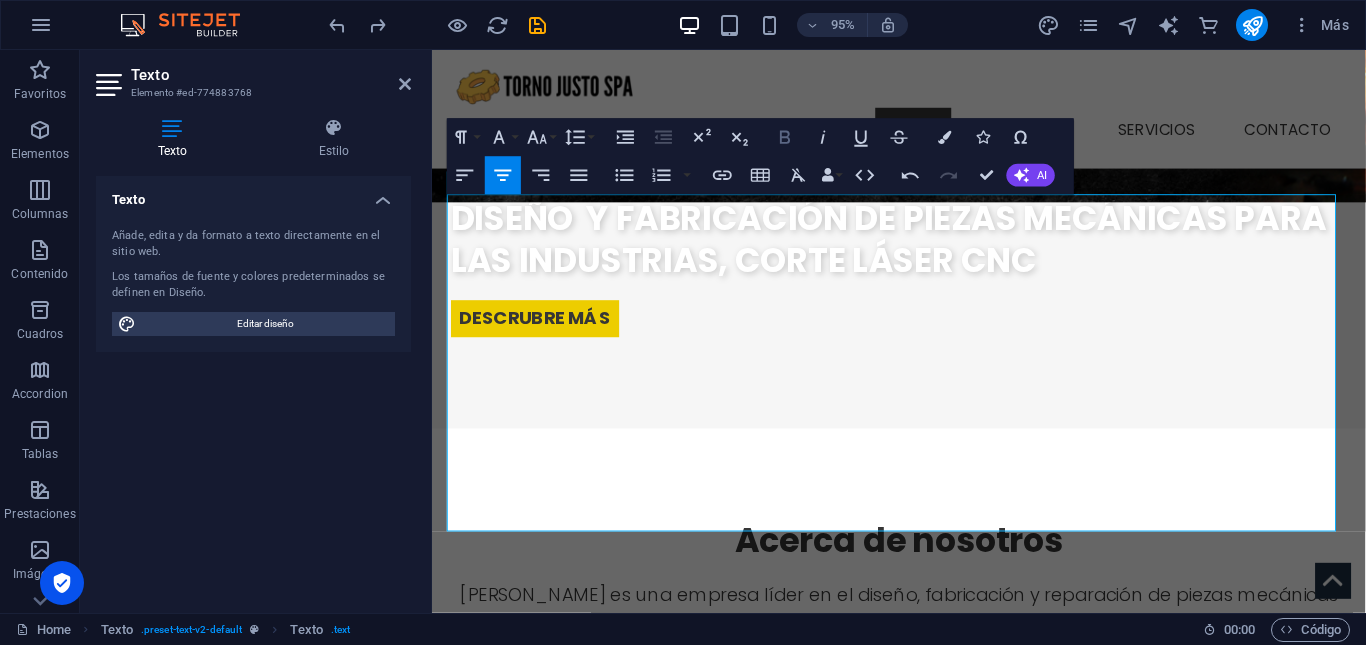 click 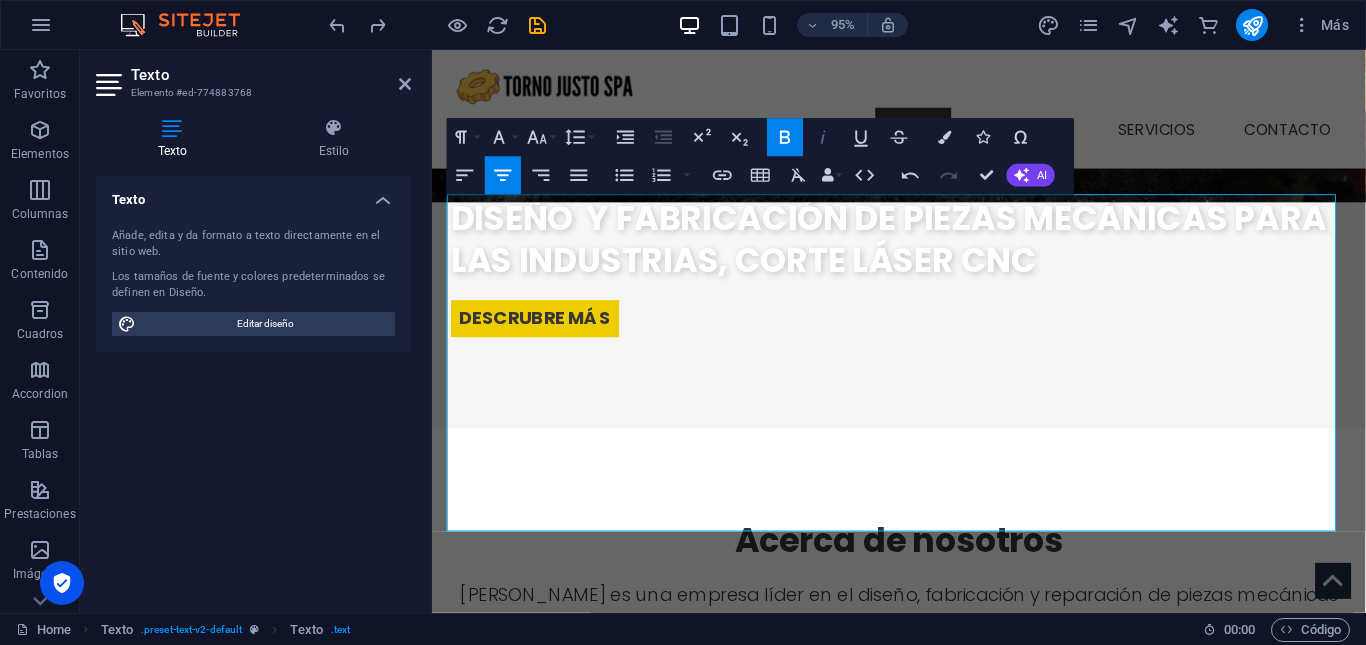 click 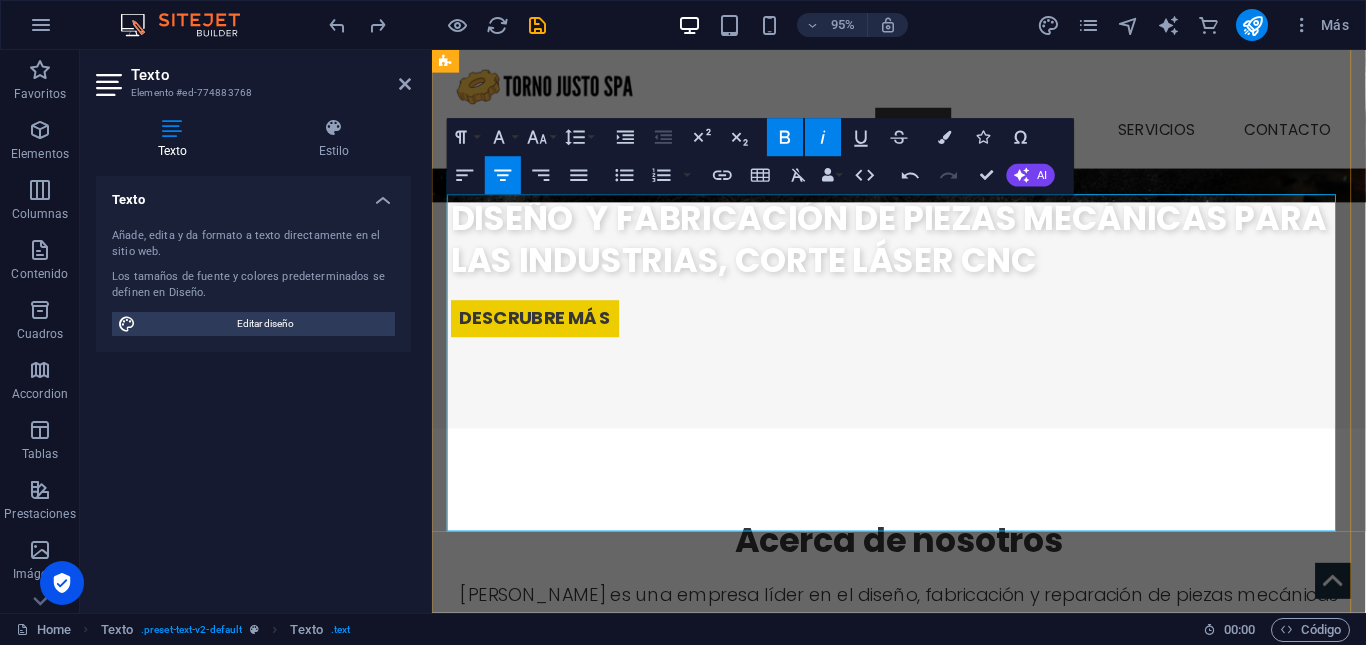 click on "Nuestro compromiso con la calidad, la innovación y el servicio eficiente nos posiciona como un aliado clave para nuestros clientes." at bounding box center (923, 866) 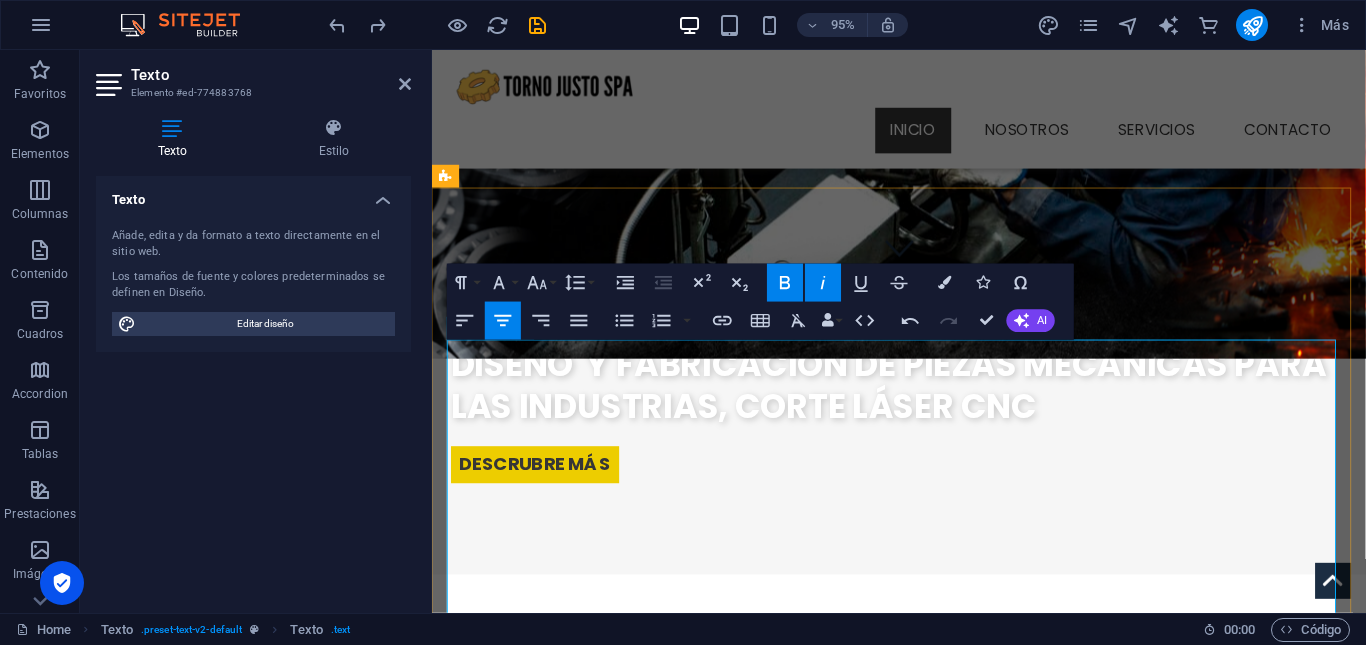 scroll, scrollTop: 369, scrollLeft: 0, axis: vertical 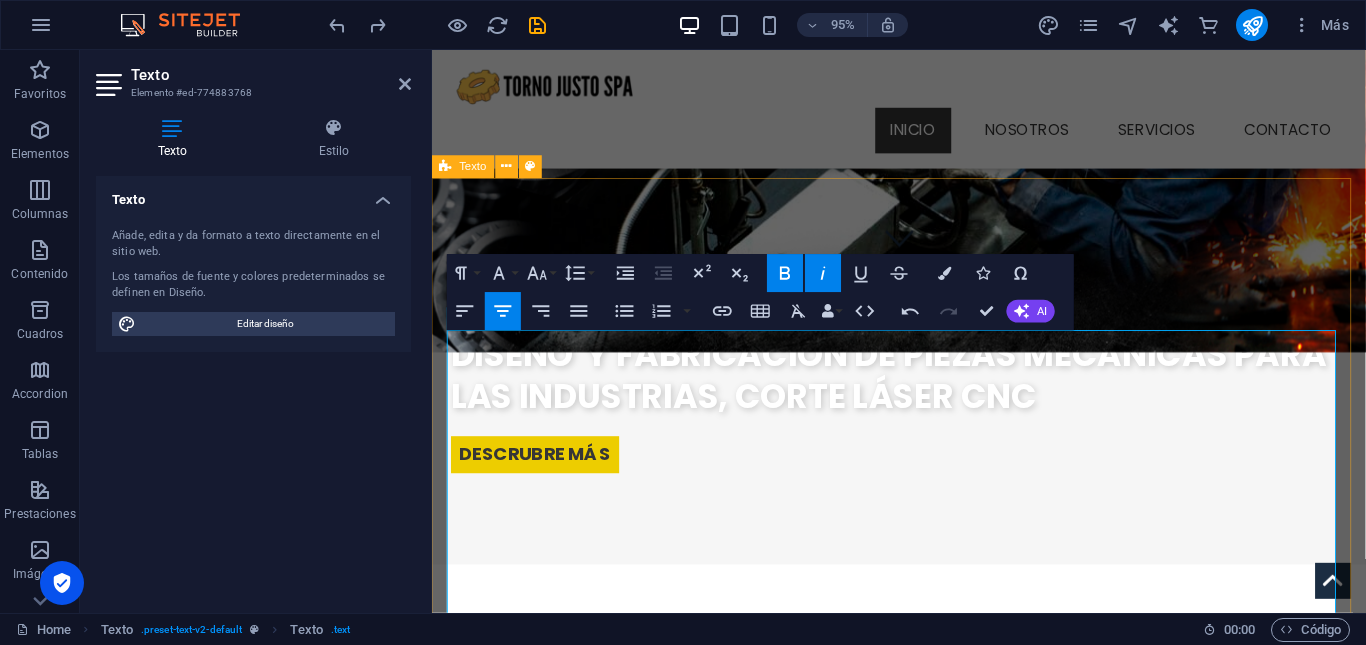 click on "Acerca de nosotros [PERSON_NAME] es una empresa líder en el diseño, fabricación y reparación de piezas mecánicas de alta precisión, orientada a satisfacer las necesidades de la industria en general Además, contamos con un enfoque especializado en la fabricación de componentes para robótica marina, así como en brindar soluciones personalizadas a centros de acuicultura y plantas de procesamiento de salmón Nuestro compromiso con la calidad, la innovación y el servicio eficiente nos posiciona como un aliado clave para nuestros clientes. Nuestro compromiso con la calidad, la innovación y el servicio eficiente nos posiciona como un aliado clave para nuestros clientes. About us Service Pricing" at bounding box center (923, 993) 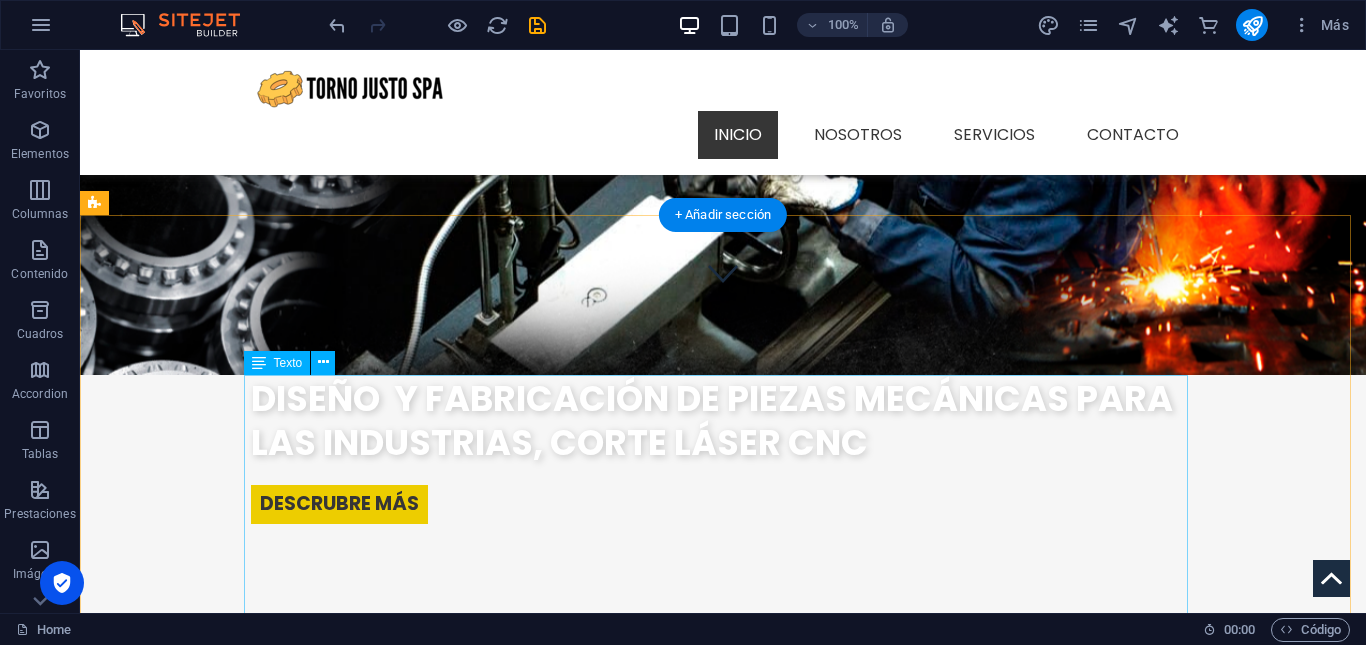 scroll, scrollTop: 315, scrollLeft: 0, axis: vertical 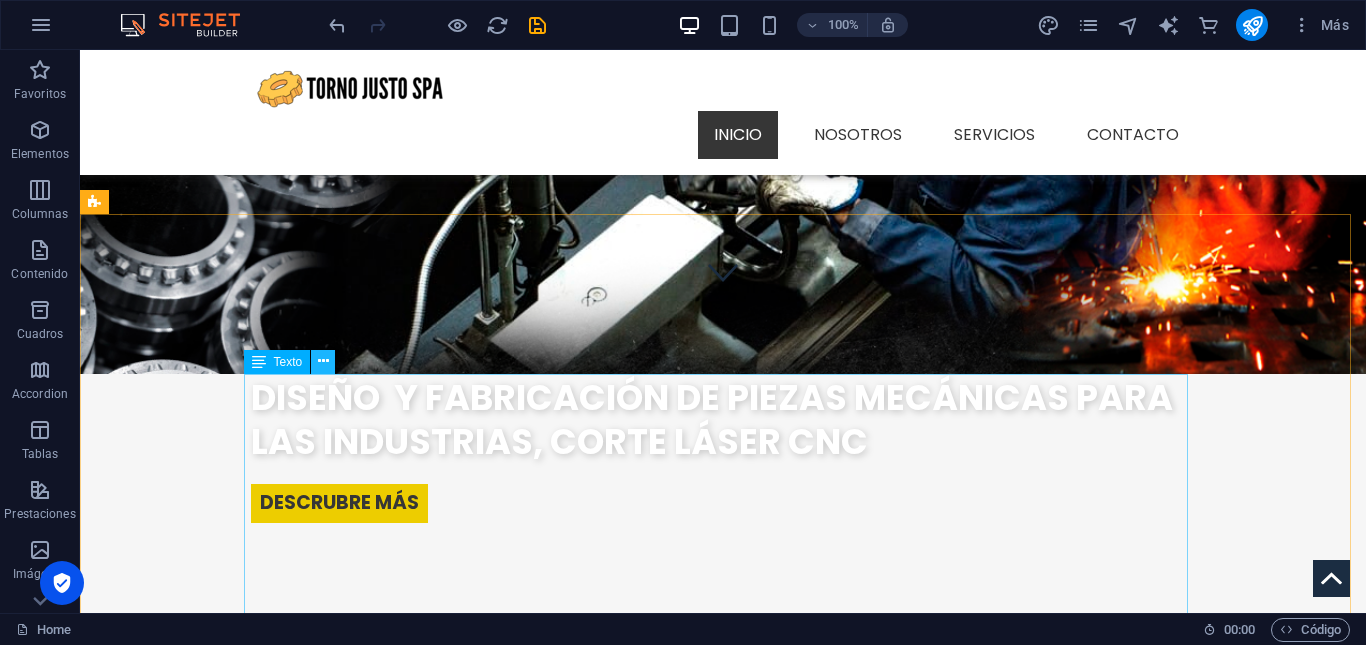click at bounding box center [323, 361] 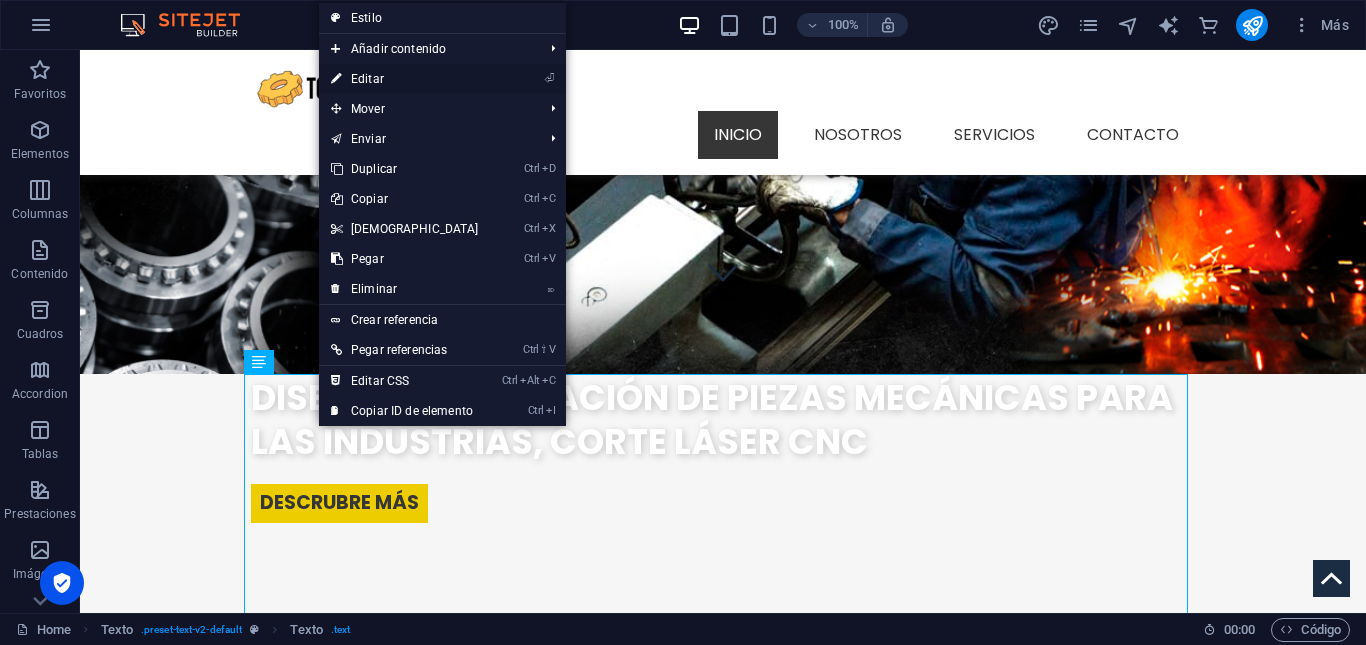 click on "⏎  Editar" at bounding box center [405, 79] 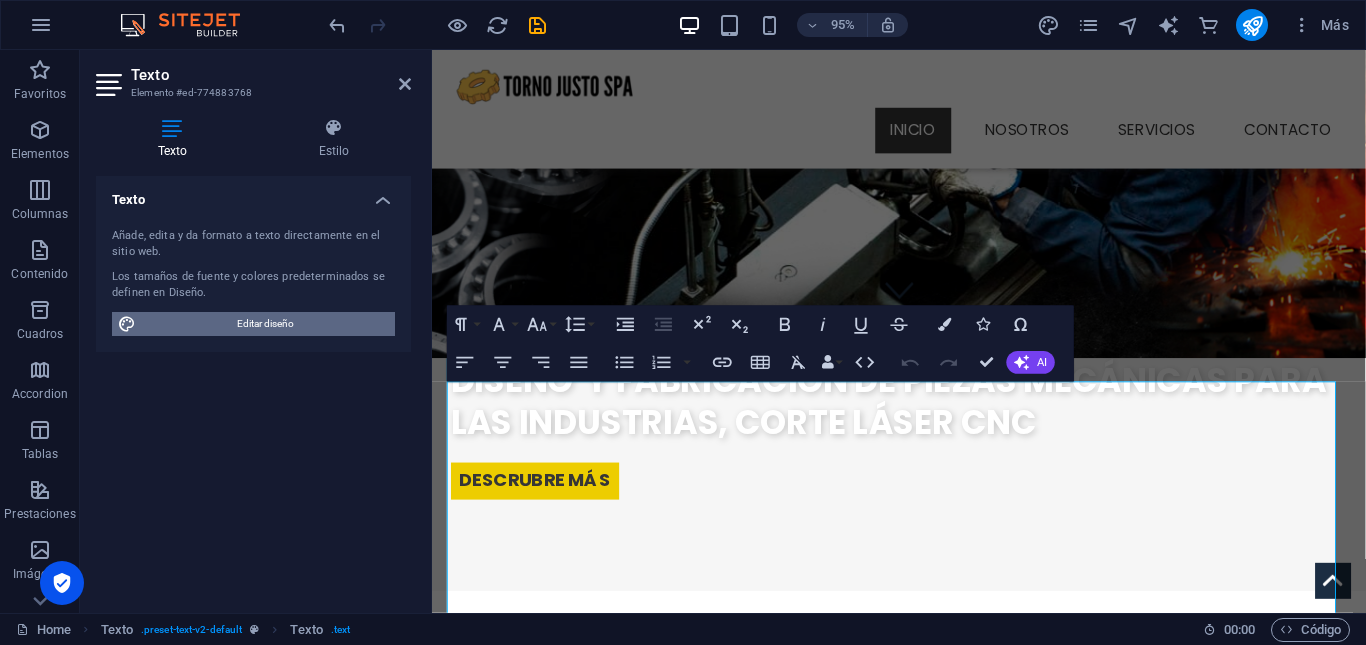 click on "Editar diseño" at bounding box center [265, 324] 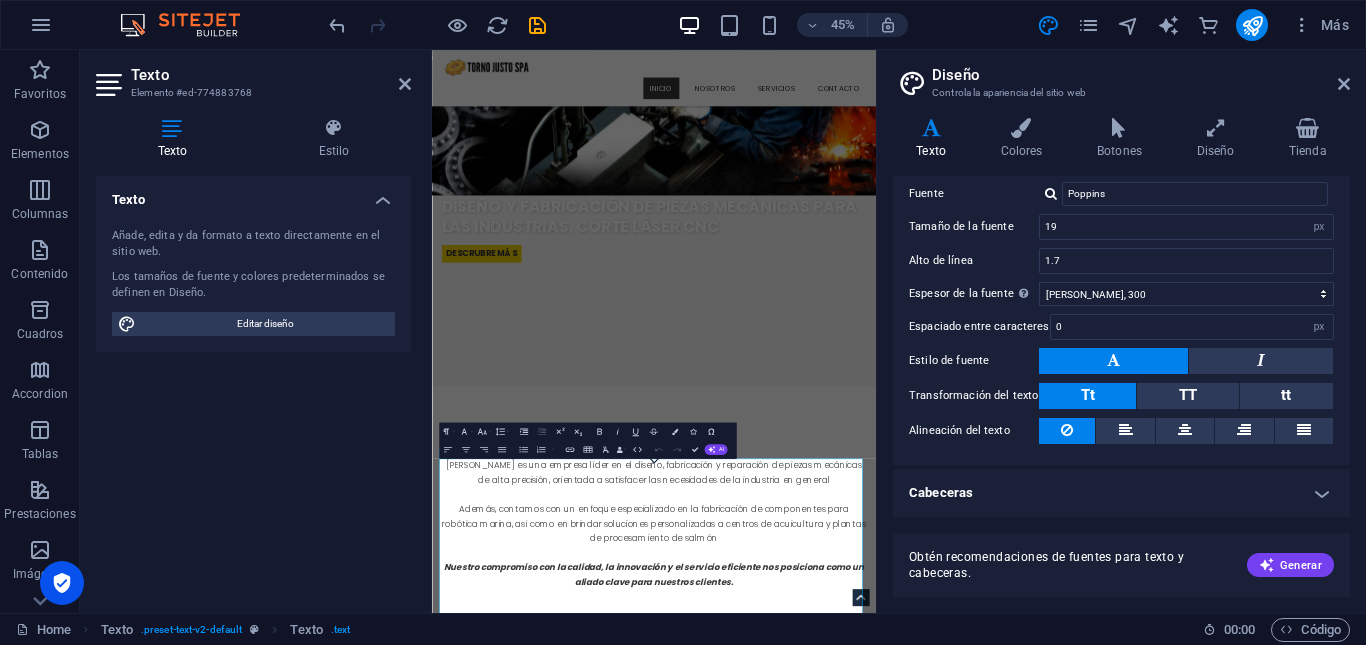 scroll, scrollTop: 115, scrollLeft: 0, axis: vertical 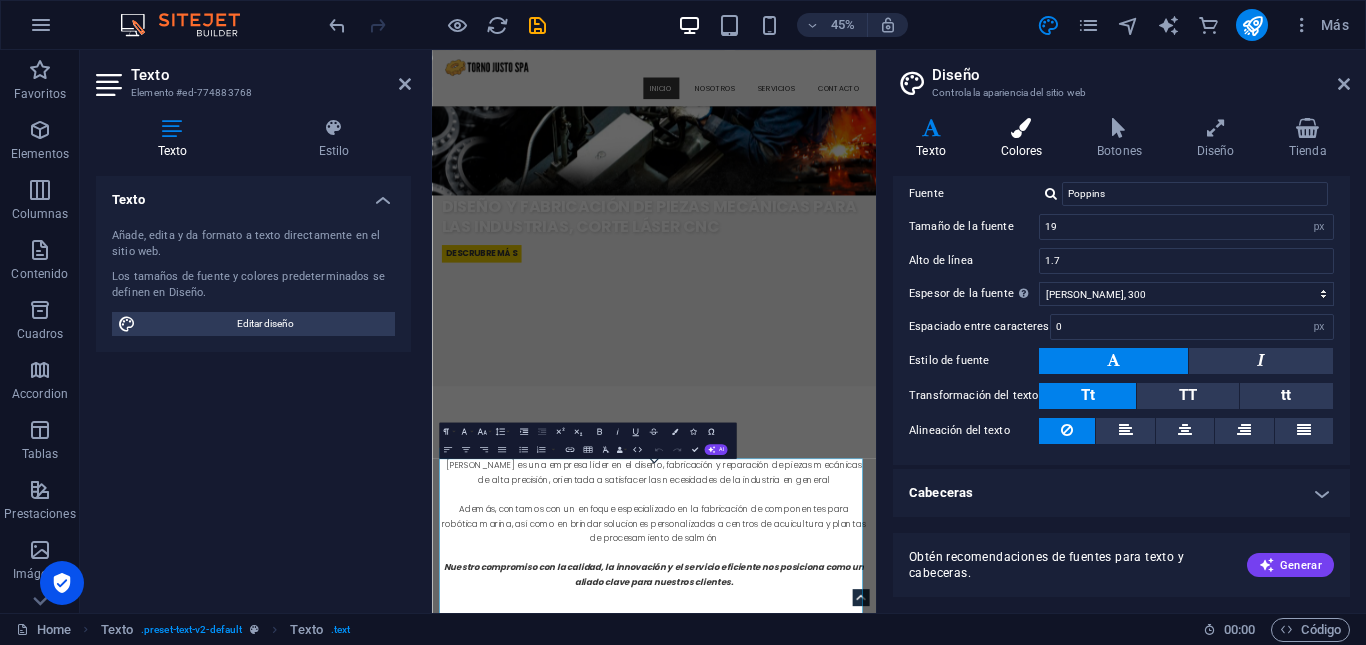 click at bounding box center [1021, 128] 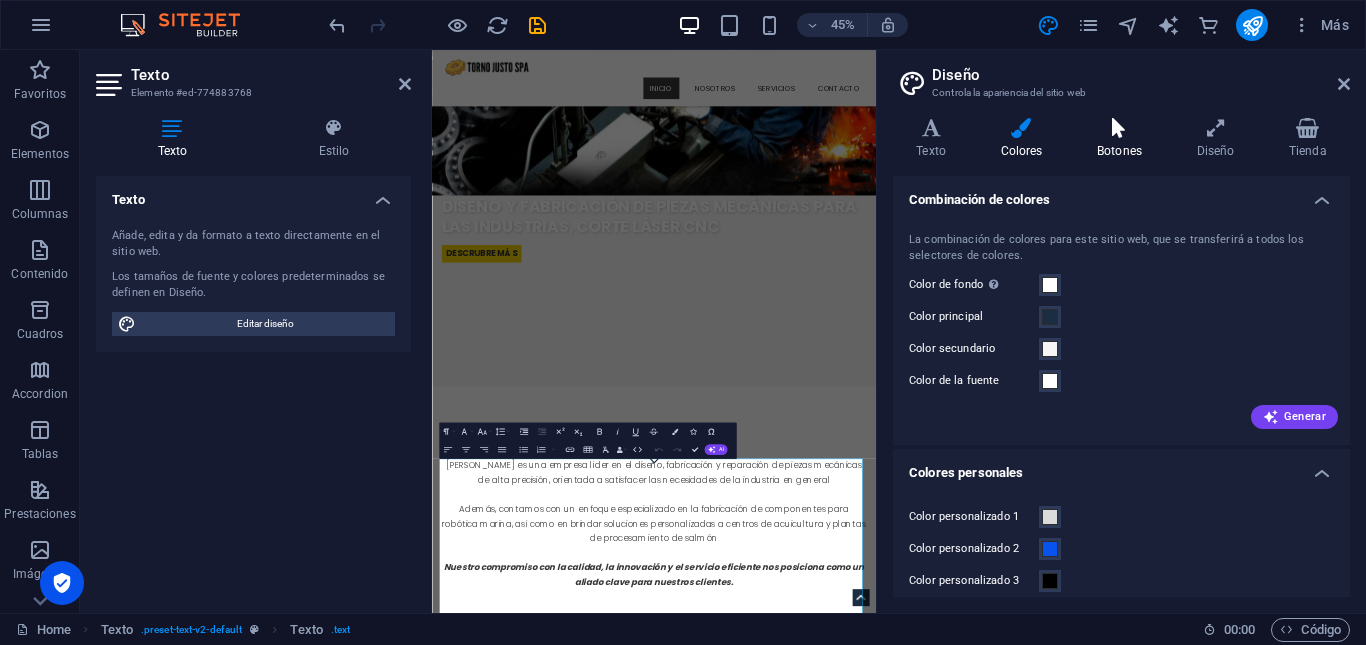 click on "Botones" at bounding box center [1124, 139] 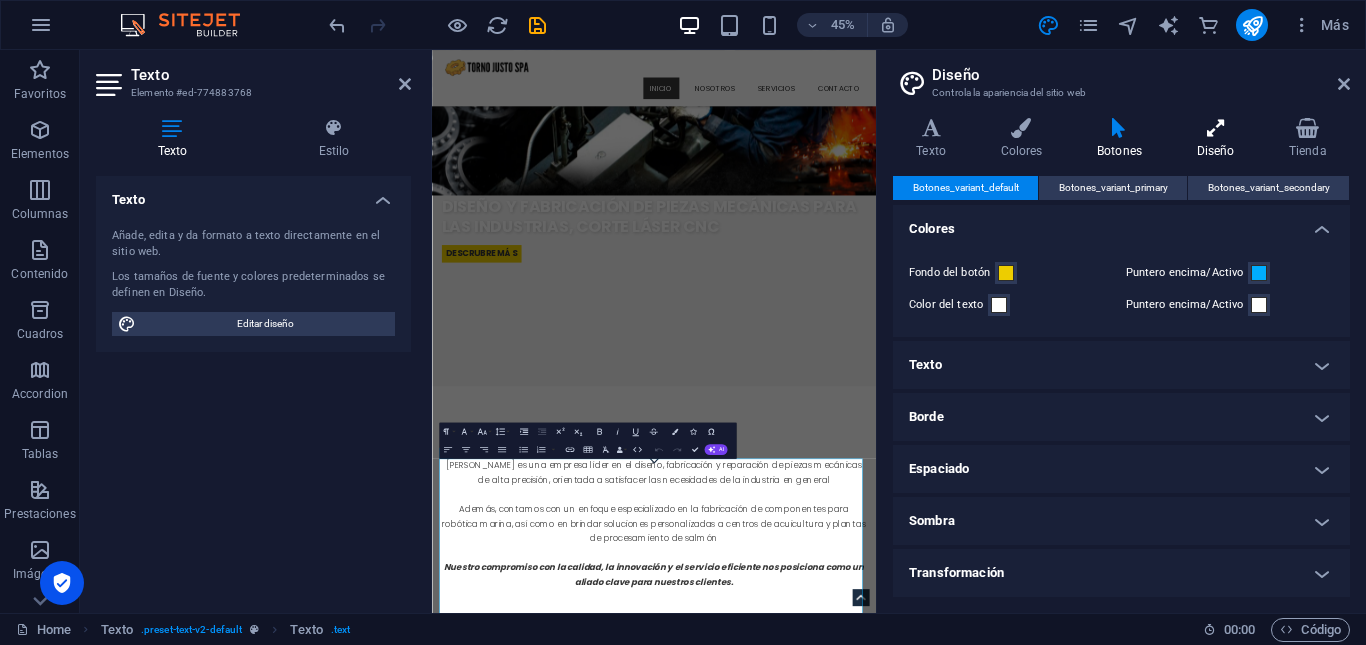 click on "Diseño" at bounding box center (1219, 139) 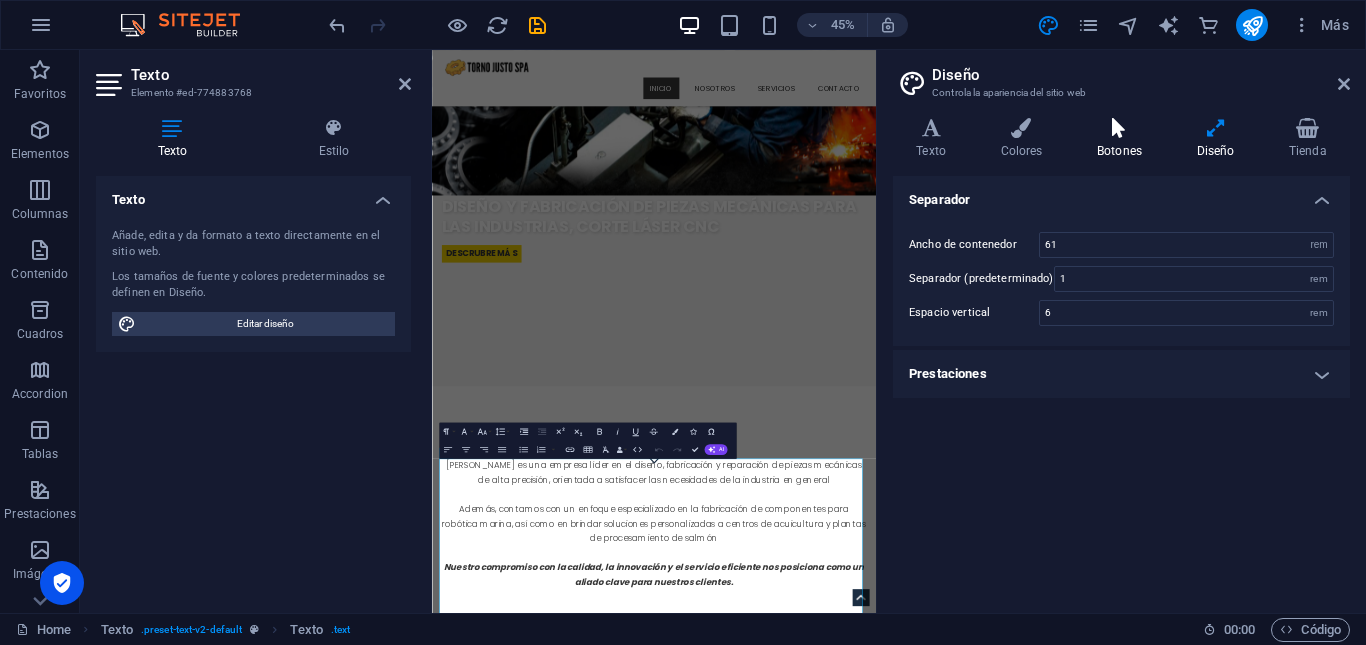 click on "Botones" at bounding box center [1124, 139] 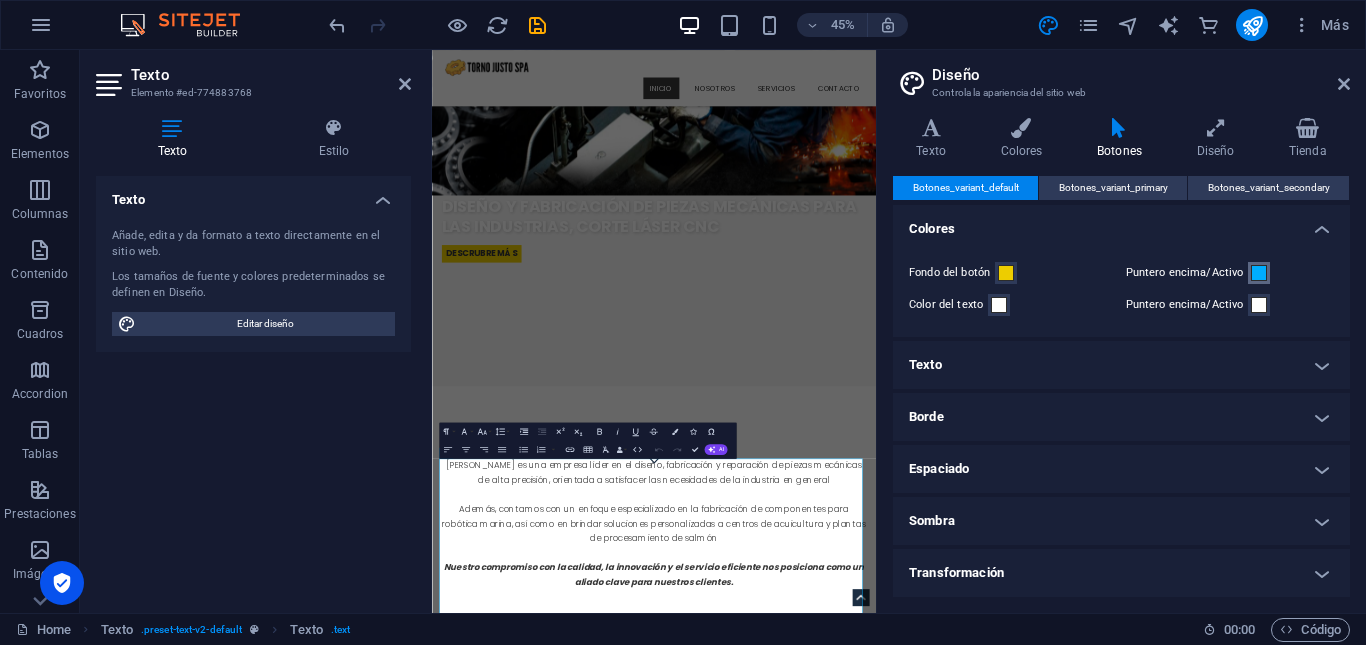 click at bounding box center (1259, 273) 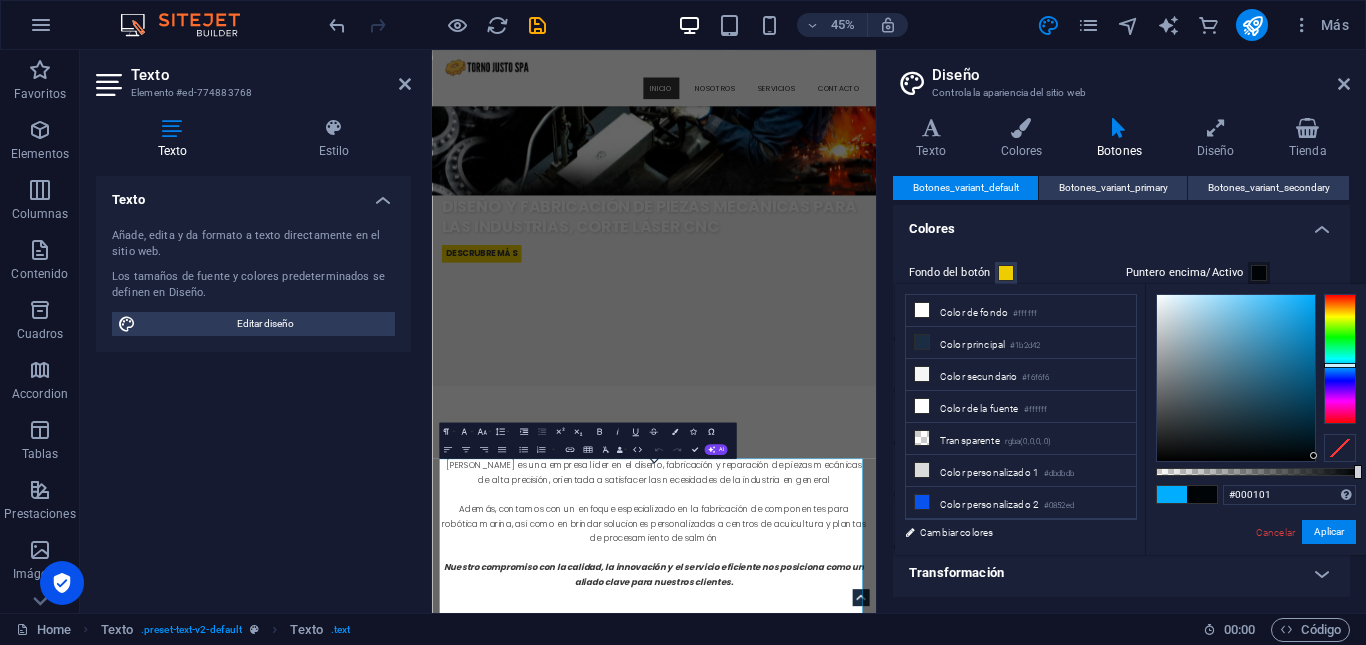 type on "#000000" 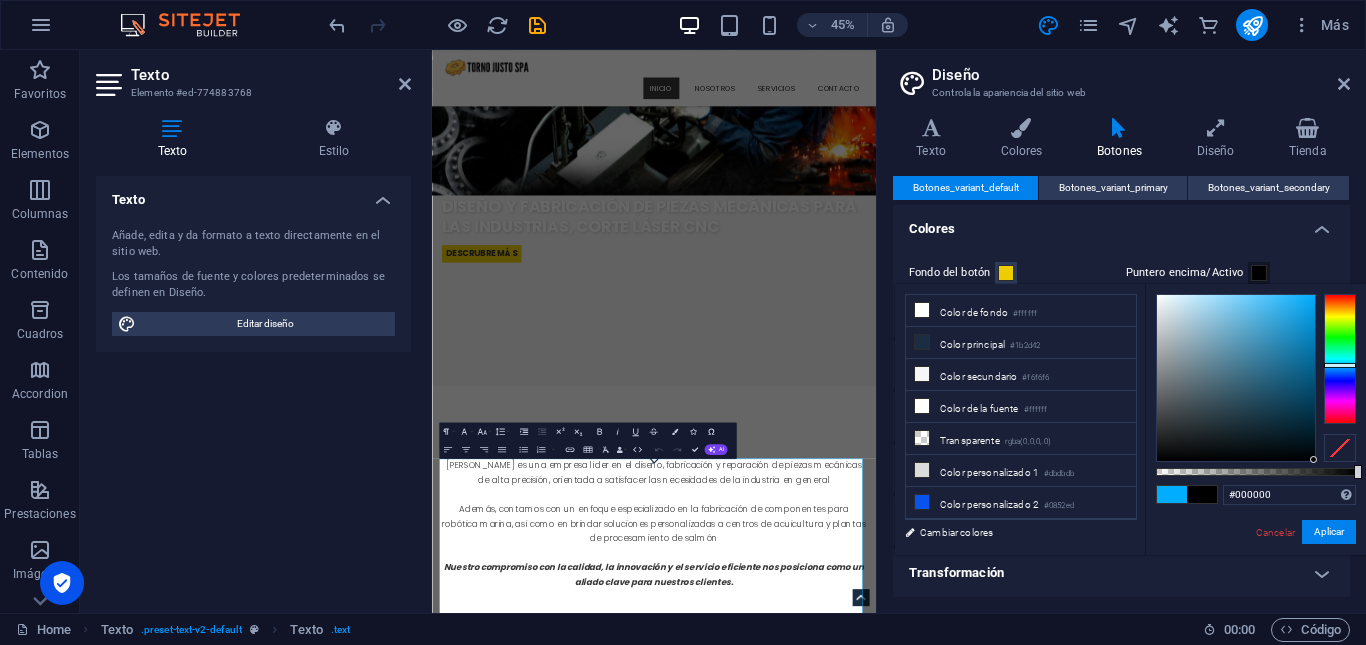 drag, startPoint x: 1216, startPoint y: 433, endPoint x: 1358, endPoint y: 515, distance: 163.9756 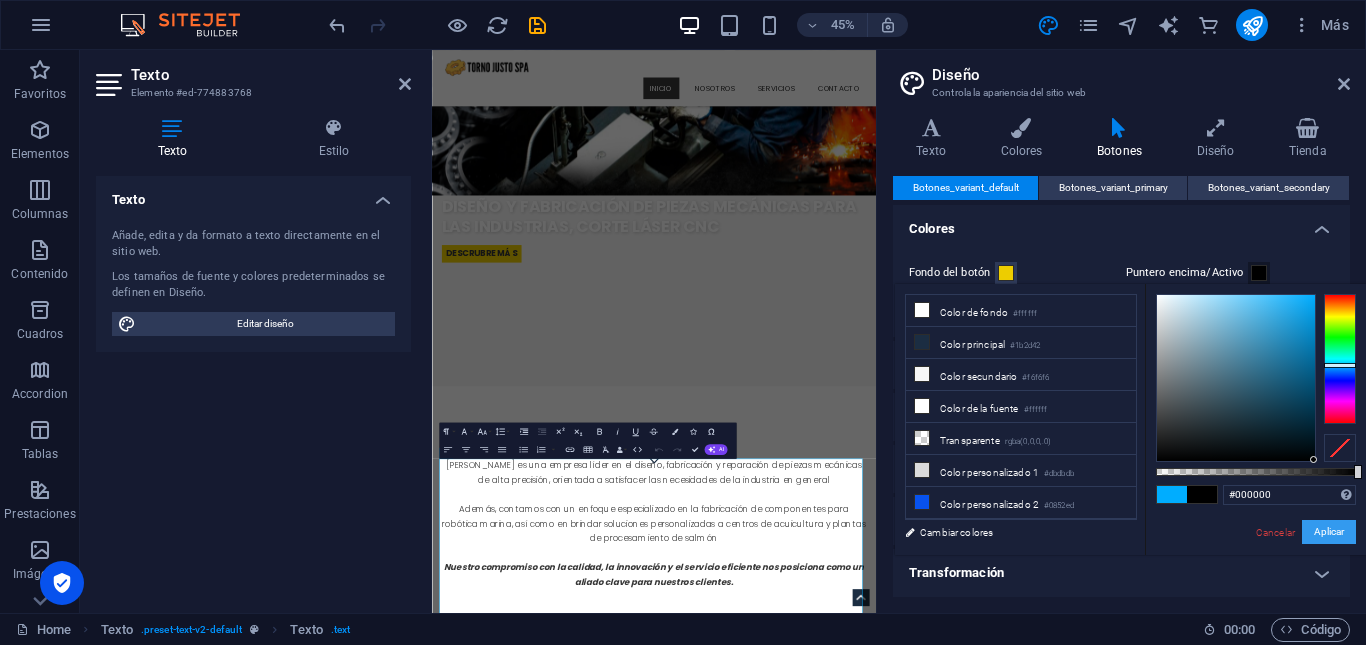 click on "Aplicar" at bounding box center (1329, 532) 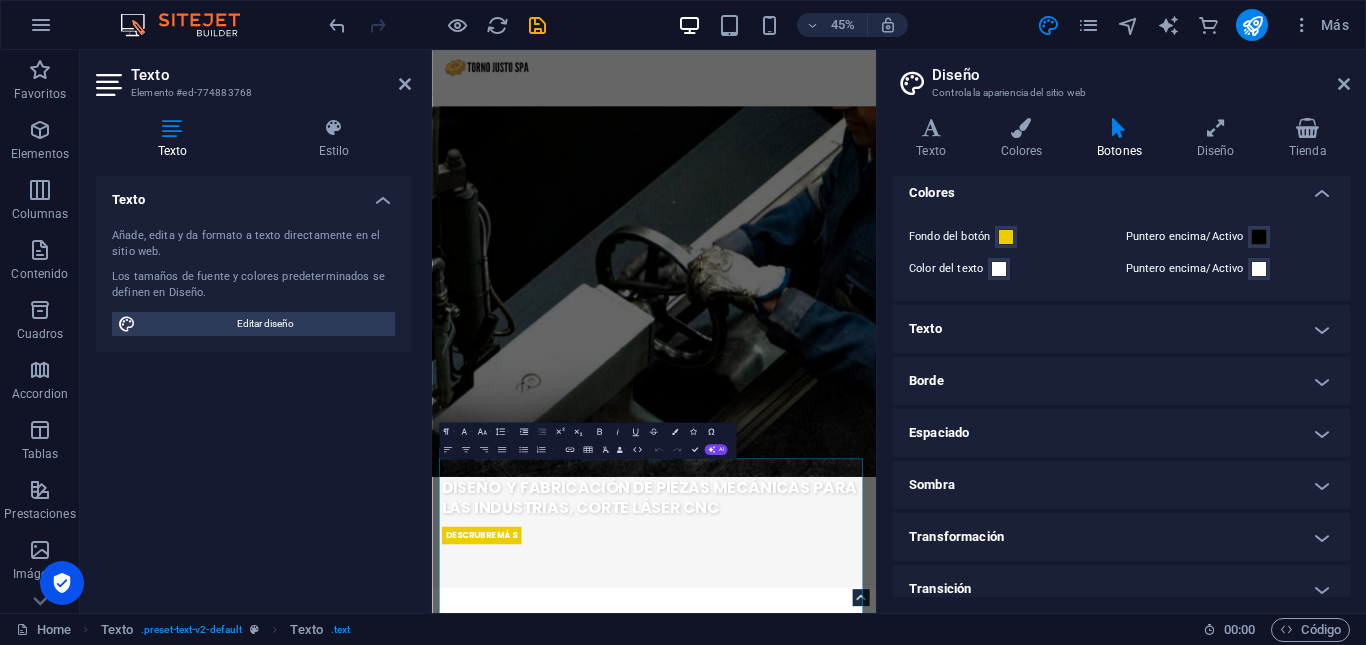 scroll, scrollTop: 52, scrollLeft: 0, axis: vertical 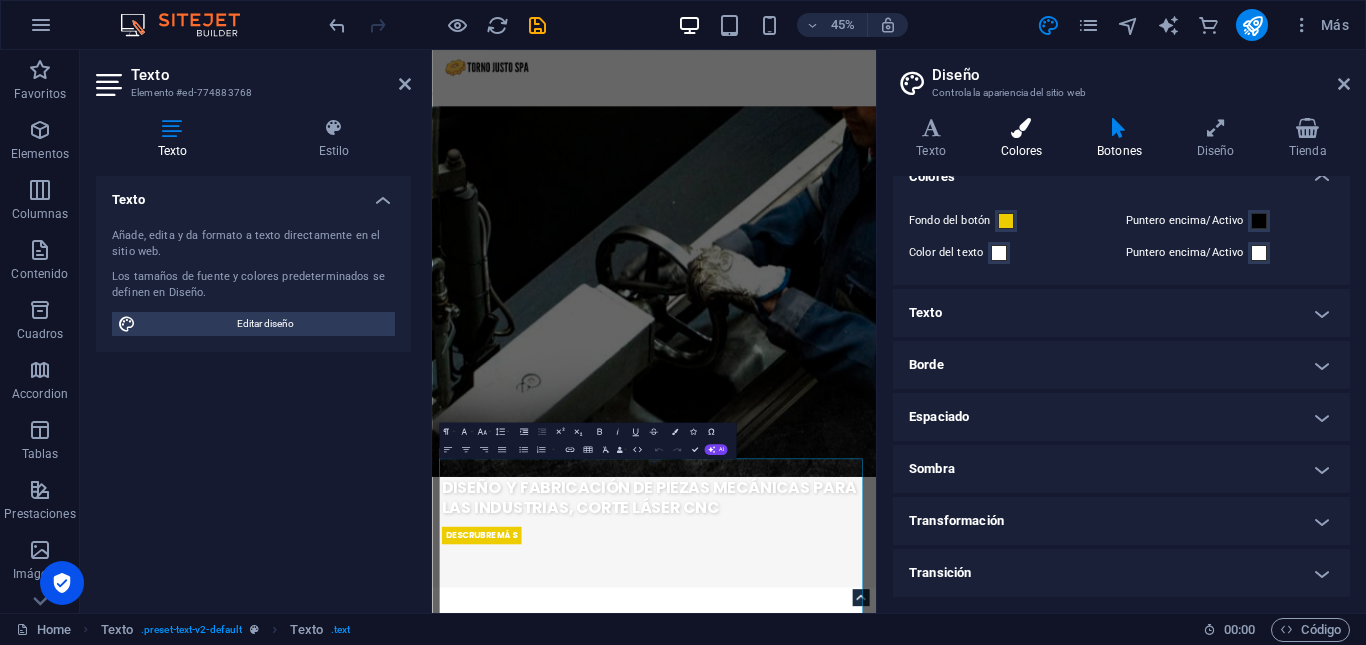 click on "Colores" at bounding box center (1025, 139) 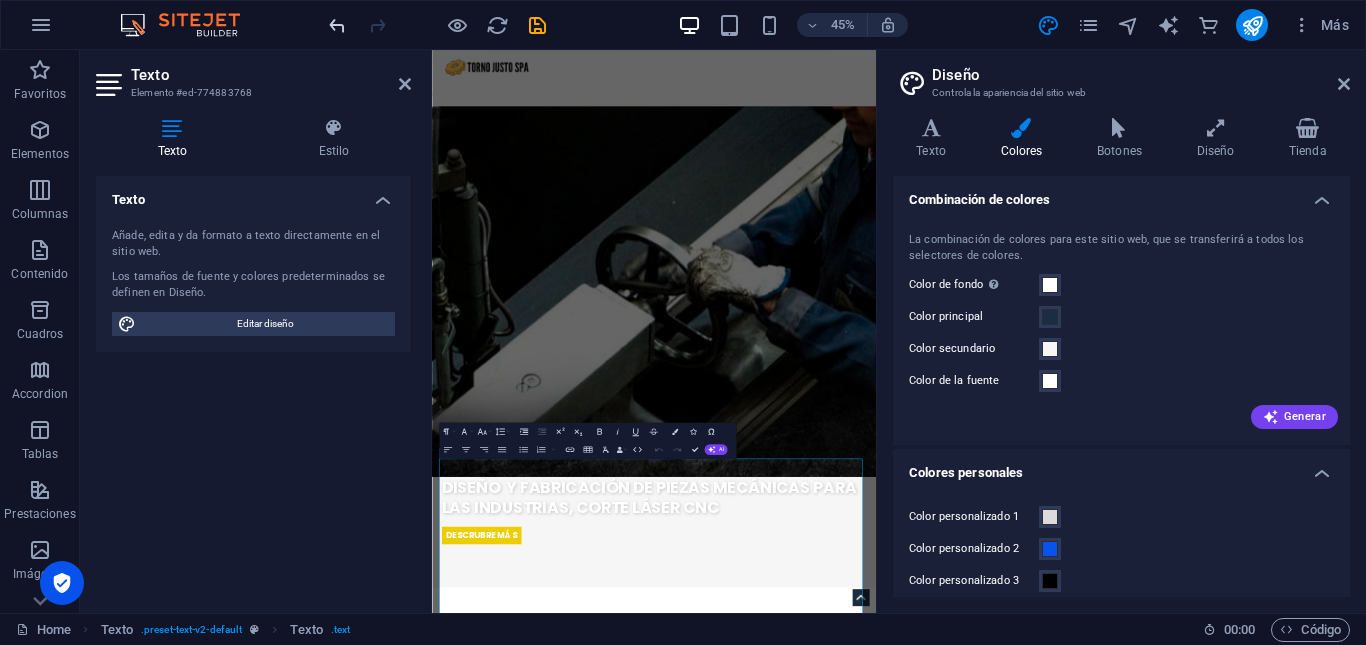 drag, startPoint x: 349, startPoint y: 24, endPoint x: 337, endPoint y: 24, distance: 12 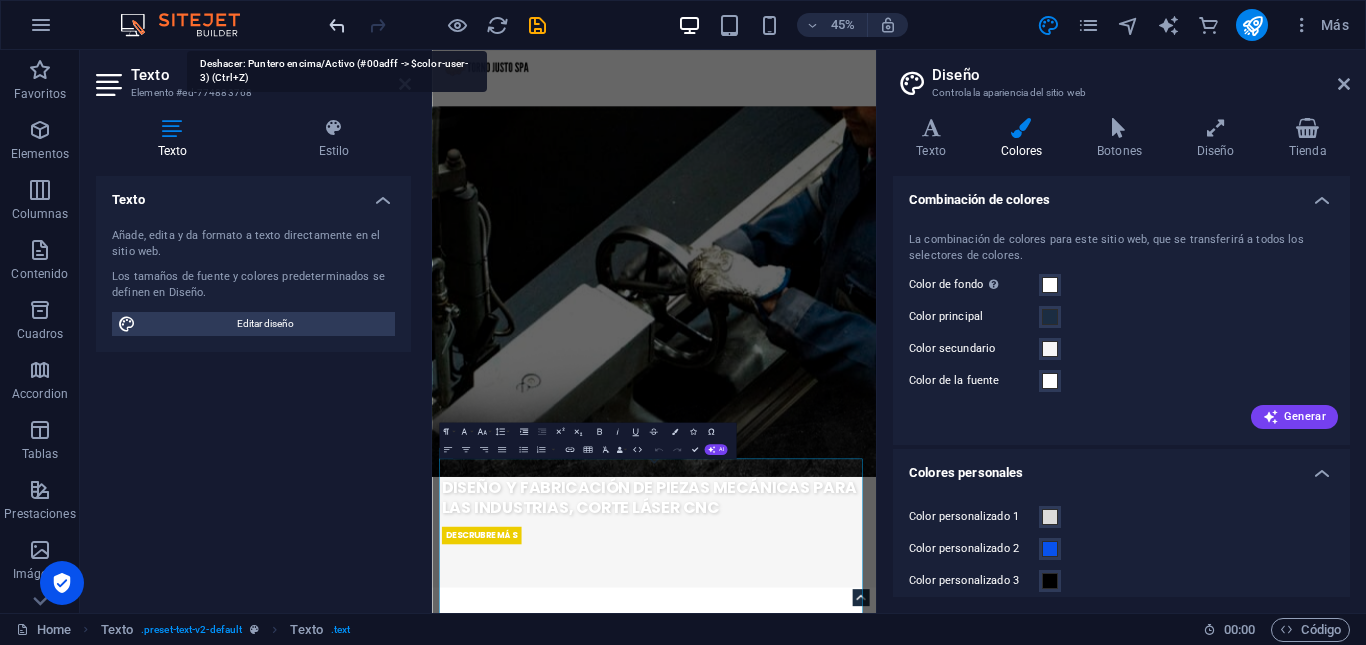 click at bounding box center (337, 25) 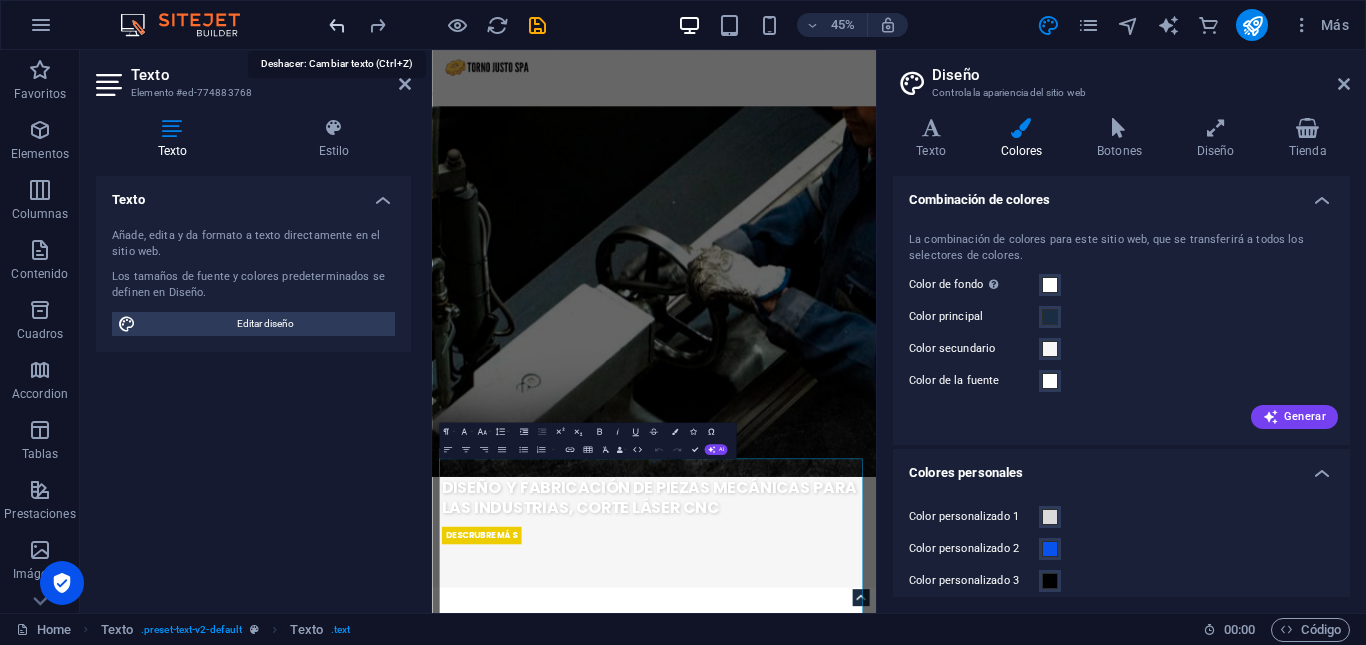 click at bounding box center (337, 25) 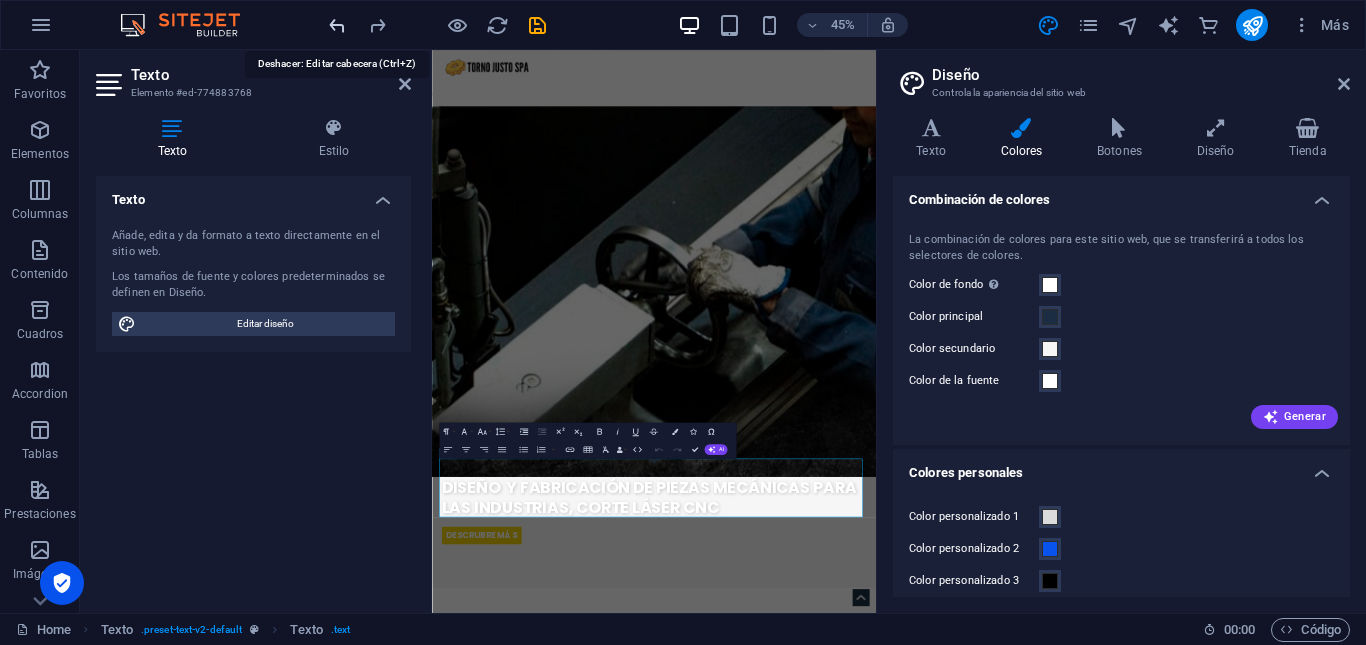 click at bounding box center (337, 25) 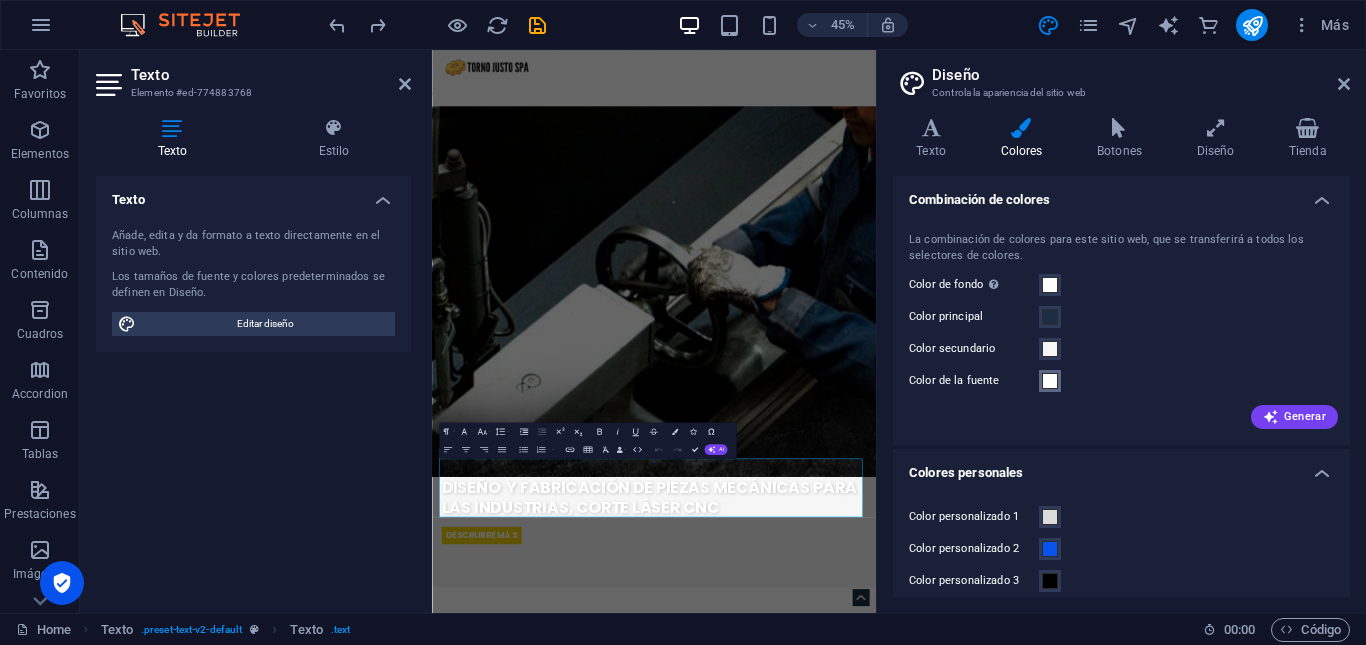 click at bounding box center [1050, 381] 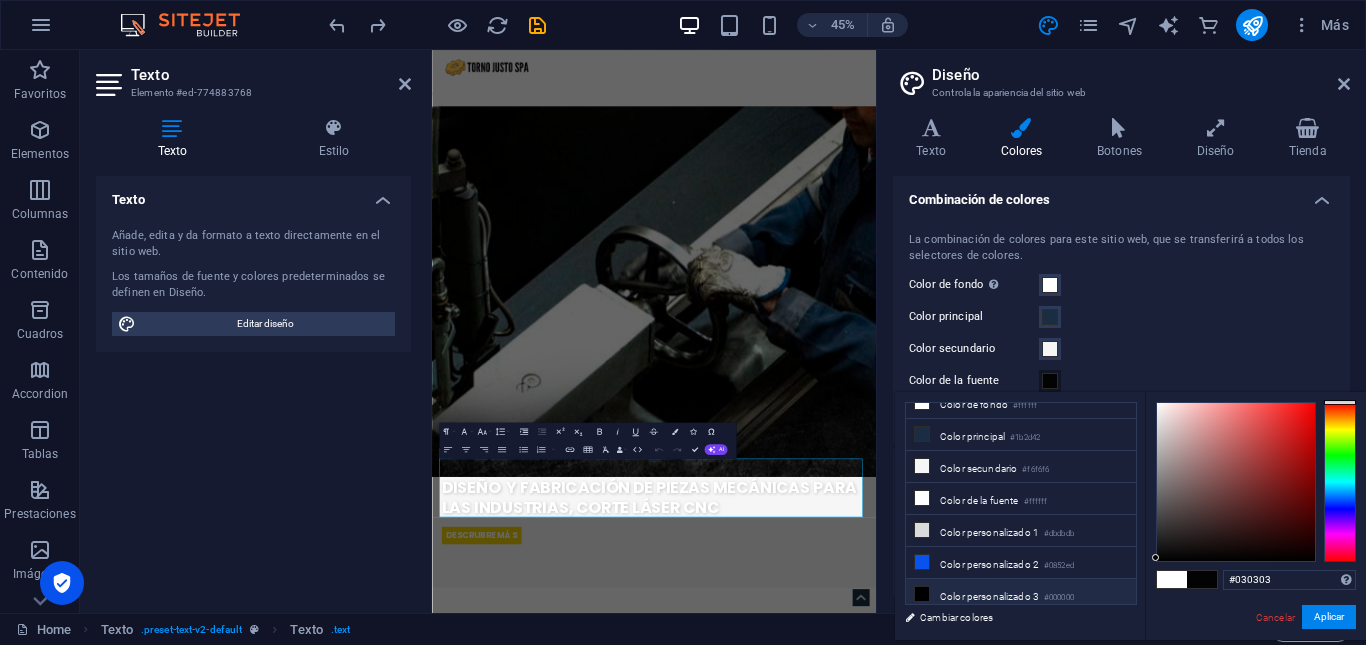 type on "#000000" 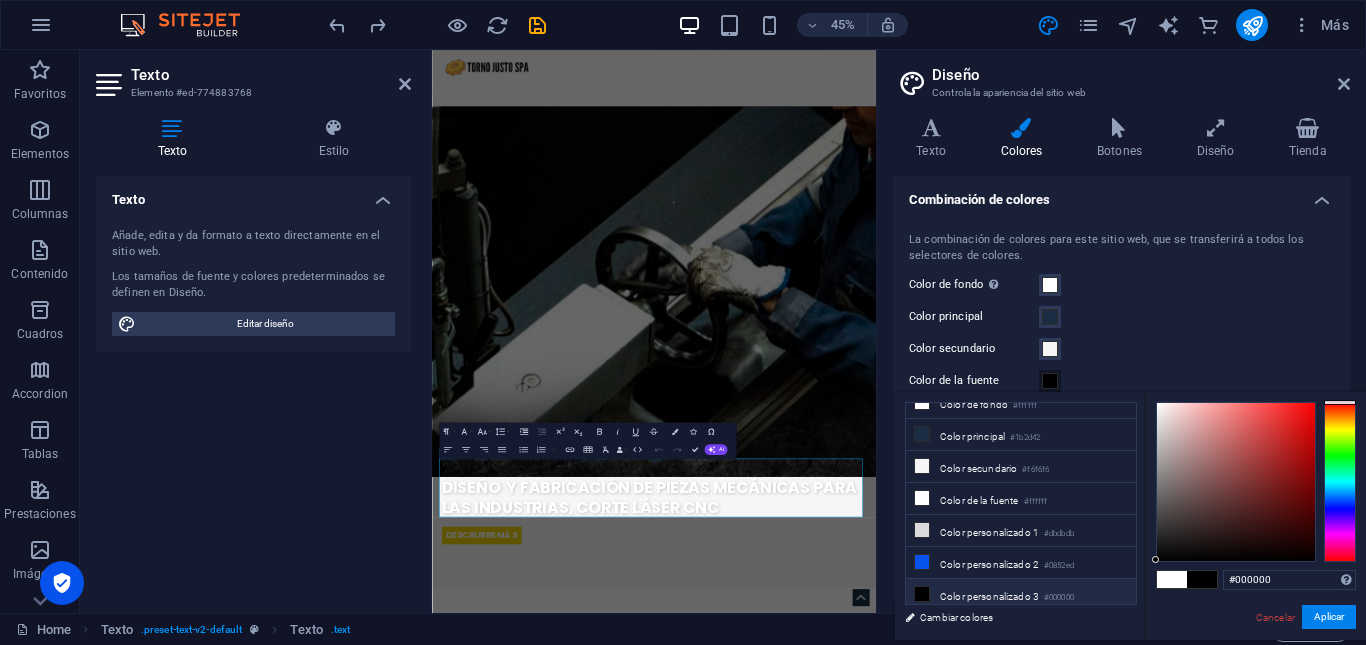 drag, startPoint x: 1171, startPoint y: 420, endPoint x: 1115, endPoint y: 587, distance: 176.13914 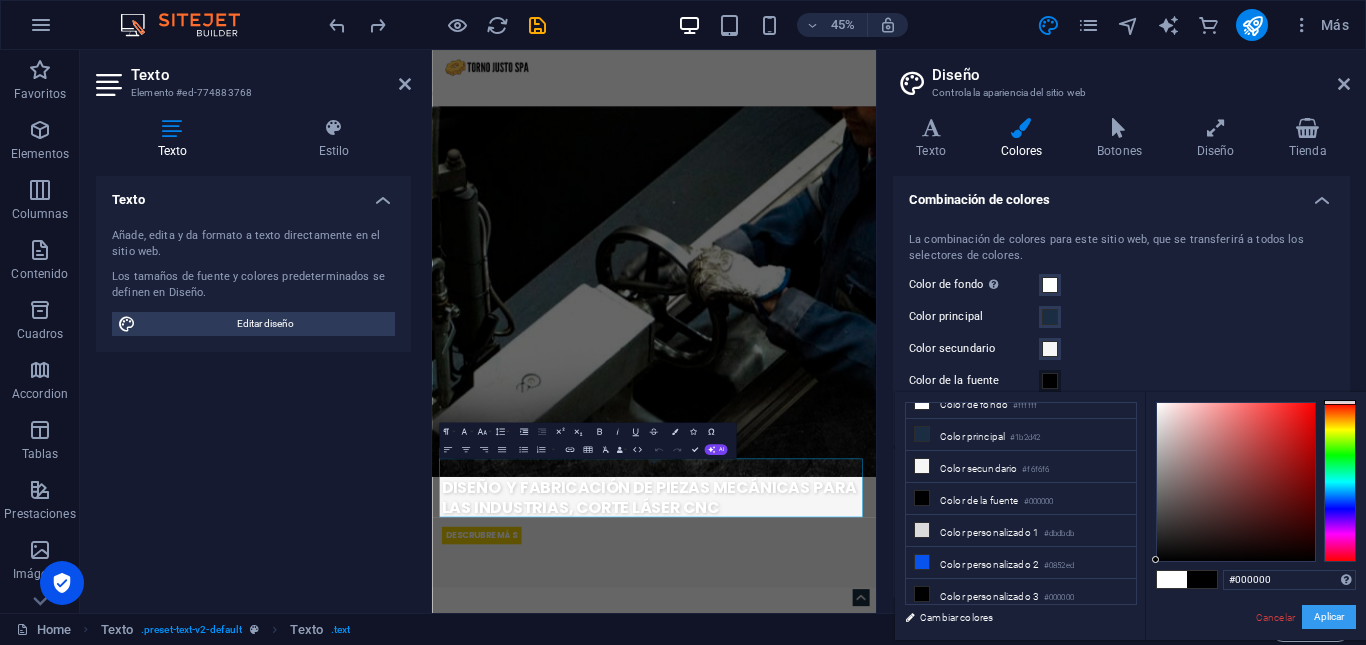 click on "Aplicar" at bounding box center (1329, 617) 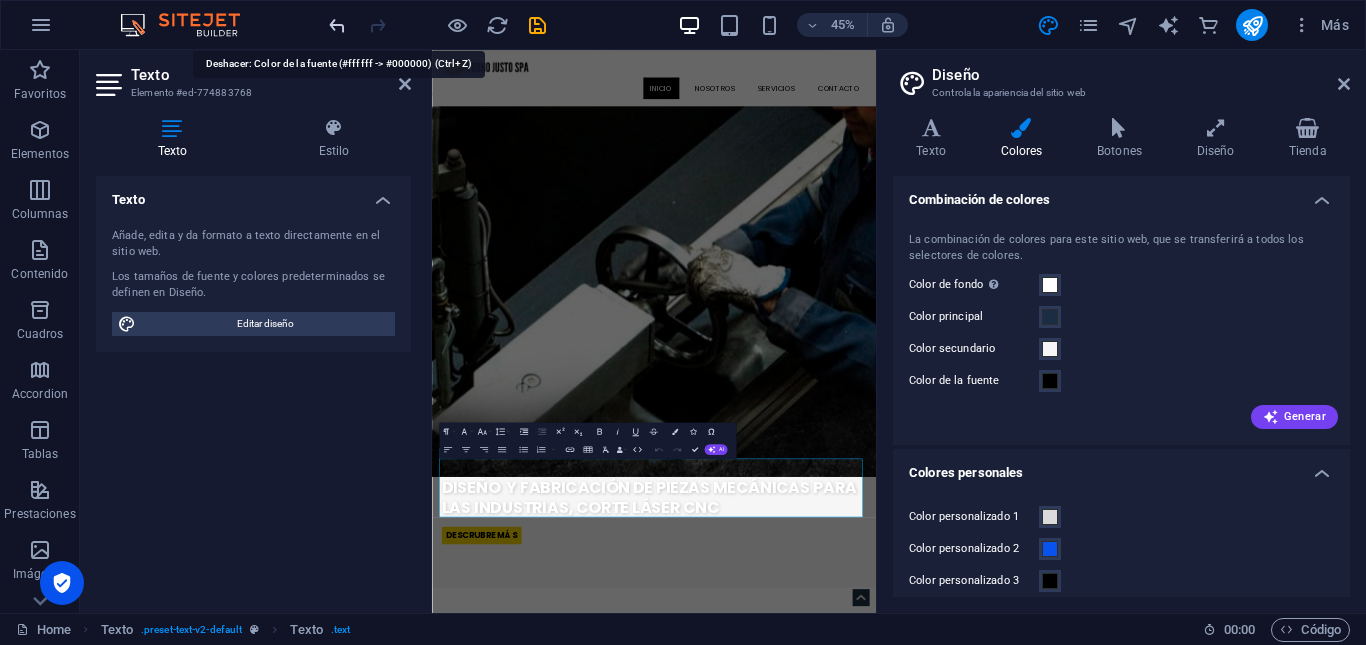 click at bounding box center [337, 25] 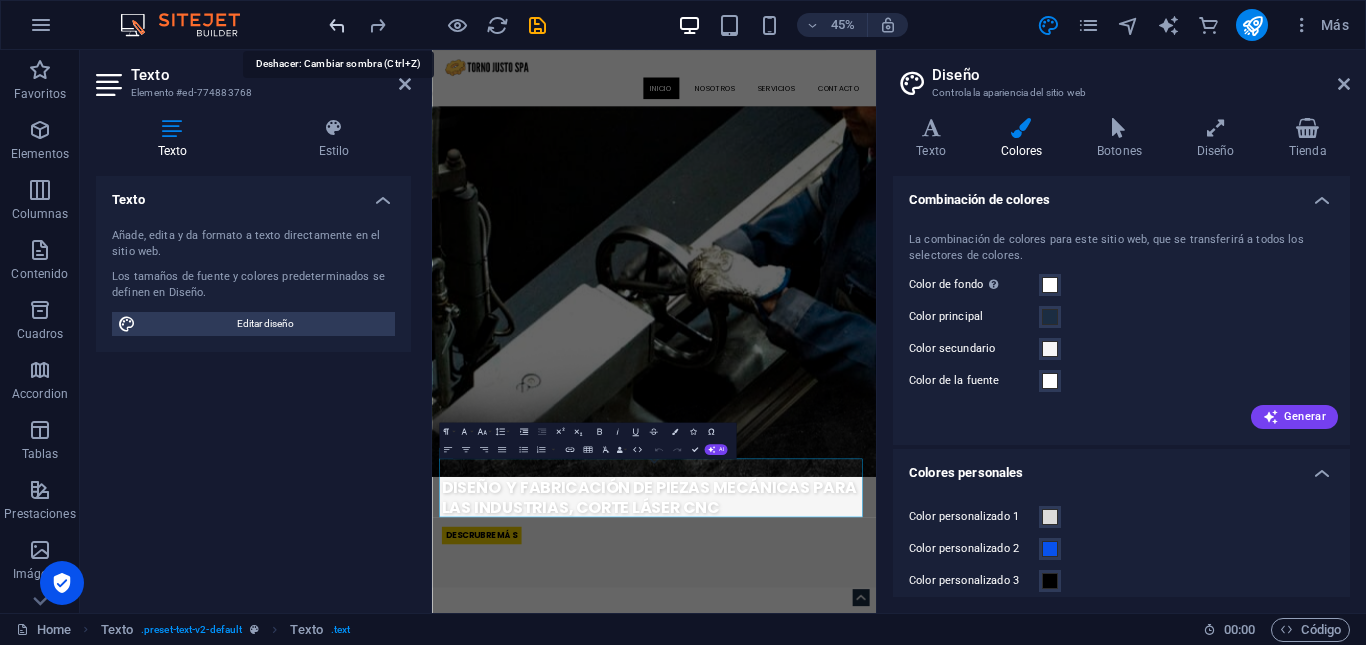 click at bounding box center (337, 25) 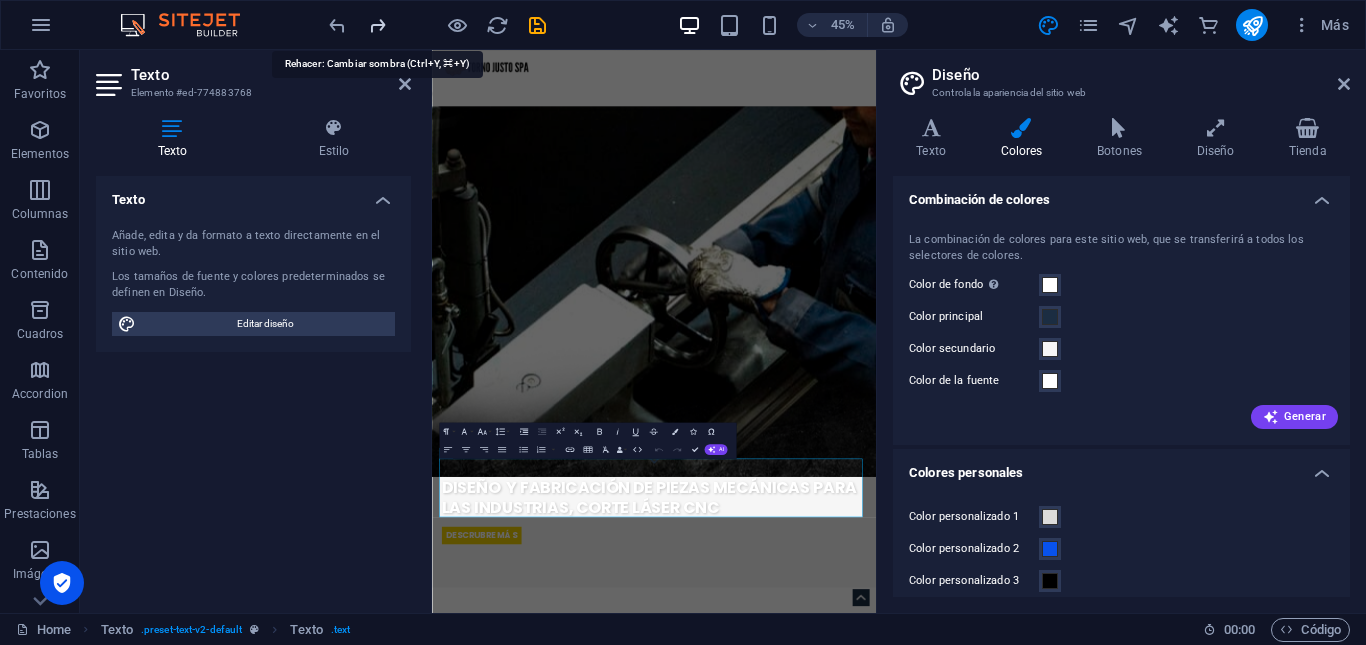 click at bounding box center (377, 25) 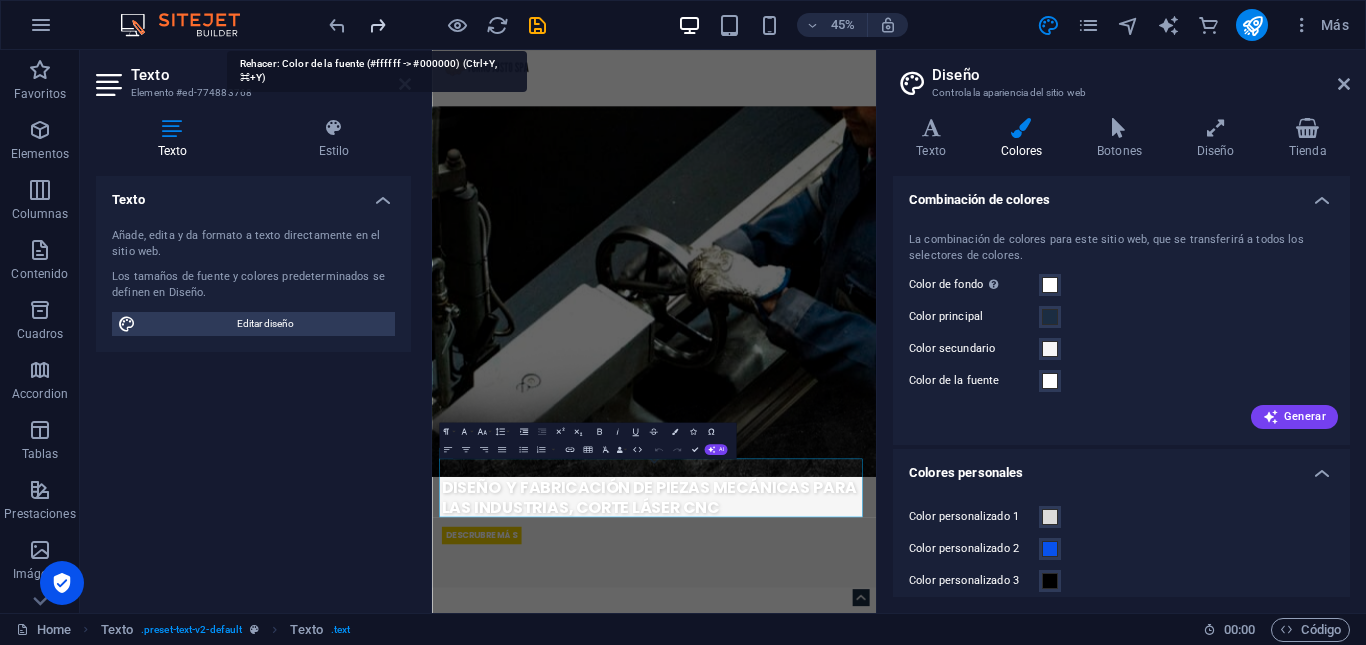 click at bounding box center (377, 25) 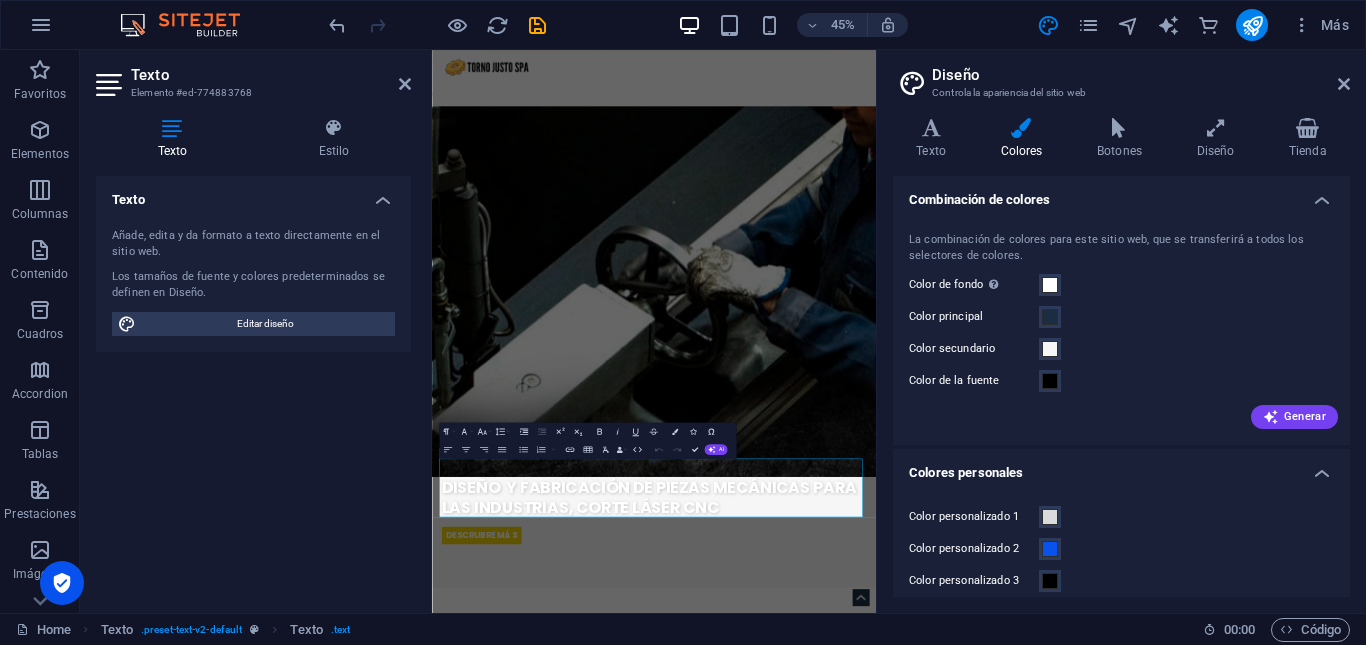 click at bounding box center [437, 25] 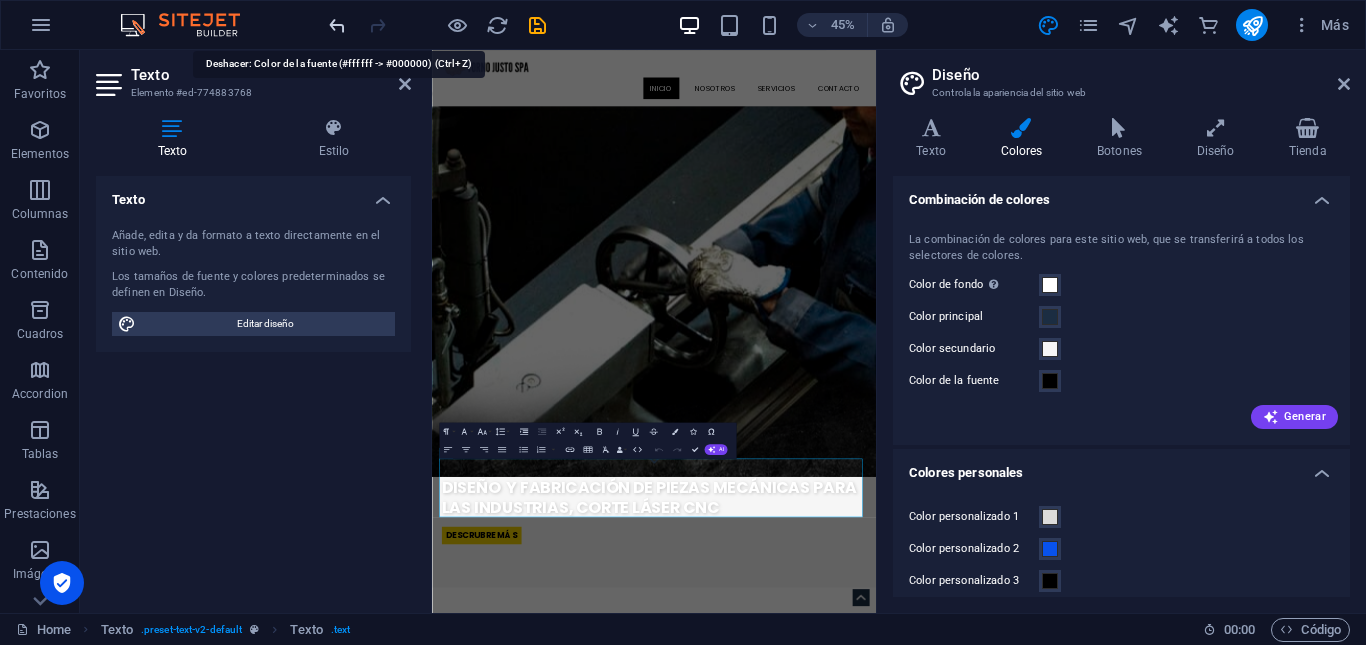 click at bounding box center (337, 25) 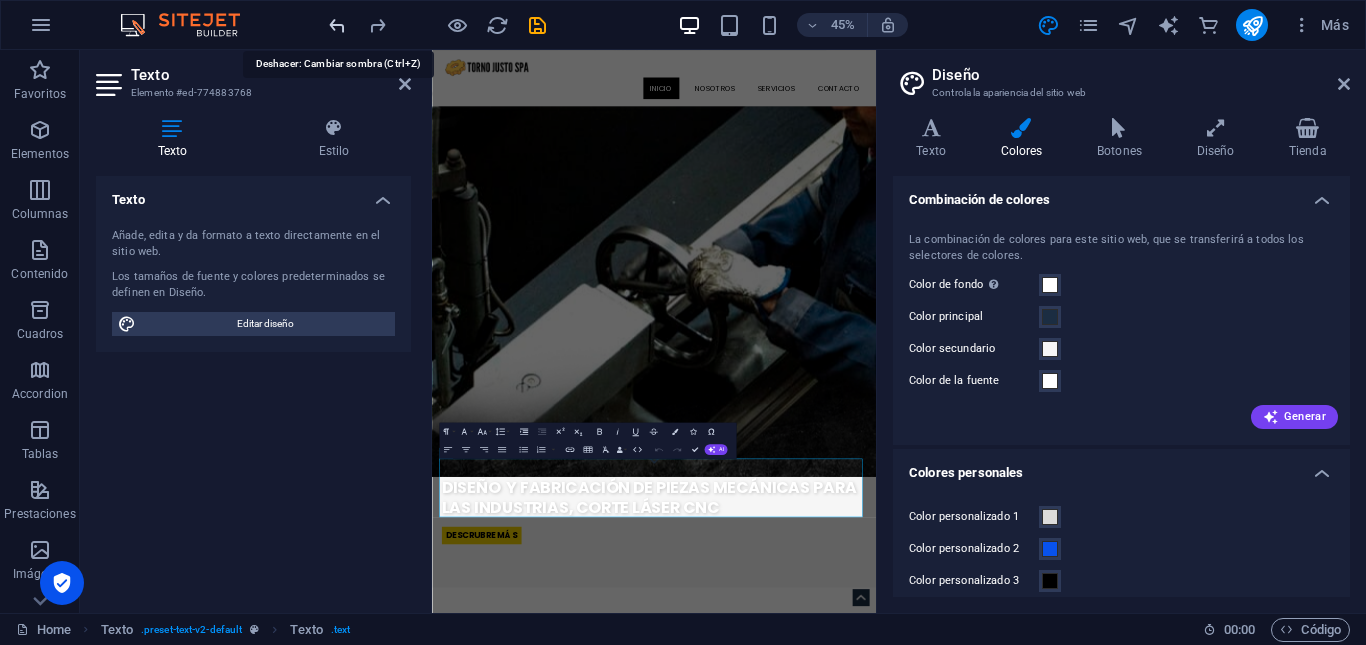click at bounding box center (337, 25) 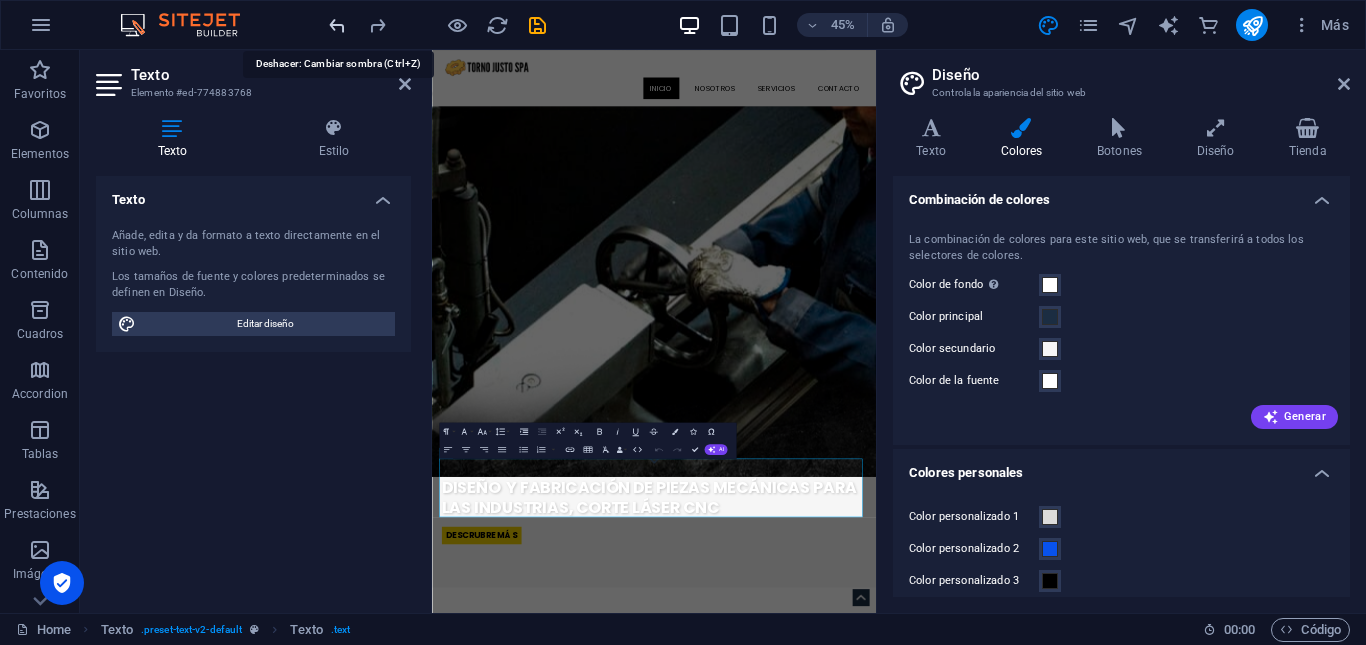 click at bounding box center (337, 25) 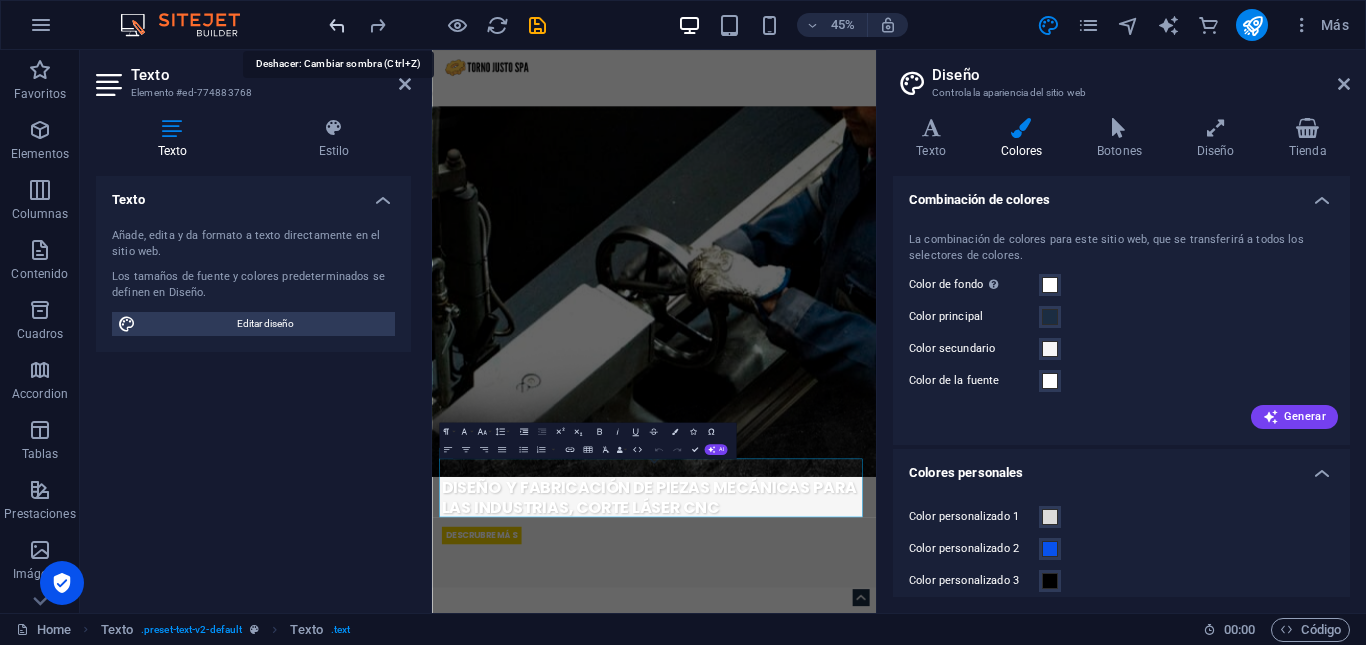 click at bounding box center [337, 25] 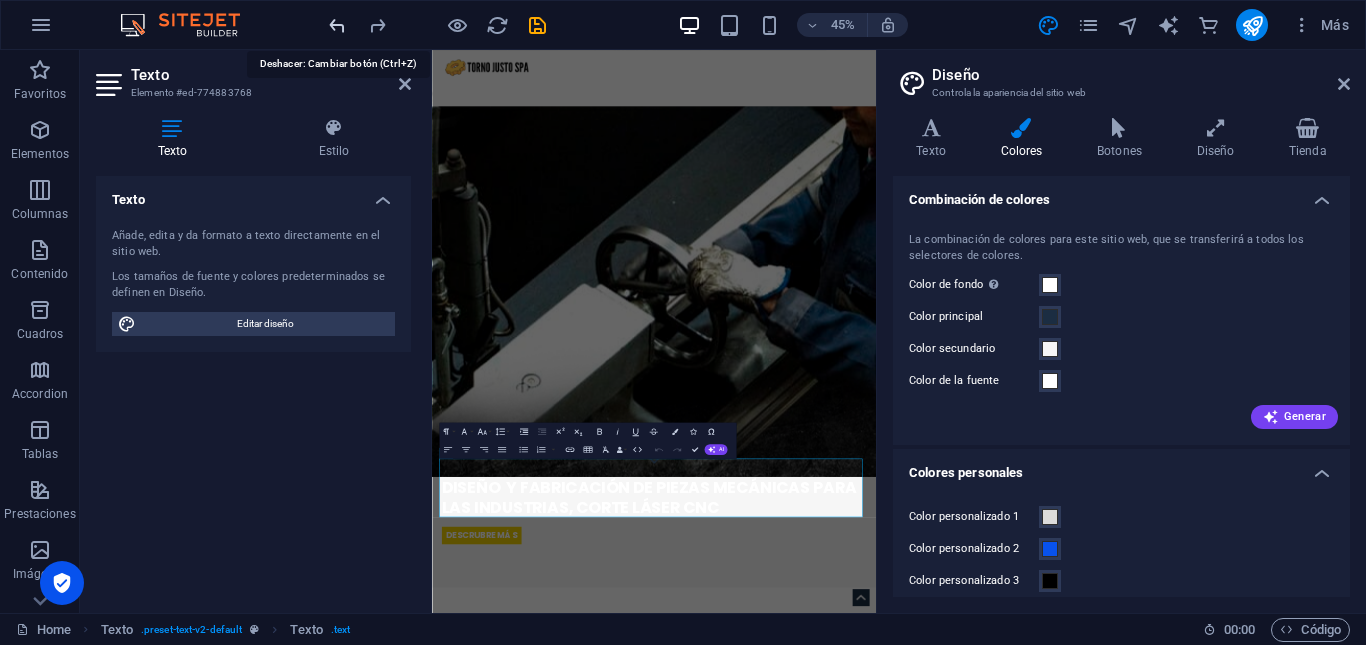 click at bounding box center [337, 25] 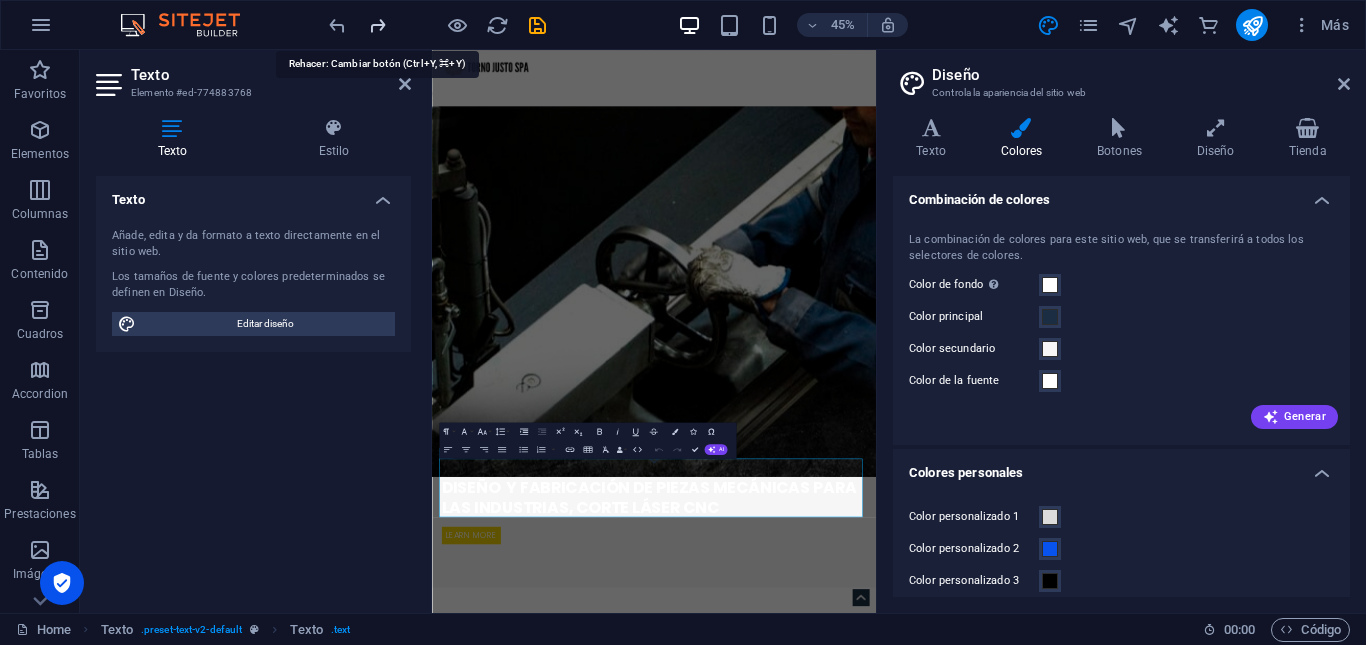 click at bounding box center (377, 25) 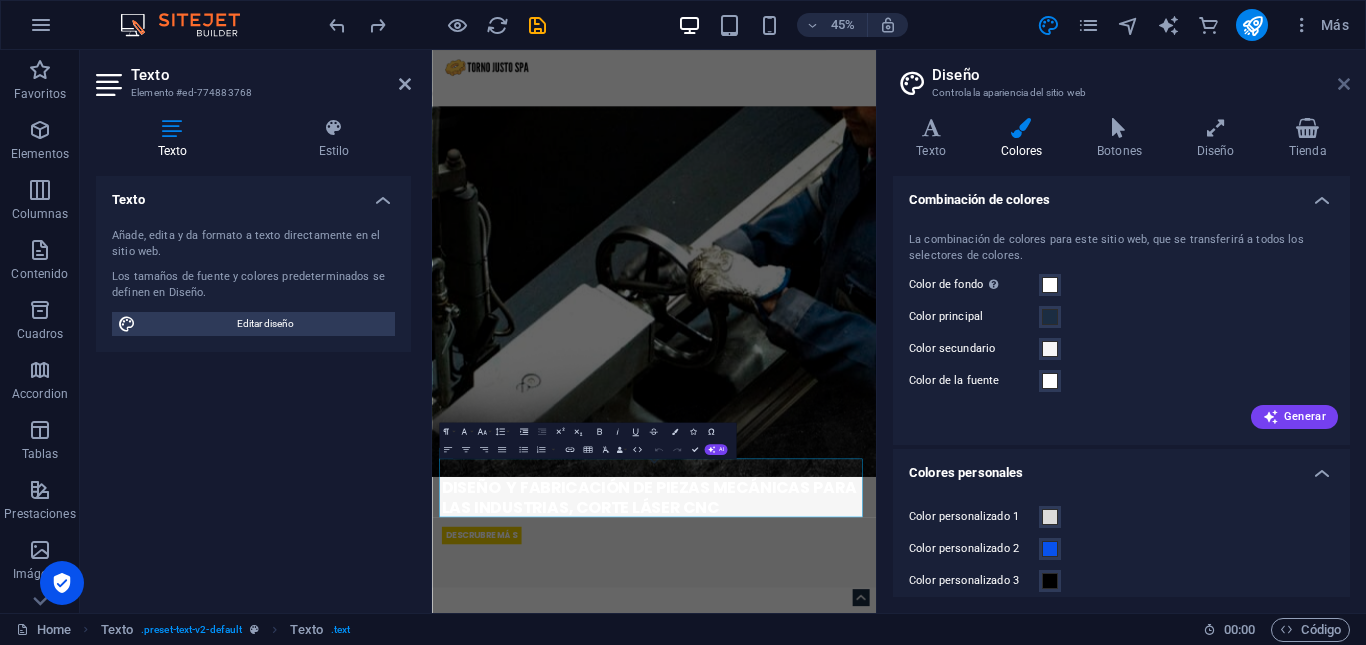 click at bounding box center (1344, 84) 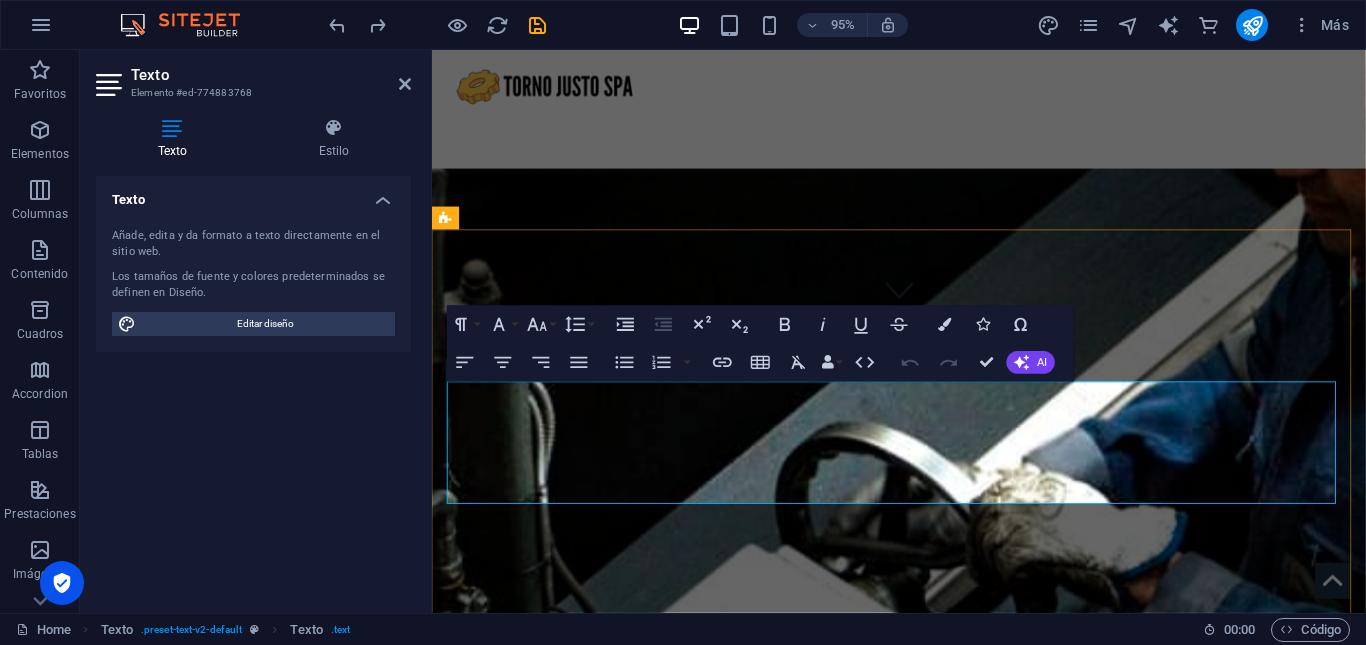 click on "Lorem ipsum dolor sit amet, consectetuer adipiscing elit. Aenean commodo ligula eget dolor. Aenean massa. Cum sociis natoque penatibus et magnis dis parturient montes, nascetur ridiculus mus. Donec quam felis, ultricies nec, pellentesque eu, pretium quis, sem. Nulla consequat massa quis enim. Donec pede justo, fringilla vel." at bounding box center [924, 1469] 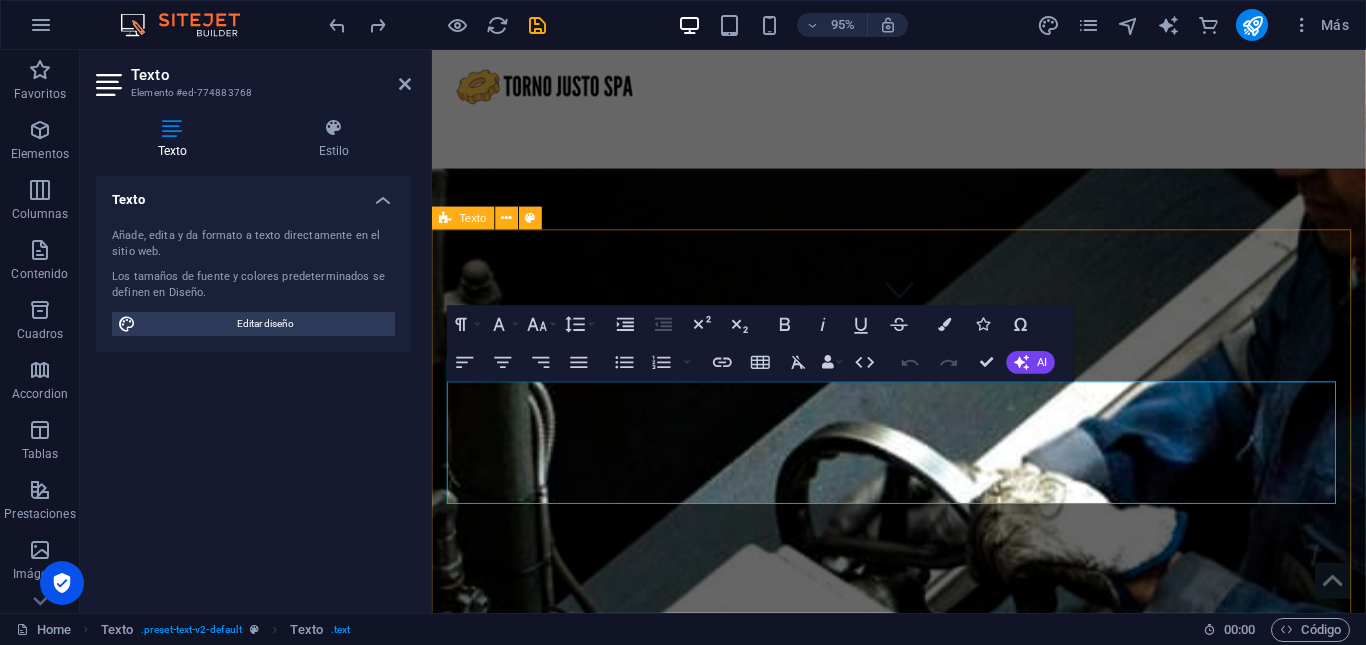 click on "Wireframe Template Lorem ipsum dolor sit amet, consectetuer adipiscing elit. Aenean commodo ligula eget dolor. Aenean massa. Cum sociis natoque penatibus et magnis dis parturient montes, nascetur ridiculus mus. Donec quam felis, ultricies nec, pellentesque eu, pretium quis, sem. Nulla consequat massa quis enim. Donec pede justo, fringilla vel.  About us Service Pricing" at bounding box center (923, 1533) 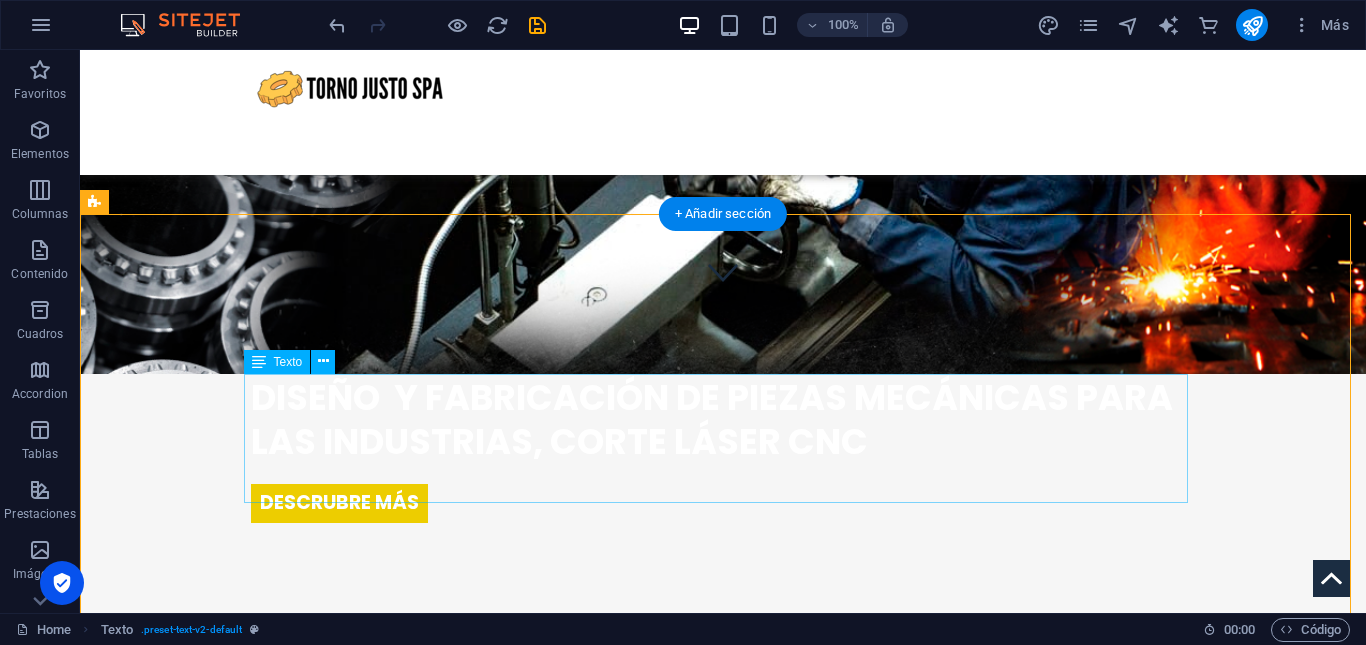click on "Lorem ipsum dolor sit amet, consectetuer adipiscing elit. Aenean commodo ligula eget dolor. Aenean massa. Cum sociis natoque penatibus et magnis dis parturient montes, nascetur ridiculus mus. Donec quam felis, ultricies nec, pellentesque eu, pretium quis, sem. Nulla consequat massa quis enim. Donec pede justo, fringilla vel." at bounding box center (723, 843) 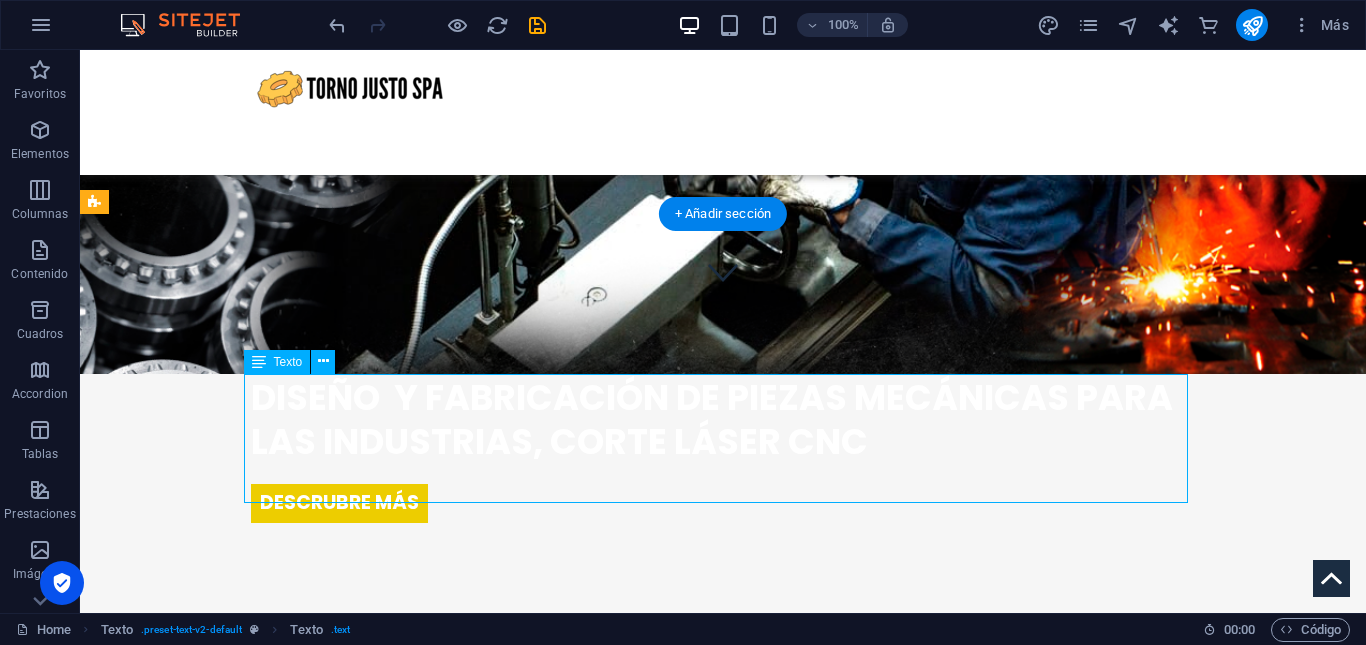 click on "Lorem ipsum dolor sit amet, consectetuer adipiscing elit. Aenean commodo ligula eget dolor. Aenean massa. Cum sociis natoque penatibus et magnis dis parturient montes, nascetur ridiculus mus. Donec quam felis, ultricies nec, pellentesque eu, pretium quis, sem. Nulla consequat massa quis enim. Donec pede justo, fringilla vel." at bounding box center (723, 843) 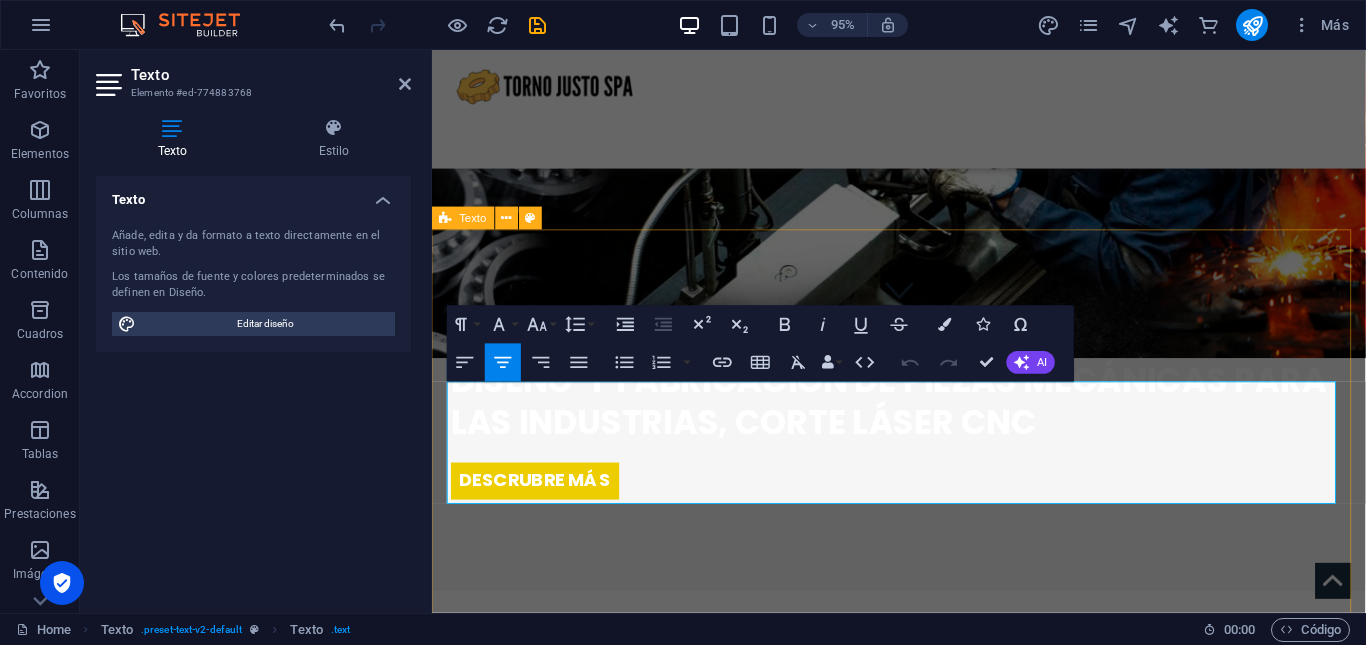 click on "Wireframe Template Lorem ipsum dolor sit amet, consectetuer adipiscing elit. Aenean commodo ligula eget dolor. Aenean massa. Cum sociis natoque penatibus et magnis dis parturient montes, nascetur ridiculus mus. Donec quam felis, ultricies nec, pellentesque eu, pretium quis, sem. Nulla consequat massa quis enim. Donec pede justo, fringilla vel.  About us Service Pricing" at bounding box center [923, 907] 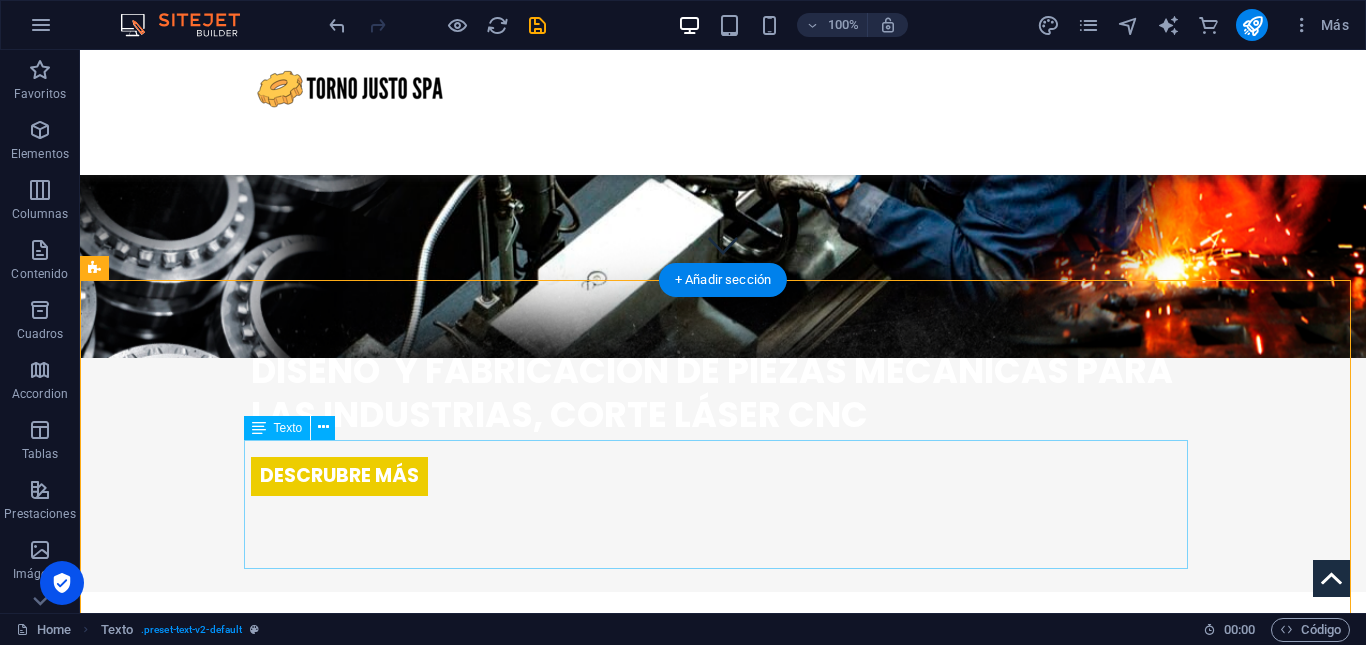 scroll, scrollTop: 348, scrollLeft: 0, axis: vertical 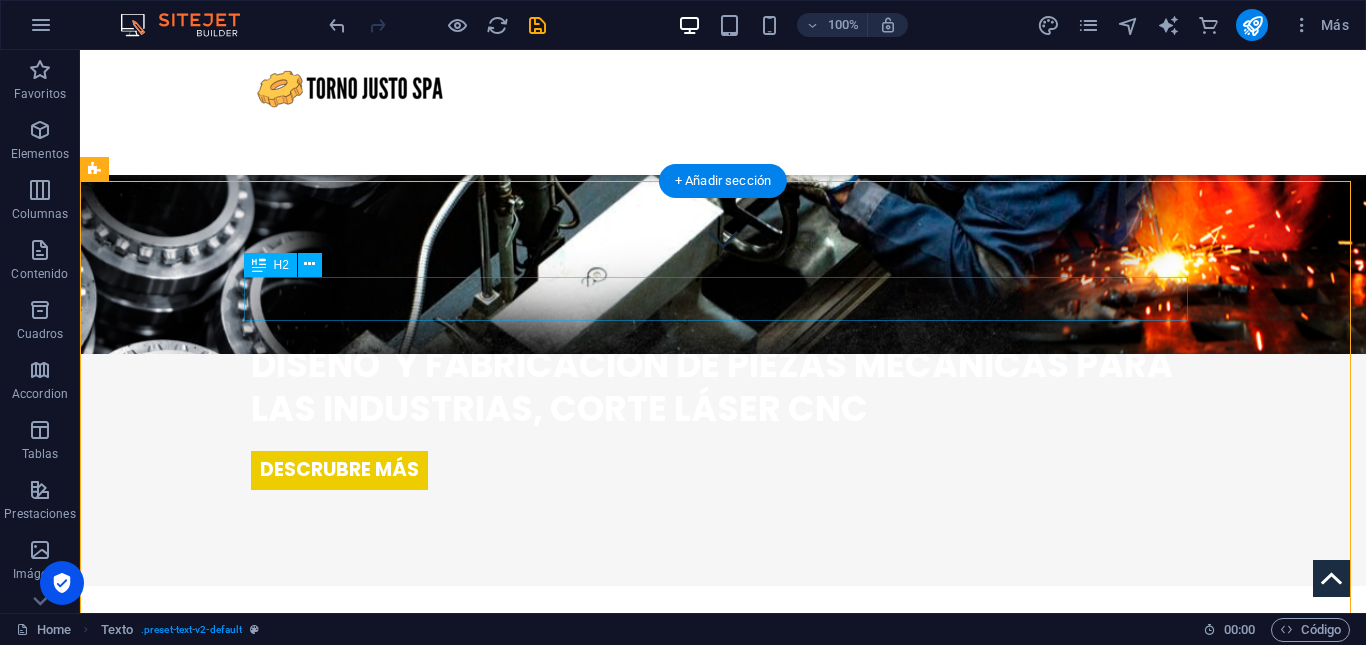 click on "Wireframe Template" at bounding box center (723, 704) 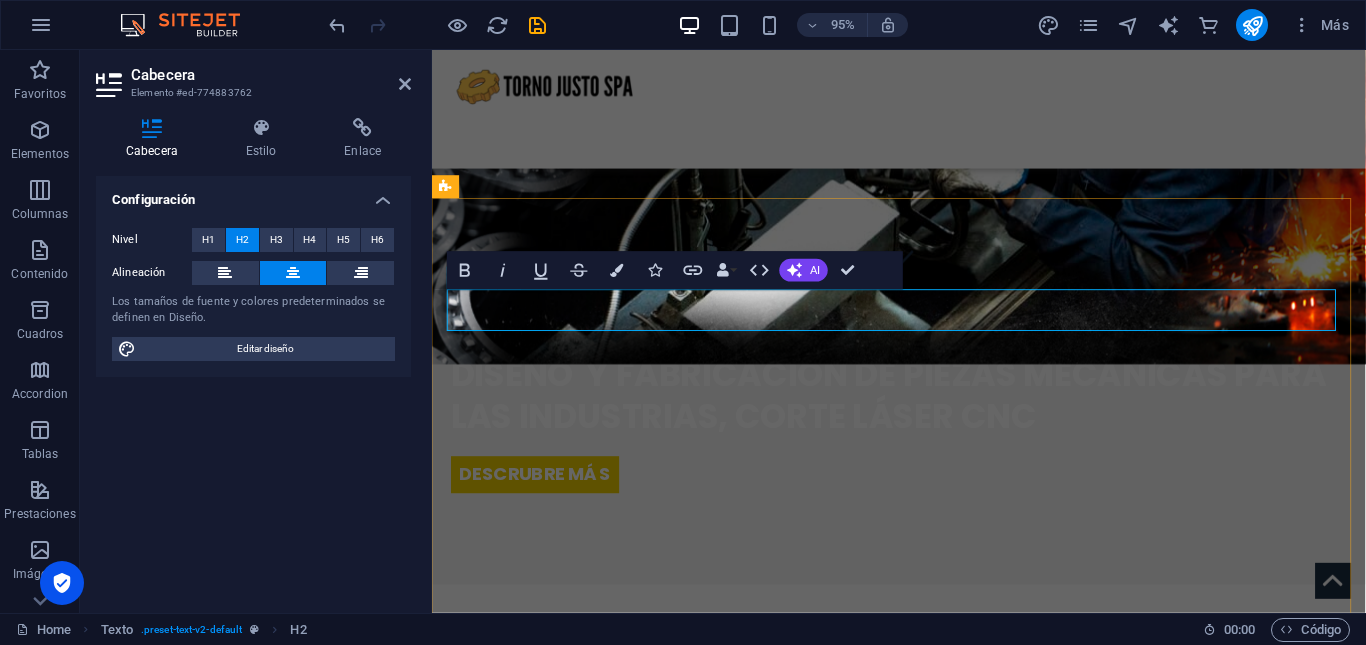 type 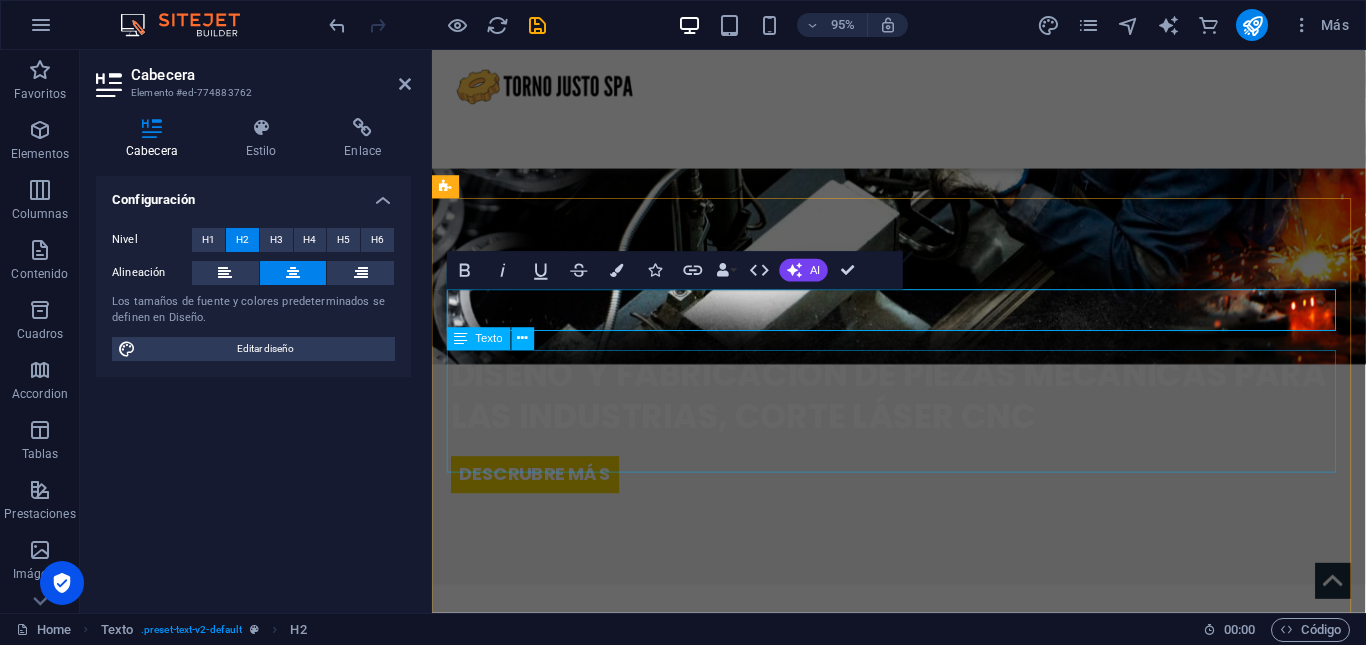 click on "Lorem ipsum dolor sit amet, consectetuer adipiscing elit. Aenean commodo ligula eget dolor. Aenean massa. Cum sociis natoque penatibus et magnis dis parturient montes, nascetur ridiculus mus. Donec quam felis, ultricies nec, pellentesque eu, pretium quis, sem. Nulla consequat massa quis enim. Donec pede justo, fringilla vel." at bounding box center (924, 837) 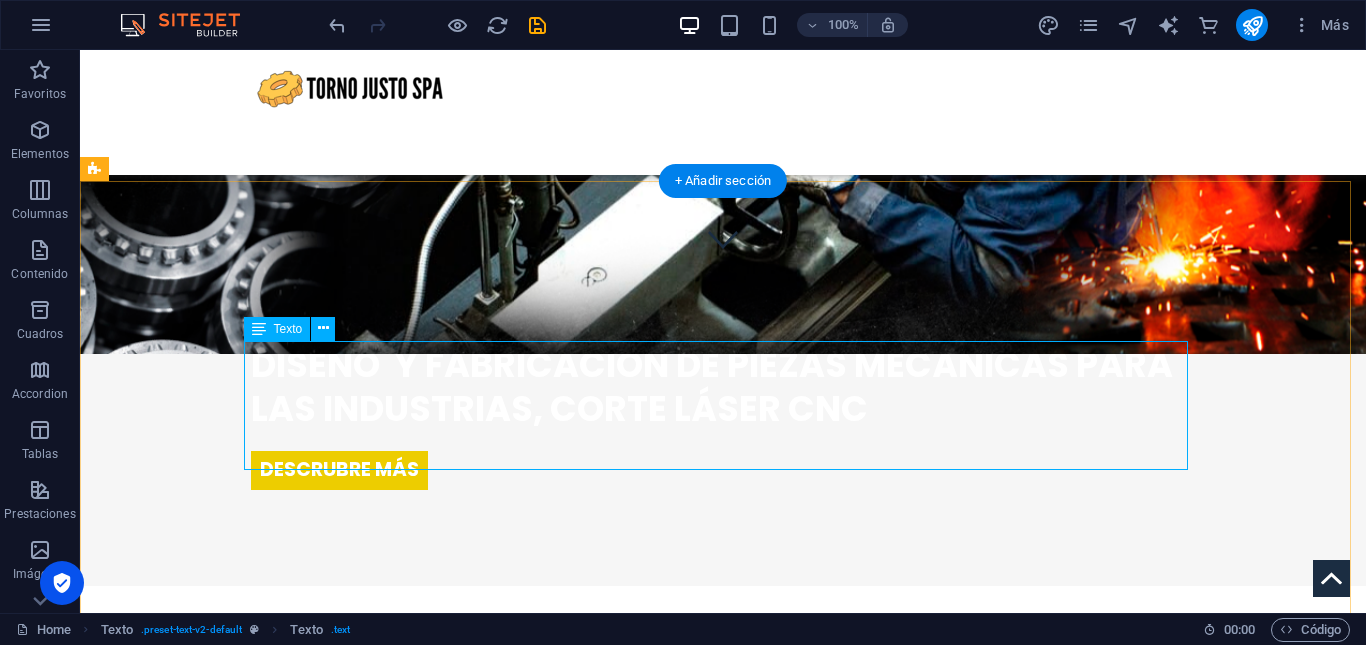 click on "Lorem ipsum dolor sit amet, consectetuer adipiscing elit. Aenean commodo ligula eget dolor. Aenean massa. Cum sociis natoque penatibus et magnis dis parturient montes, nascetur ridiculus mus. Donec quam felis, ultricies nec, pellentesque eu, pretium quis, sem. Nulla consequat massa quis enim. Donec pede justo, fringilla vel." at bounding box center (723, 810) 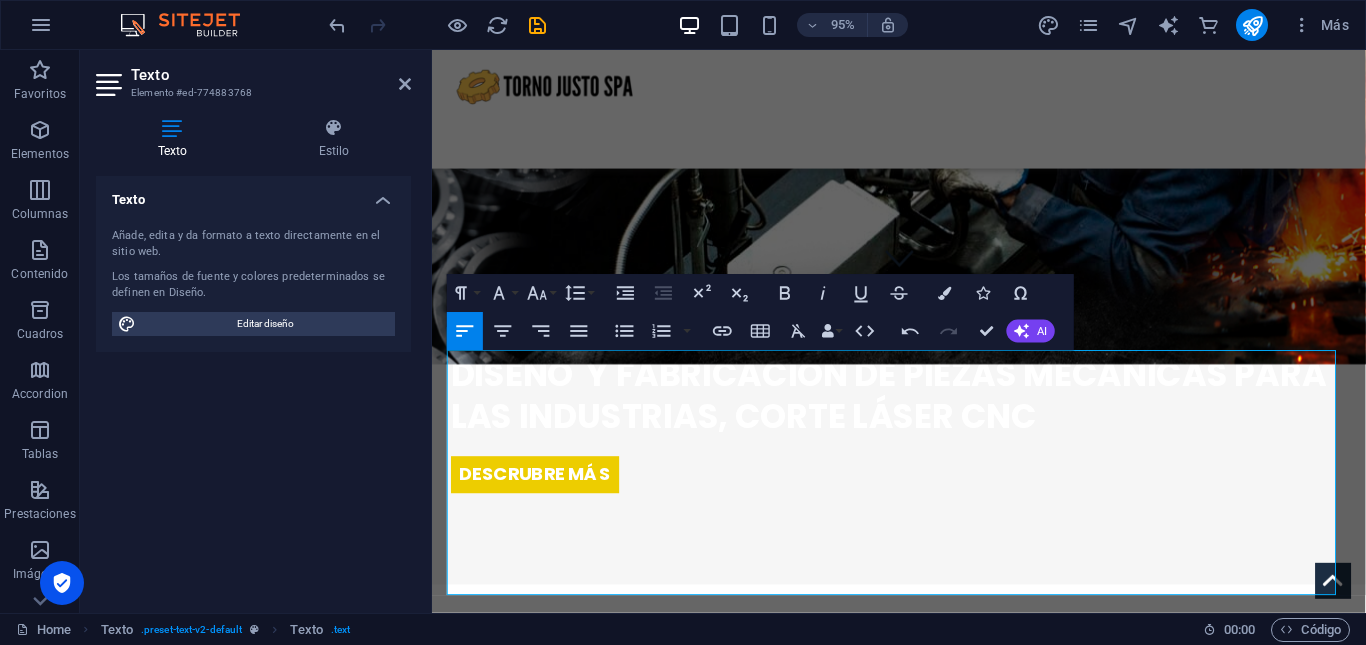 scroll, scrollTop: 3396, scrollLeft: 0, axis: vertical 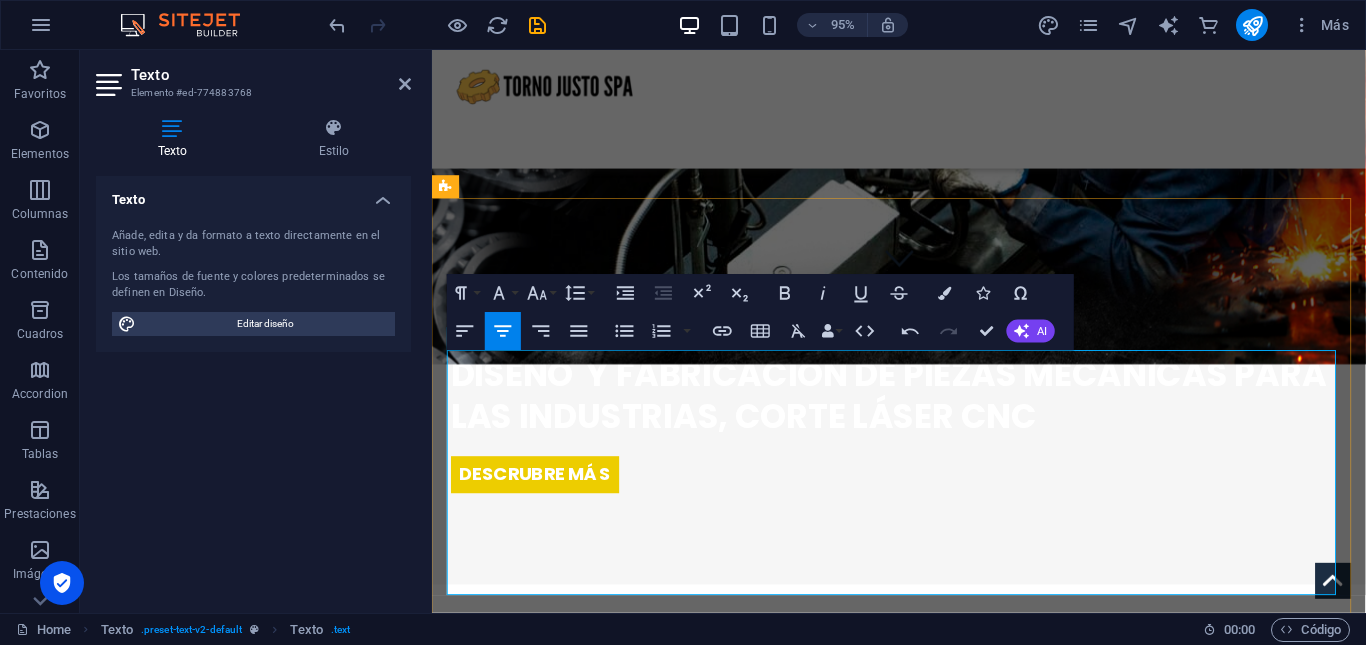 click on "ipsum dolor sit amet, consectetuer adipiscing elit. Aenean commodo ligula eget dolor. Aenean [PERSON_NAME]. Cum sociis natoque penatibus et magnis dis parturient [PERSON_NAME], nascetur ridiculus mus. Donec quam felis, ultricies nec, pellentesque eu, pretium quis, sem. Nulla consequat [PERSON_NAME] quis enim. Donec pede justo, fringilla vel." at bounding box center (924, 966) 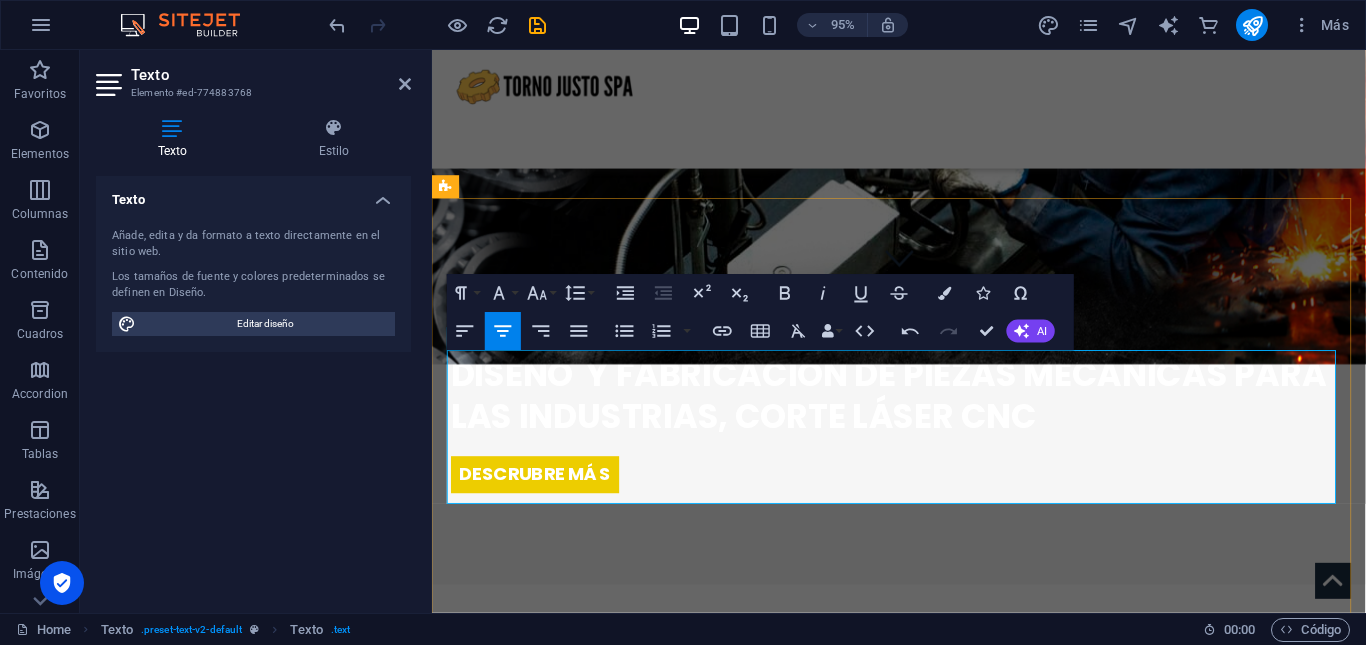 click on "Lorem" at bounding box center (924, 789) 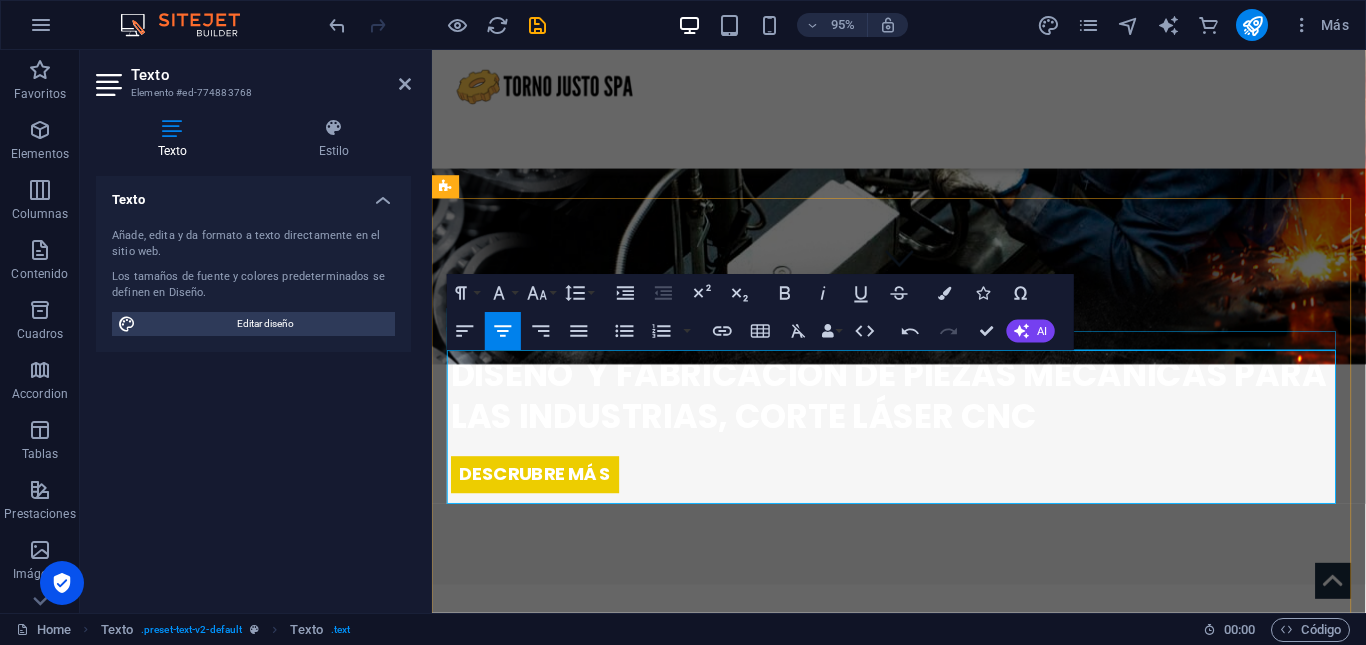 drag, startPoint x: 1020, startPoint y: 366, endPoint x: 653, endPoint y: 359, distance: 367.06674 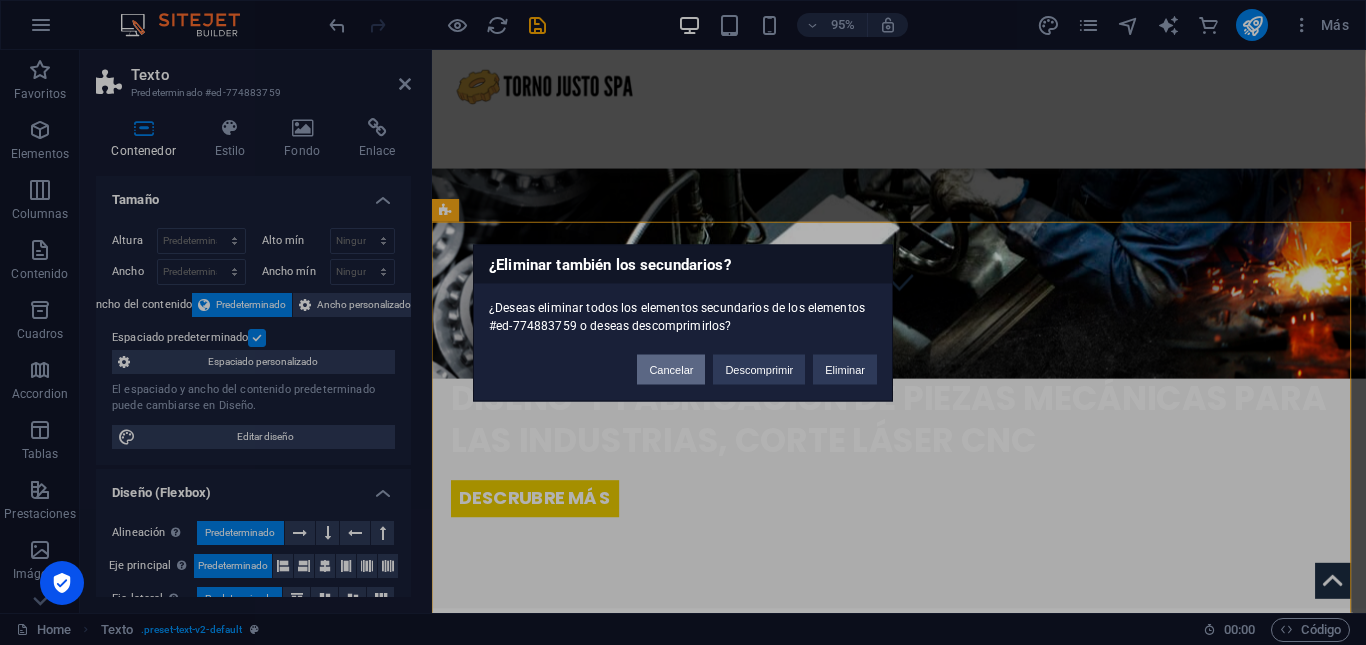 click on "Cancelar" at bounding box center (671, 369) 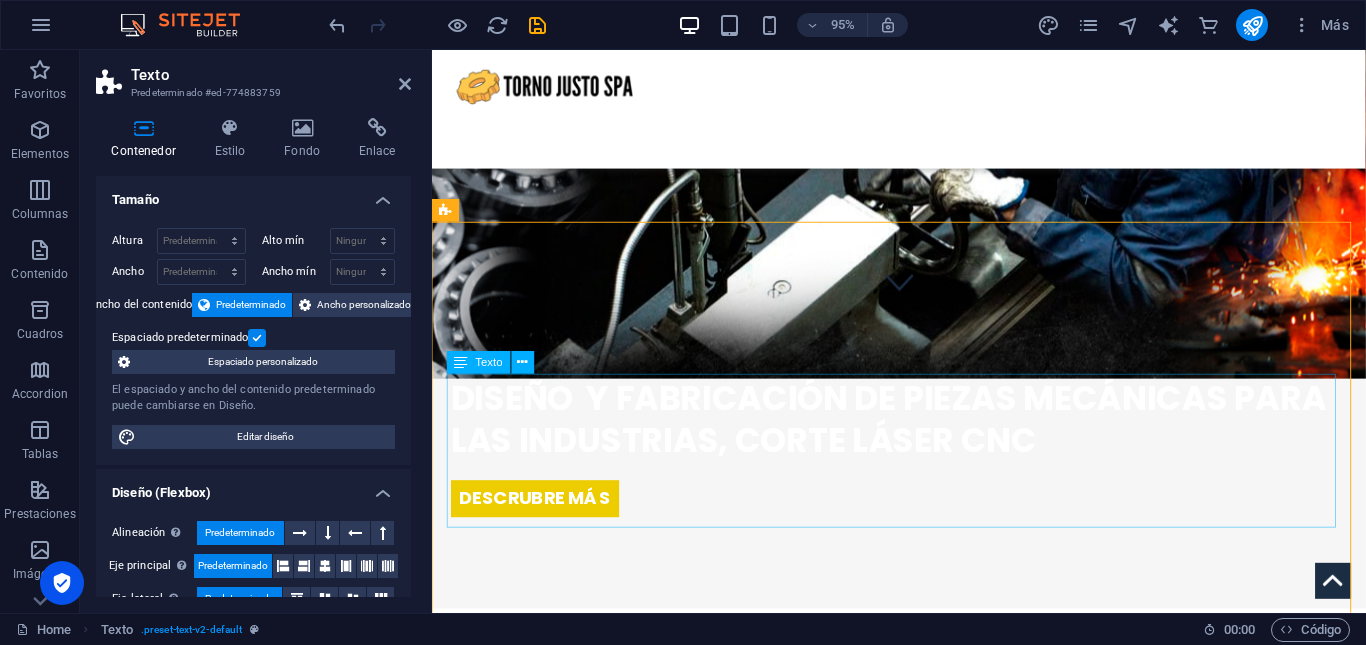 click on "[PERSON_NAME] es una empresa líder en el diseño, fabricación y reparación de piezas mecánicas de alta precisión, orientada a satisfacer las necesidades de la industria en general  i" at bounding box center [924, 878] 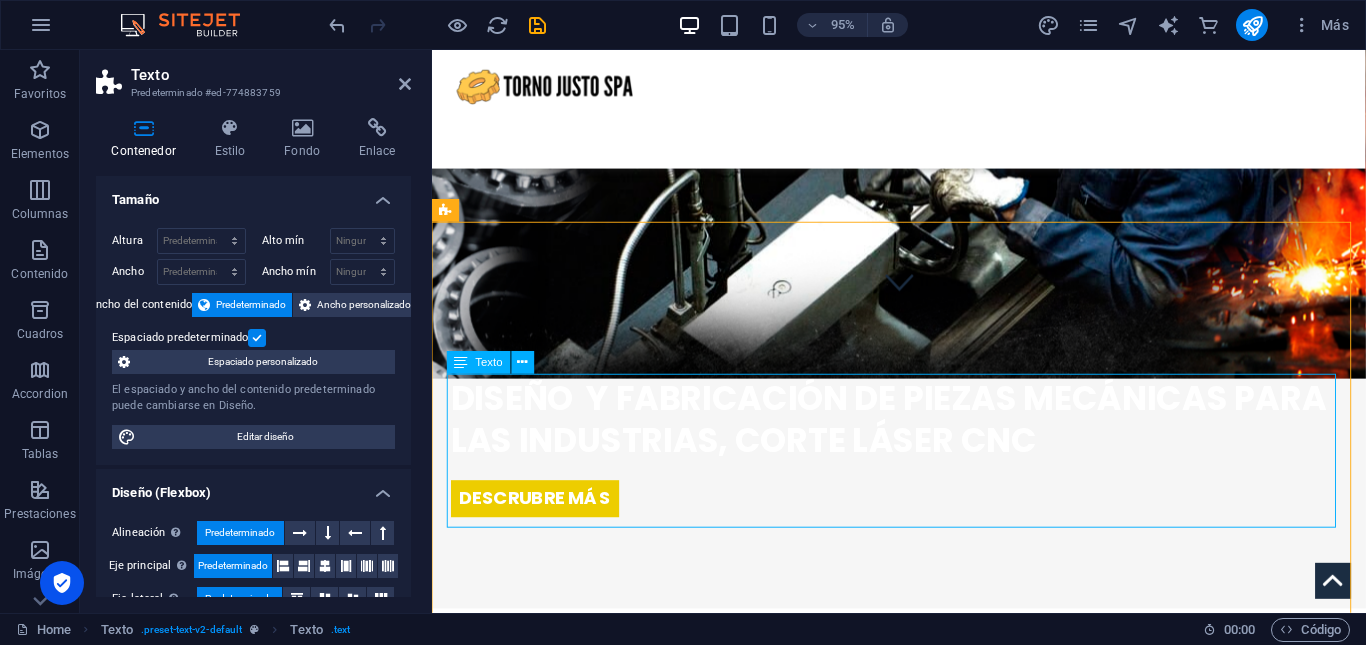click on "[PERSON_NAME] es una empresa líder en el diseño, fabricación y reparación de piezas mecánicas de alta precisión, orientada a satisfacer las necesidades de la industria en general  i" at bounding box center [924, 878] 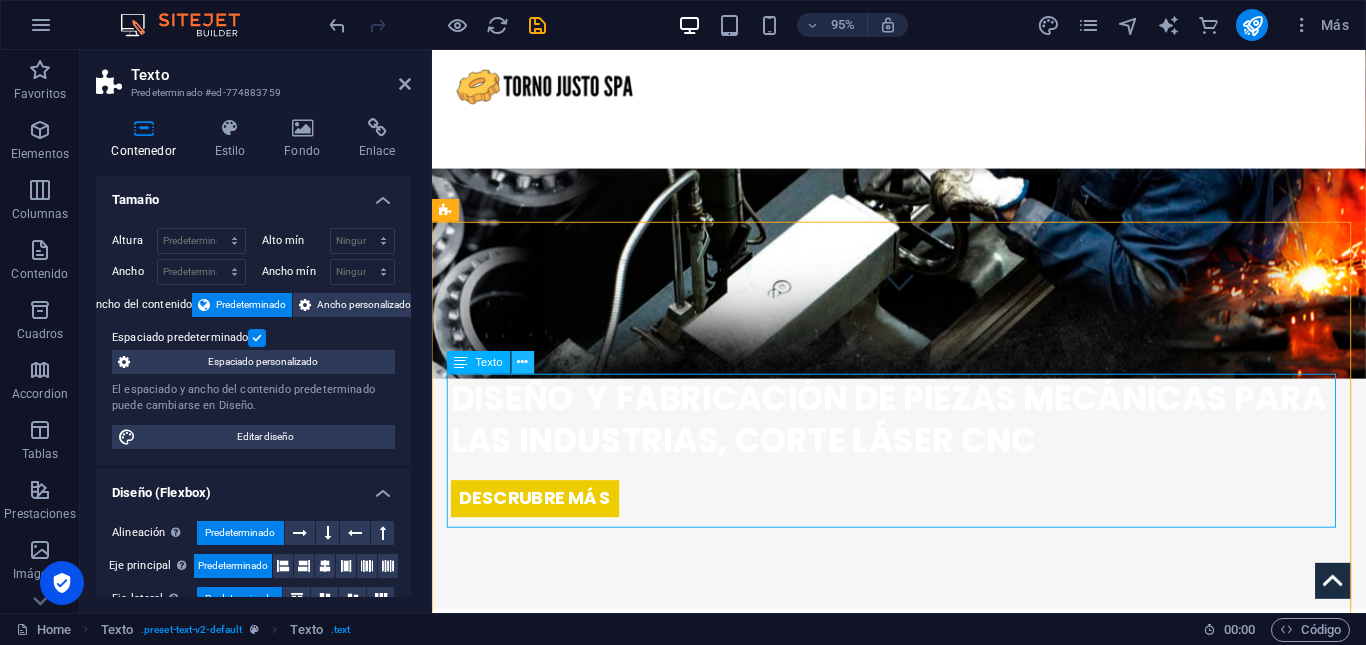 click at bounding box center [523, 362] 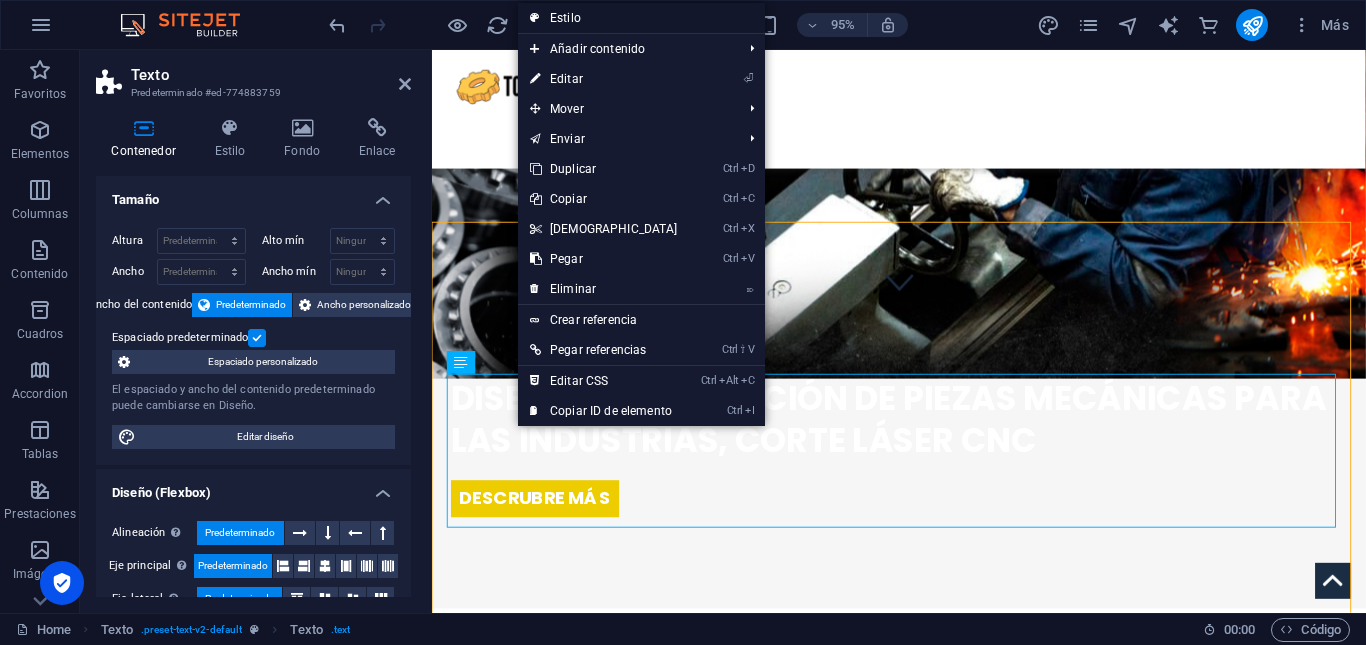 click on "Estilo" at bounding box center [641, 18] 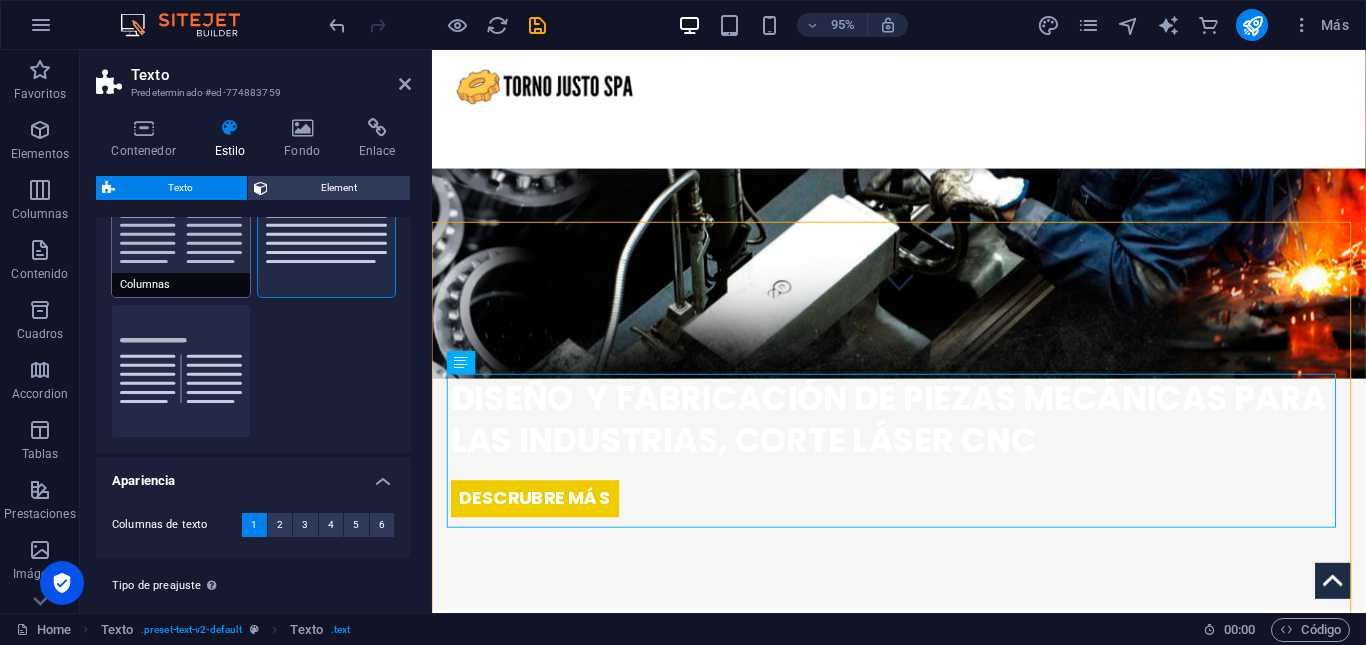 scroll, scrollTop: 145, scrollLeft: 0, axis: vertical 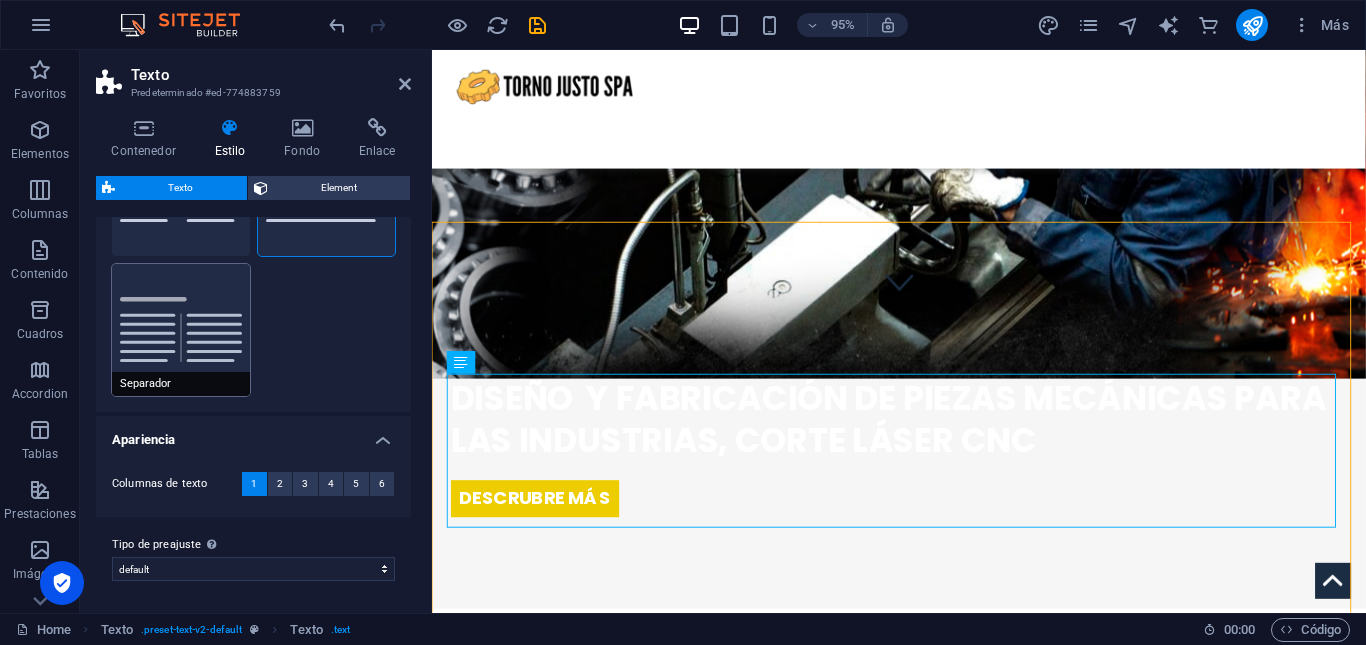 click on "Separador" at bounding box center (181, 330) 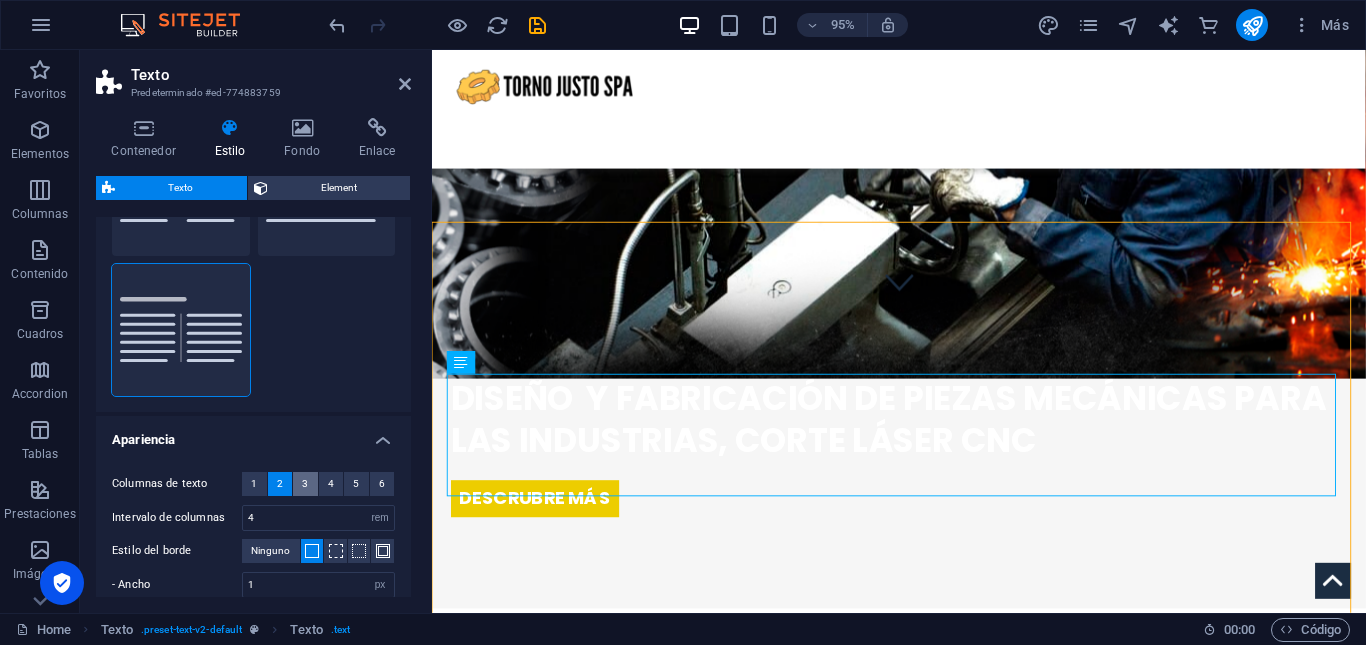 click on "3" at bounding box center [305, 484] 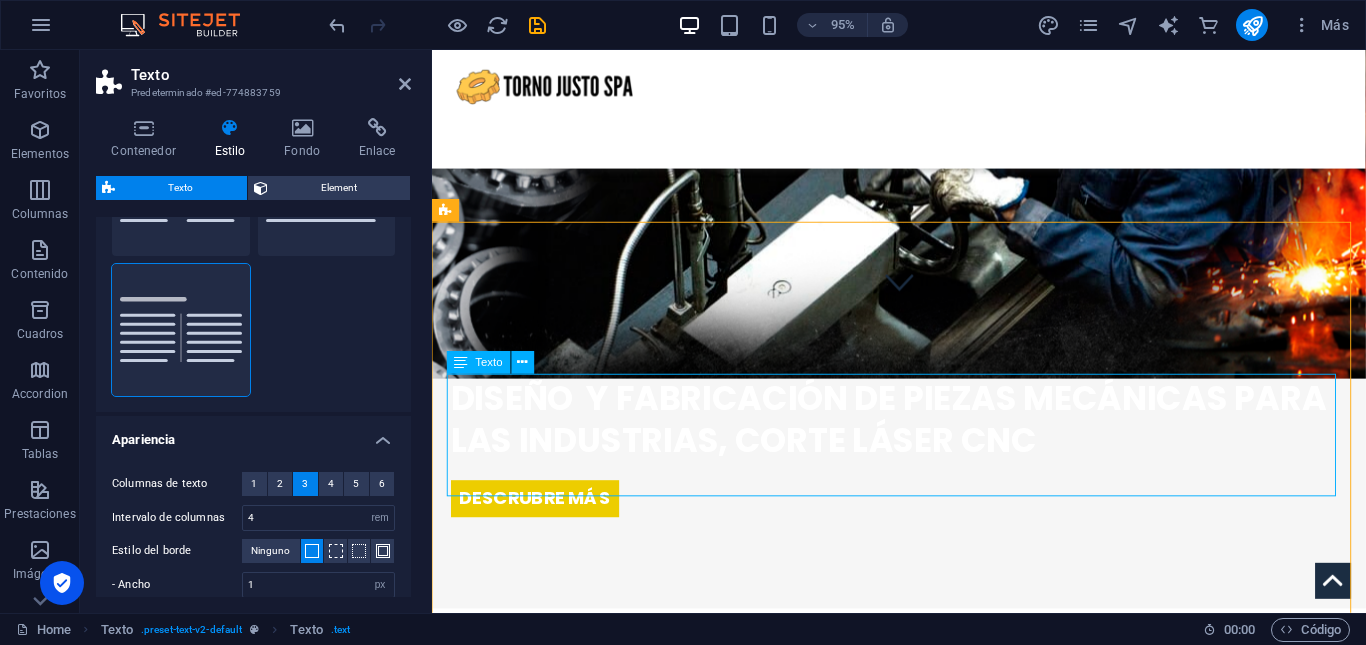 click on "[PERSON_NAME] es una empresa líder en el diseño, fabricación y reparación de piezas mecánicas de alta precisión, orientada a satisfacer las necesidades de la industria en general  i" at bounding box center (924, 862) 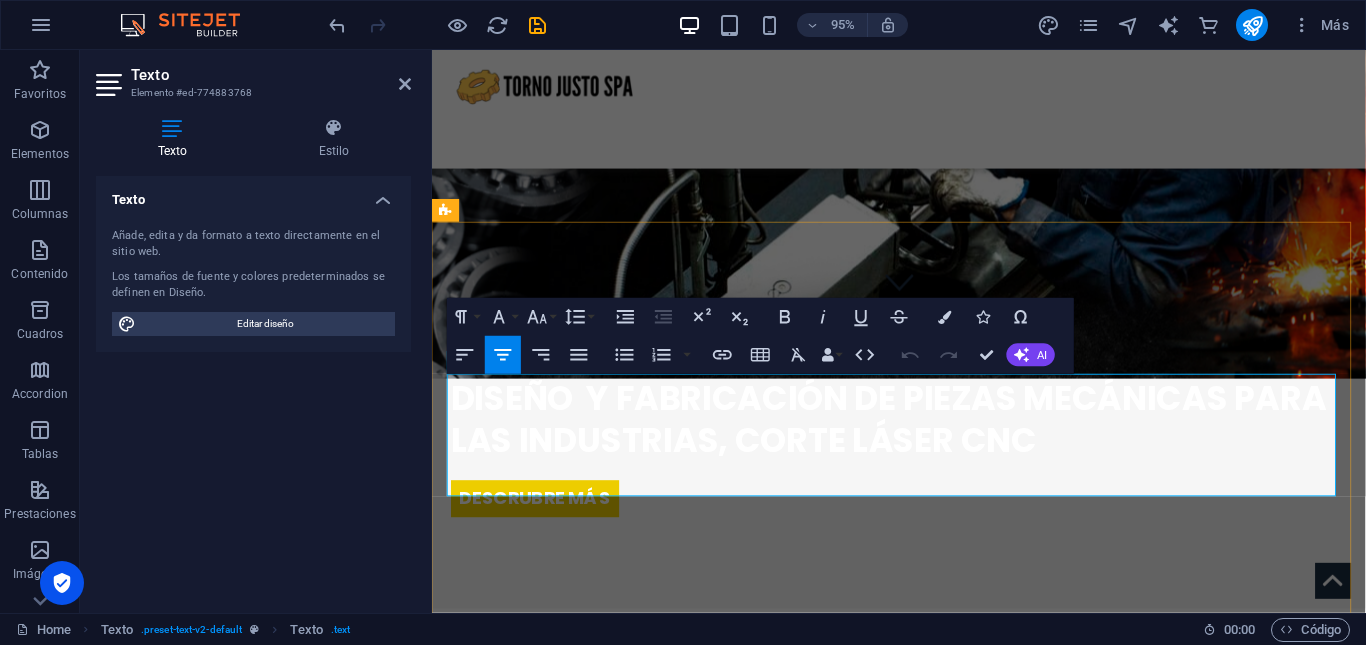 click on "ACERCA DE NOSOTROS [PERSON_NAME] es una empresa líder en el diseño, fabricación y reparación de piezas mecánicas de alta precisión, orientada a satisfacer las necesidades de la industria en general  i About us Service Pricing" at bounding box center (923, 926) 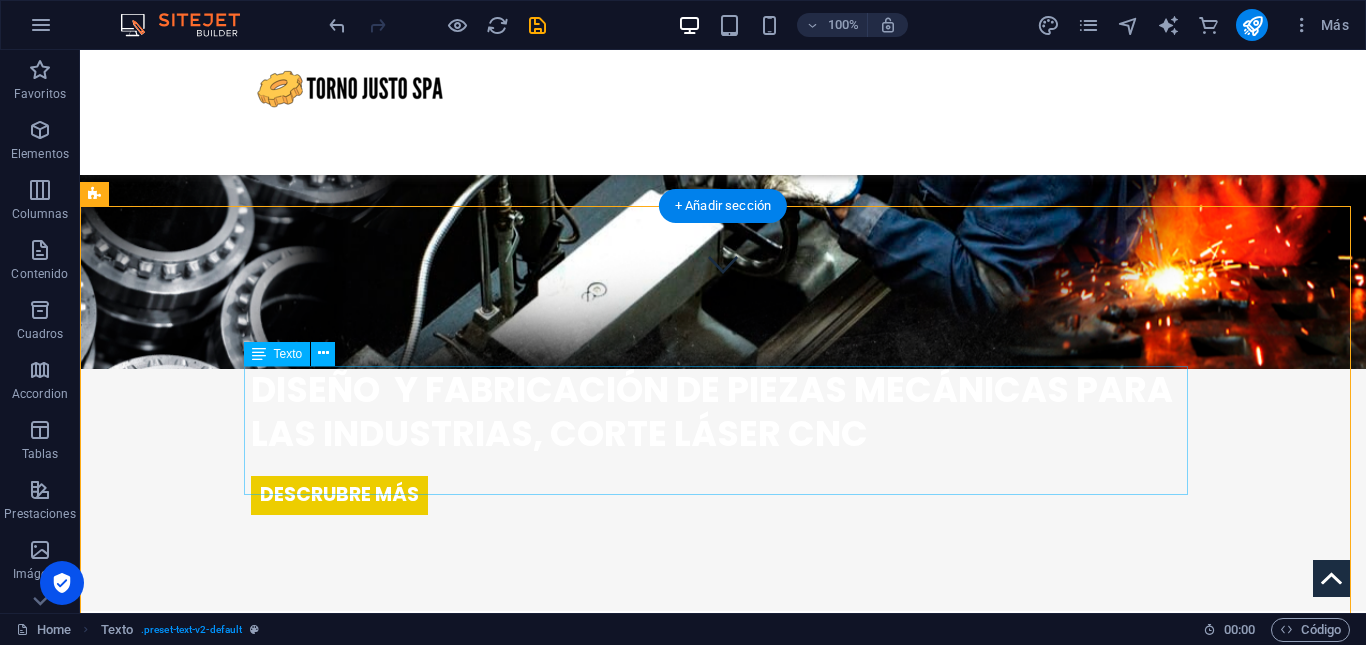 click on "[PERSON_NAME] es una empresa líder en el diseño, fabricación y reparación de piezas mecánicas de alta precisión, orientada a satisfacer las necesidades de la industria en general  i" at bounding box center (723, 835) 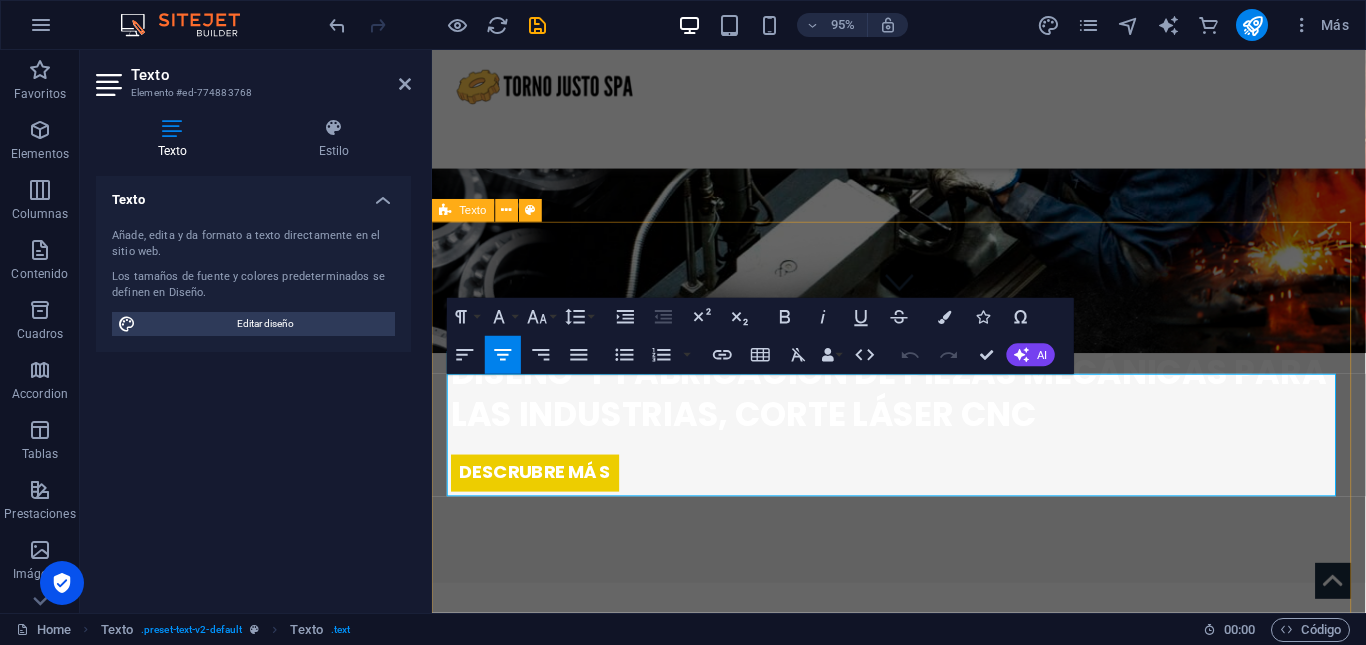 drag, startPoint x: 709, startPoint y: 498, endPoint x: 444, endPoint y: 396, distance: 283.95245 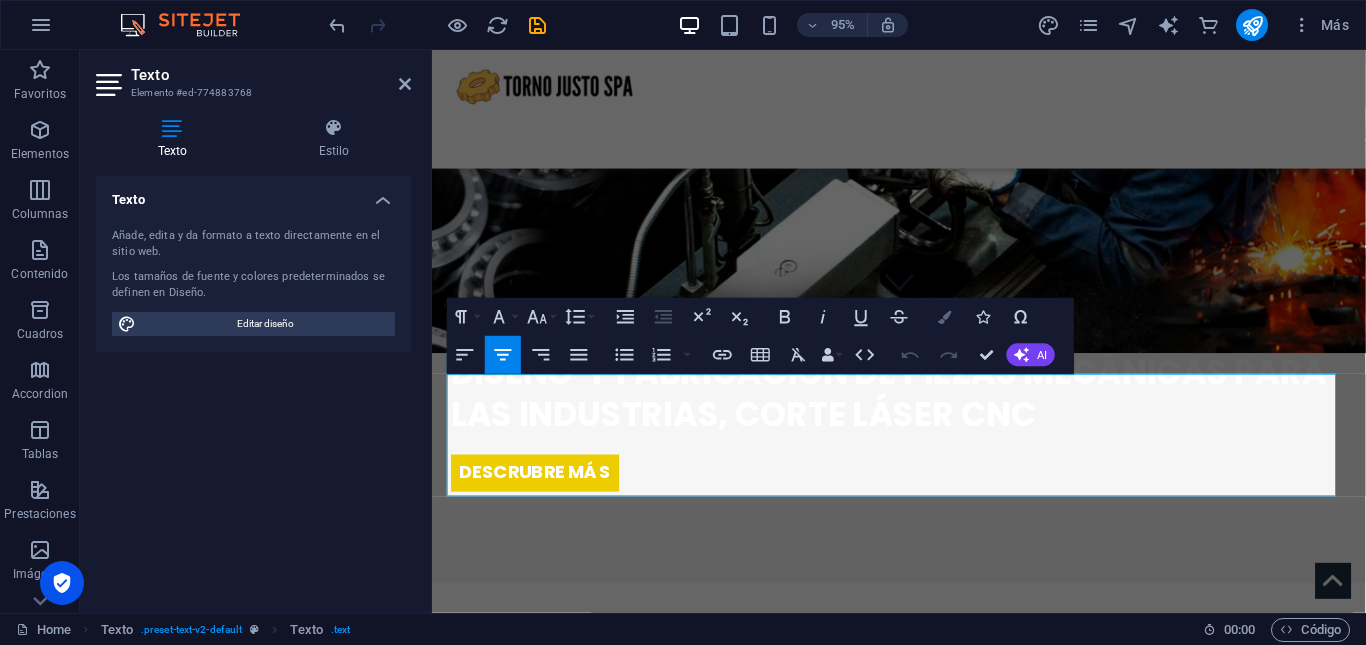 click on "Colors" at bounding box center [945, 317] 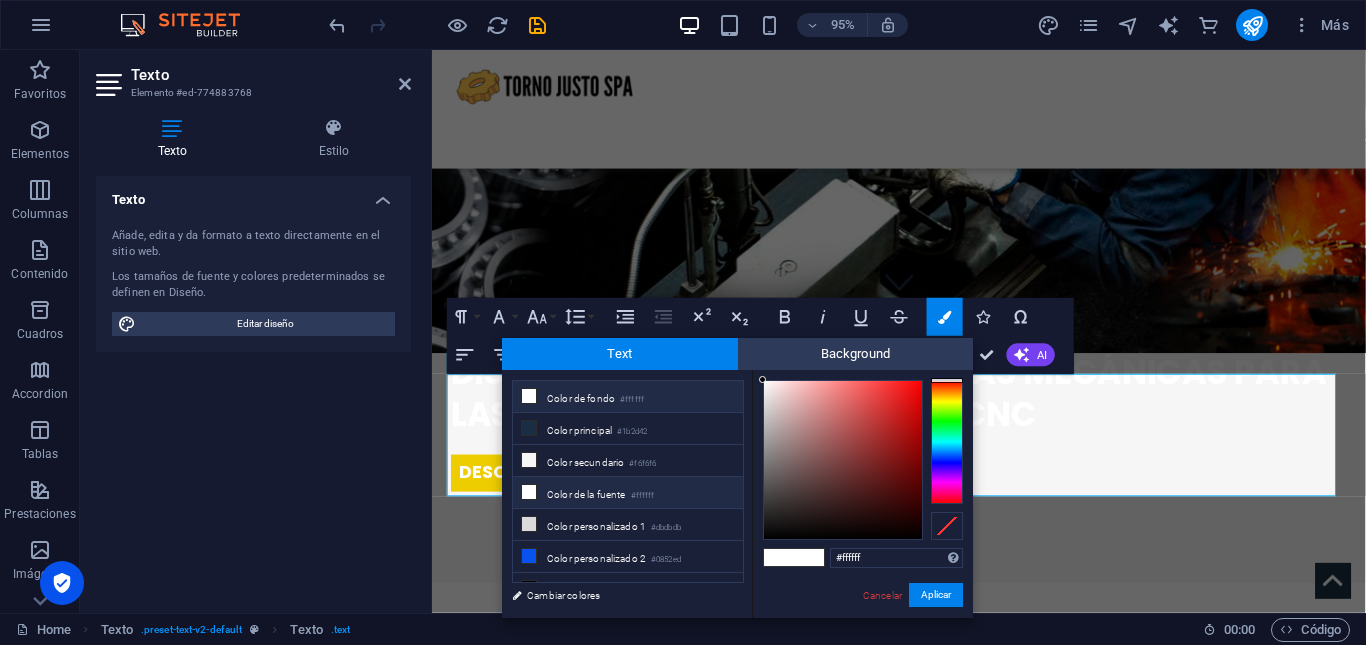 scroll, scrollTop: 16, scrollLeft: 0, axis: vertical 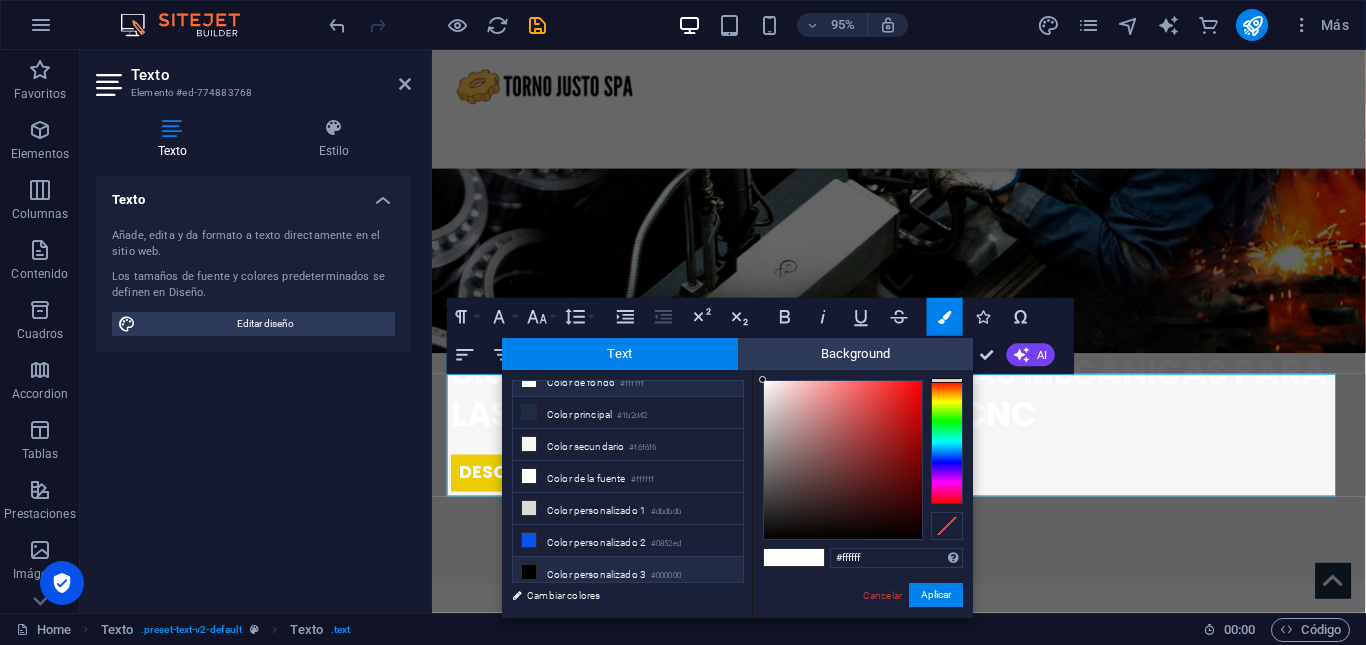 click on "Color personalizado 3
#000000" at bounding box center [628, 573] 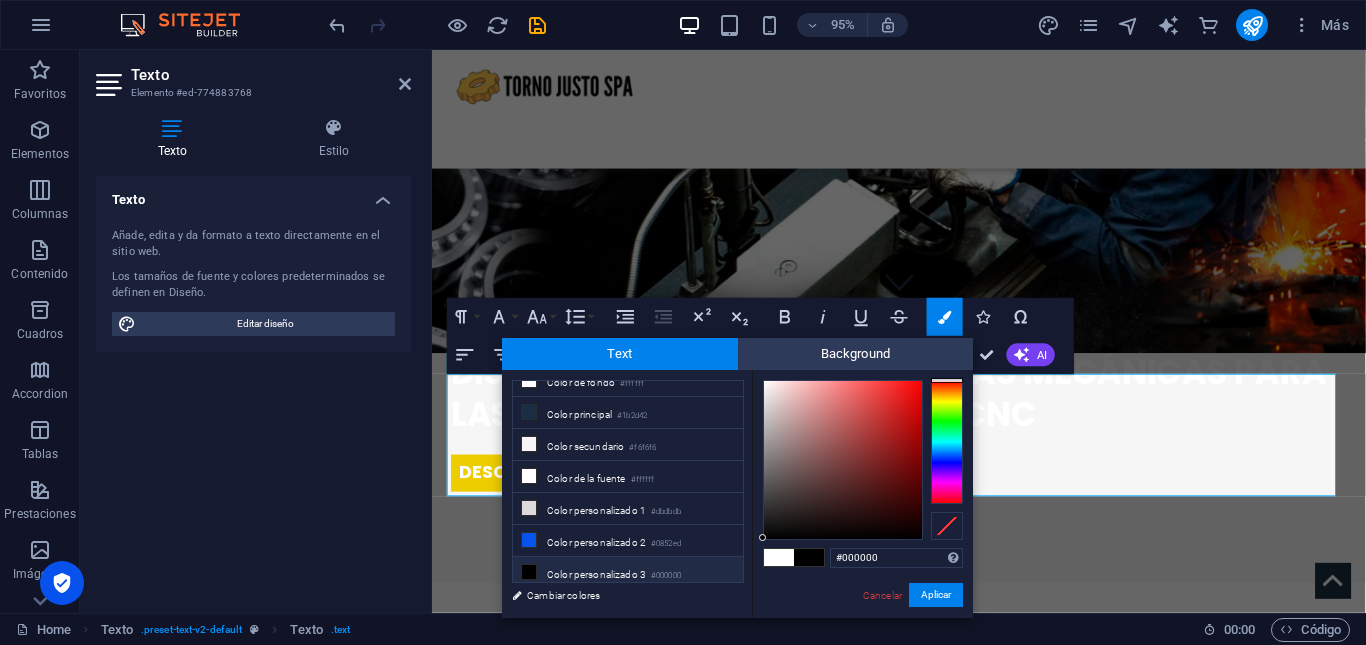 click on "Color personalizado 3
#000000" at bounding box center [628, 573] 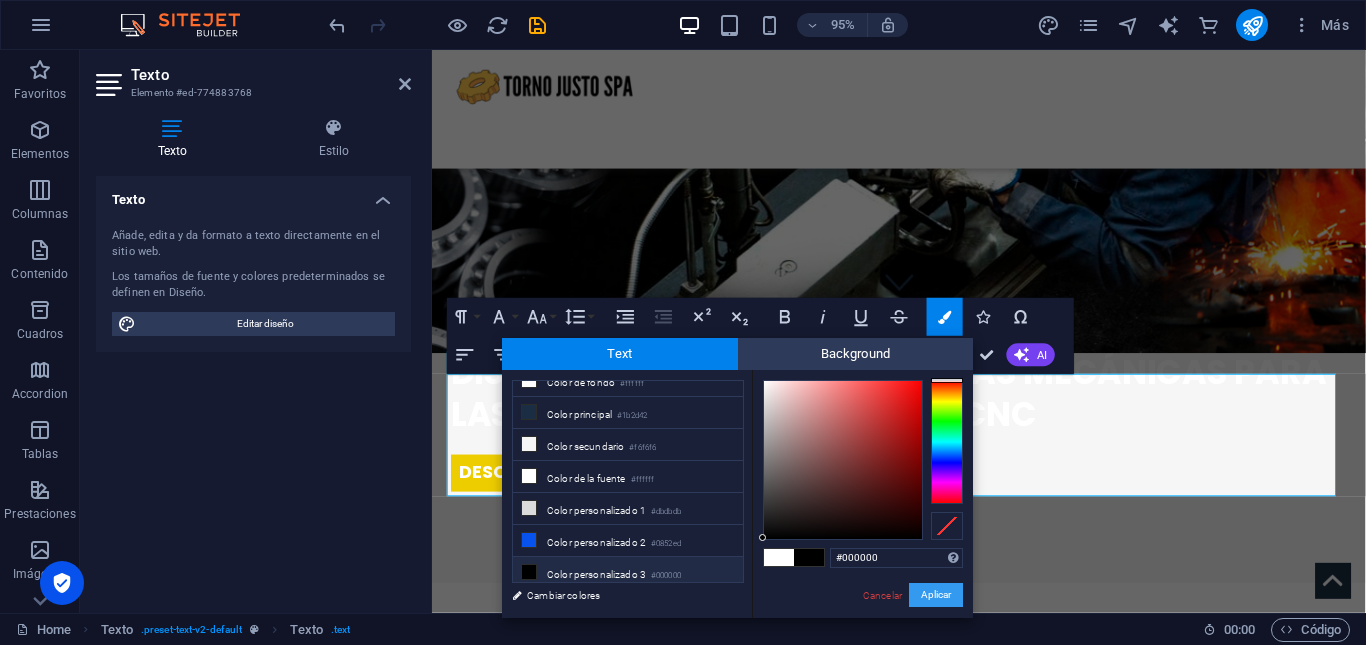 click on "Aplicar" at bounding box center [936, 595] 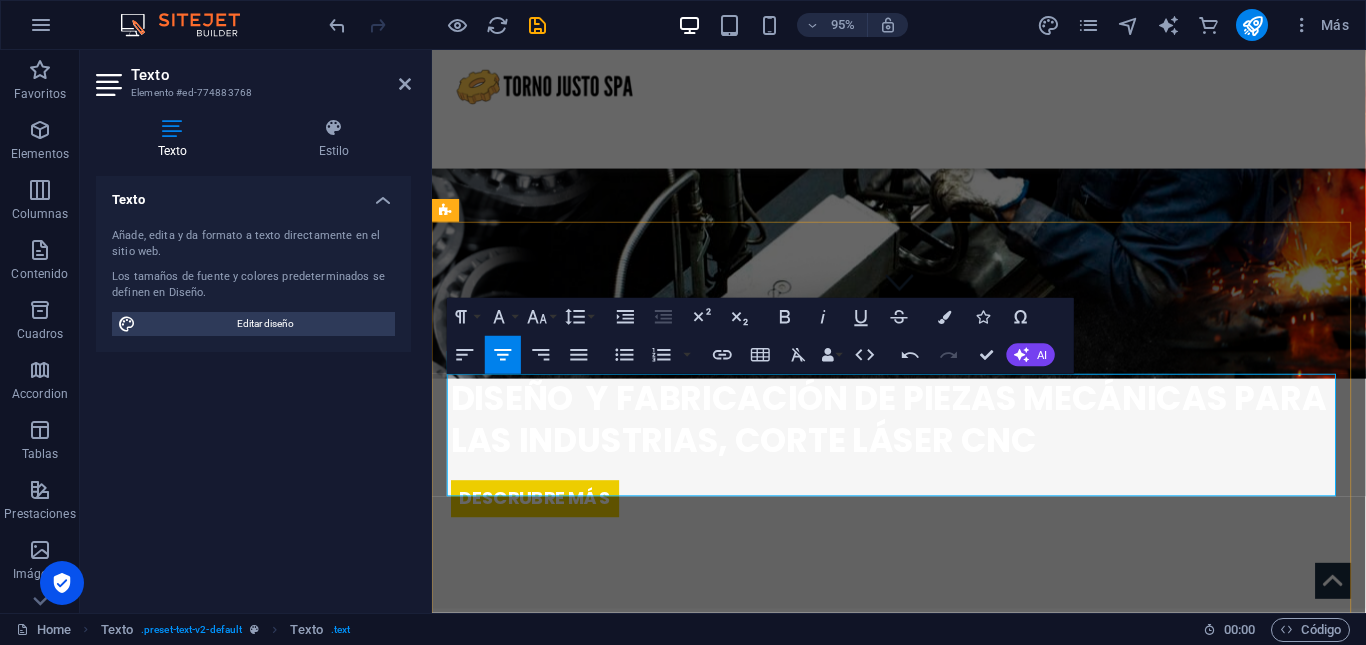 click on "[PERSON_NAME] es una empresa líder en el diseño, fabricación y reparación de  piezas mecánicas de alta precisión, orientada a satisfacer las necesidades de la industria en general" at bounding box center (756, 862) 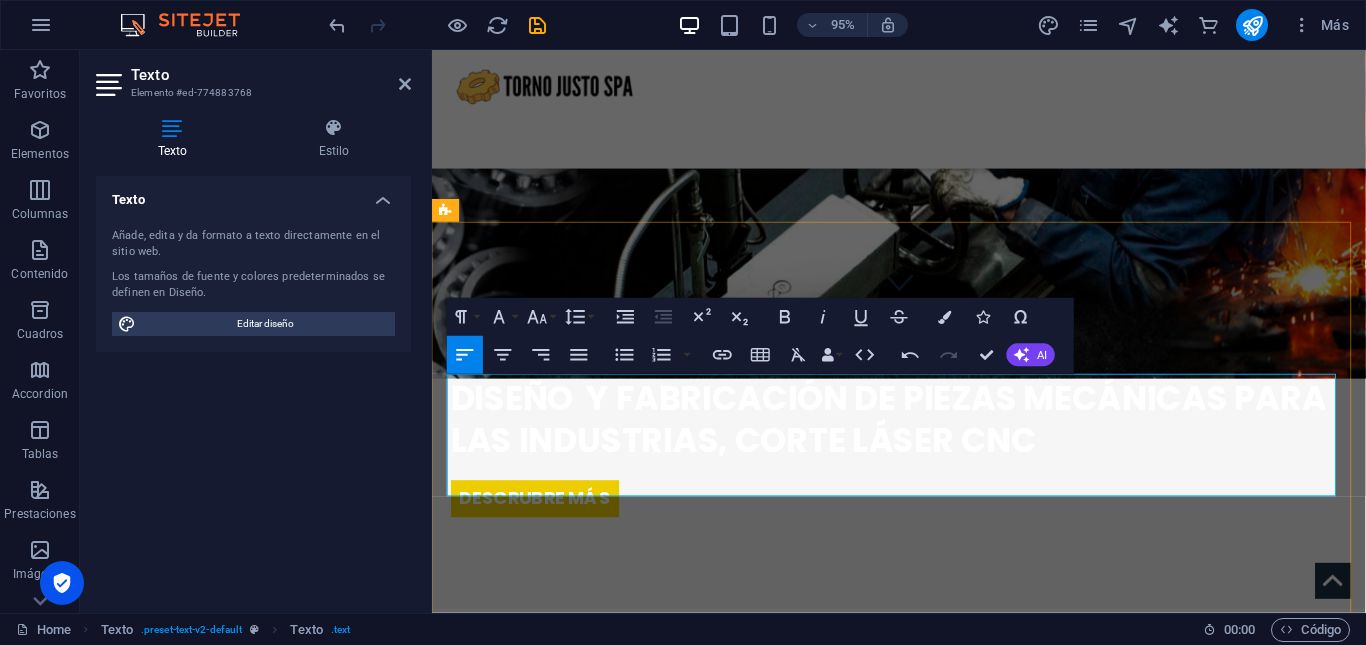 click on "Lorem" at bounding box center [588, 814] 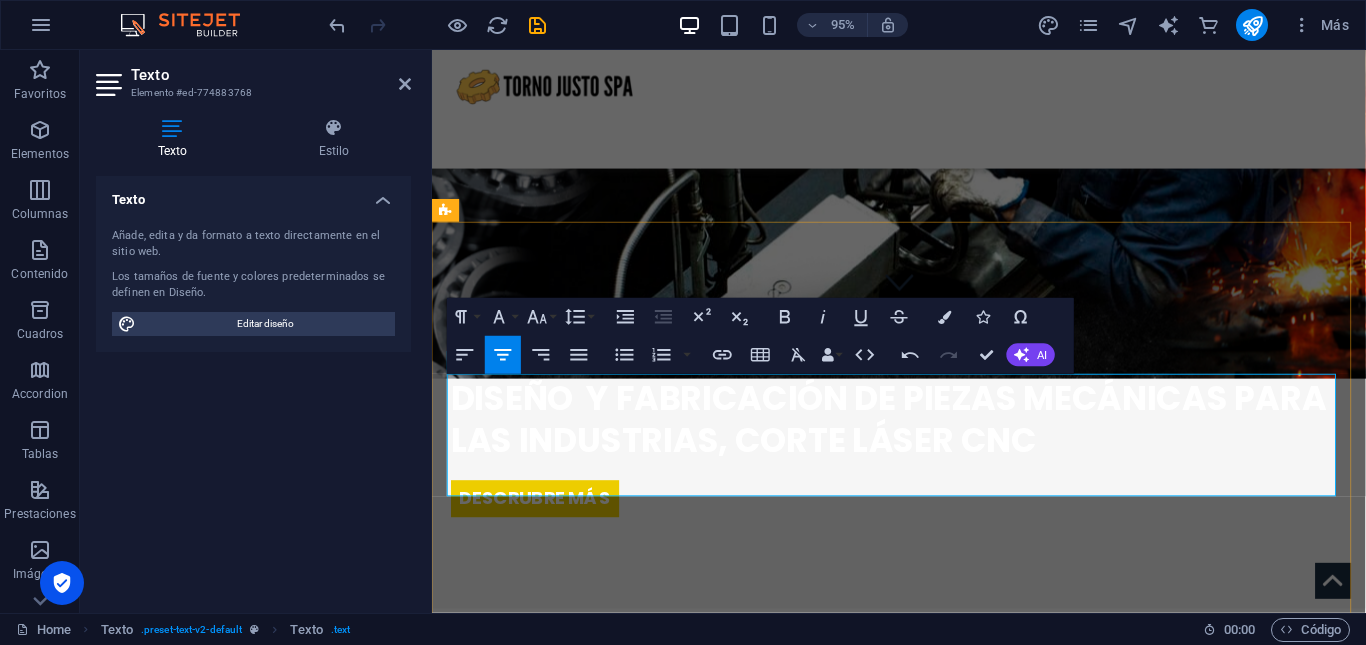 click on "[PERSON_NAME] es una empresa líder en el diseño, fabricación y reparación de  piezas mecánicas de alta precisión, orientada a satisfacer las necesidades de la industria en general" at bounding box center [756, 862] 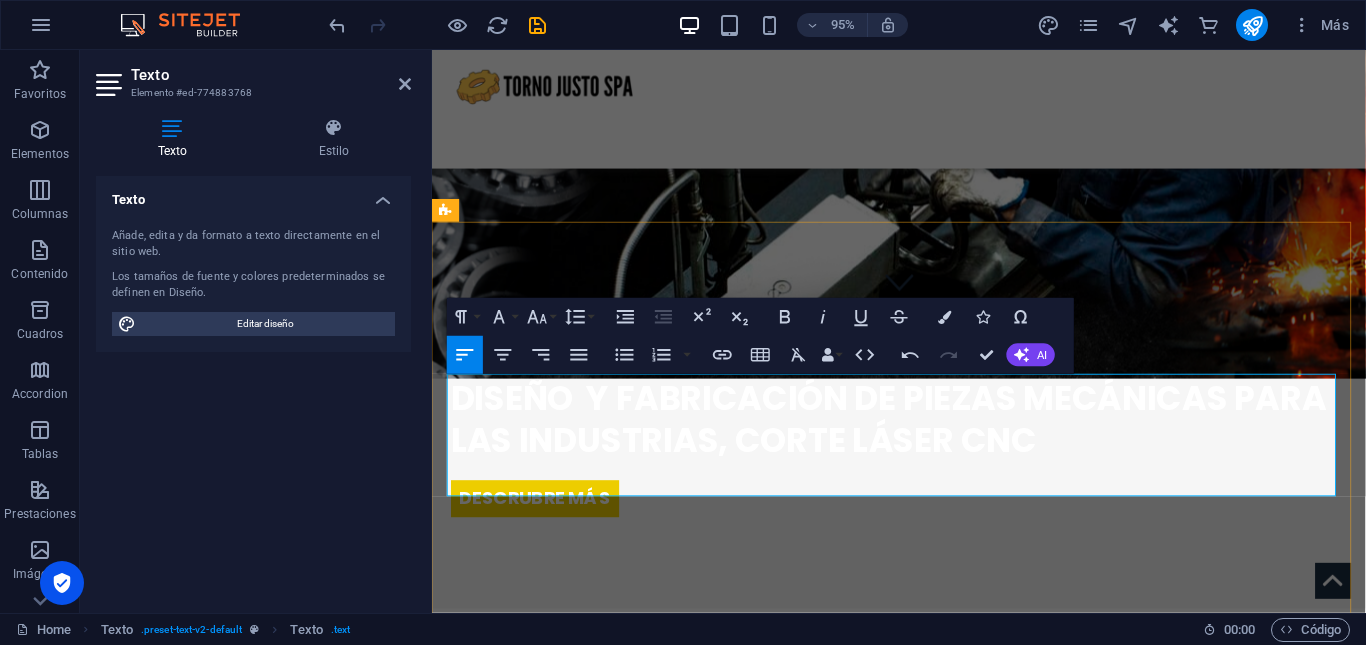 drag, startPoint x: 1024, startPoint y: 506, endPoint x: 770, endPoint y: 398, distance: 276.00723 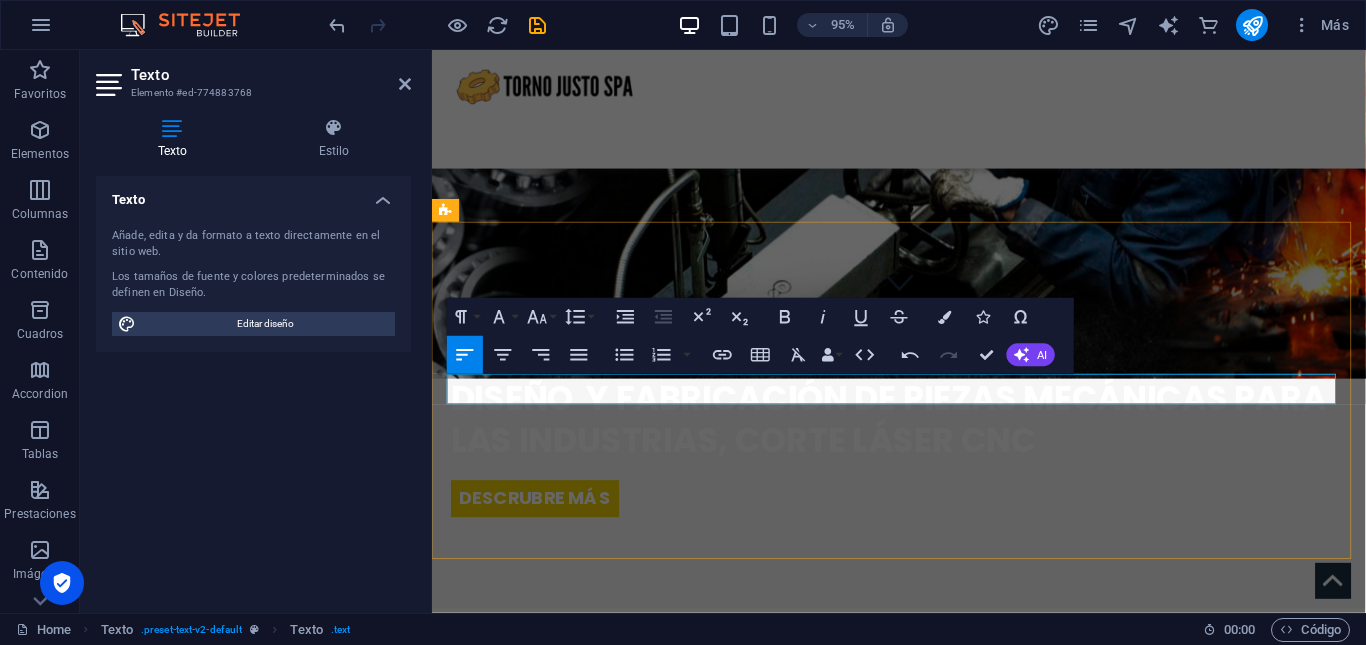 click at bounding box center (588, 814) 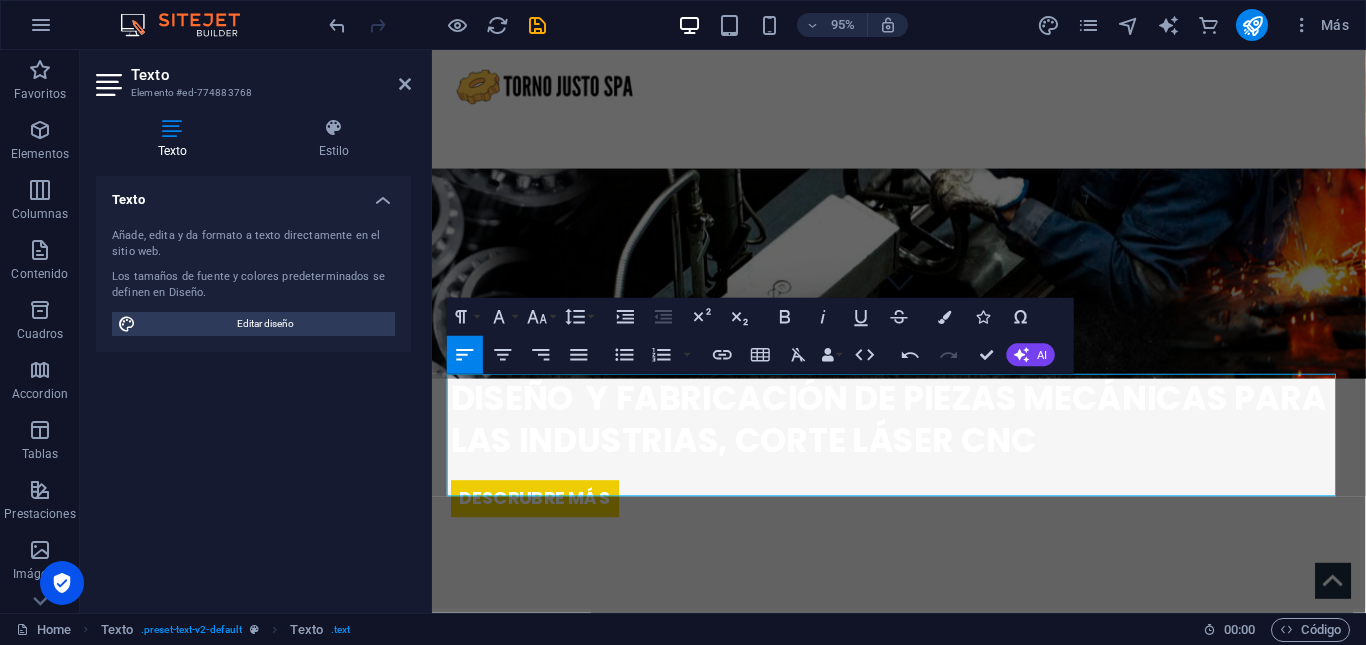 scroll, scrollTop: 3396, scrollLeft: 0, axis: vertical 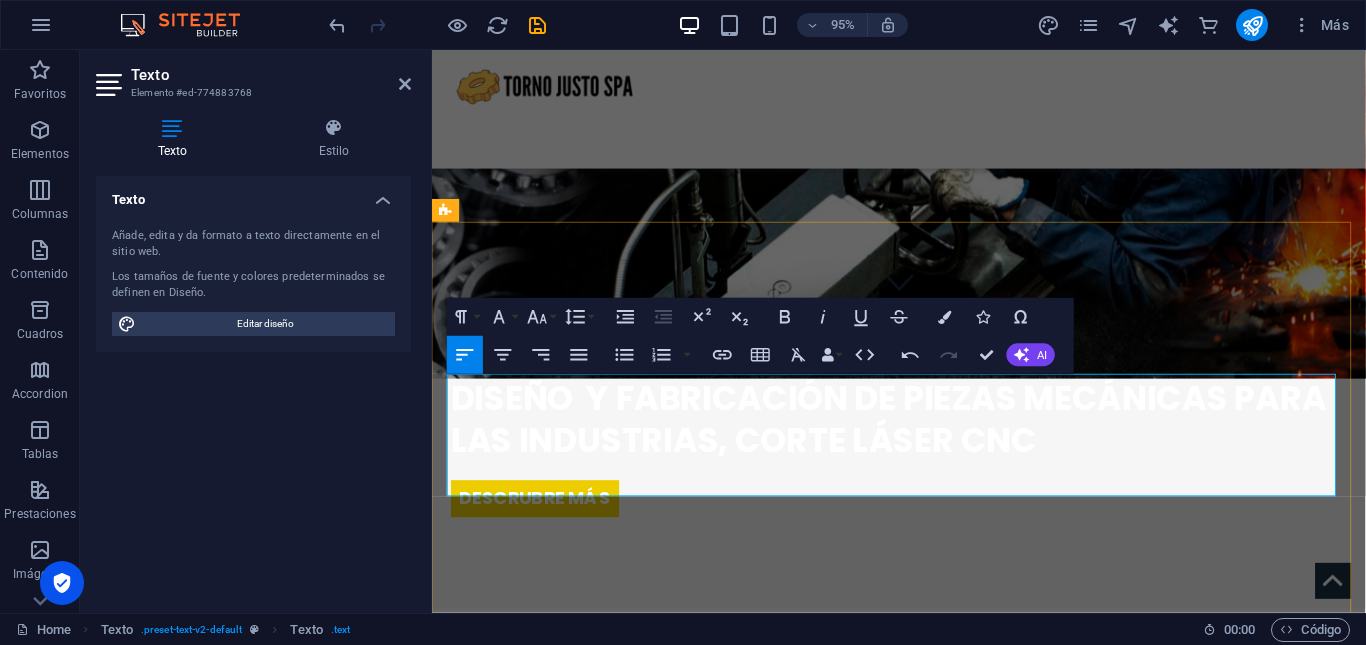 click on "[PERSON_NAME] es una empresa líder en el diseño, fabricación y reparación de piezas mecánicas de alta precisión, orientada a satisfacer las necesidades de la industria en general  i [PERSON_NAME] es una empresa líder en el diseño, fabricación y reparación de piezas mecánicas de alta precisión, orientada a satisfacer las necesidades de la industria en general" at bounding box center (924, 862) 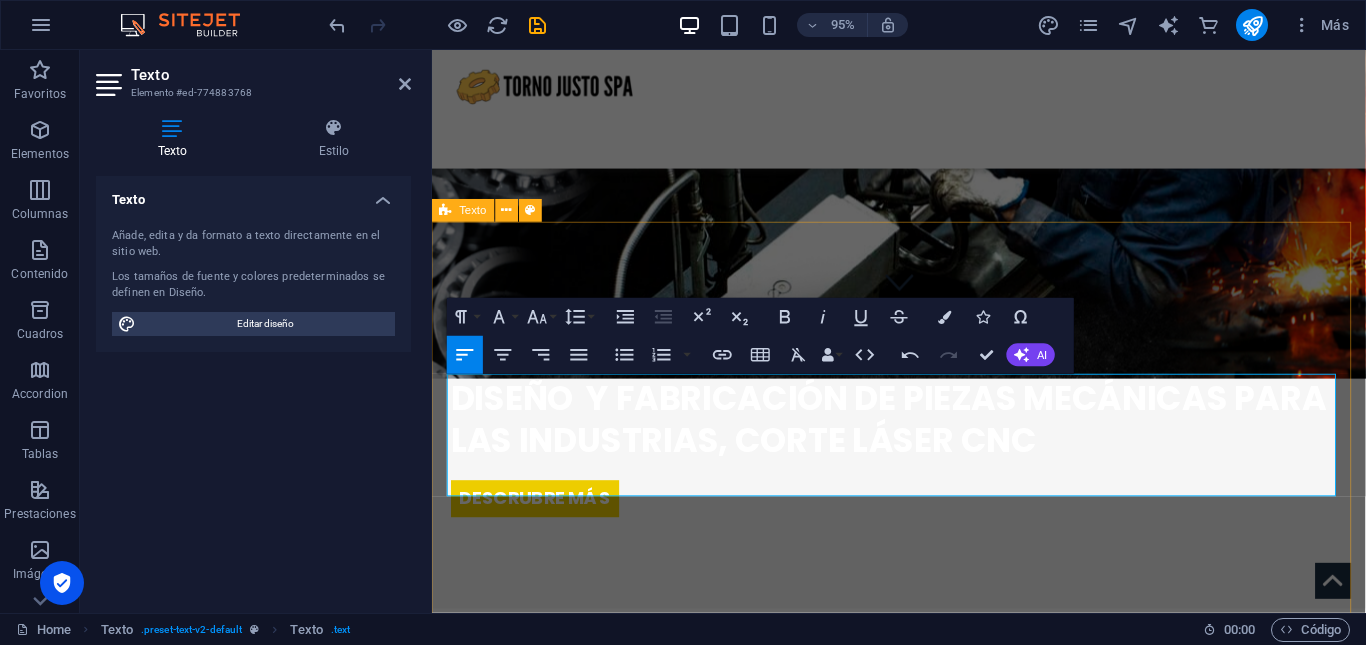 drag, startPoint x: 704, startPoint y: 496, endPoint x: 446, endPoint y: 406, distance: 273.24713 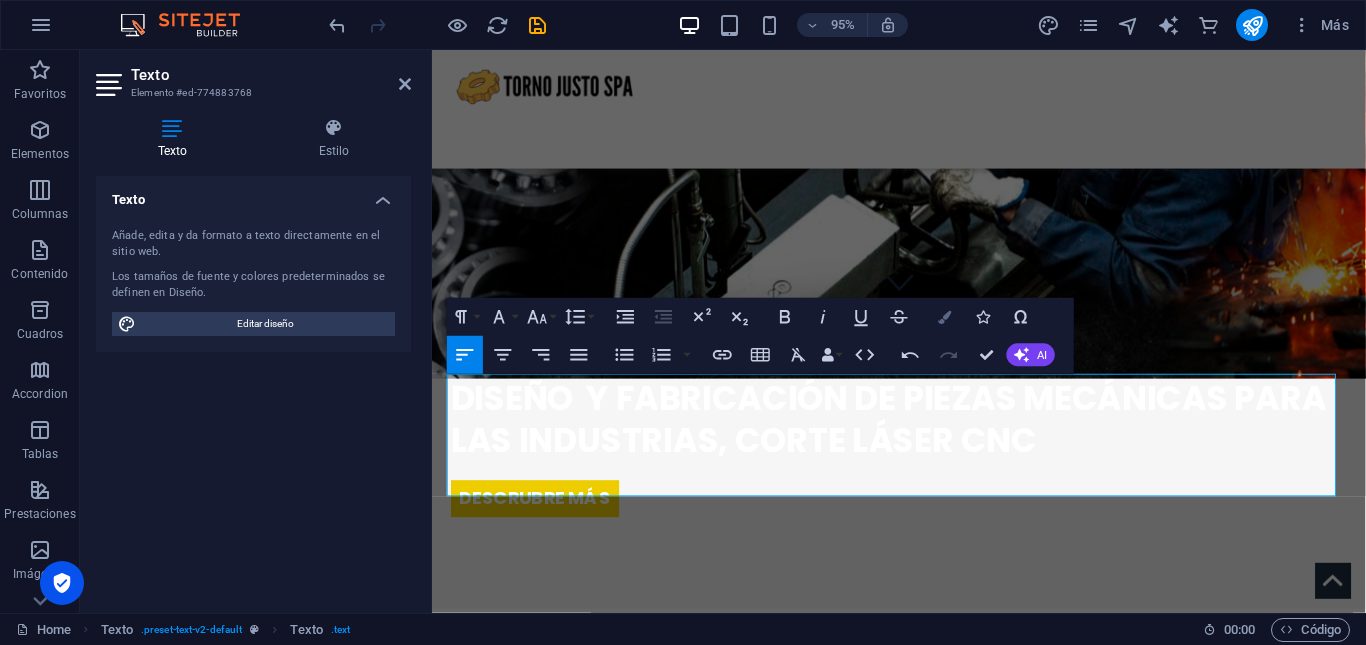 click at bounding box center (944, 316) 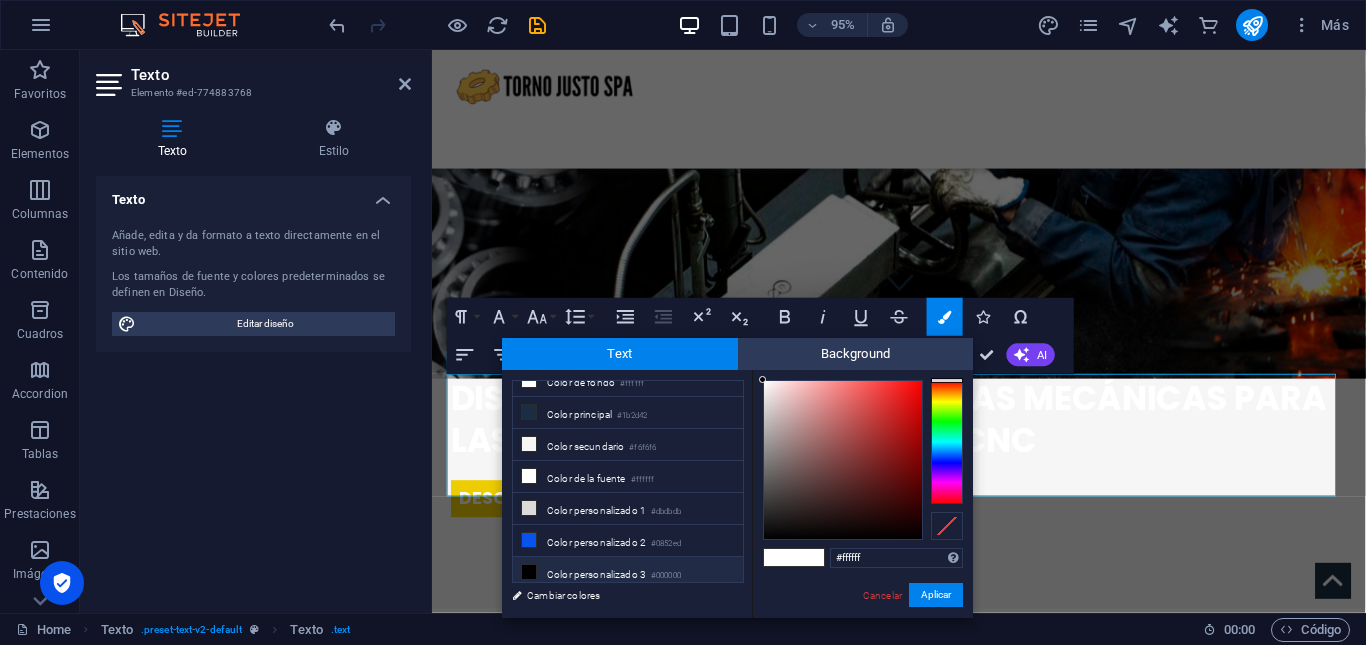 click on "Color personalizado 3
#000000" at bounding box center [628, 573] 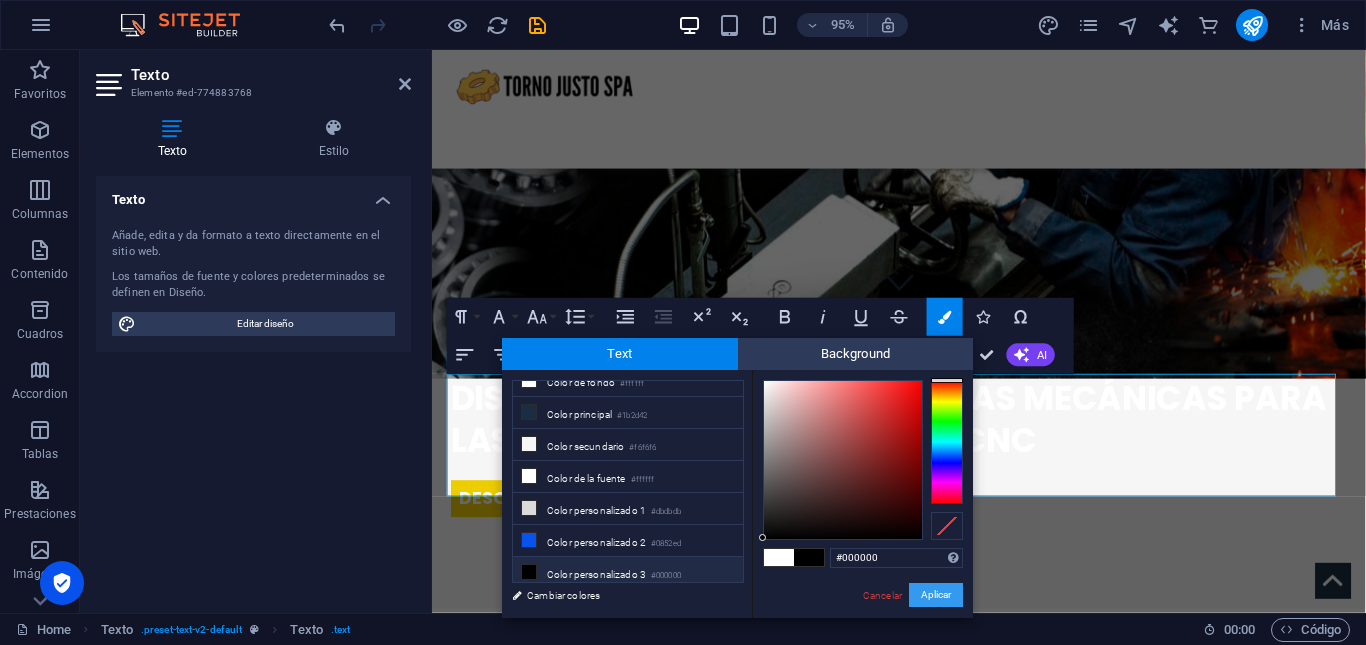 click on "Aplicar" at bounding box center (936, 595) 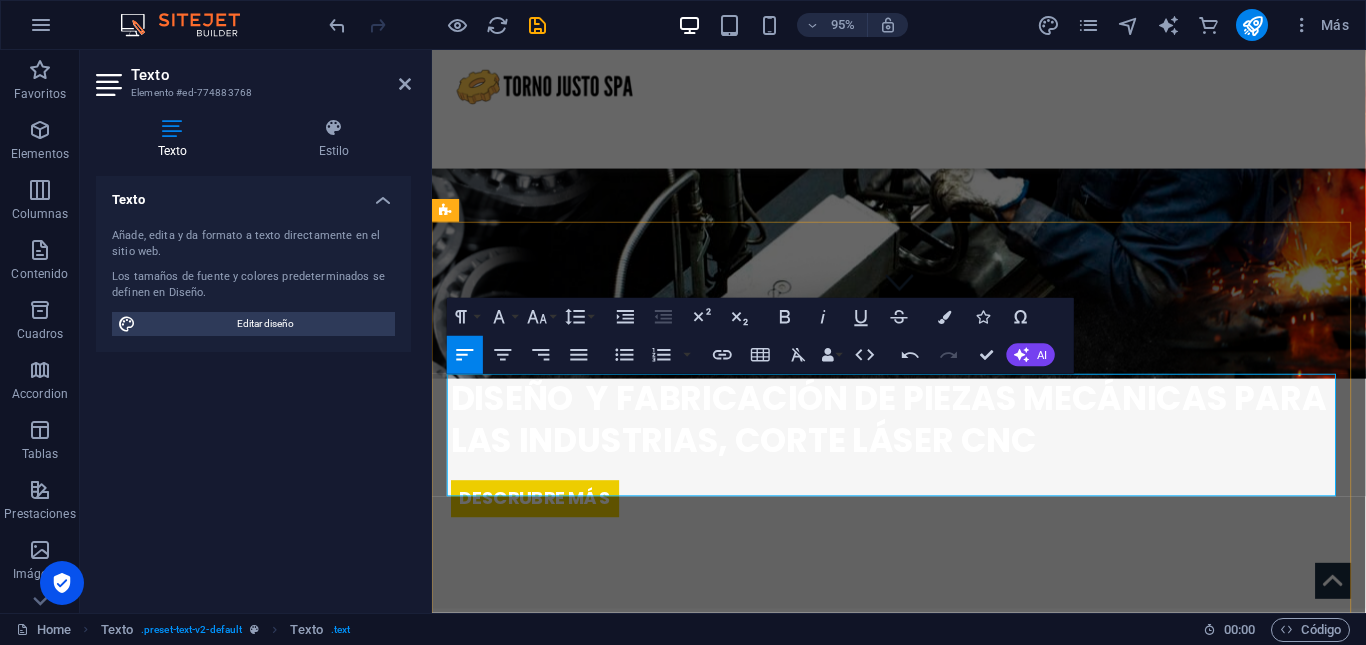 click on "[PERSON_NAME] es una empresa líder en el diseño, fabricación y reparación de piezas mecánicas de alta  precisión, orientada a satisfacer las necesidades de la industria en general" at bounding box center (756, 862) 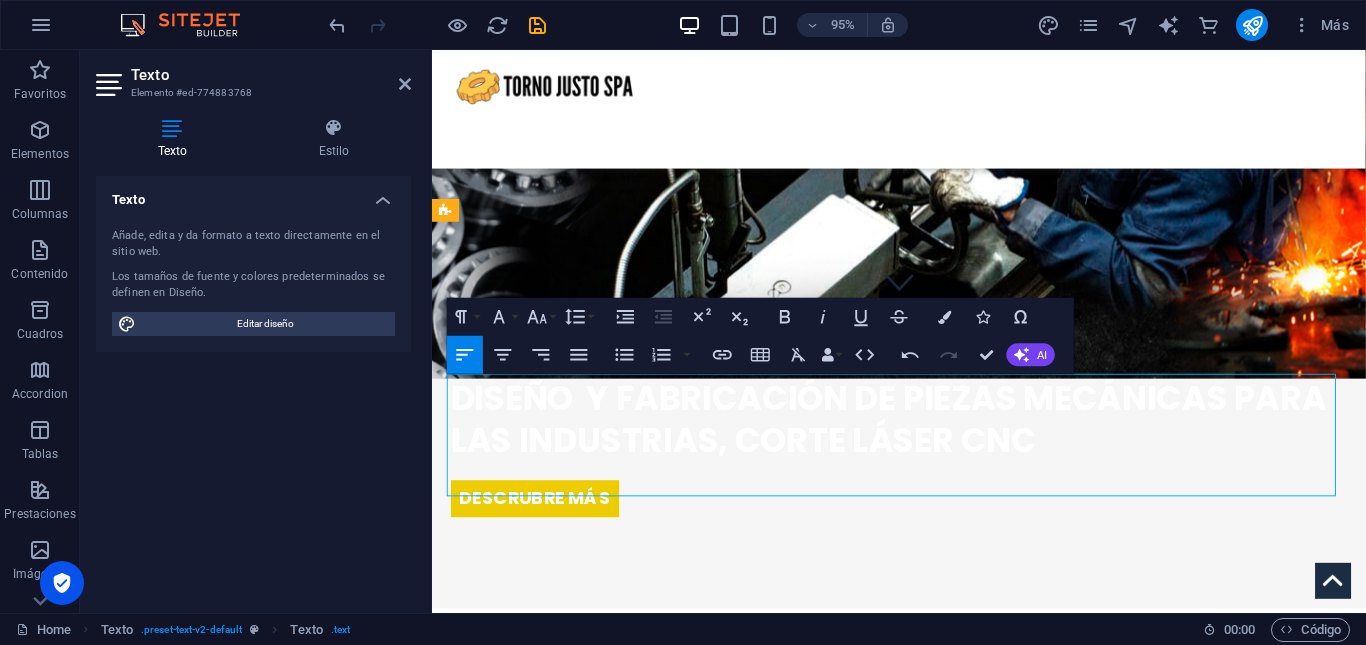 drag, startPoint x: 1257, startPoint y: 507, endPoint x: 1085, endPoint y: 443, distance: 183.52112 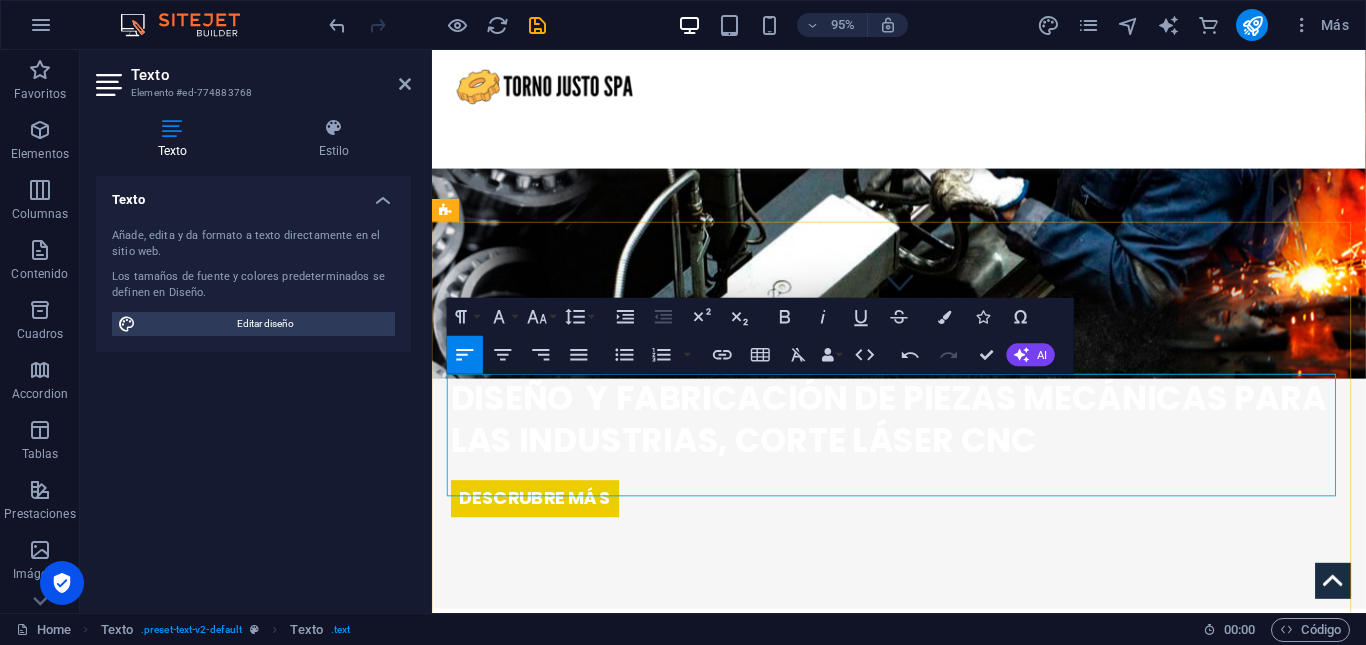 drag, startPoint x: 1008, startPoint y: 507, endPoint x: 782, endPoint y: 392, distance: 253.57642 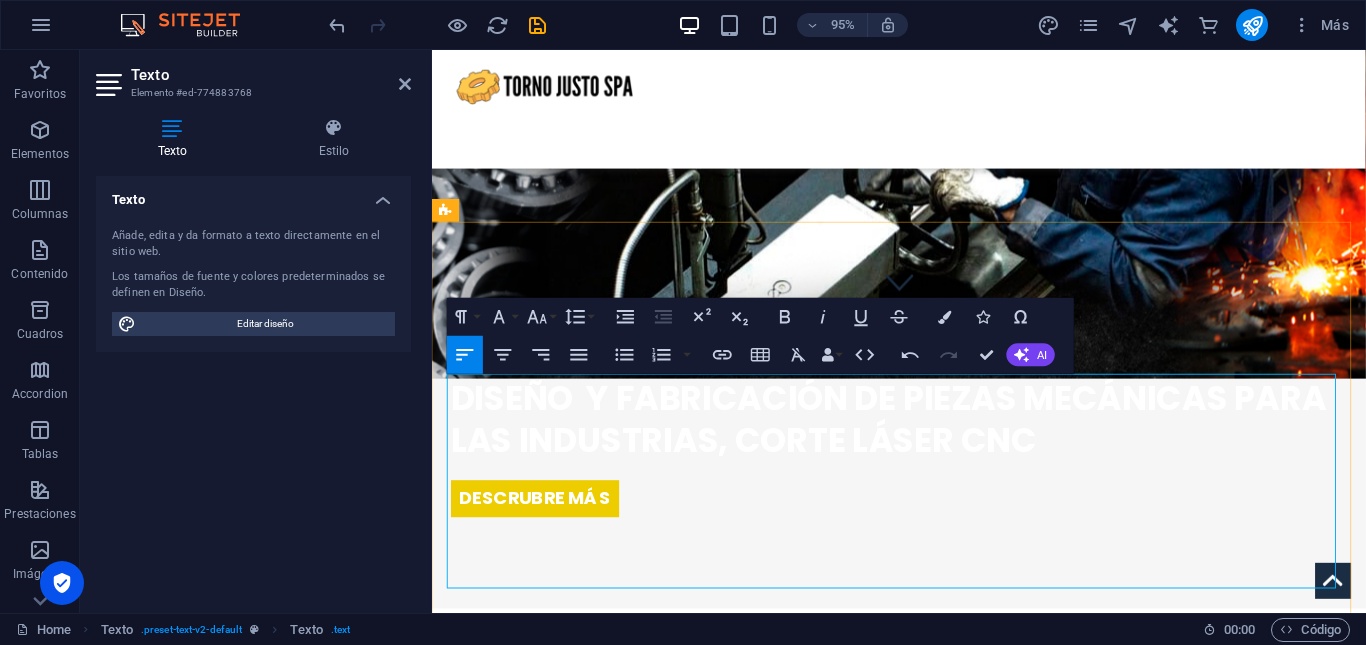 drag, startPoint x: 987, startPoint y: 505, endPoint x: 786, endPoint y: 438, distance: 211.8726 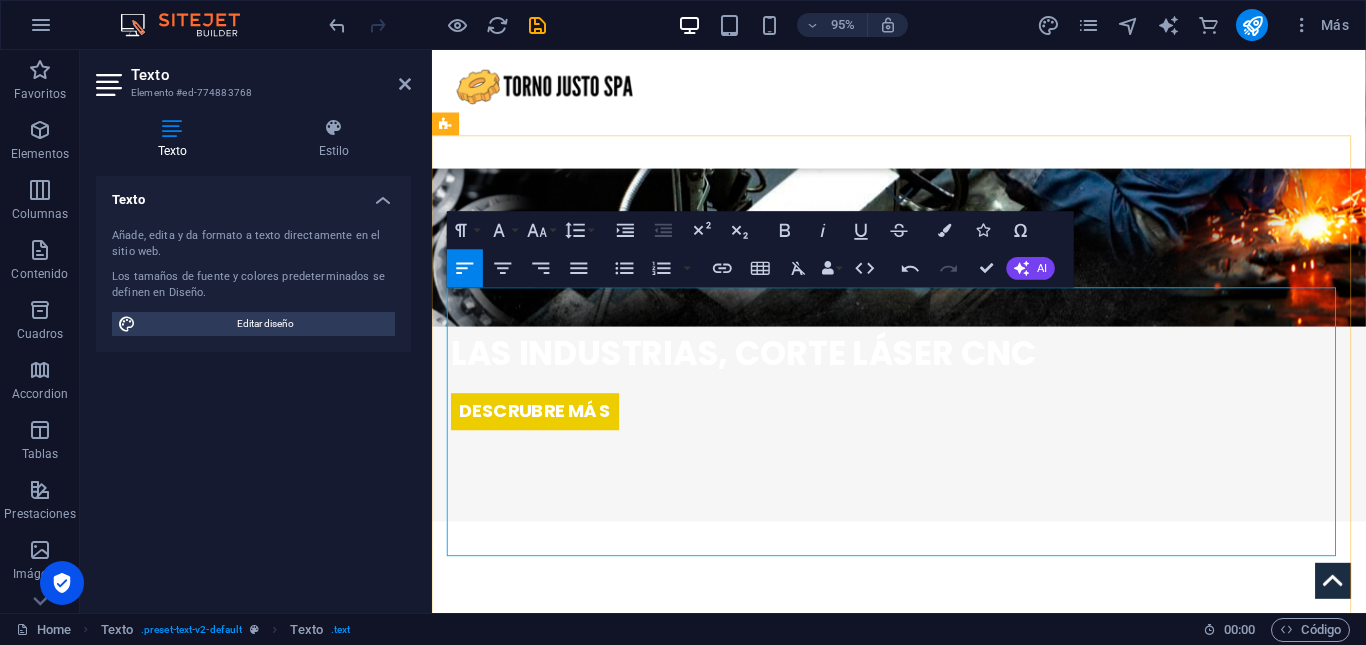 scroll, scrollTop: 414, scrollLeft: 0, axis: vertical 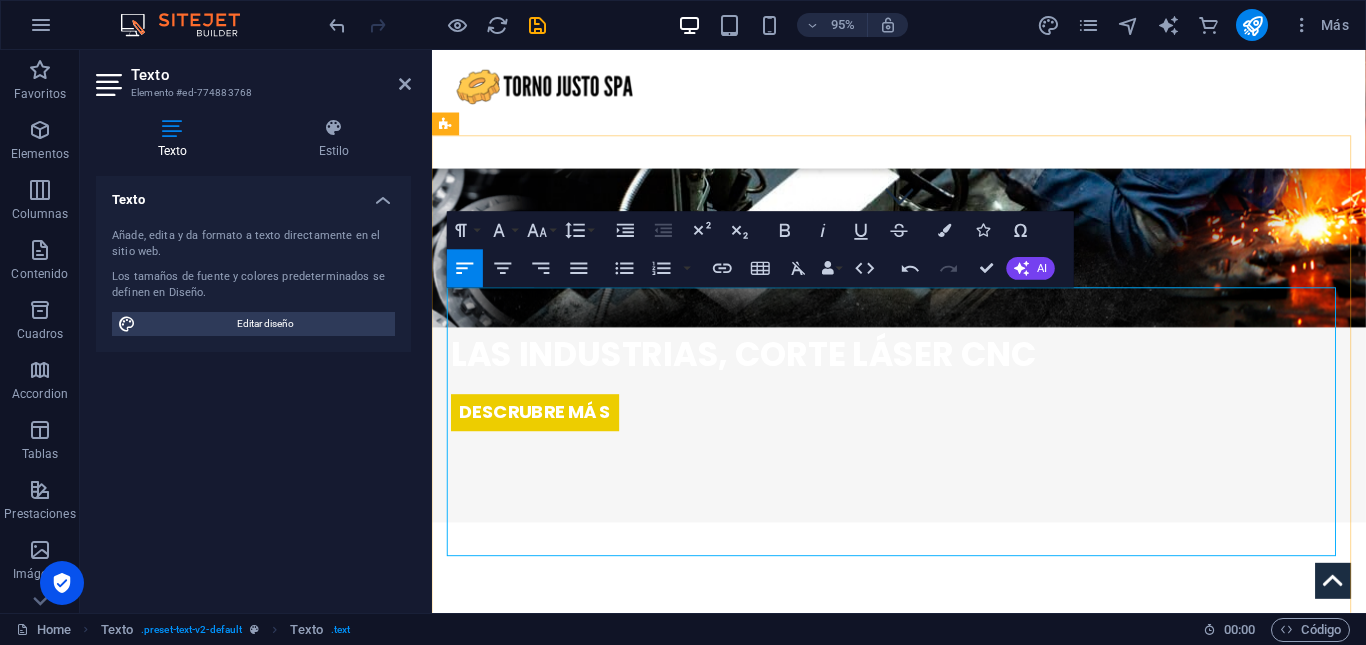 click on "Además, contamos con un enfoque especializado en la fabricación de componentes para robótica marina, así como en brindar soluciones personalizadas a centros de acuicultura y plantas de procesamiento de salmón" at bounding box center [582, 787] 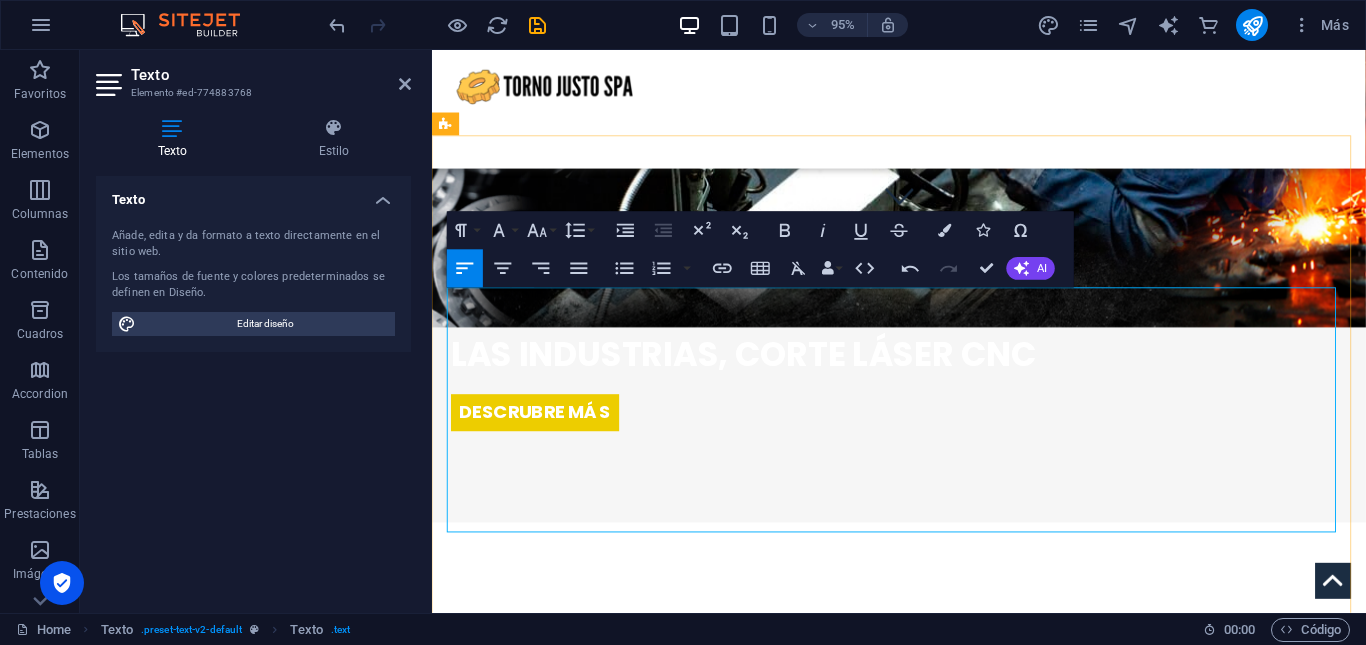 click on "Además, contamos con un enfoque especializado en la fabricación de componentes para robótica marina, así como en brindar soluciones personalizadas a centros de acuicultura y plantas de procesamiento de salmón" at bounding box center [924, 836] 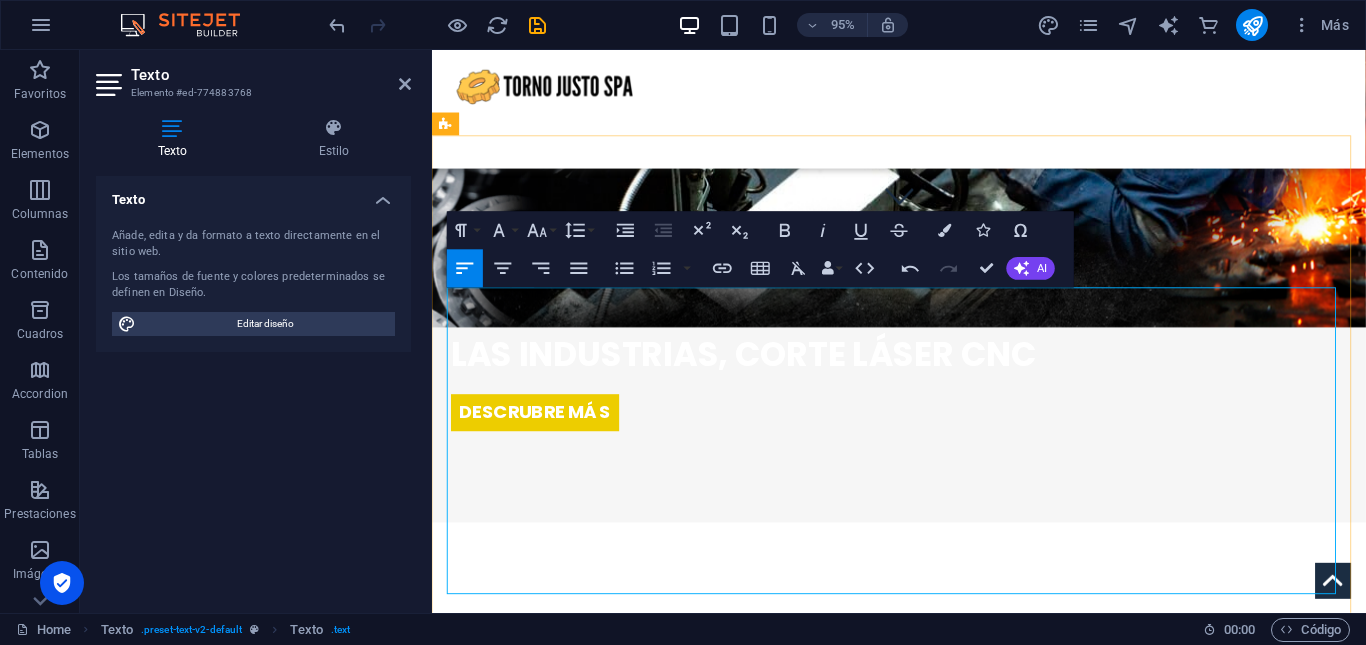 click on "Nuestro compromiso con la calidad, la innovación y el servicio eficiente nos posiciona como un aliado clave para nuestros clientes ." at bounding box center [1092, 848] 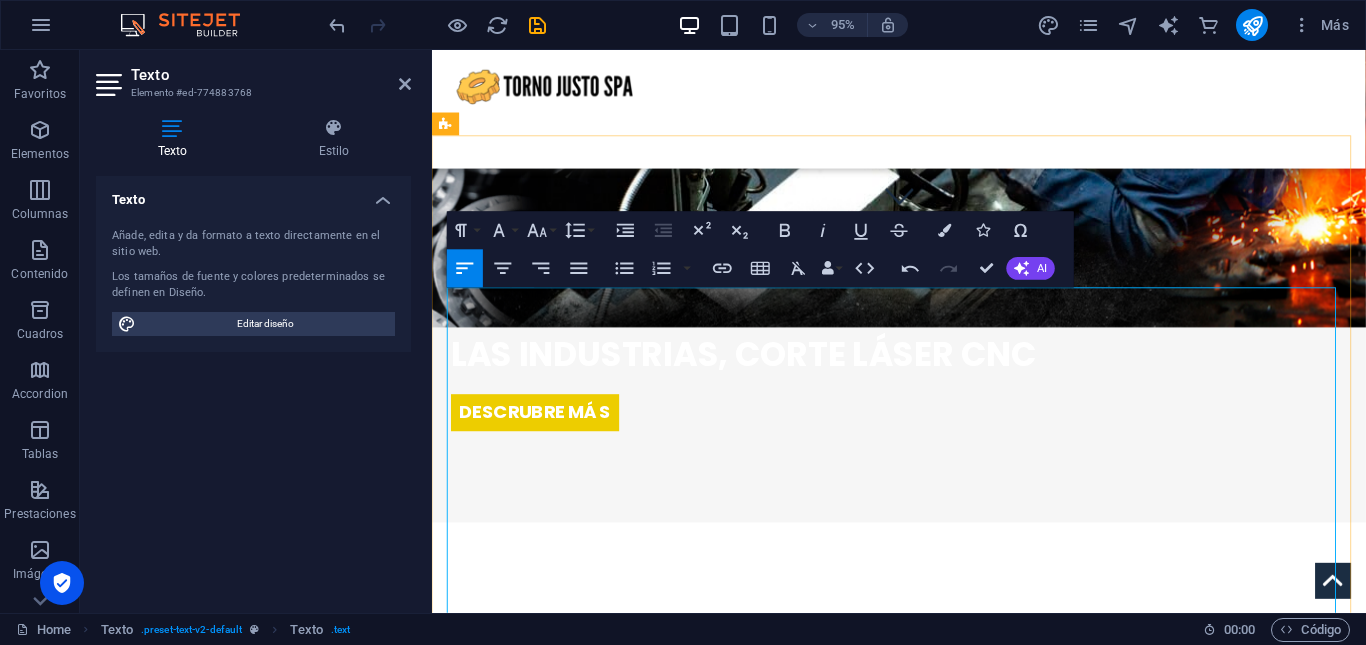 click on "[PERSON_NAME] es una empresa líder en el diseño, fabricación y reparación de piezas mecánicas de alta  precisión, orientada a satisfacer las necesidades de la industria en general" at bounding box center [588, 820] 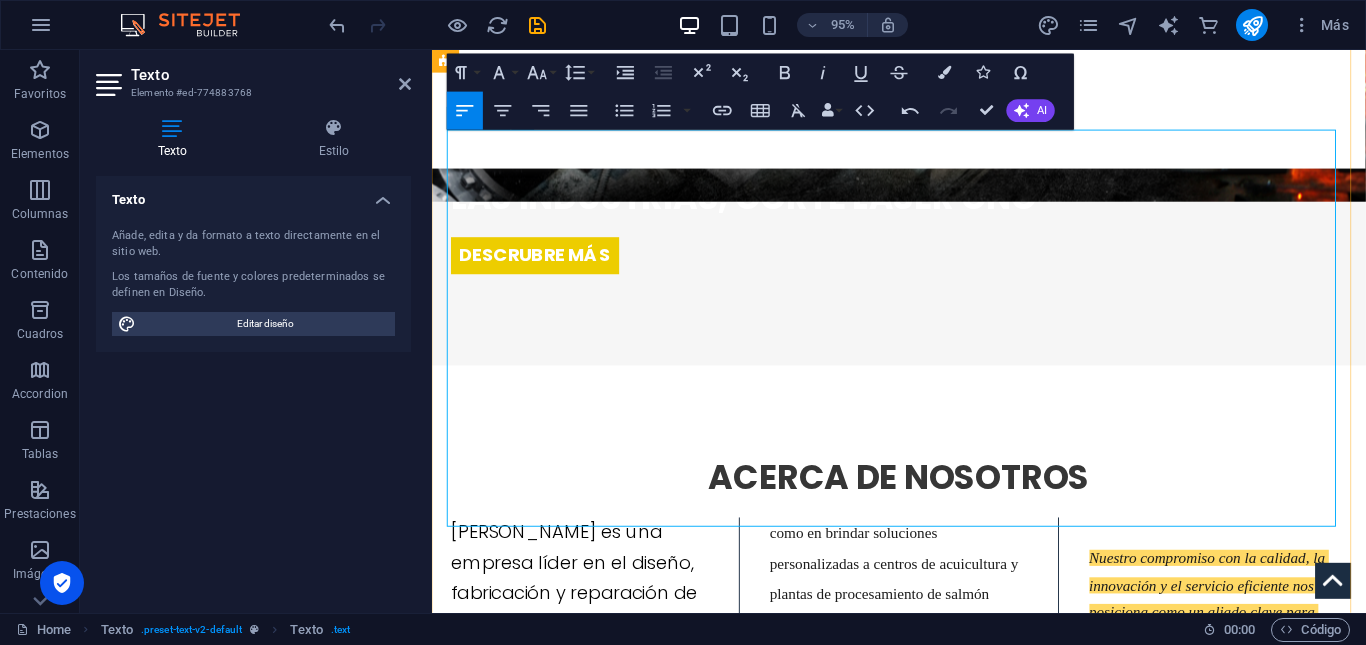 scroll, scrollTop: 578, scrollLeft: 0, axis: vertical 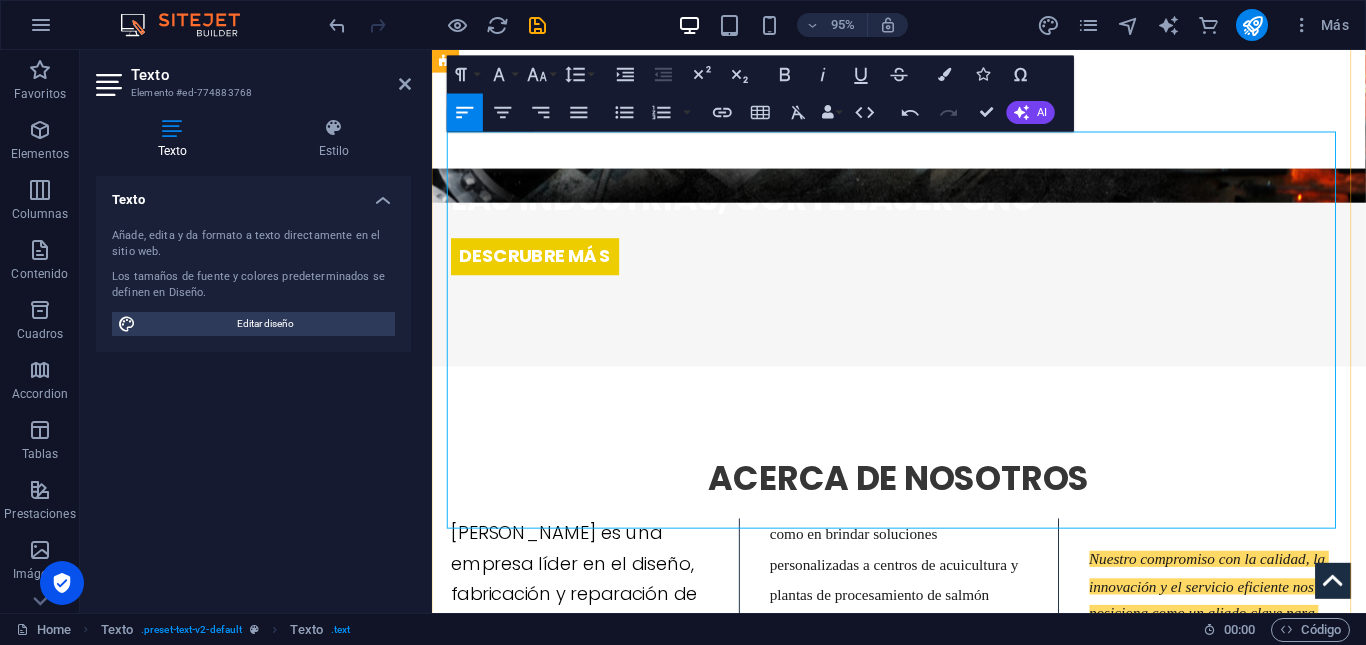 click on "[PERSON_NAME] es una empresa líder en el diseño, fabricación y reparación de piezas mecánicas de alta  precisión, orientada a satisfacer las necesidades de la industria en general" at bounding box center [588, 656] 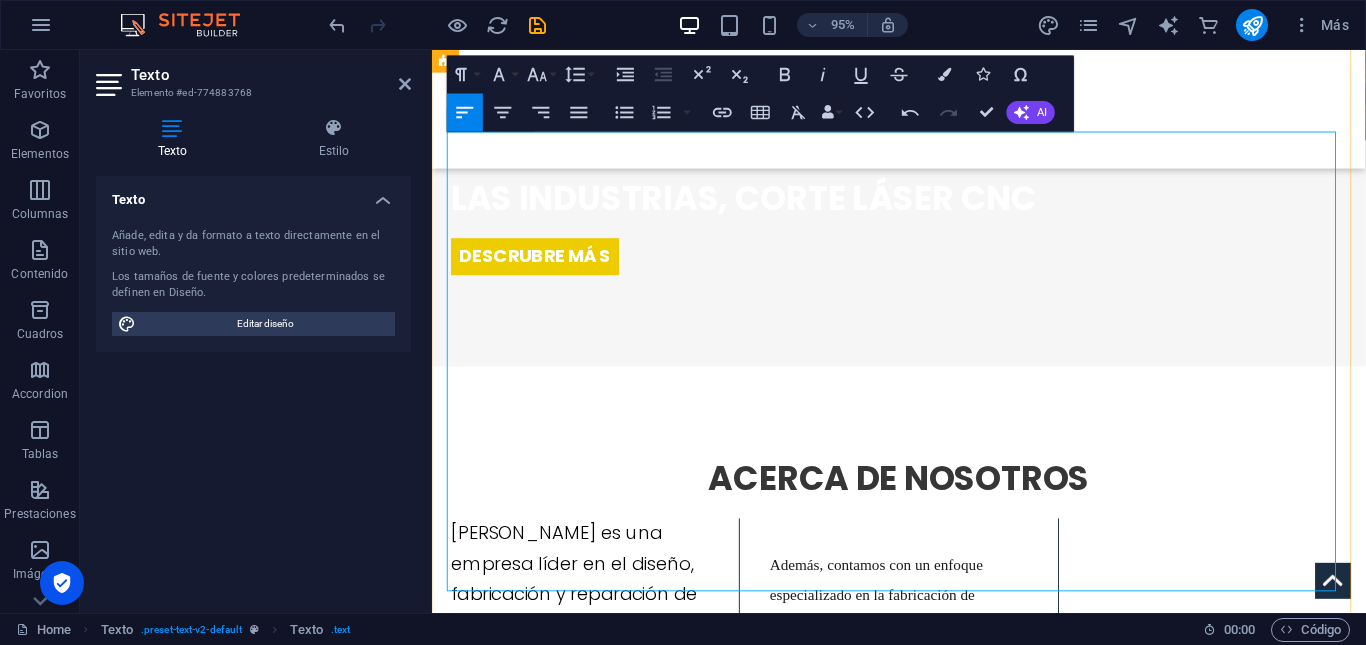 click at bounding box center [1260, 614] 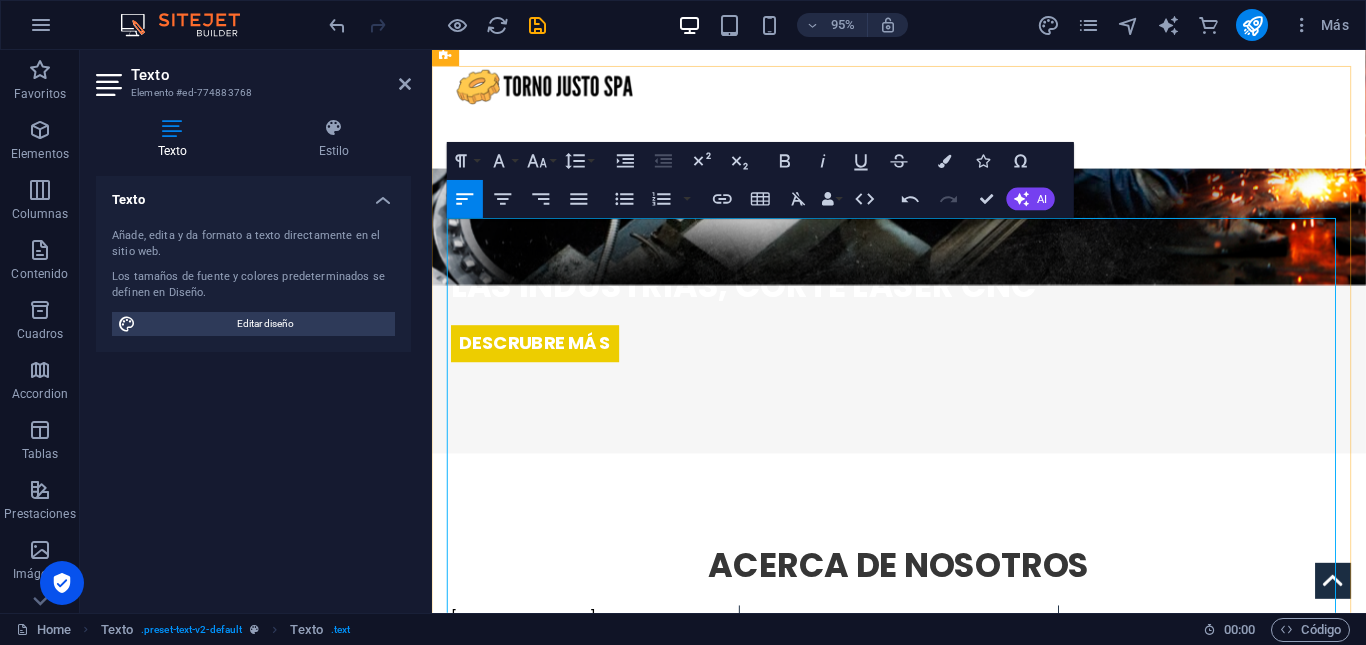 scroll, scrollTop: 487, scrollLeft: 0, axis: vertical 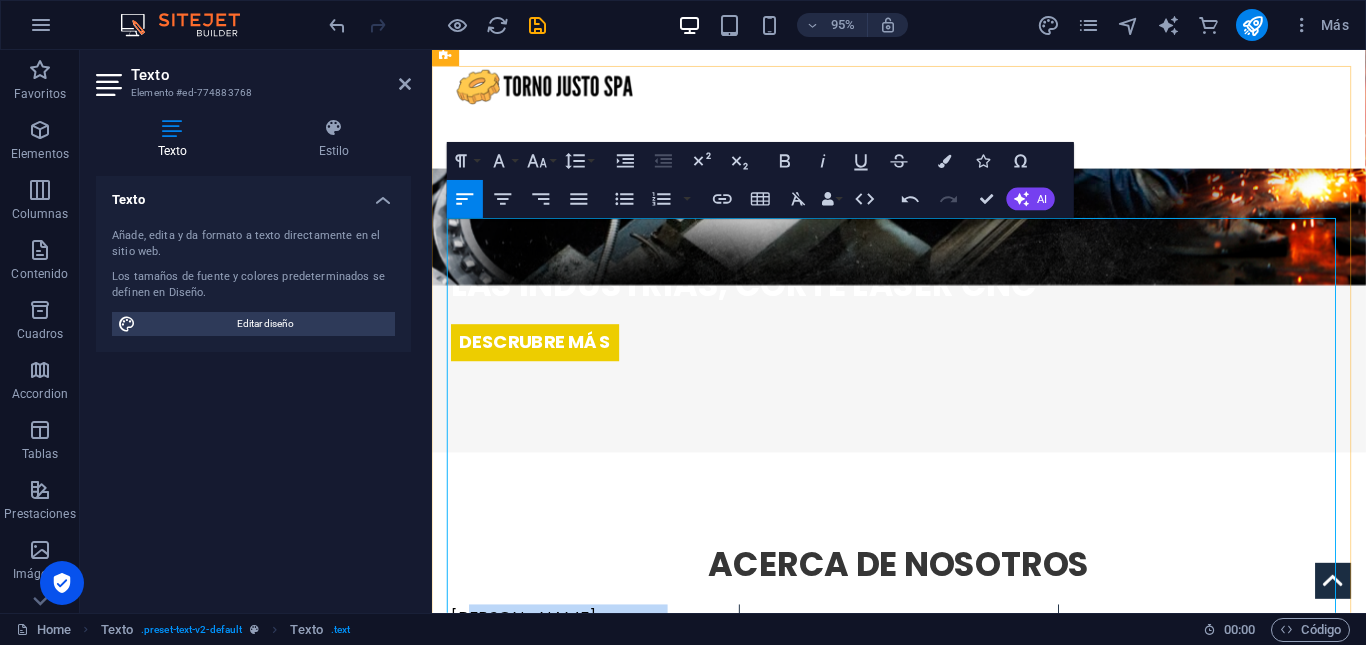 drag, startPoint x: 705, startPoint y: 343, endPoint x: 467, endPoint y: 253, distance: 254.44843 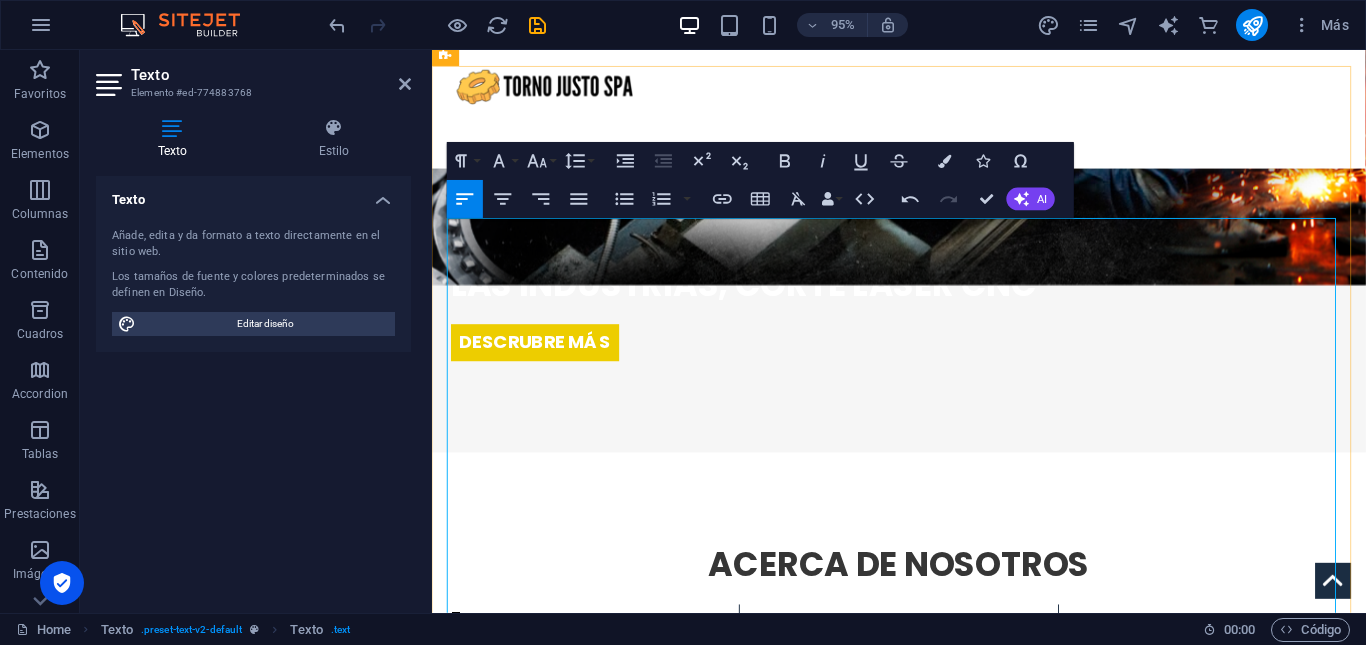 click on "[PERSON_NAME]" at bounding box center [463, 649] 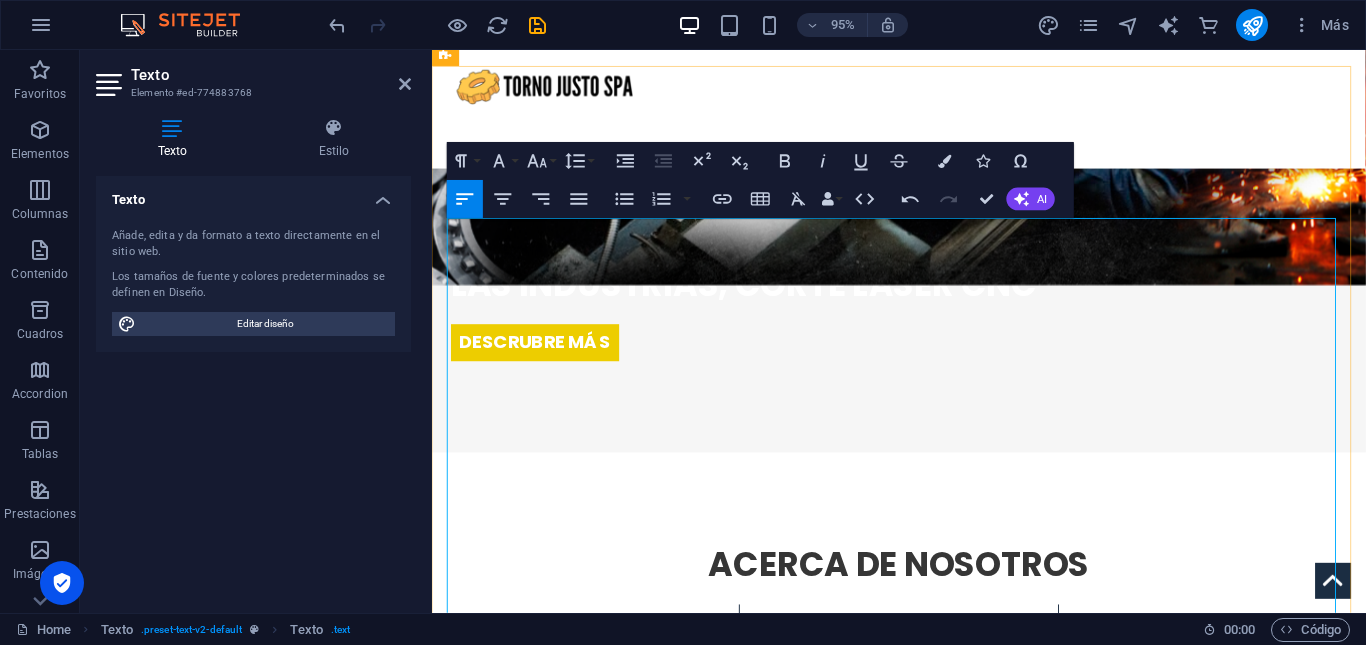 click on "tria en general" at bounding box center (924, 714) 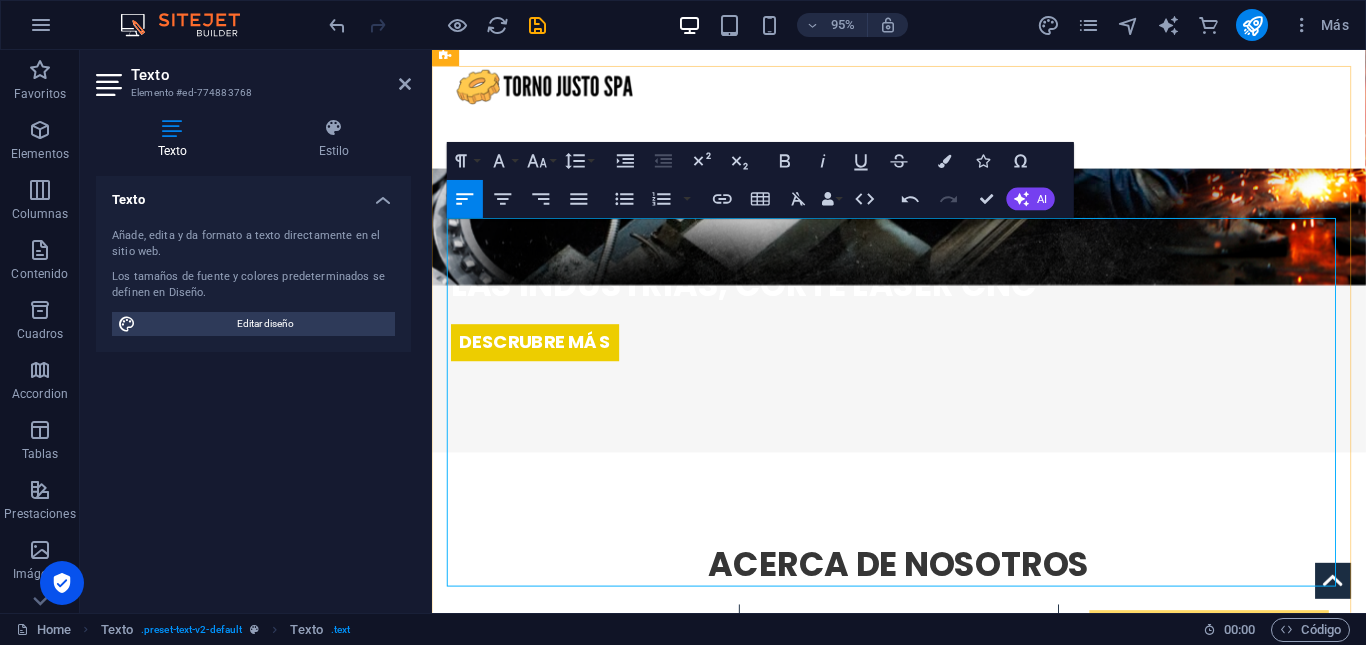 click on "​ [PERSON_NAME]  es una empresa líder en el diseño, fabricación y reparación de piezas mecánicas de alta precisión, orientada a satisfacer las necesidades de la industria en general  precisión, orientada a satisfacer las necesidades de la indus Además, contamos con un enfoque especializado en la fabricación de componentes para robótica marina, así como en brindar soluciones personalizadas a centros de acuicultura y plantas de procesamiento de salmón ​ Nuestro compromiso con la calidad, la innovación y el servicio eficiente nos posiciona como un aliado clave para nuestros clientes .  i [PERSON_NAME] es una empresa líder en el diseño, fabricación y reparación de piezas mecánicas de alta precisión, orientada a satisfacer las necesidades de la industria en general" at bounding box center [924, 806] 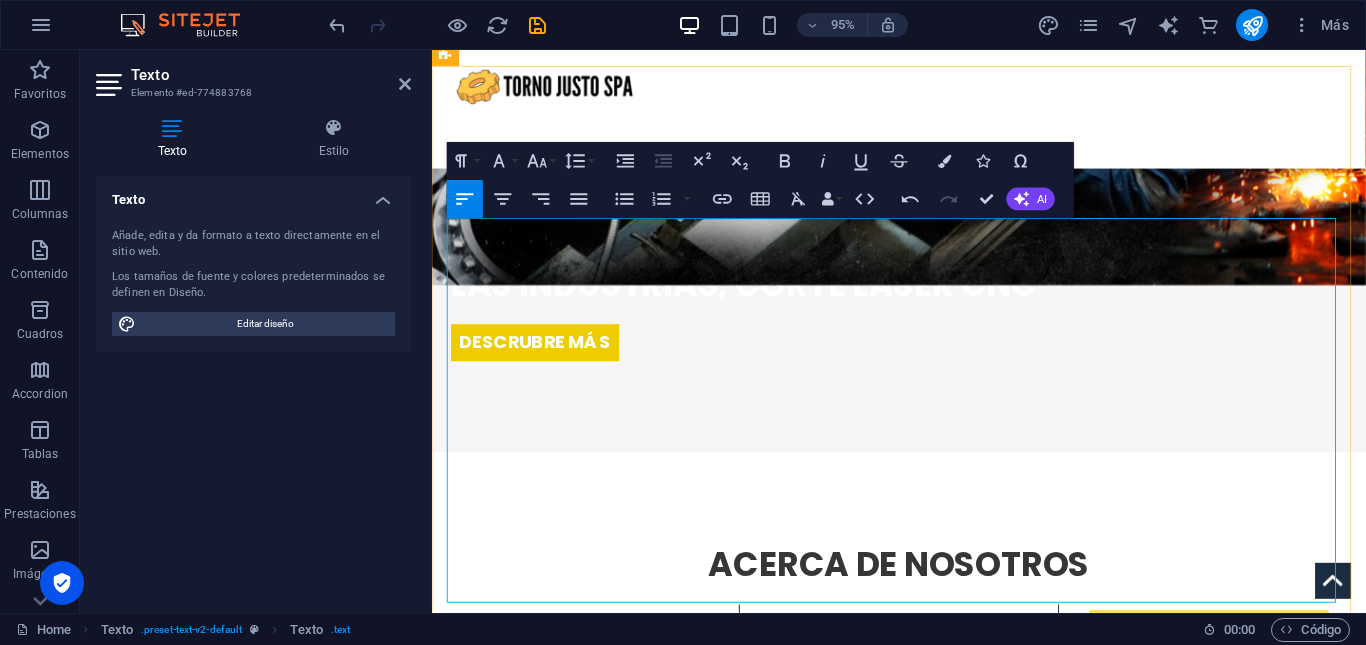 click on "Además, contamos con un enfoque especializado en la fabricación de componentes para robótica marina, así como en brindar soluciones personalizadas a centros de acuicultura y plantas de procesamiento de salmón" at bounding box center [921, 731] 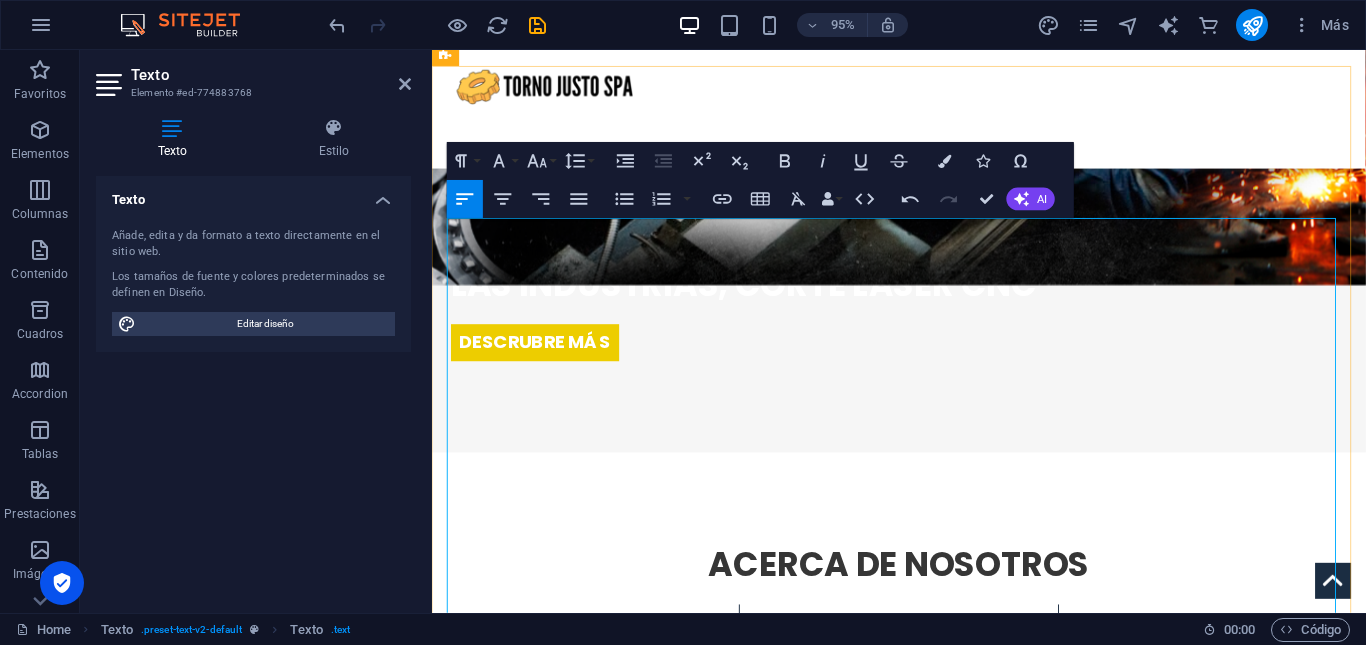 click on "[PERSON_NAME]" at bounding box center (518, 650) 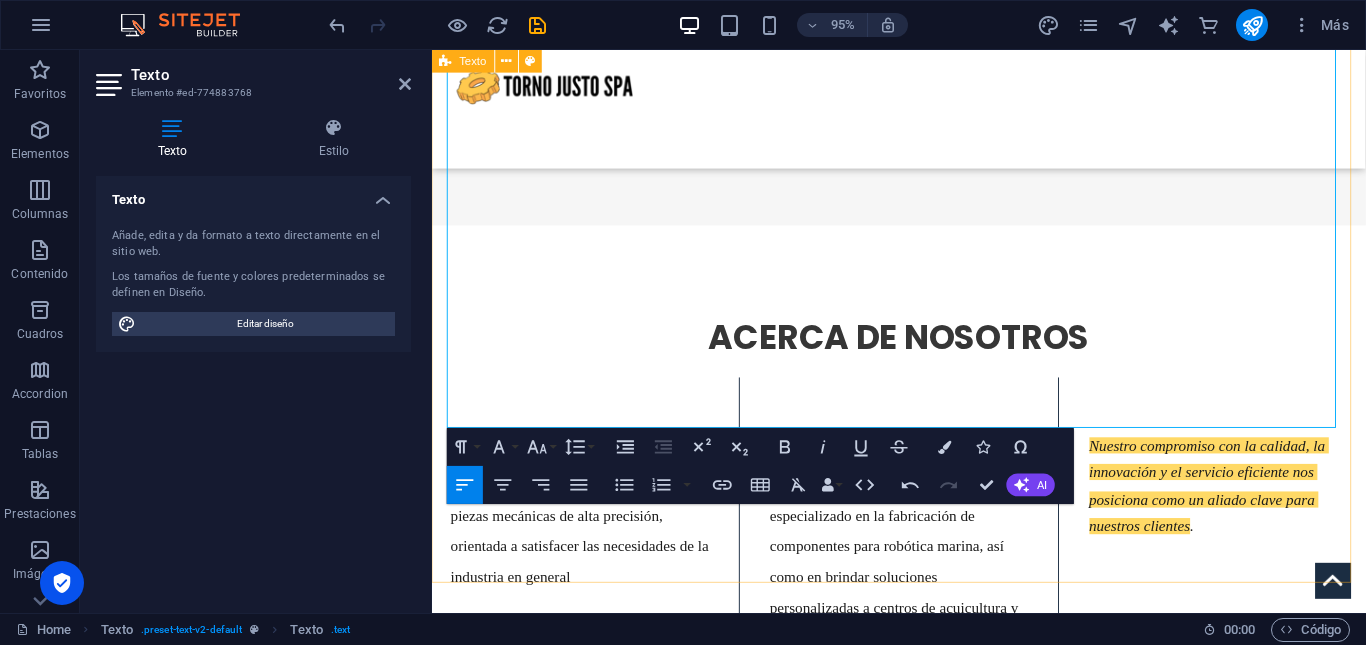 scroll, scrollTop: 705, scrollLeft: 0, axis: vertical 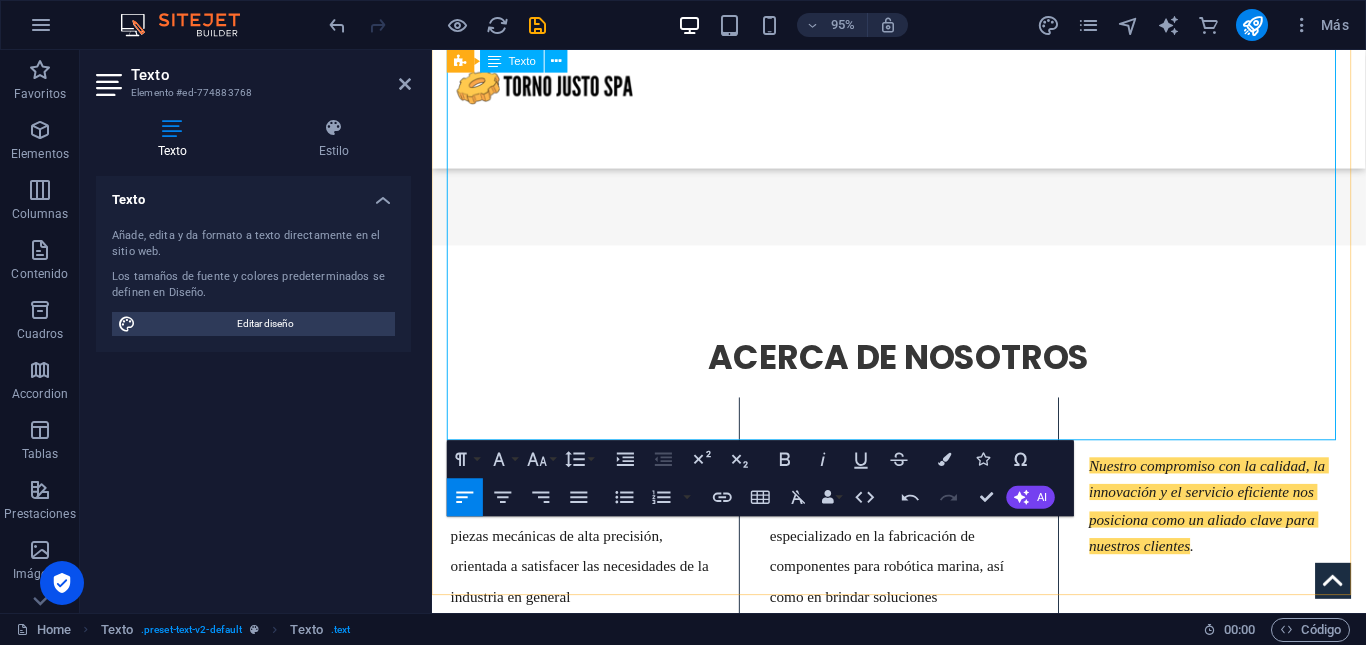 click at bounding box center (924, 432) 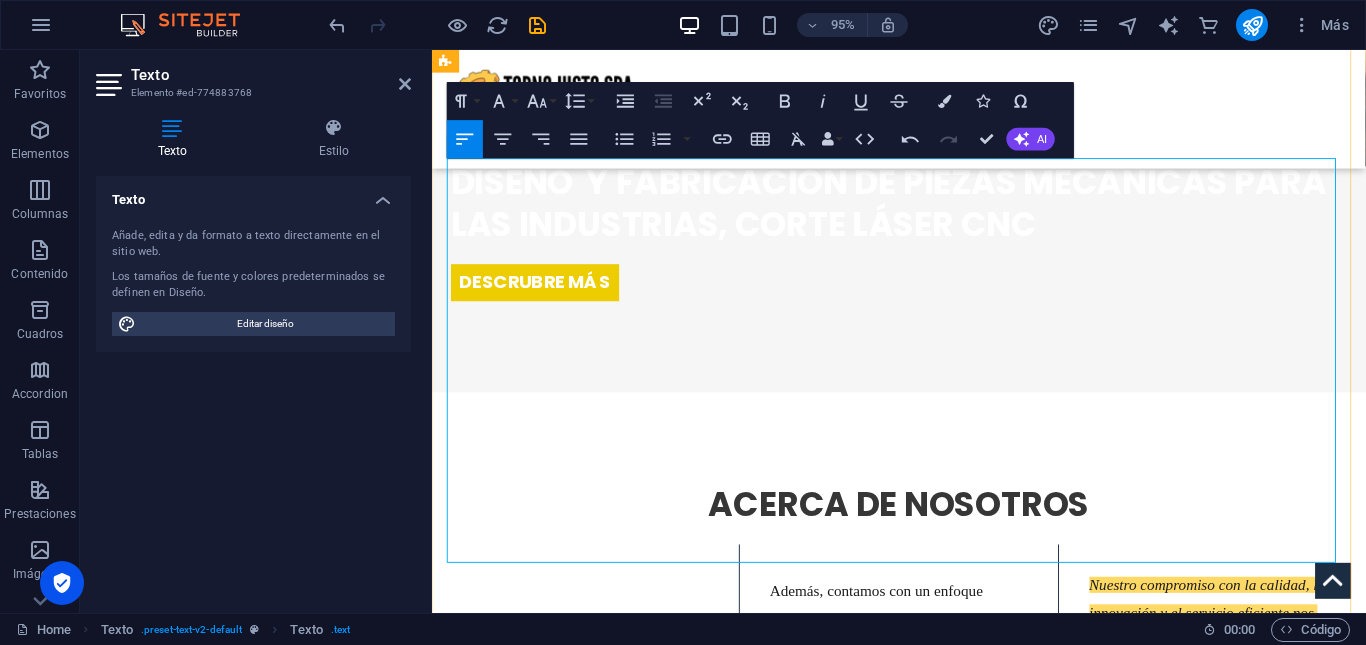 scroll, scrollTop: 549, scrollLeft: 0, axis: vertical 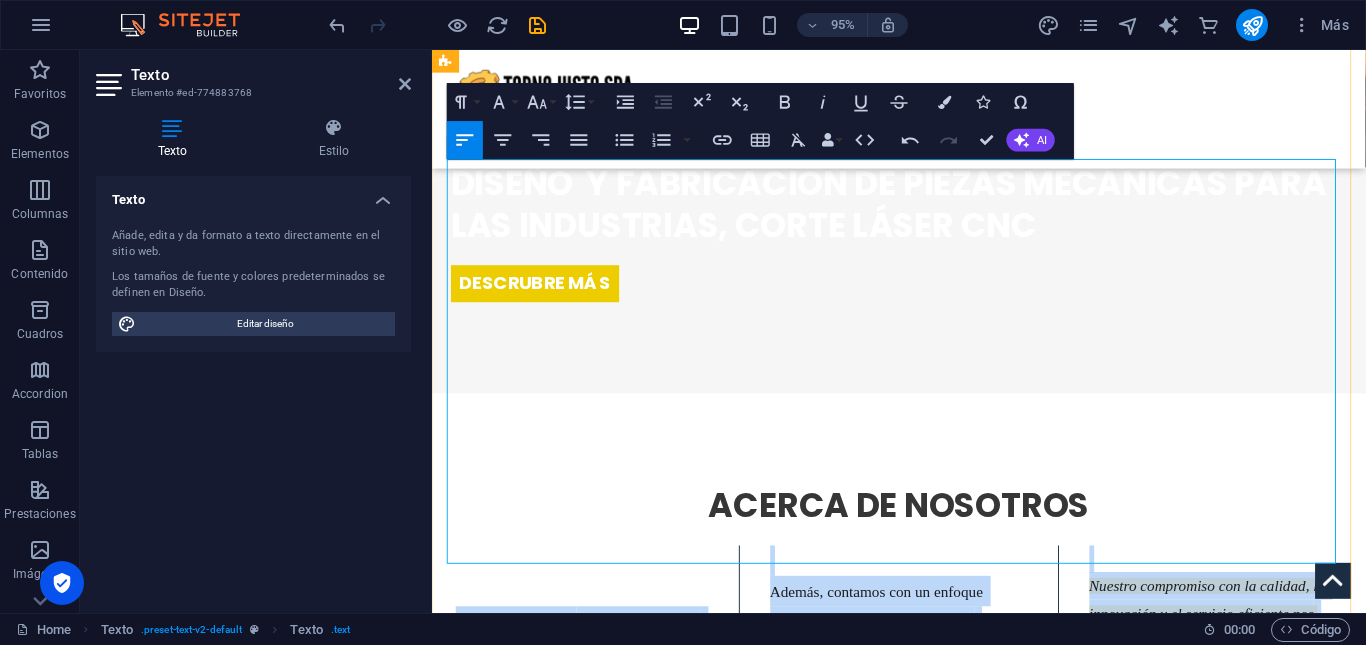 drag, startPoint x: 454, startPoint y: 232, endPoint x: 1253, endPoint y: 353, distance: 808.11017 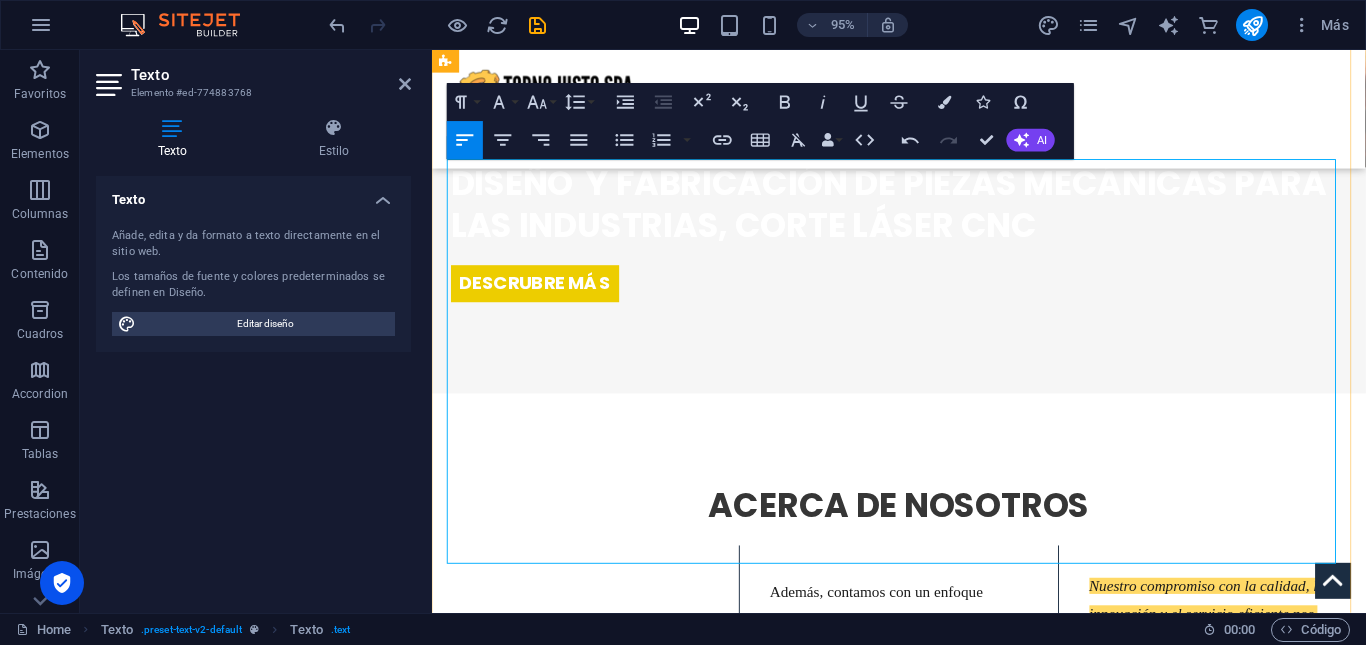 click at bounding box center (1260, 827) 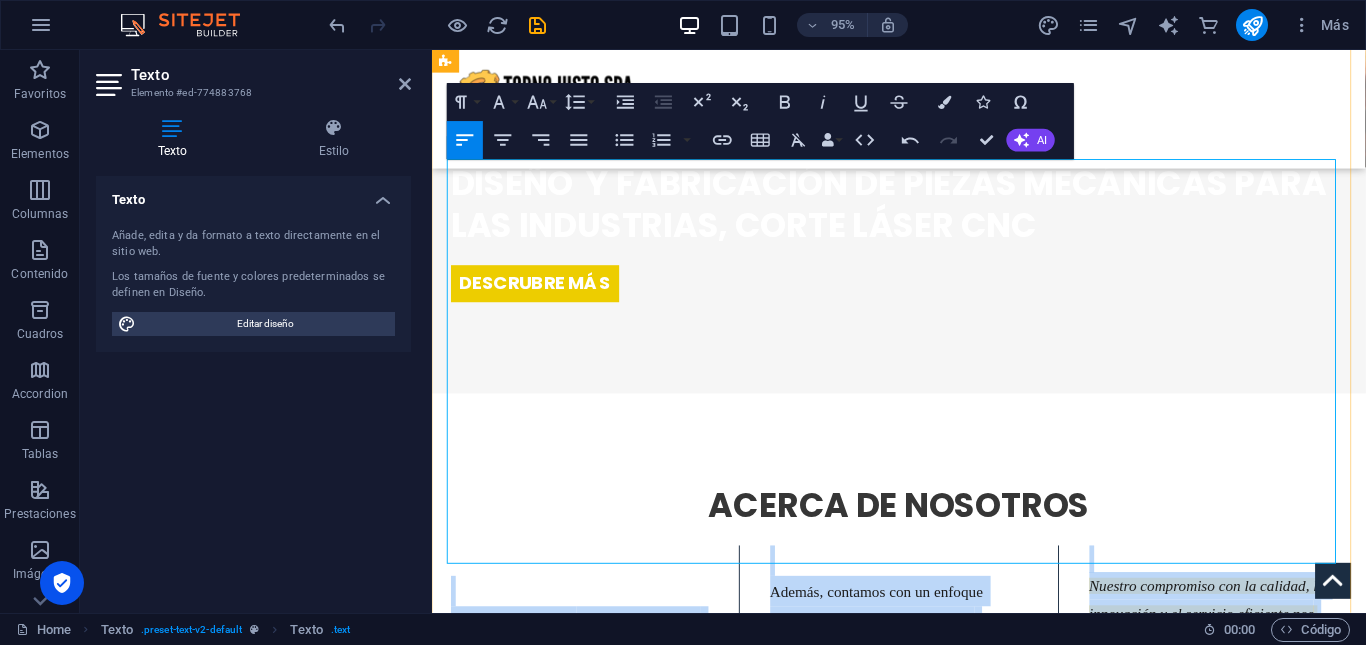 drag, startPoint x: 1269, startPoint y: 465, endPoint x: 449, endPoint y: 215, distance: 857.26306 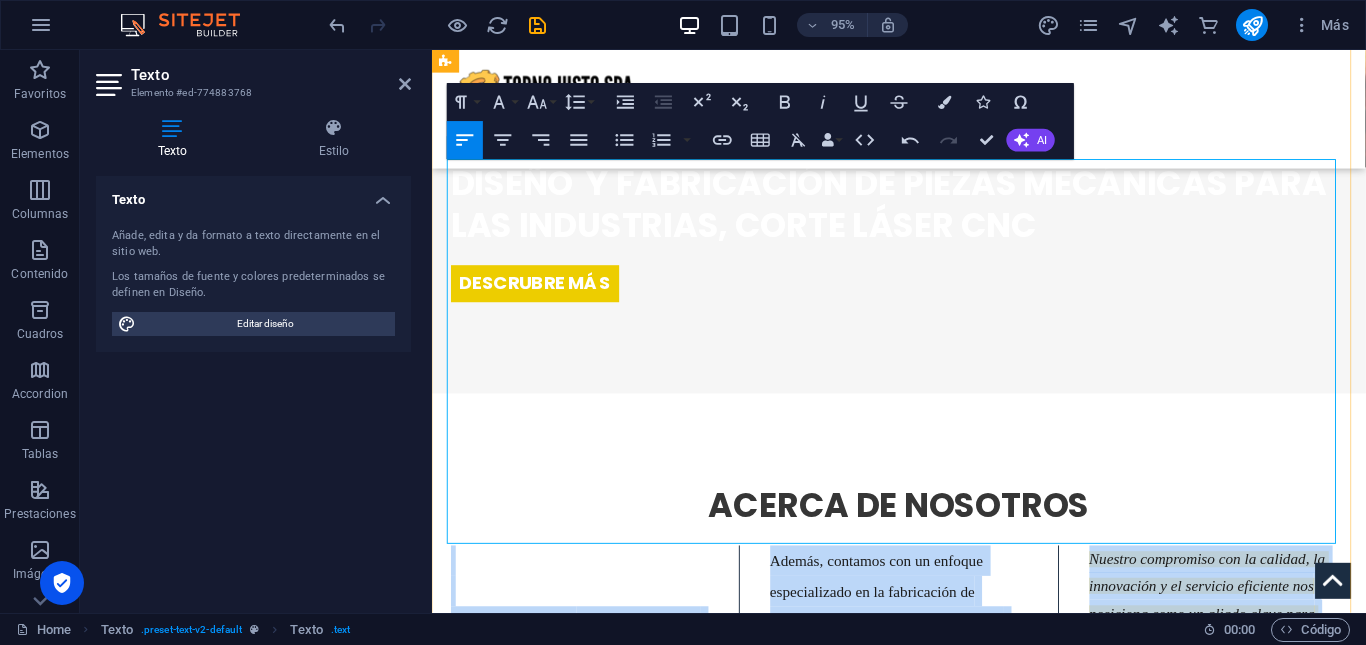 drag, startPoint x: 537, startPoint y: 184, endPoint x: 1189, endPoint y: 348, distance: 672.30945 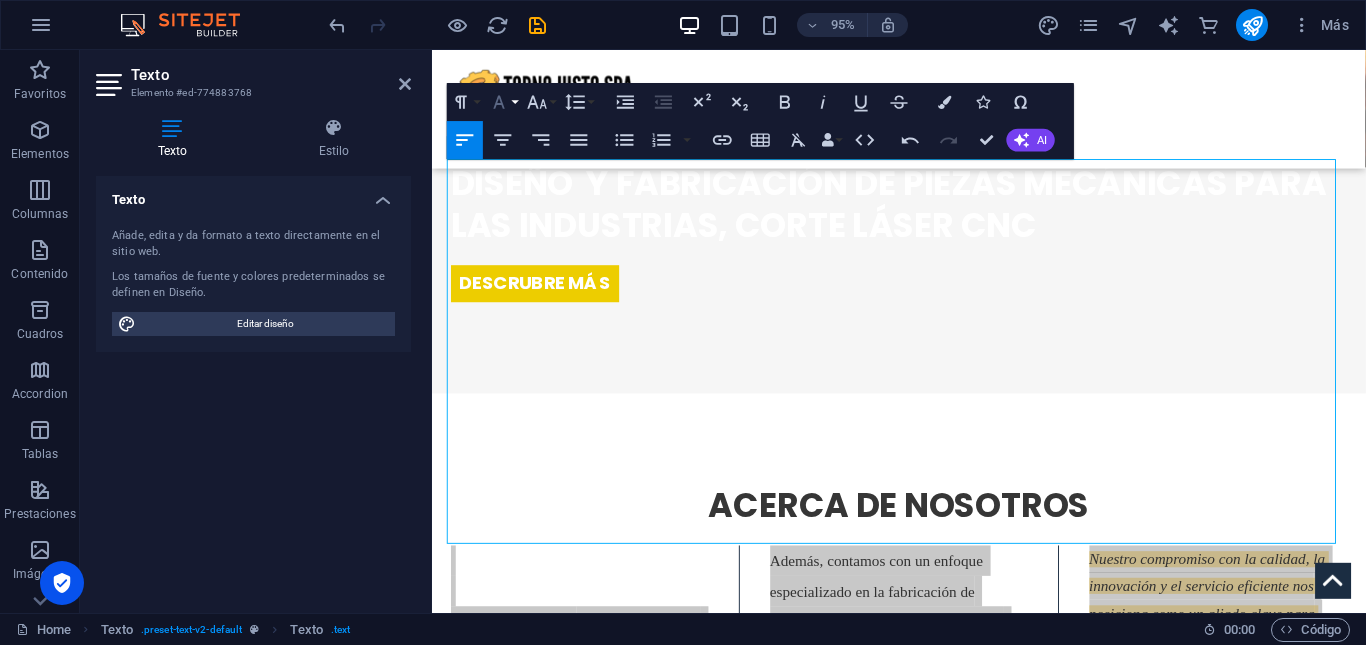 click 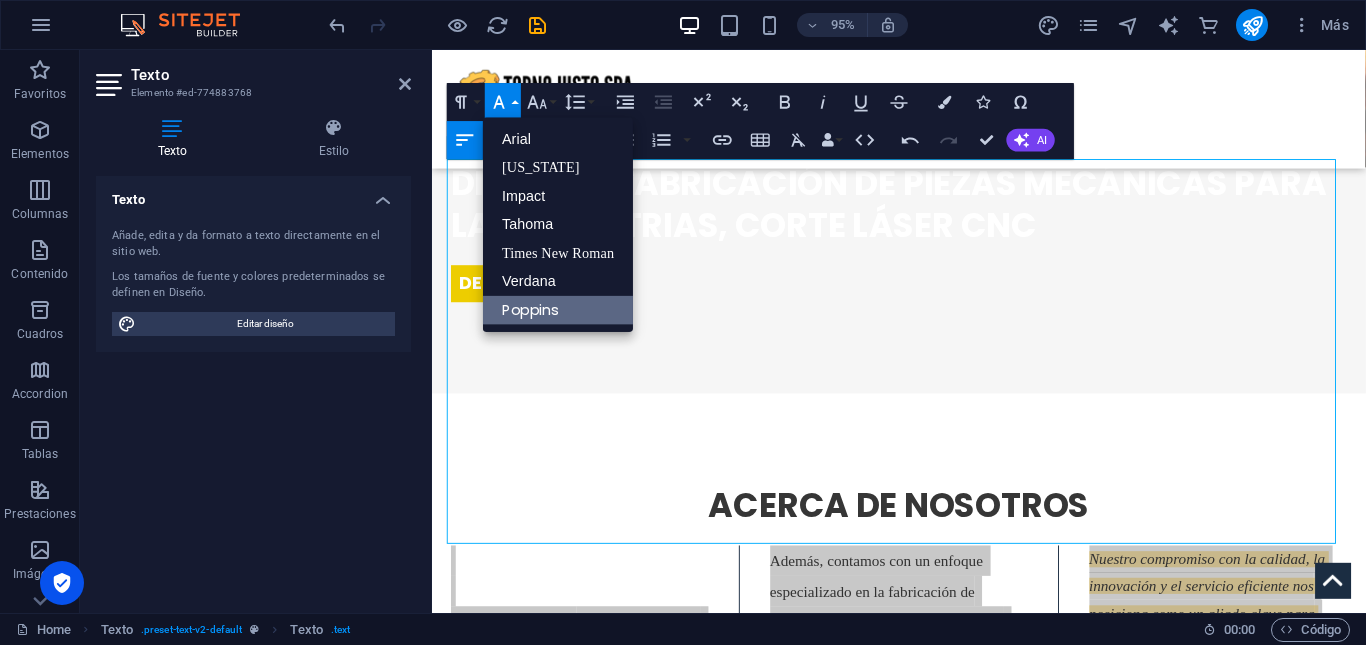 scroll, scrollTop: 0, scrollLeft: 0, axis: both 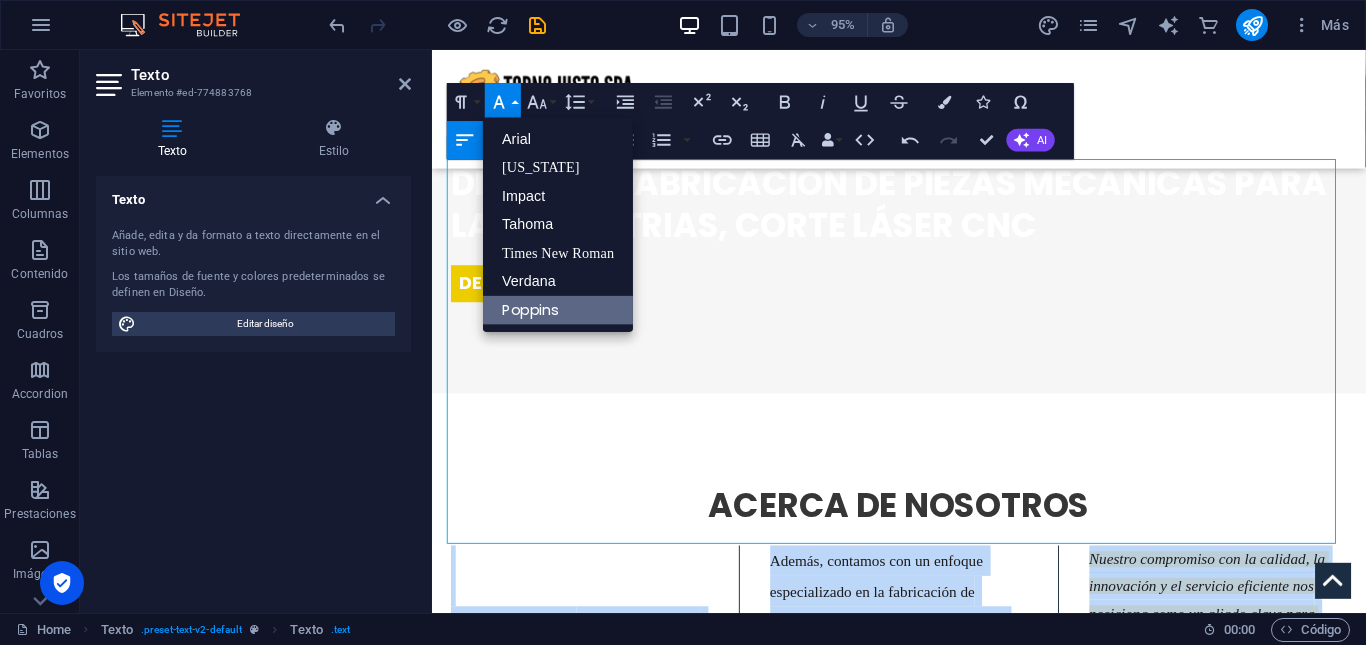 click on "Poppins" at bounding box center (558, 310) 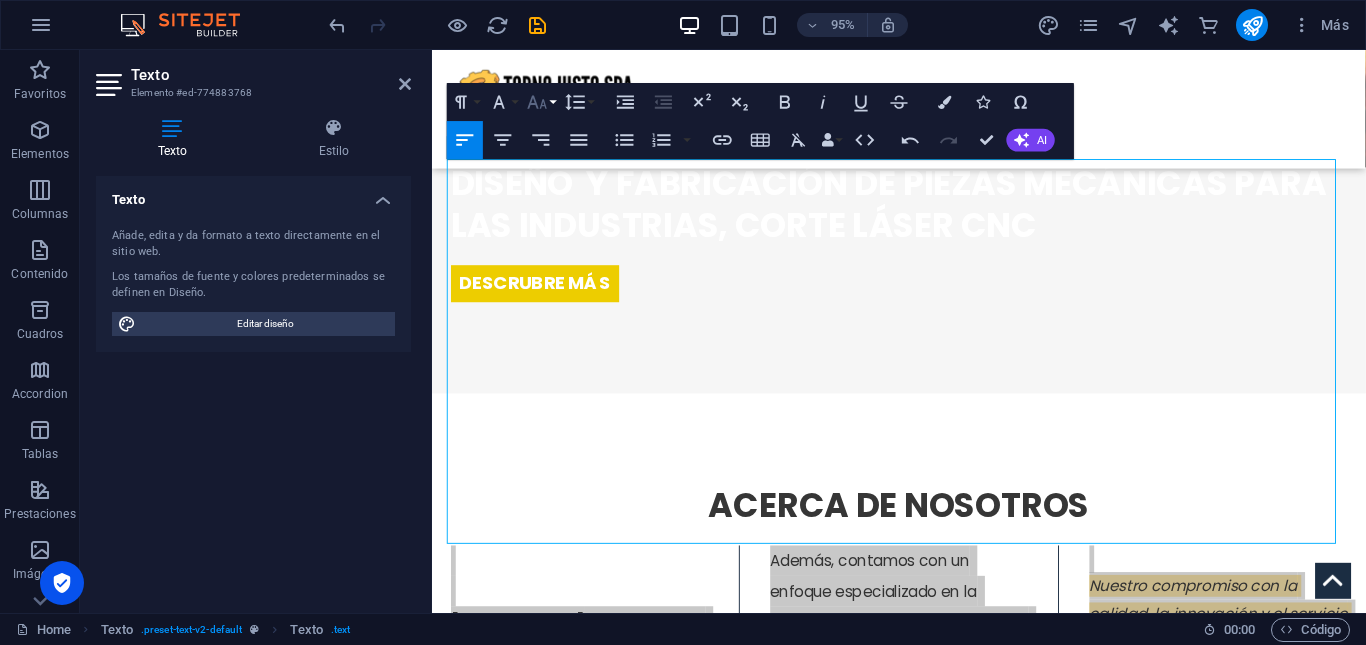 click 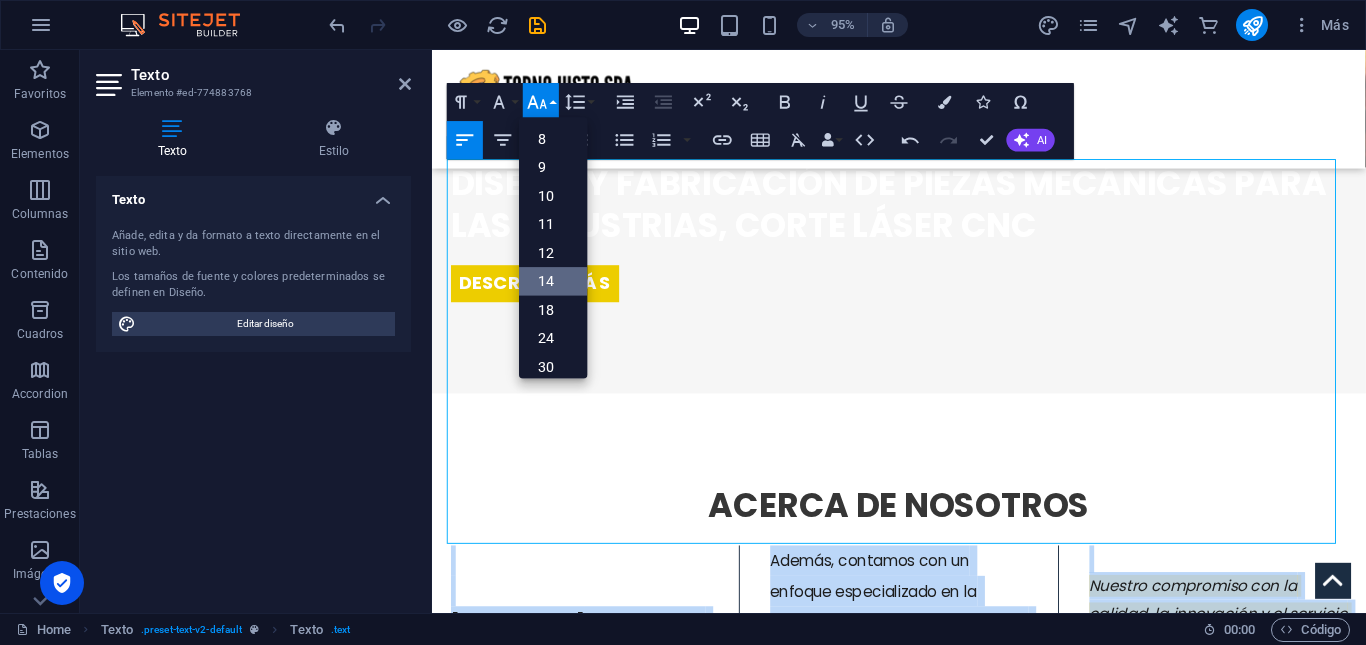 click on "14" at bounding box center [553, 282] 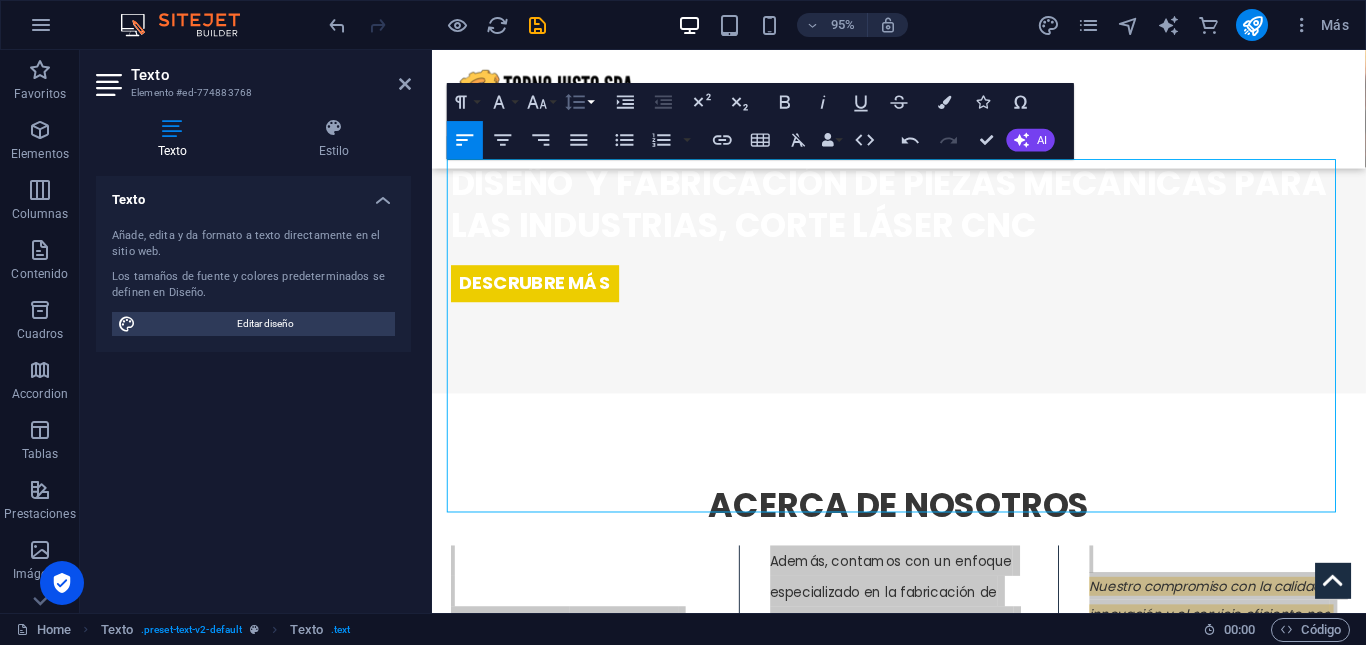 click 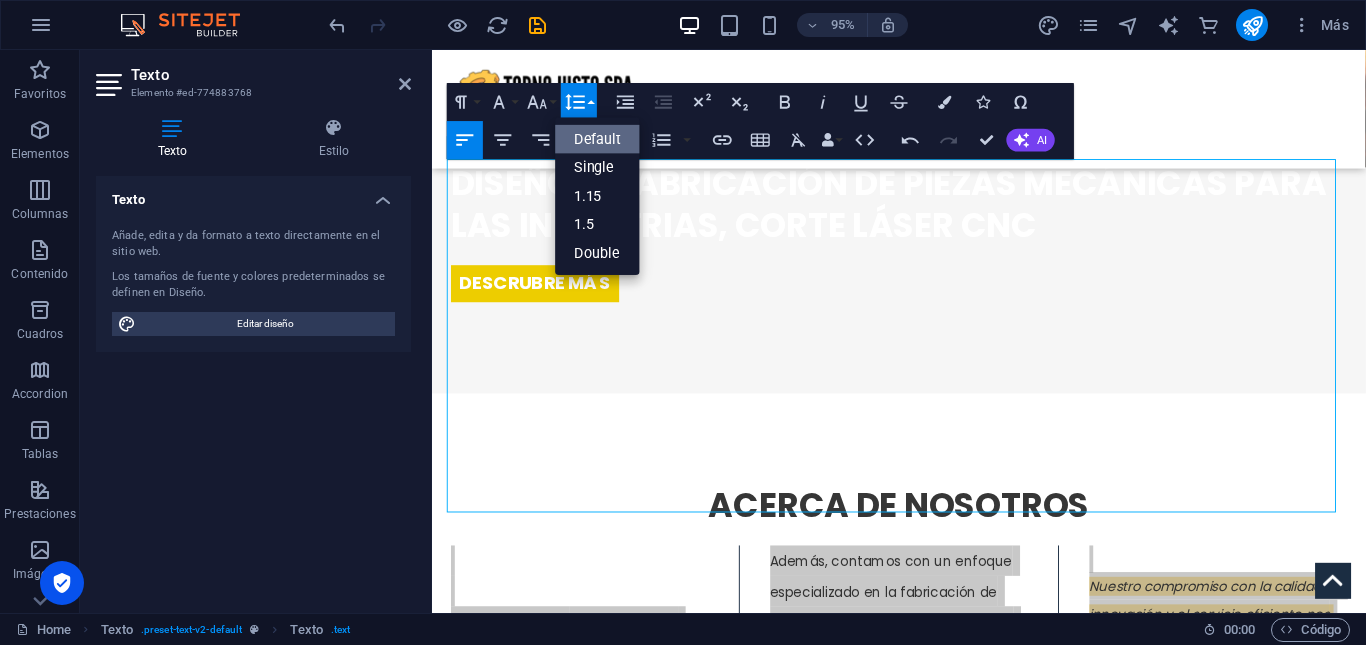 scroll, scrollTop: 0, scrollLeft: 0, axis: both 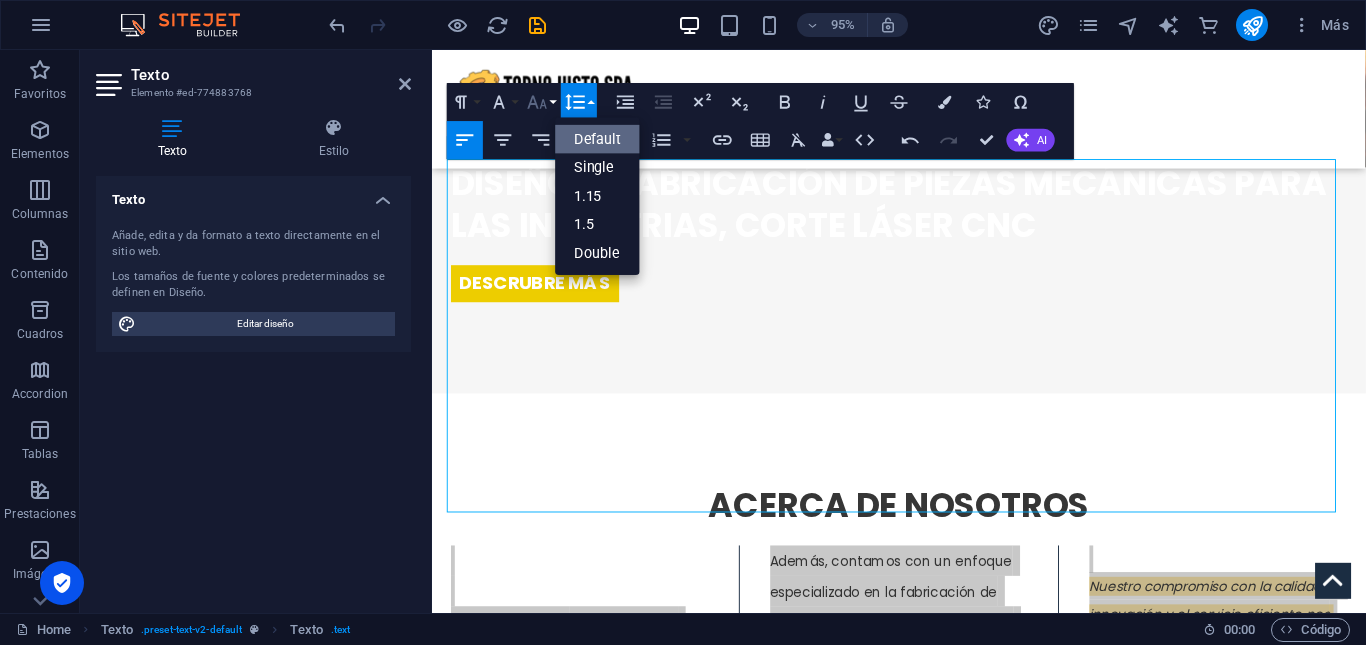 click 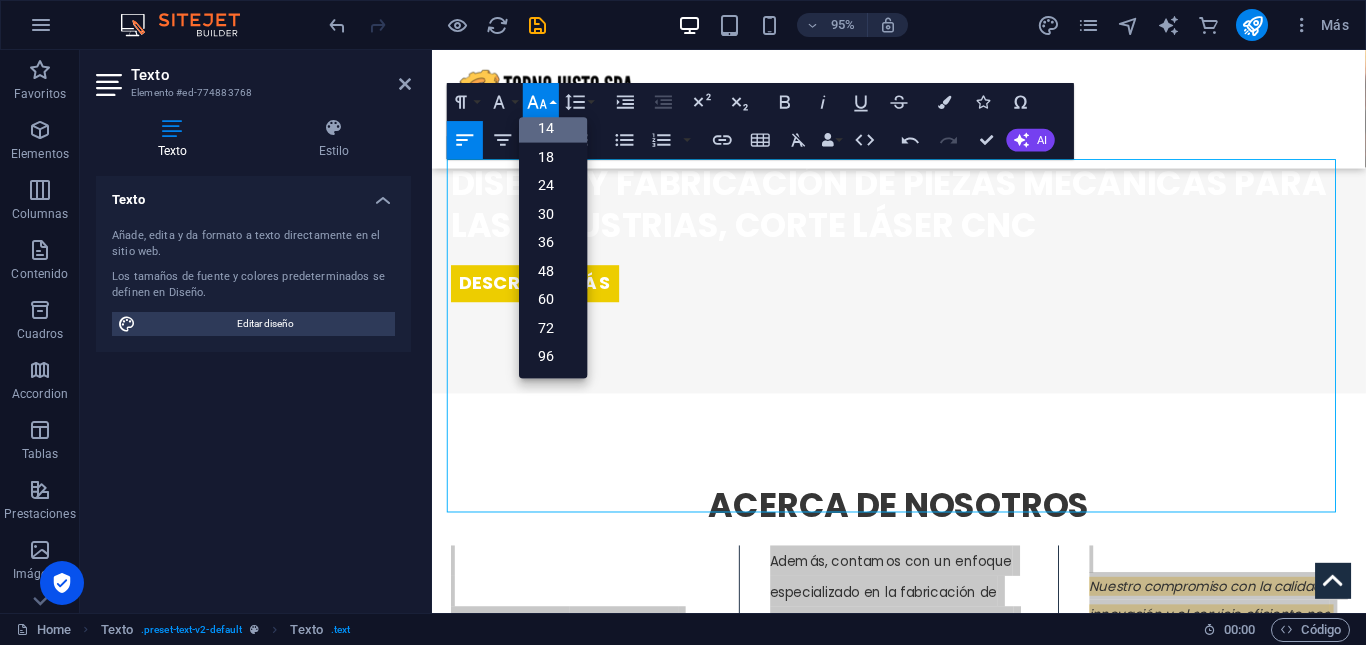scroll, scrollTop: 161, scrollLeft: 0, axis: vertical 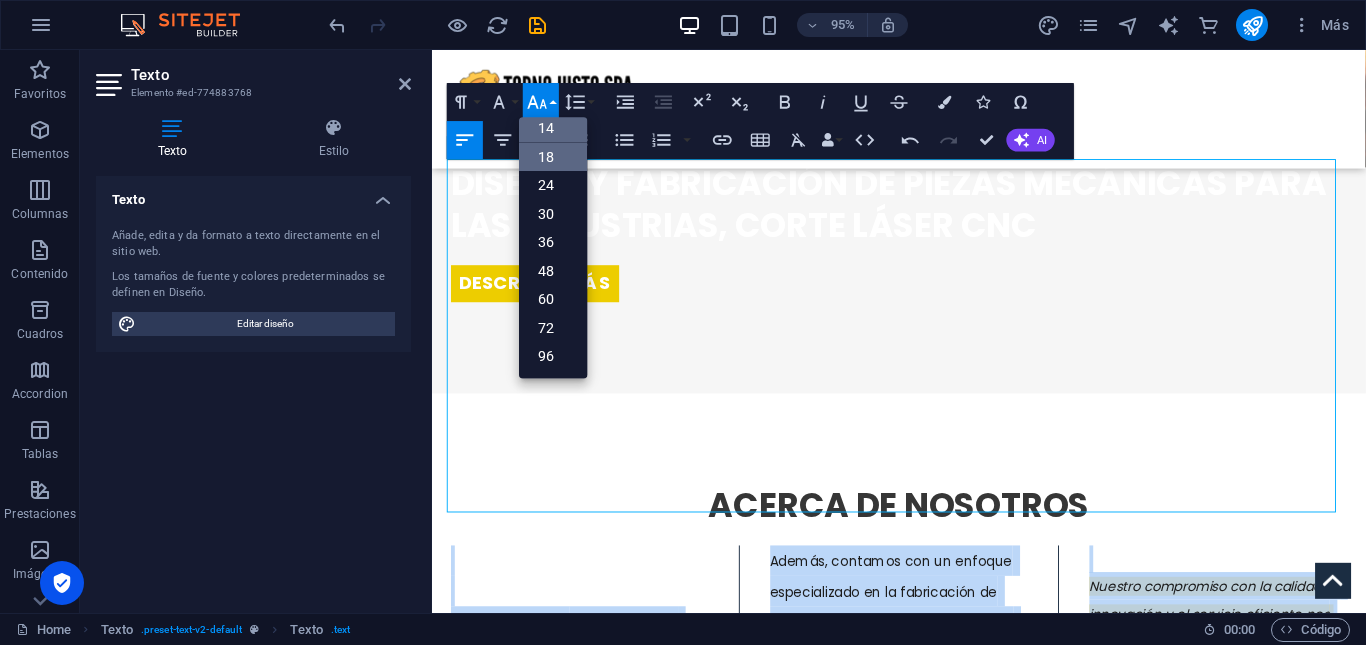 click on "18" at bounding box center [553, 157] 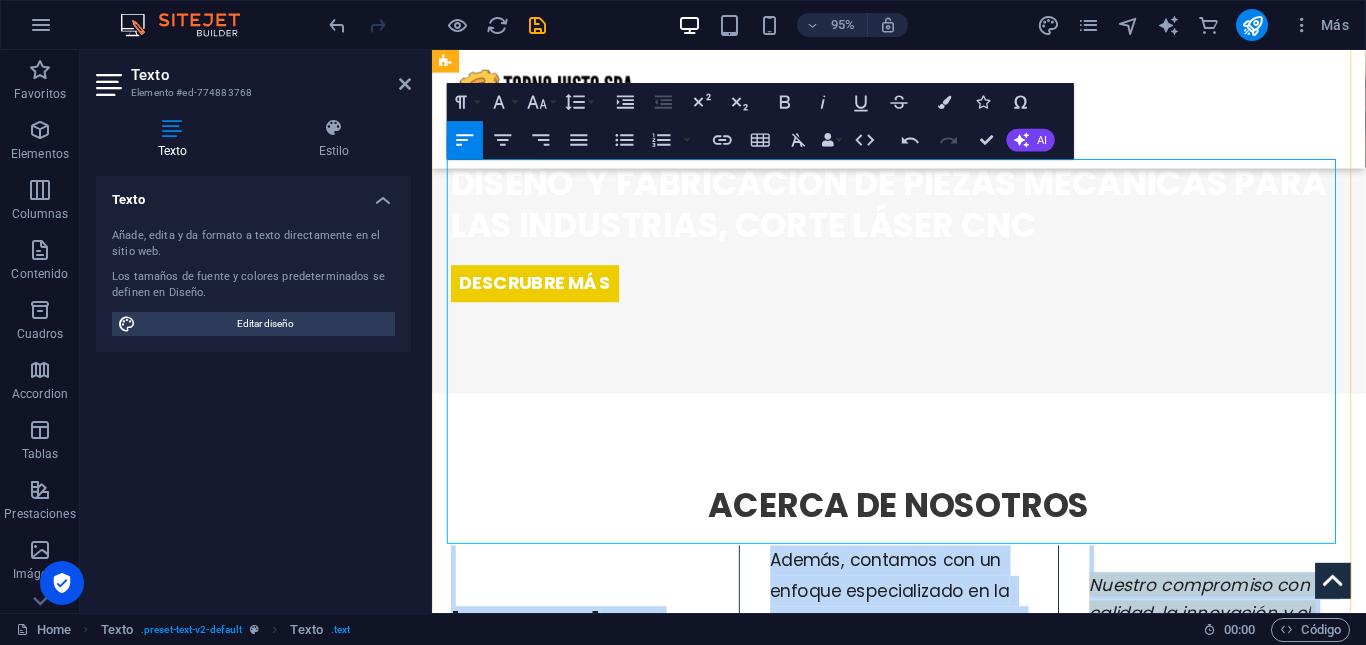 click on "​ [PERSON_NAME]  es una empresa líder en el diseño, fabricación y reparación de piezas mecánicas de alta precisión, orientada a satisfacer las necesidades de la industria en general" at bounding box center (588, 749) 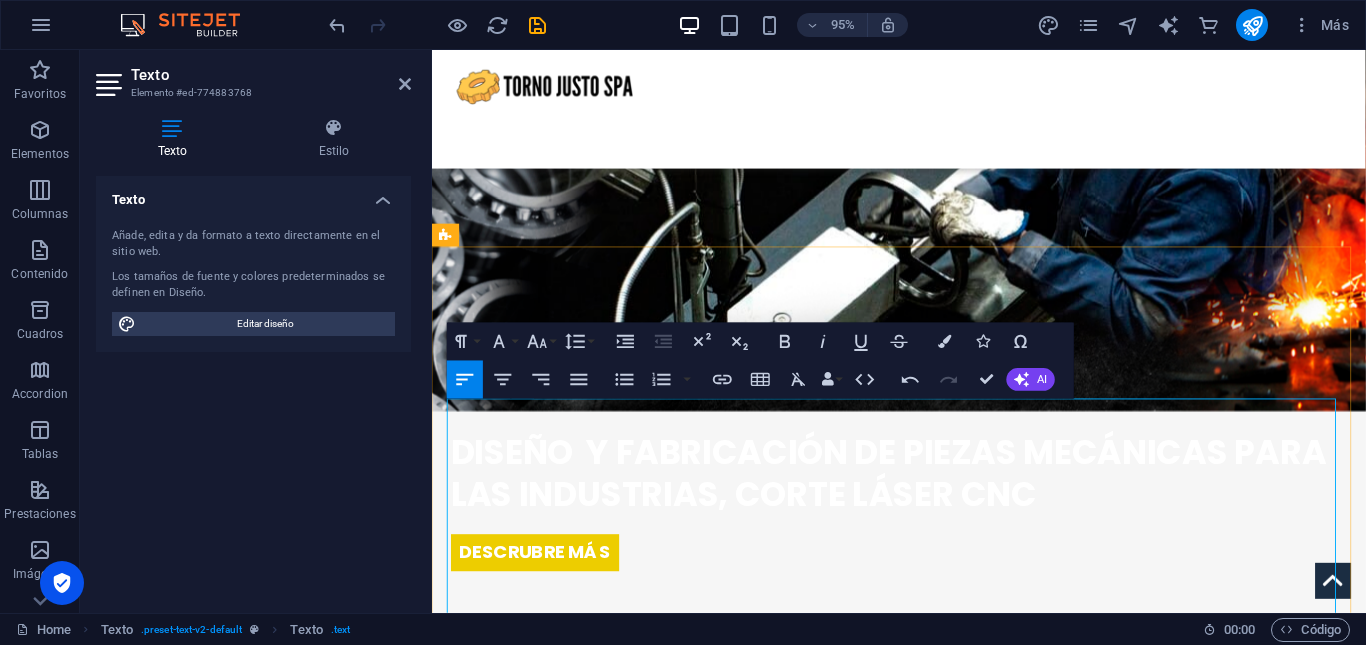 scroll, scrollTop: 262, scrollLeft: 0, axis: vertical 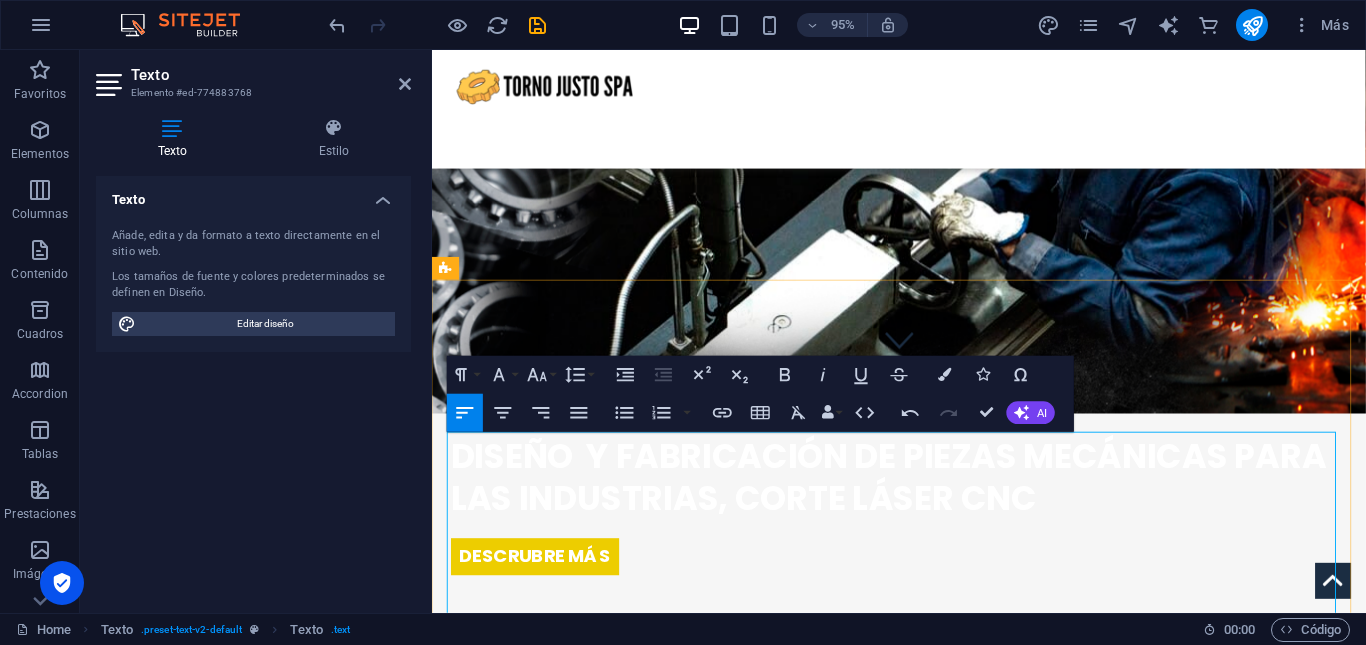 click on "Además, contamos con un enfoque especializado en la fabricación de componentes para robótica marina, así como en brindar soluciones personalizadas a centros de acuicultura y plantas de procesamiento de salmón" at bounding box center [921, 987] 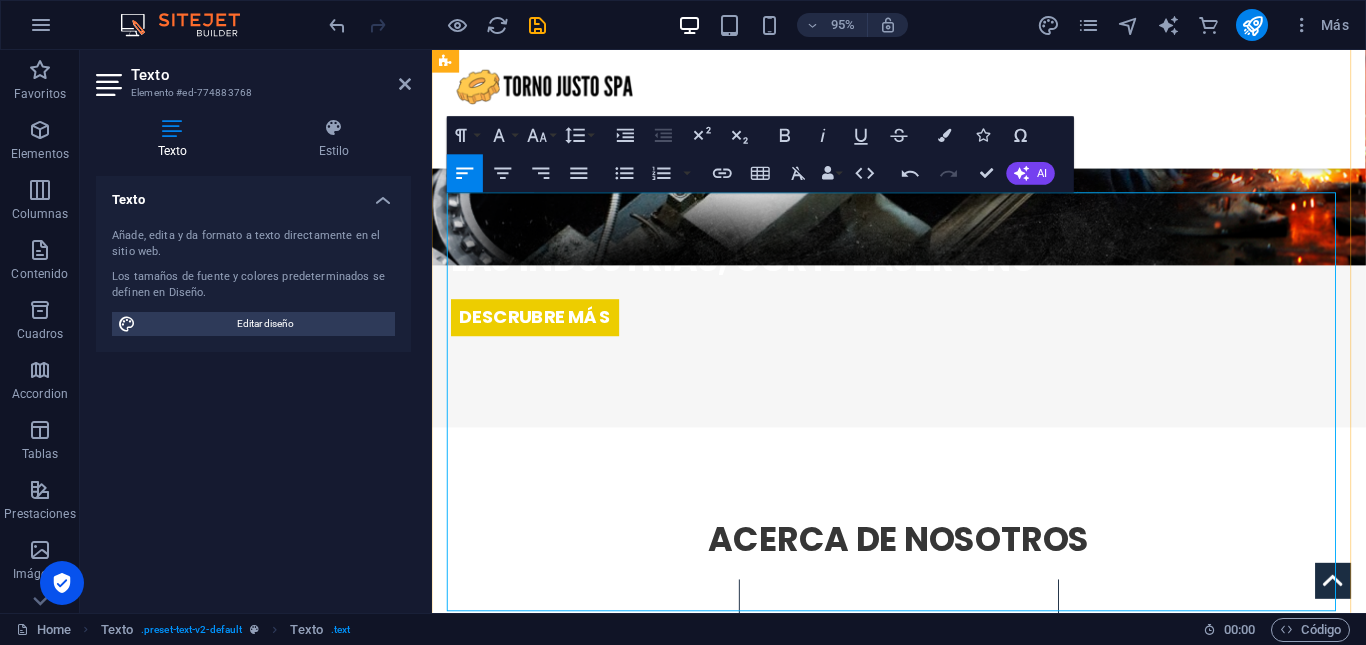 scroll, scrollTop: 515, scrollLeft: 0, axis: vertical 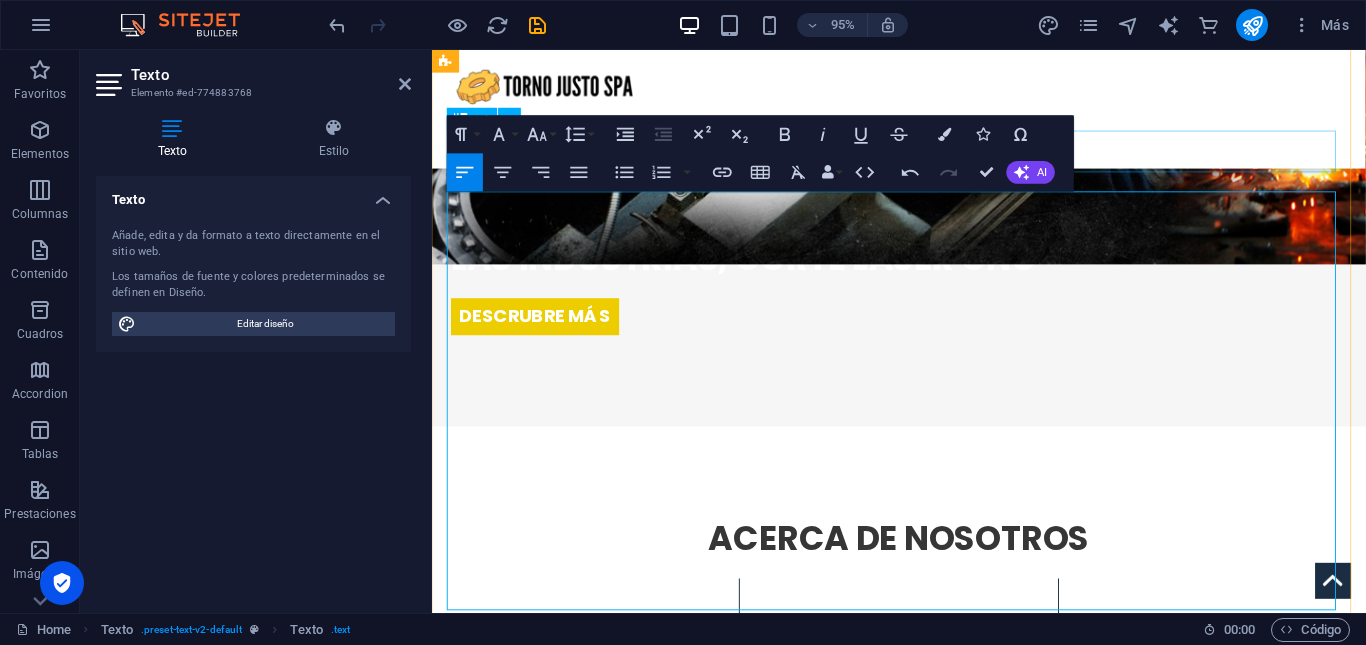 click on "ACERCA DE NOSOTROS" at bounding box center [924, 564] 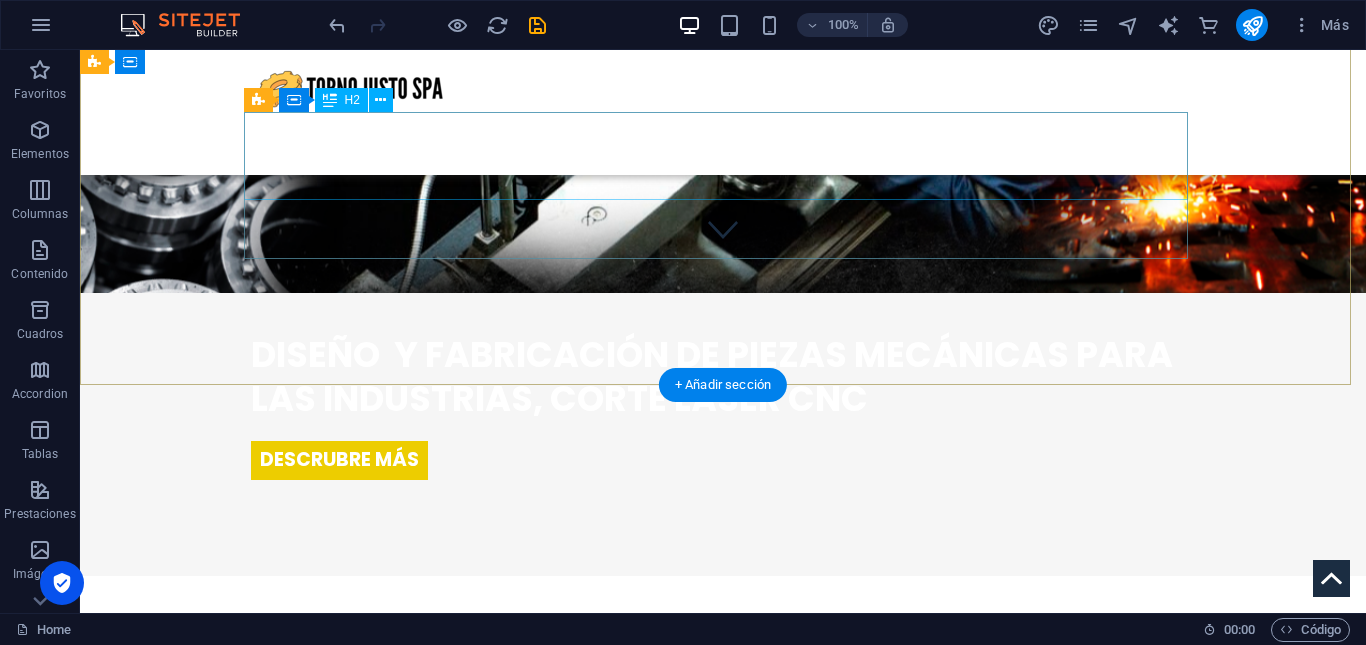 scroll, scrollTop: 0, scrollLeft: 0, axis: both 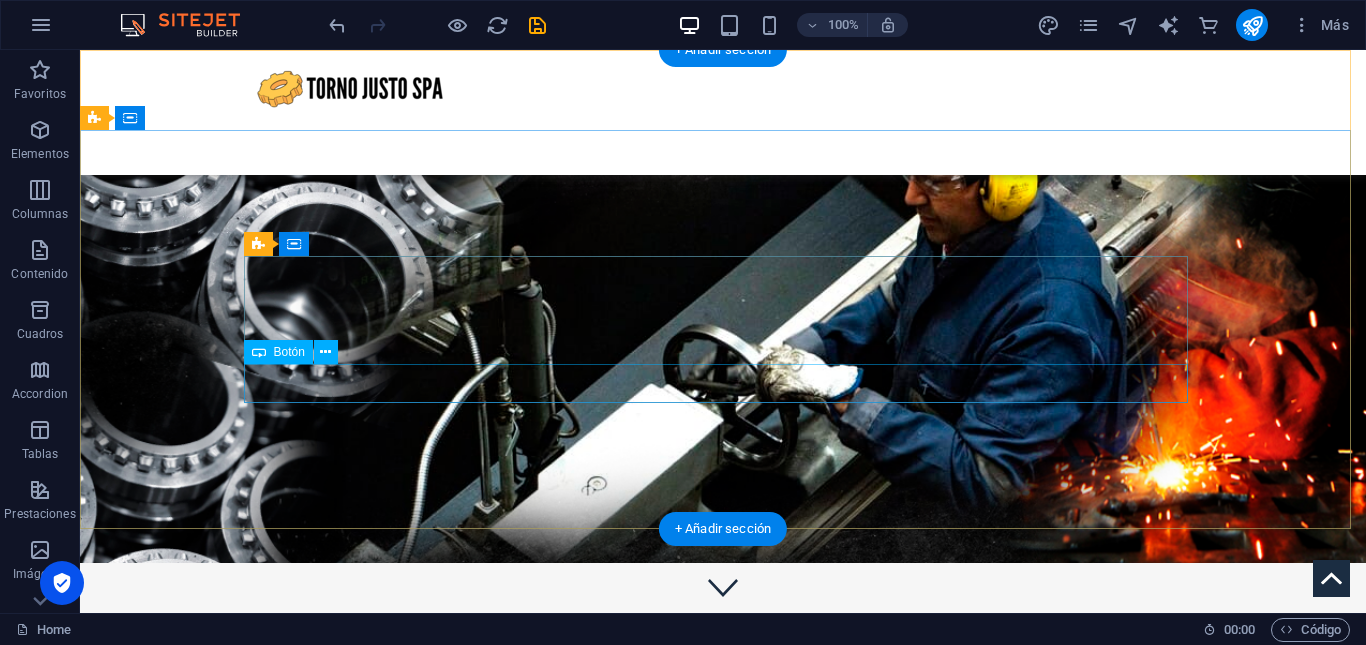 click on "DESCRUBRE MÁS" at bounding box center [723, 818] 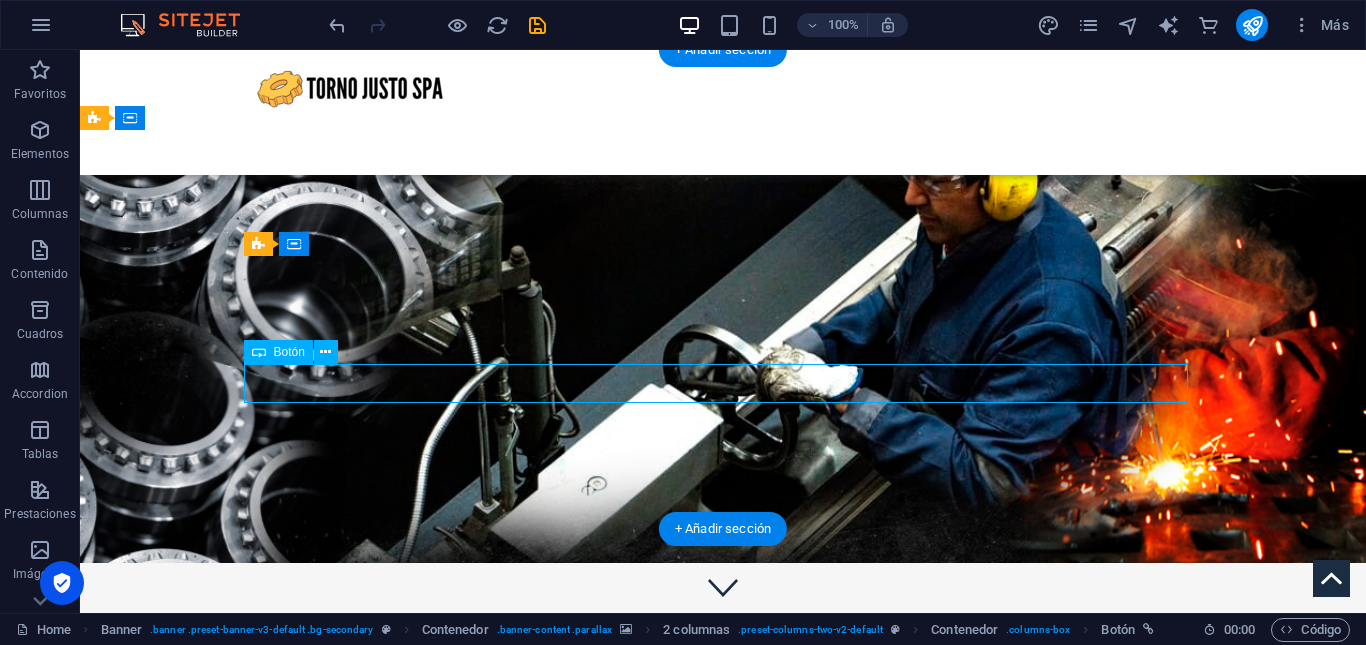click on "DESCRUBRE MÁS" at bounding box center (723, 818) 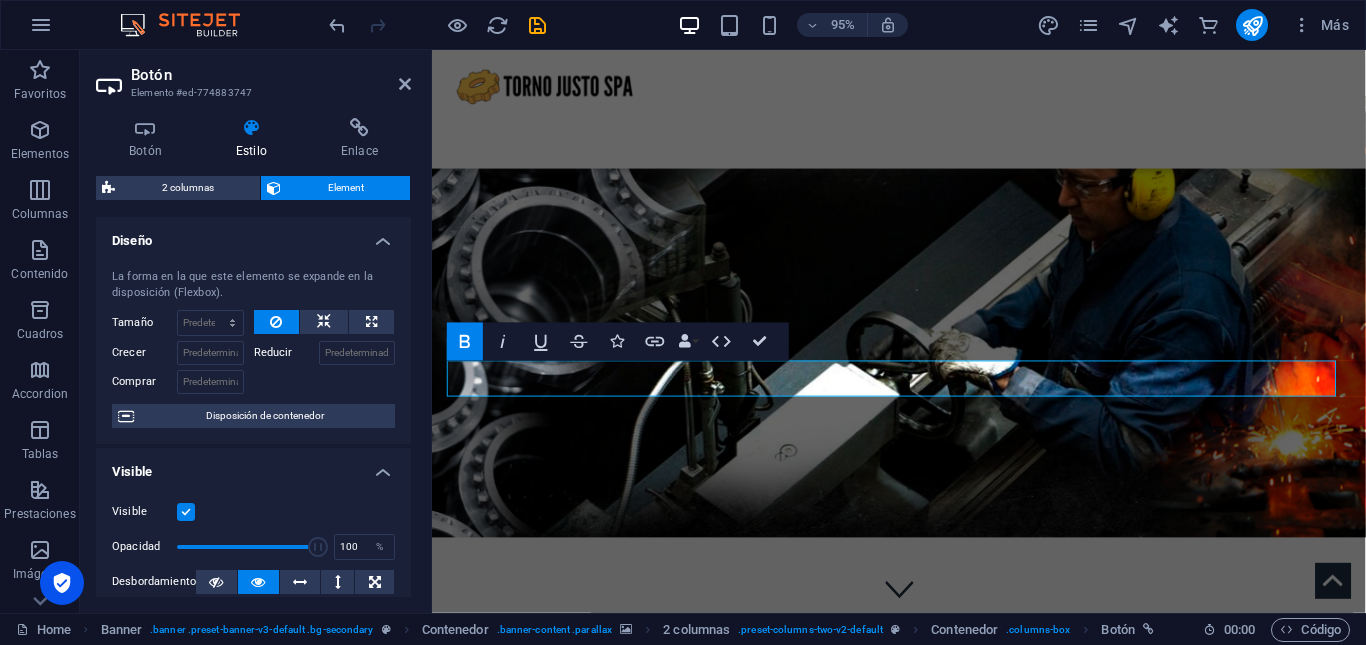 click at bounding box center (923, 330) 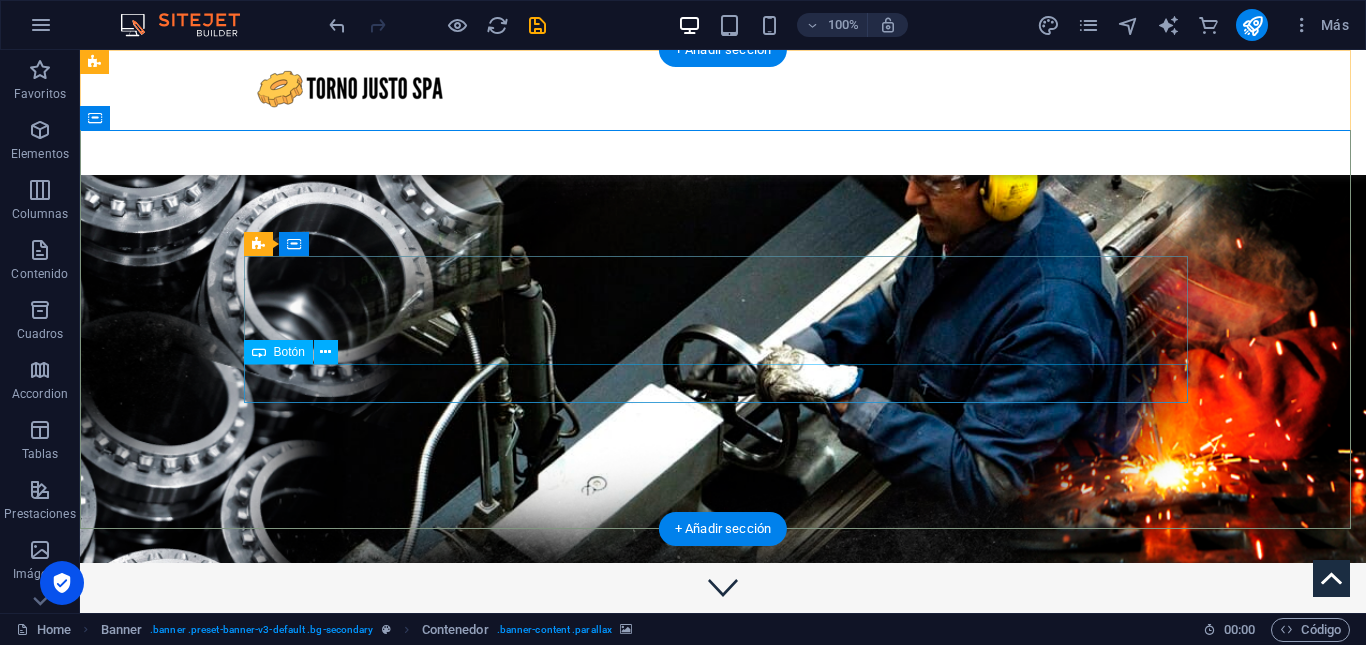 click on "DESCRUBRE MÁS" at bounding box center (723, 818) 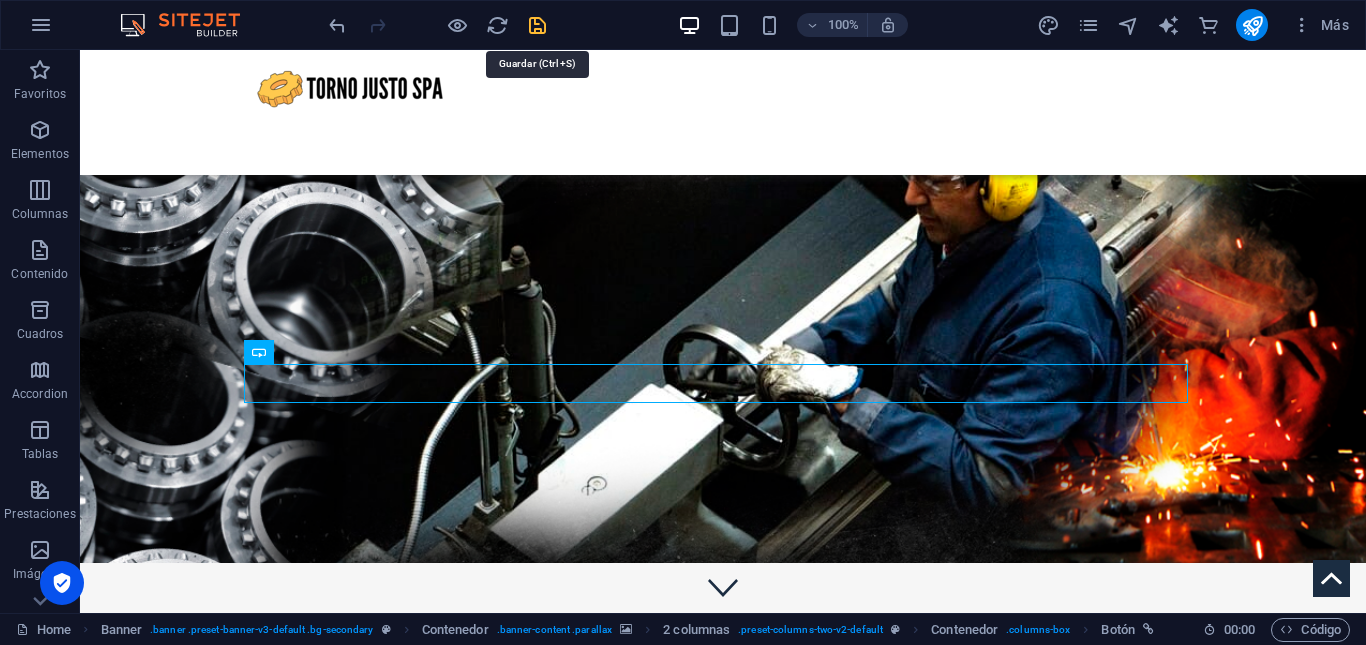 click at bounding box center (537, 25) 